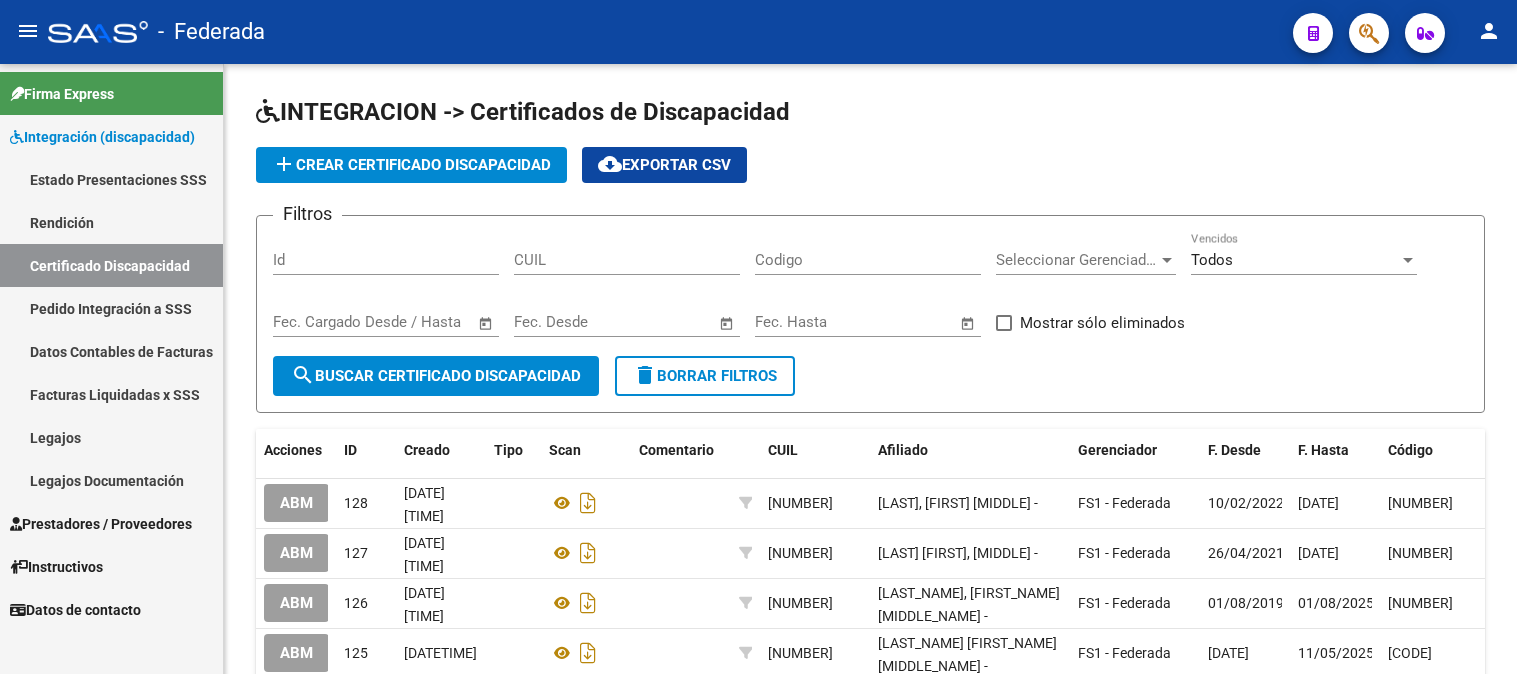 scroll, scrollTop: 0, scrollLeft: 0, axis: both 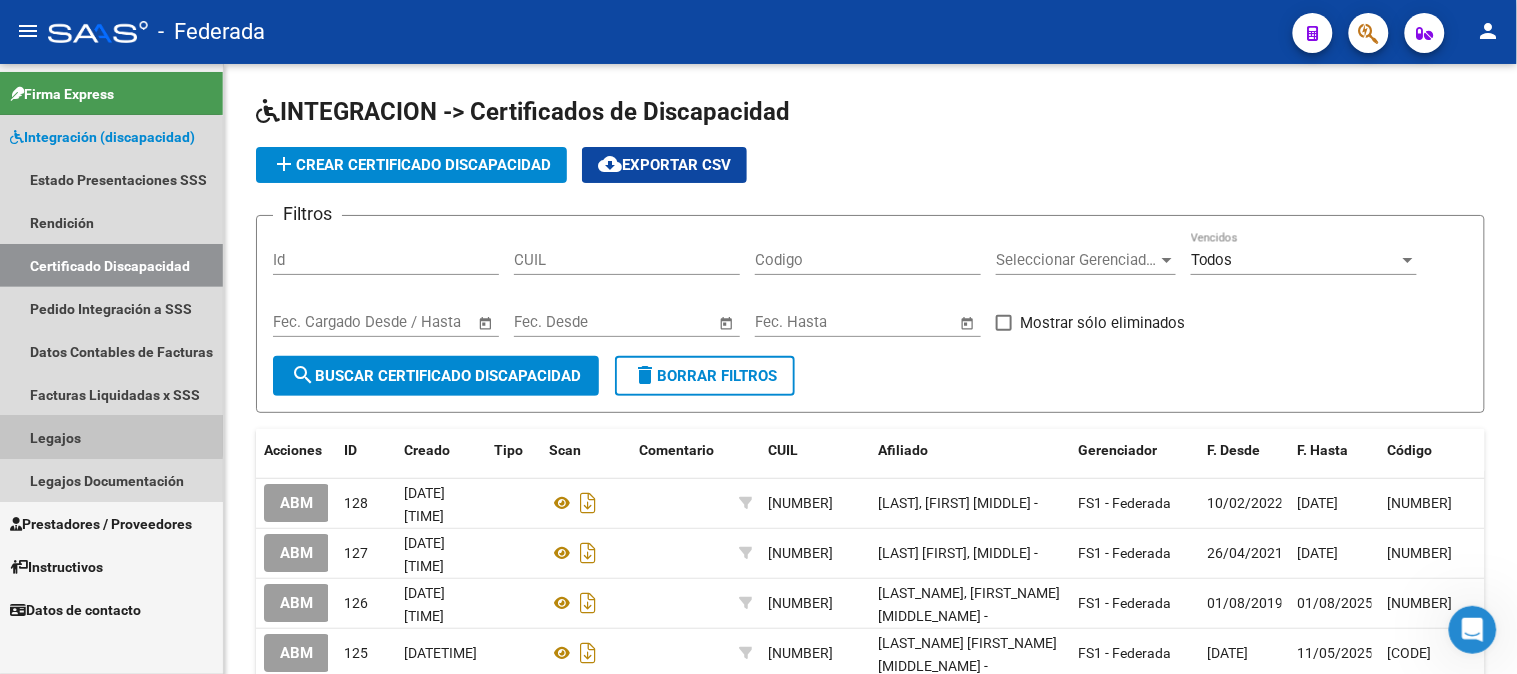 click on "Legajos" at bounding box center (111, 437) 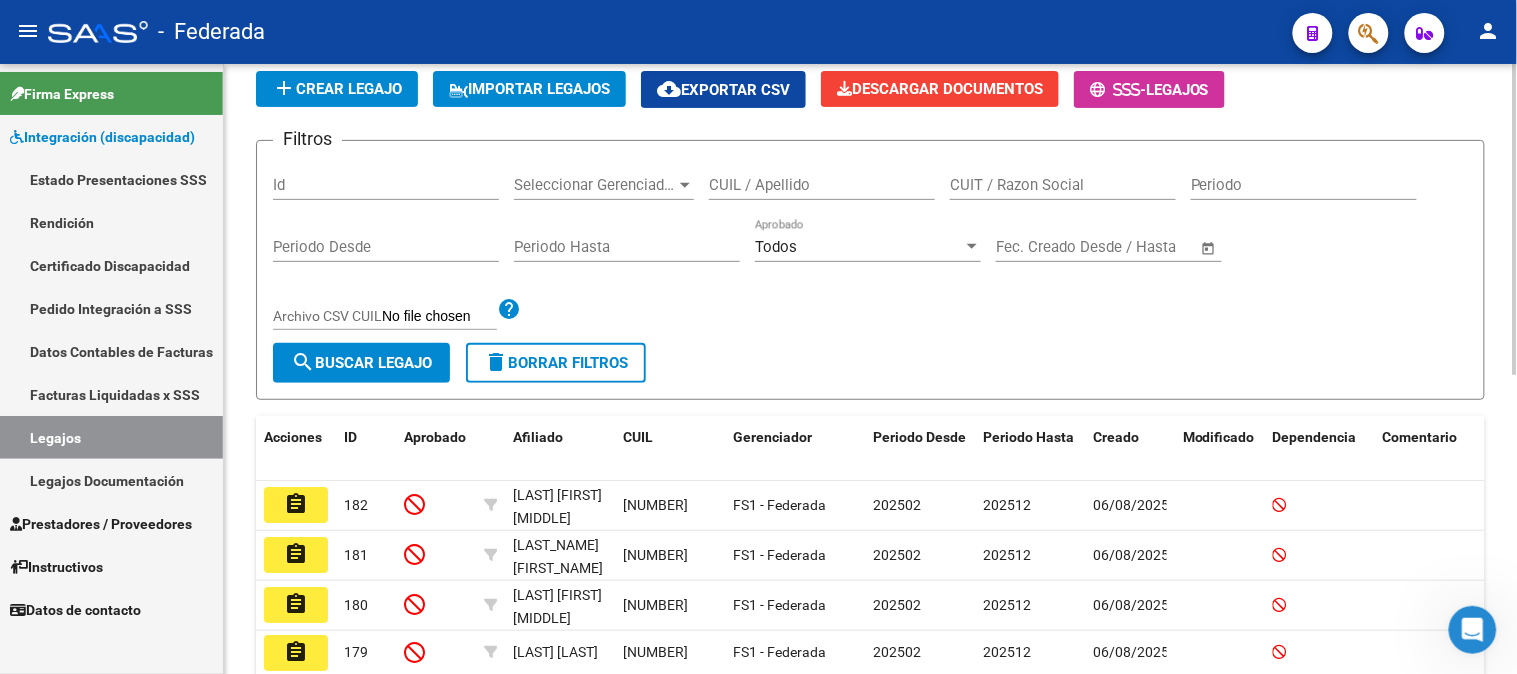 scroll, scrollTop: 253, scrollLeft: 0, axis: vertical 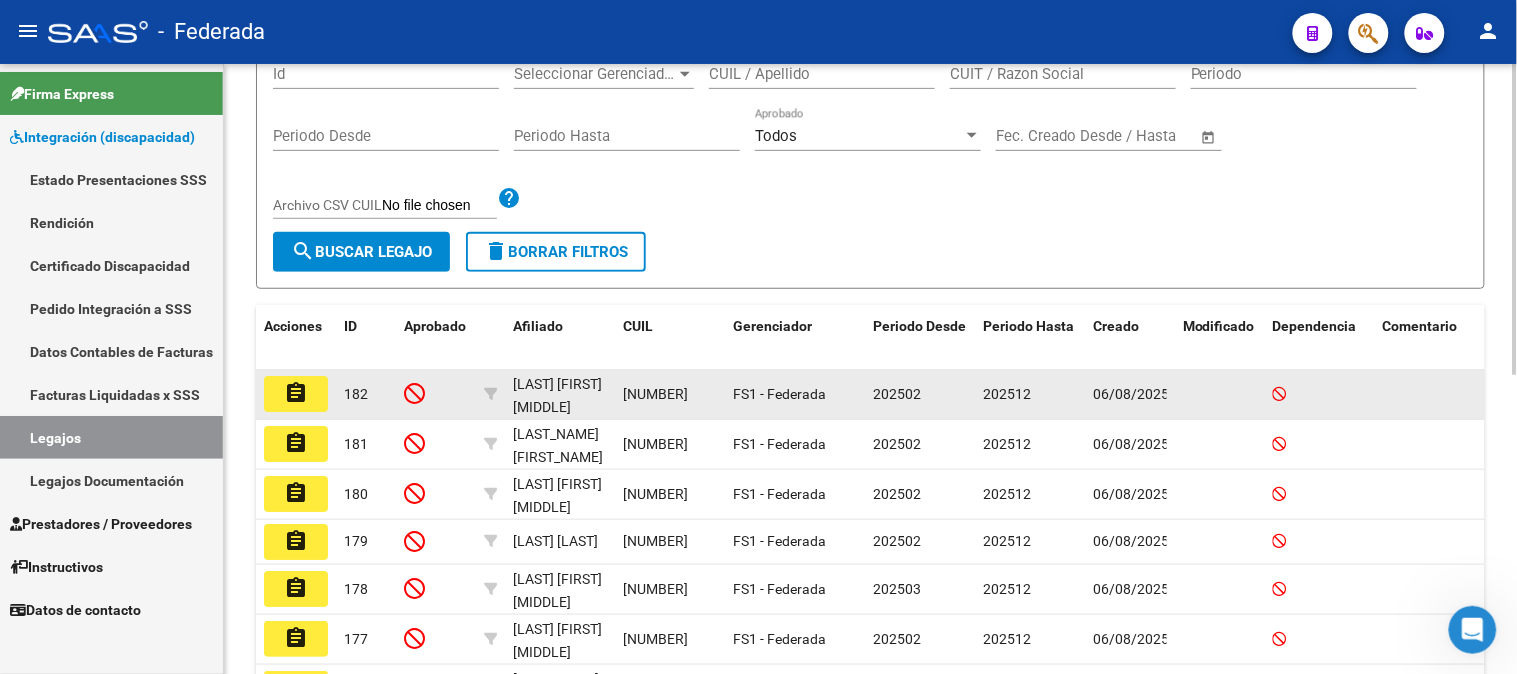 click on "assignment" 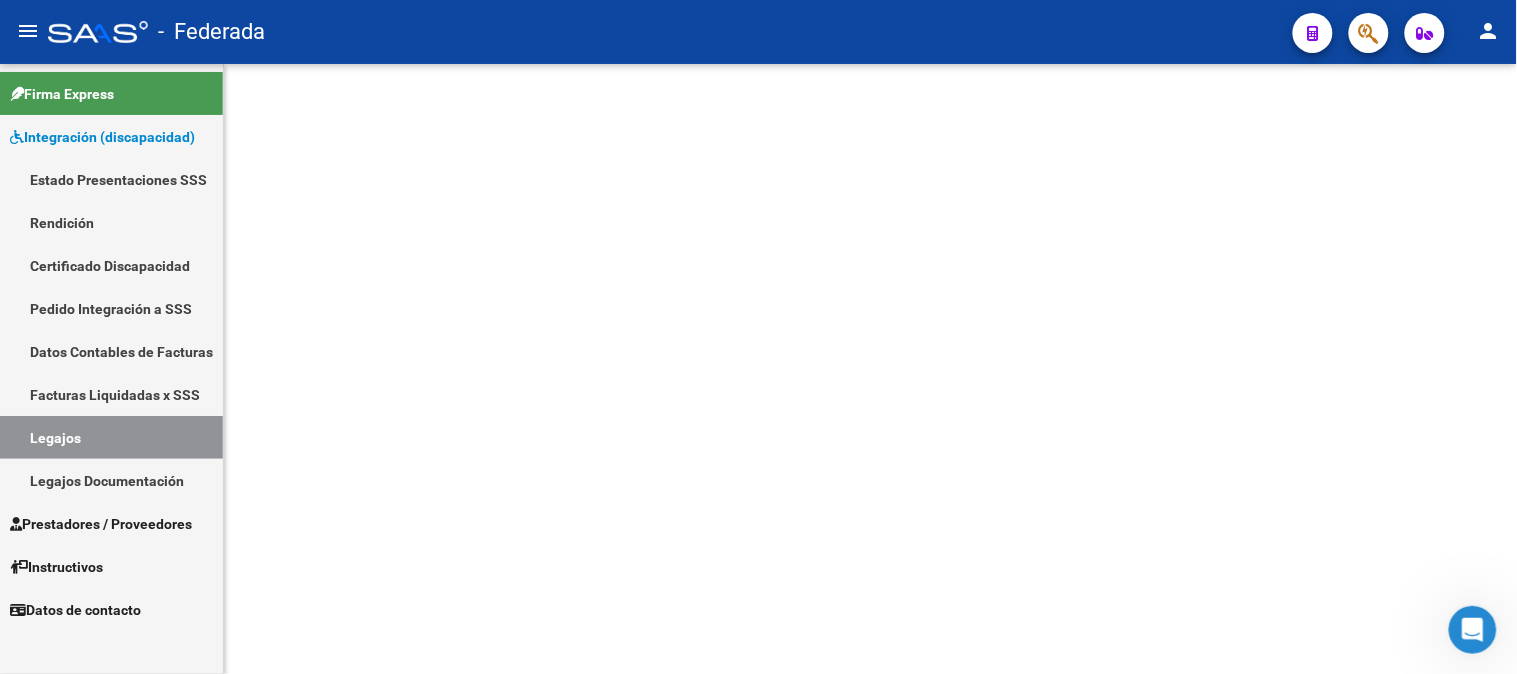 scroll, scrollTop: 0, scrollLeft: 0, axis: both 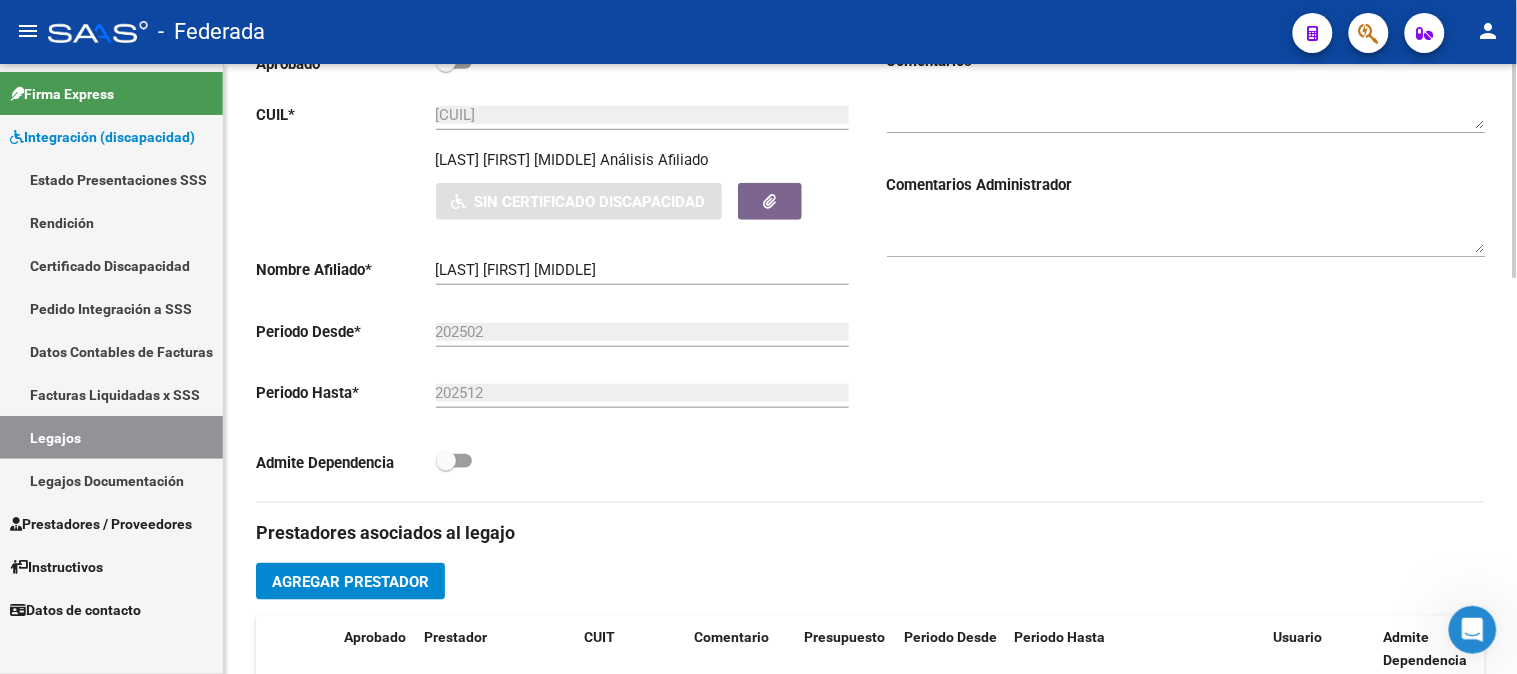 click on "Legajos" at bounding box center [111, 437] 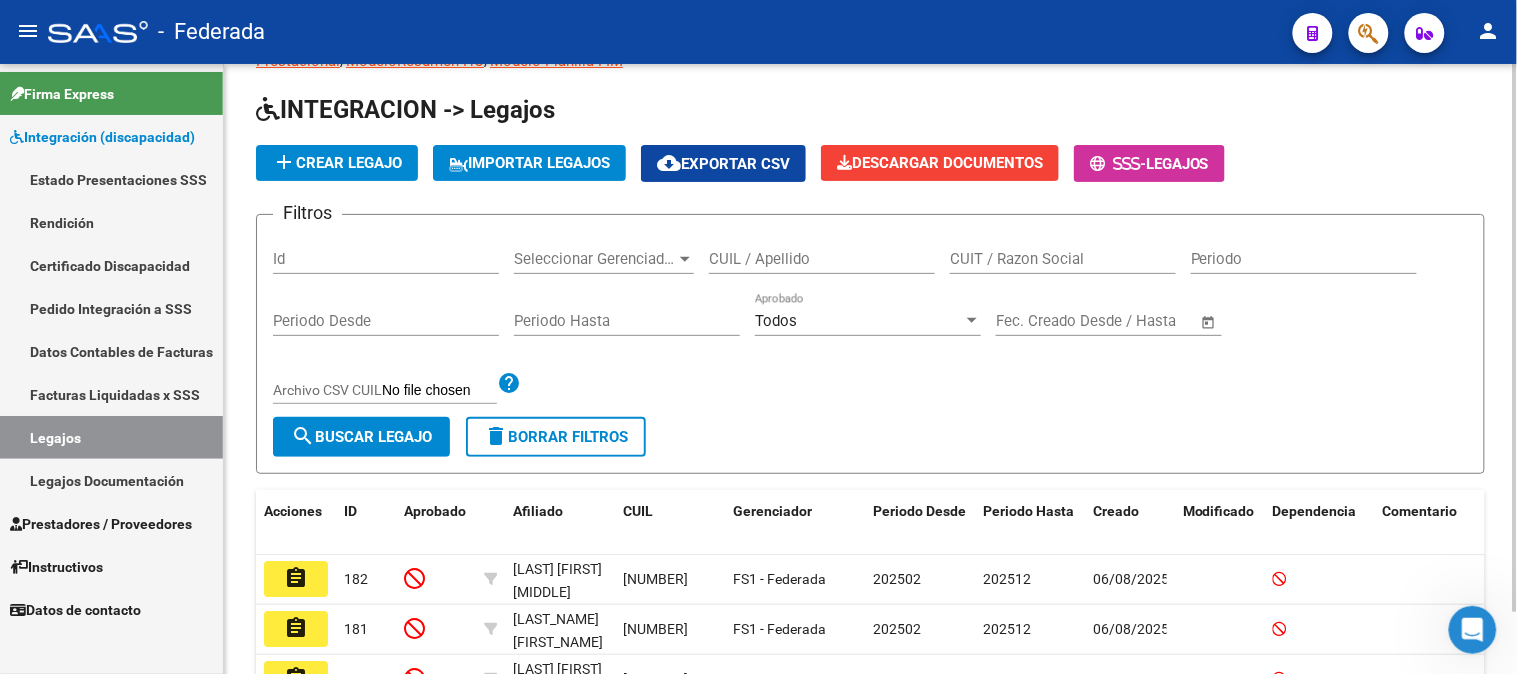 scroll, scrollTop: 333, scrollLeft: 0, axis: vertical 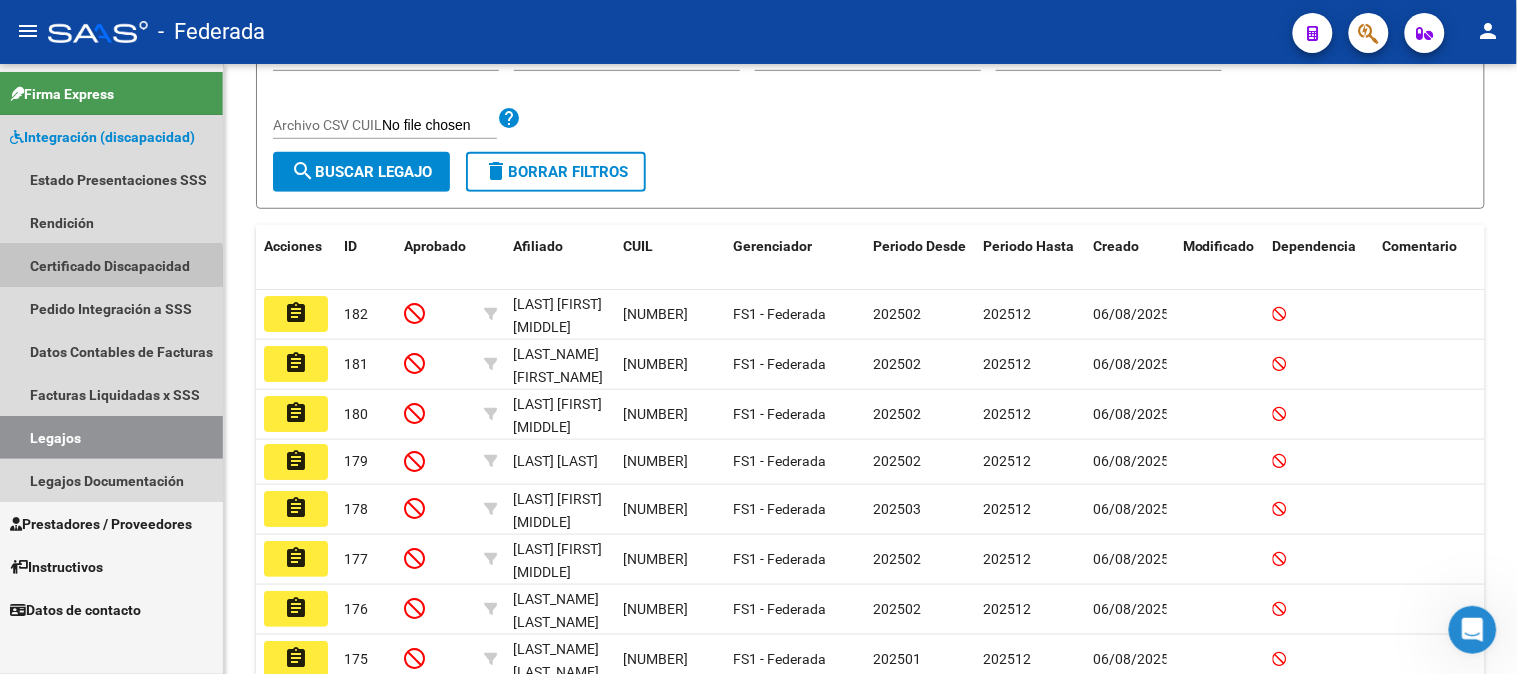 click on "Certificado Discapacidad" at bounding box center (111, 265) 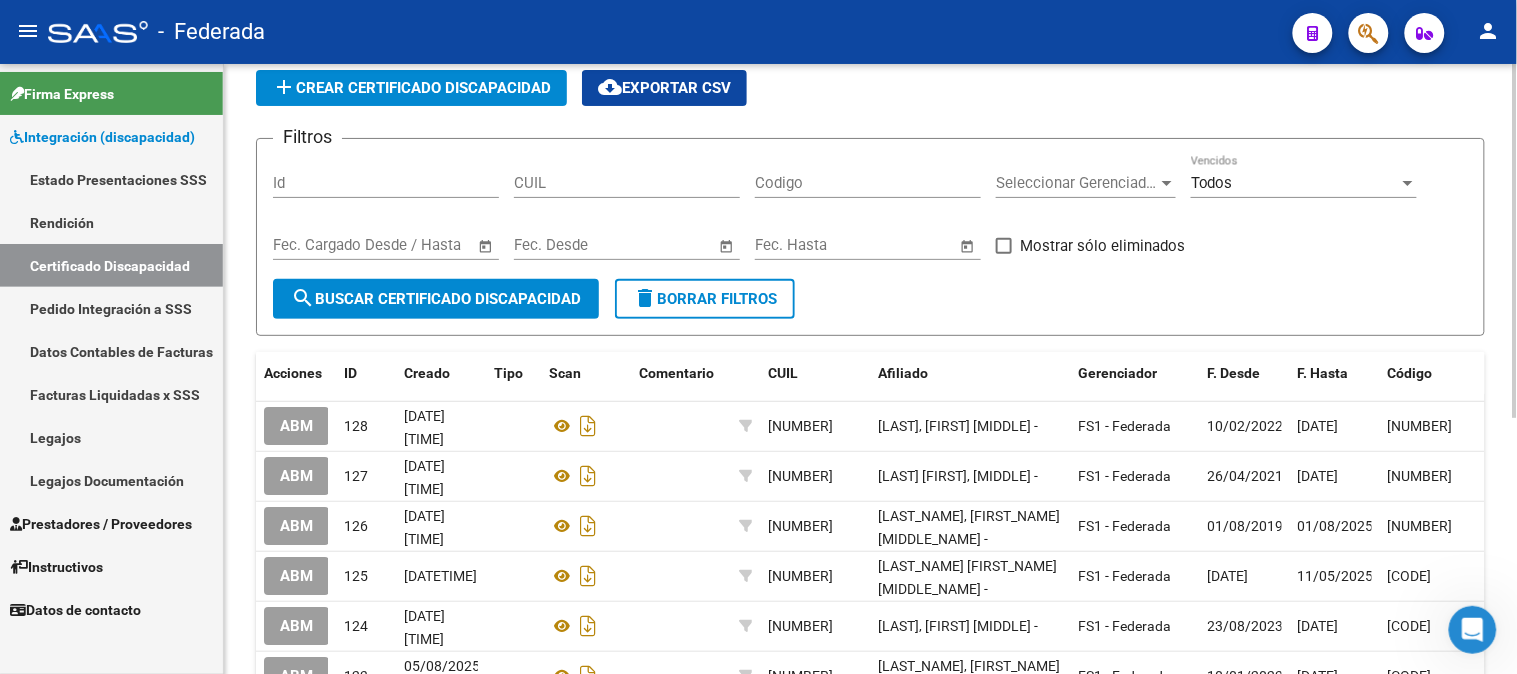 scroll, scrollTop: 111, scrollLeft: 0, axis: vertical 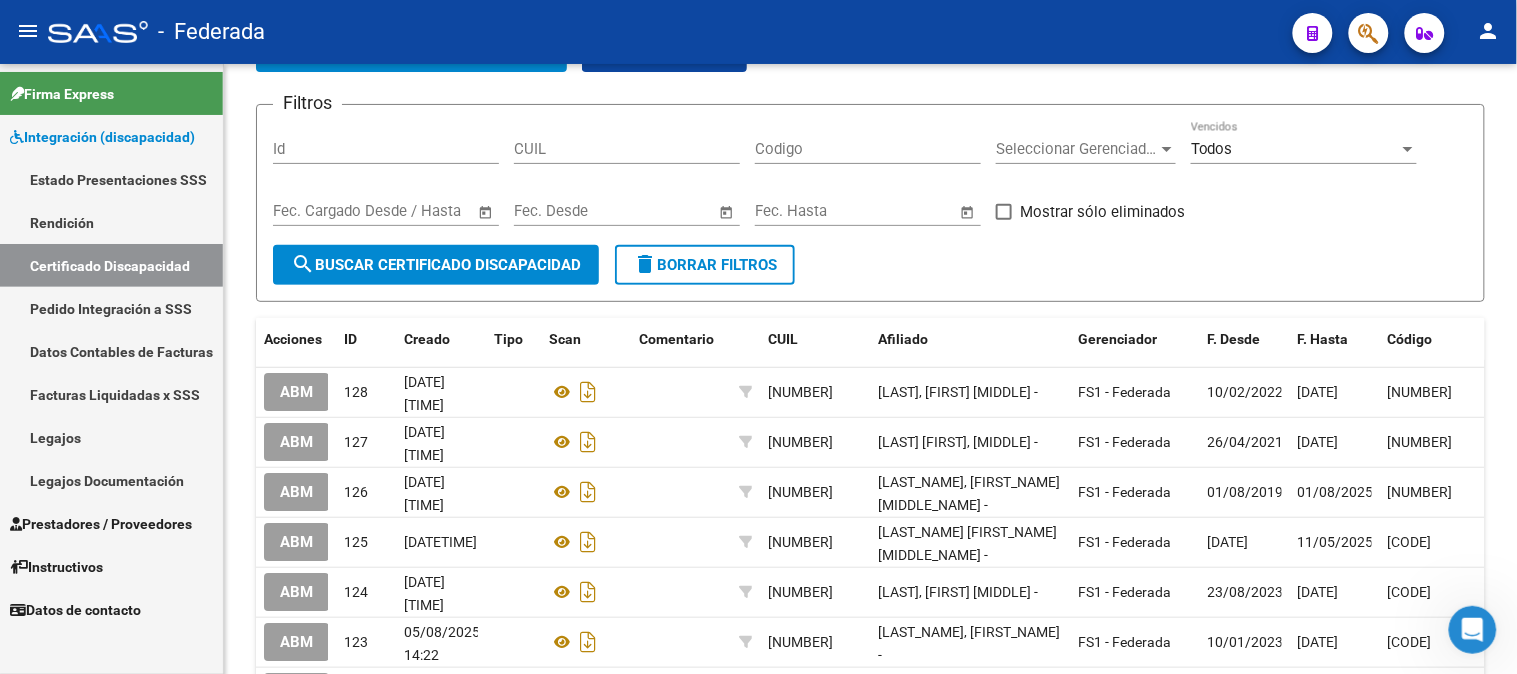 click on "Legajos" at bounding box center (111, 437) 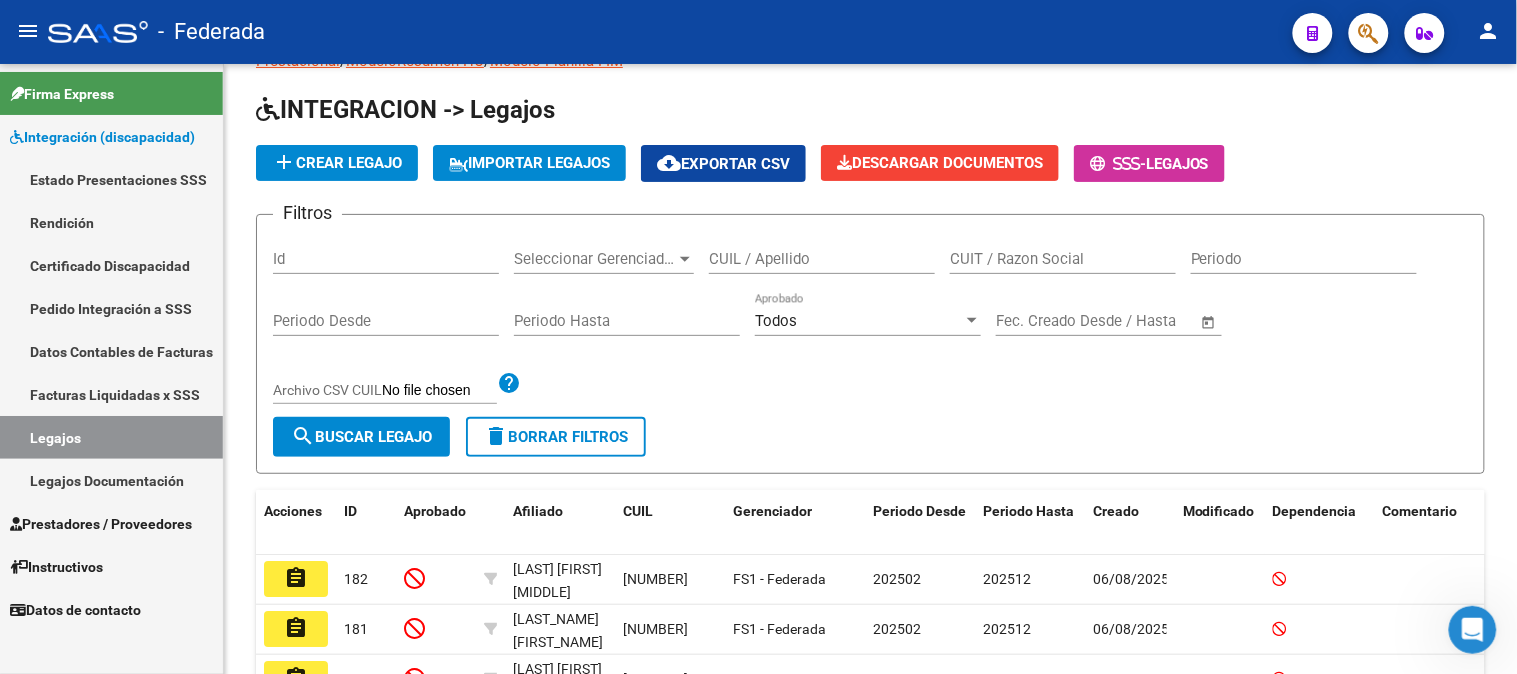 scroll, scrollTop: 111, scrollLeft: 0, axis: vertical 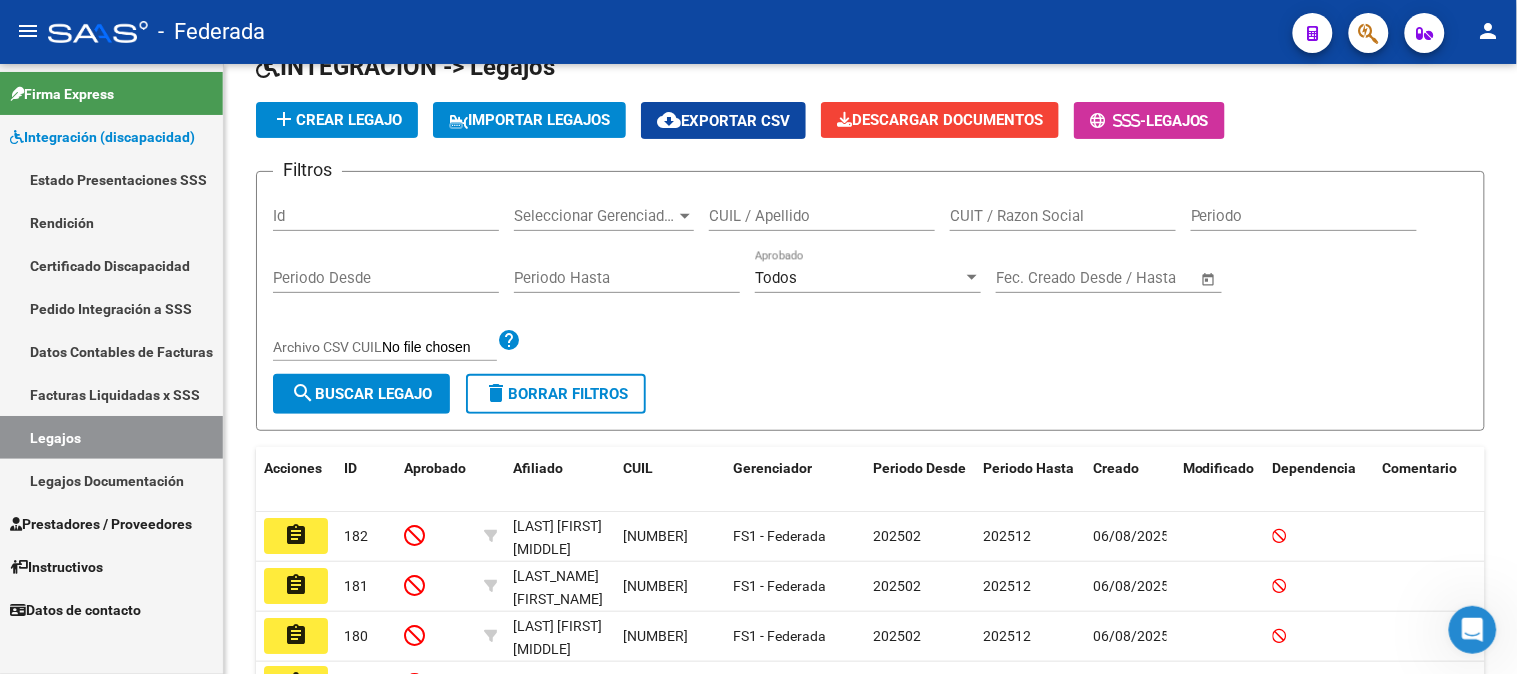 click on "Certificado Discapacidad" at bounding box center [111, 265] 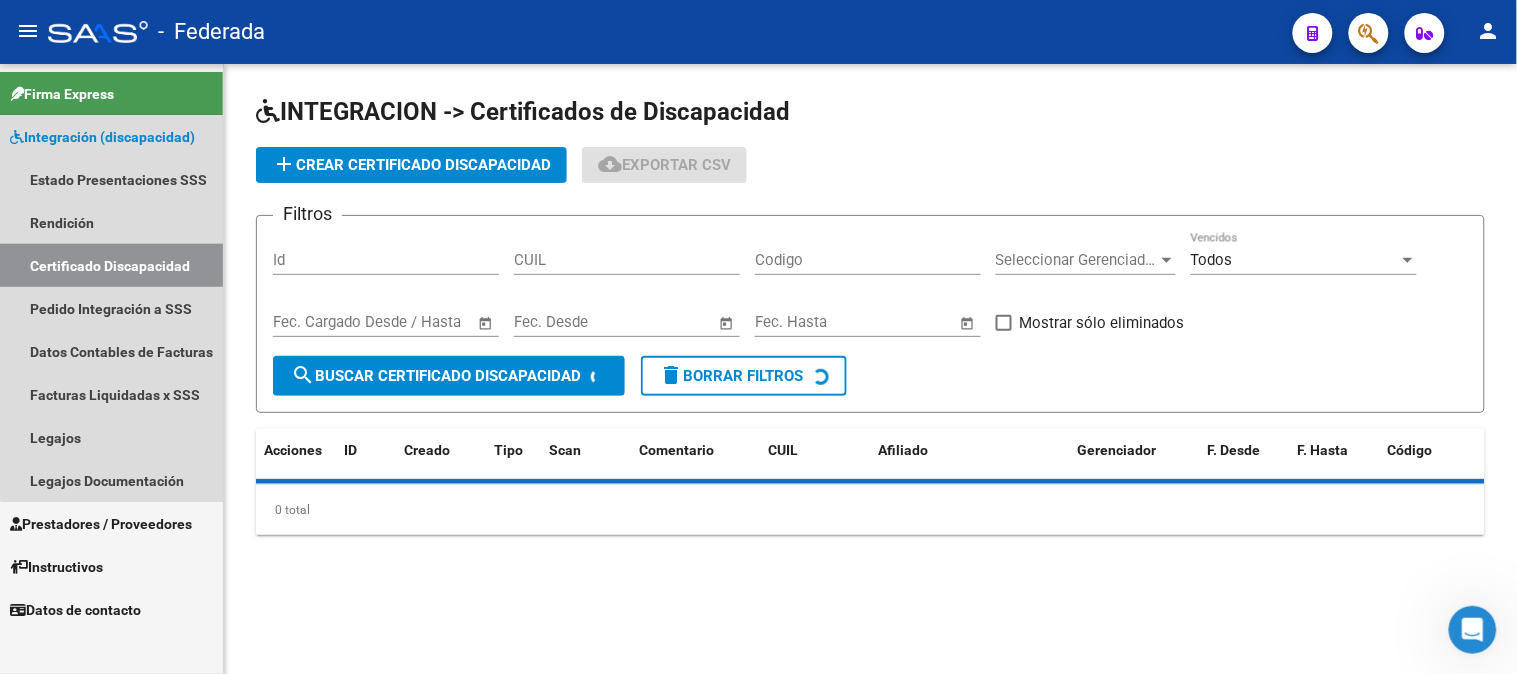scroll, scrollTop: 0, scrollLeft: 0, axis: both 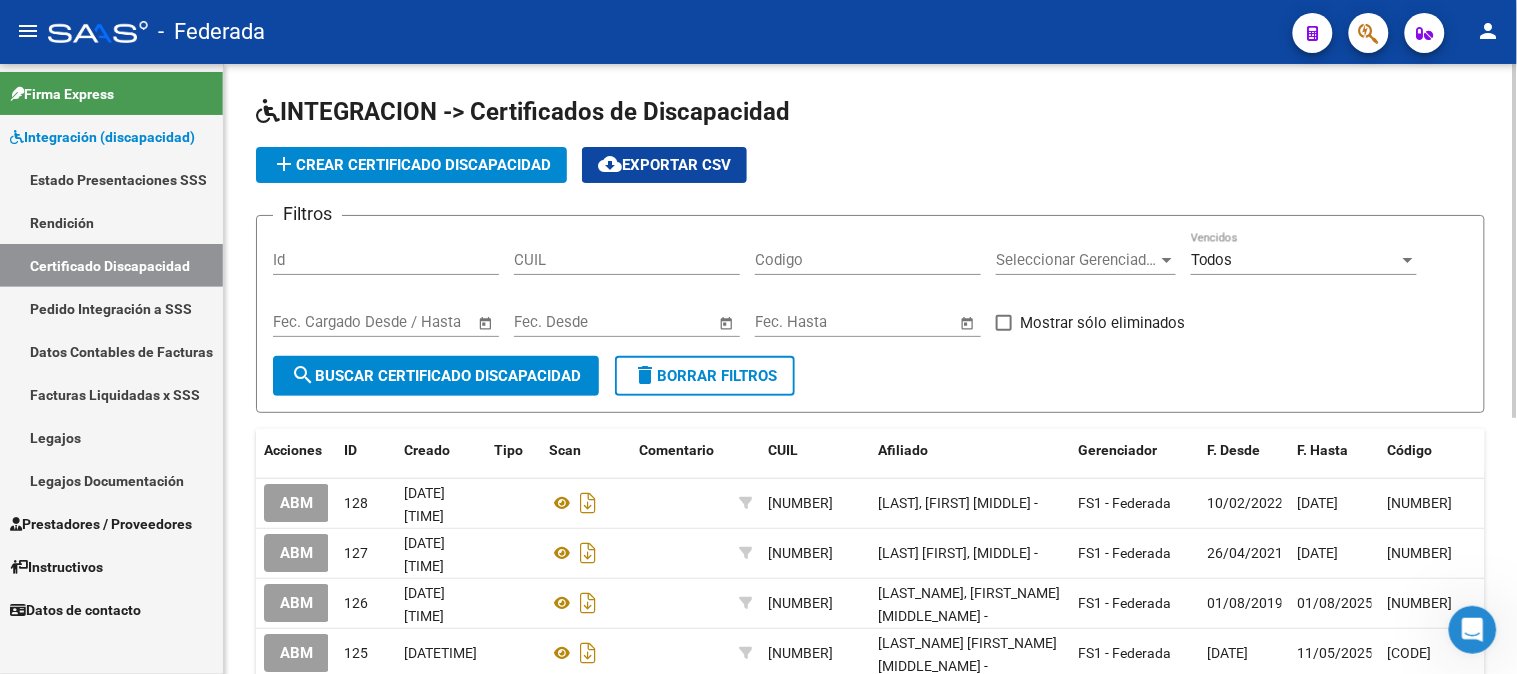 click on "add  Crear Certificado Discapacidad" 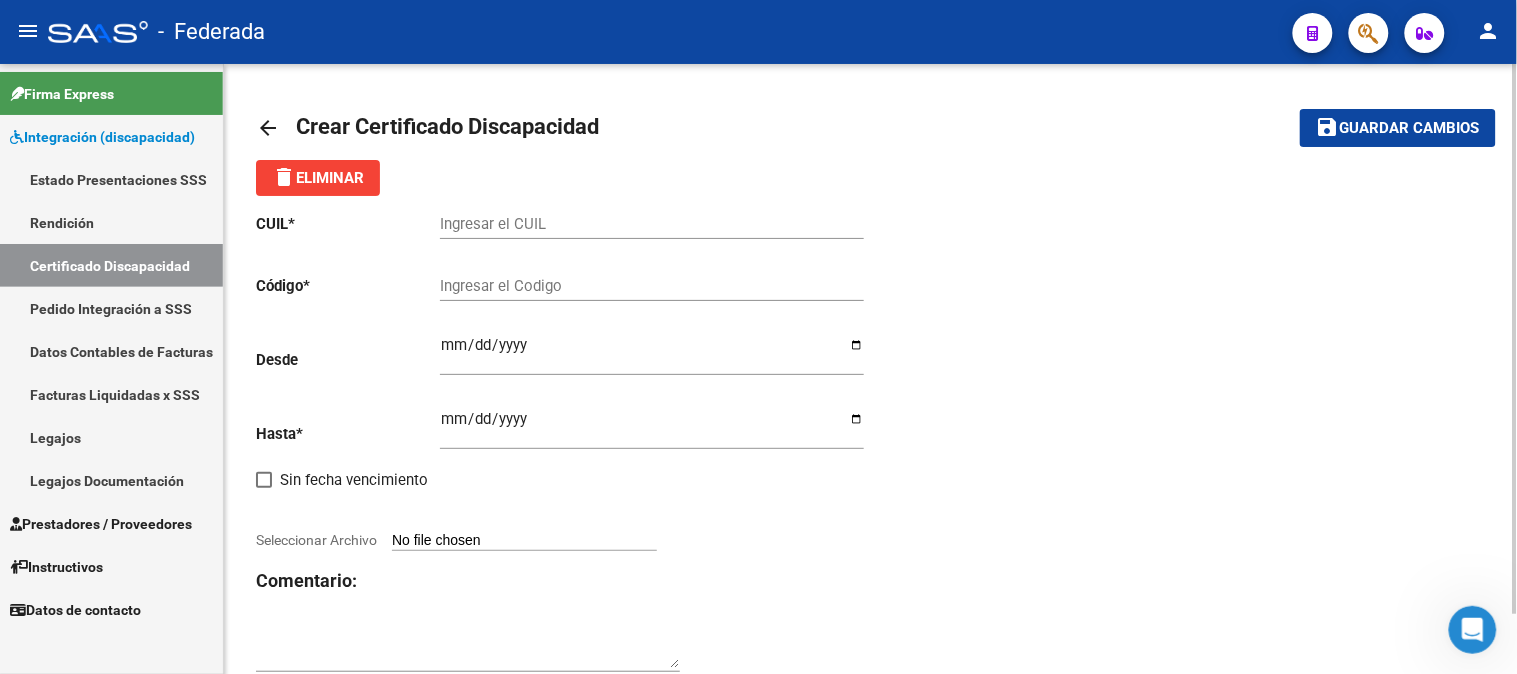 click on "Ingresar el CUIL" at bounding box center [652, 224] 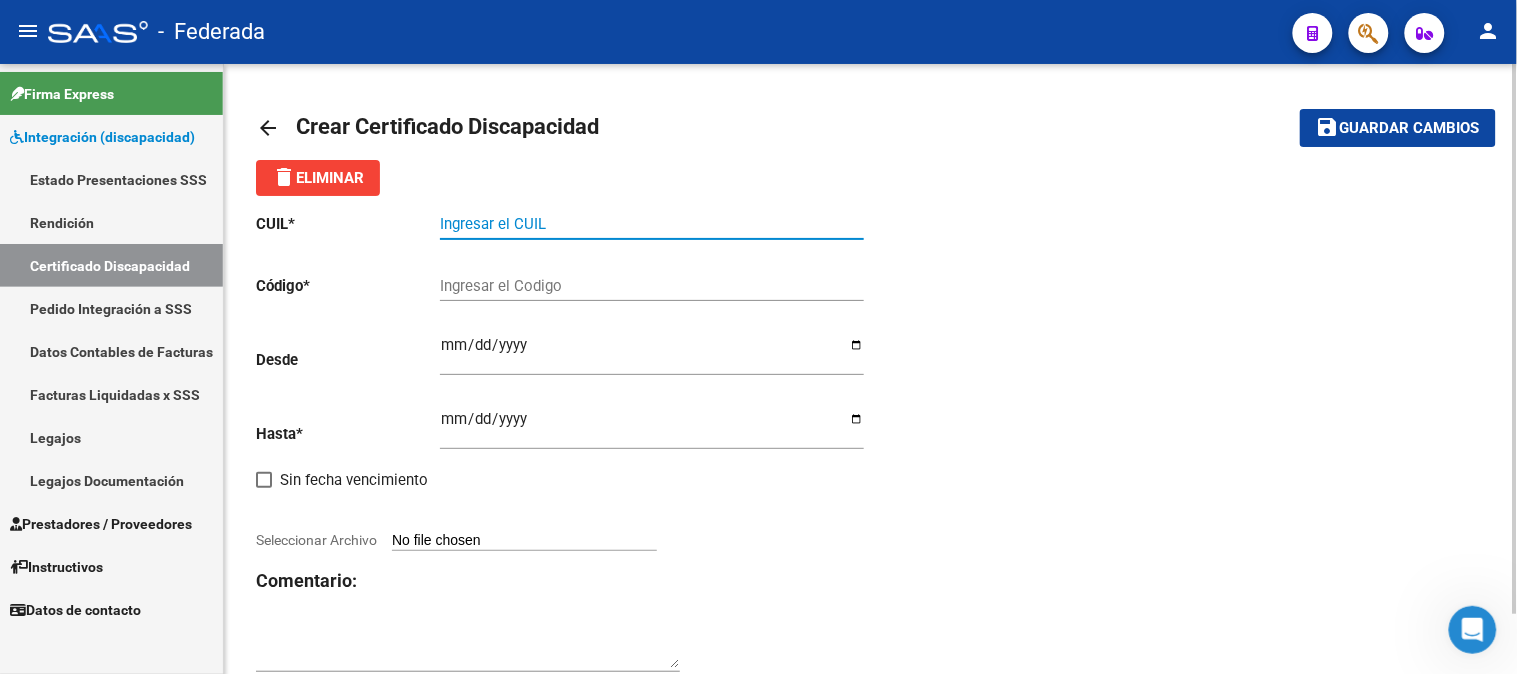 paste on "[CUIL]" 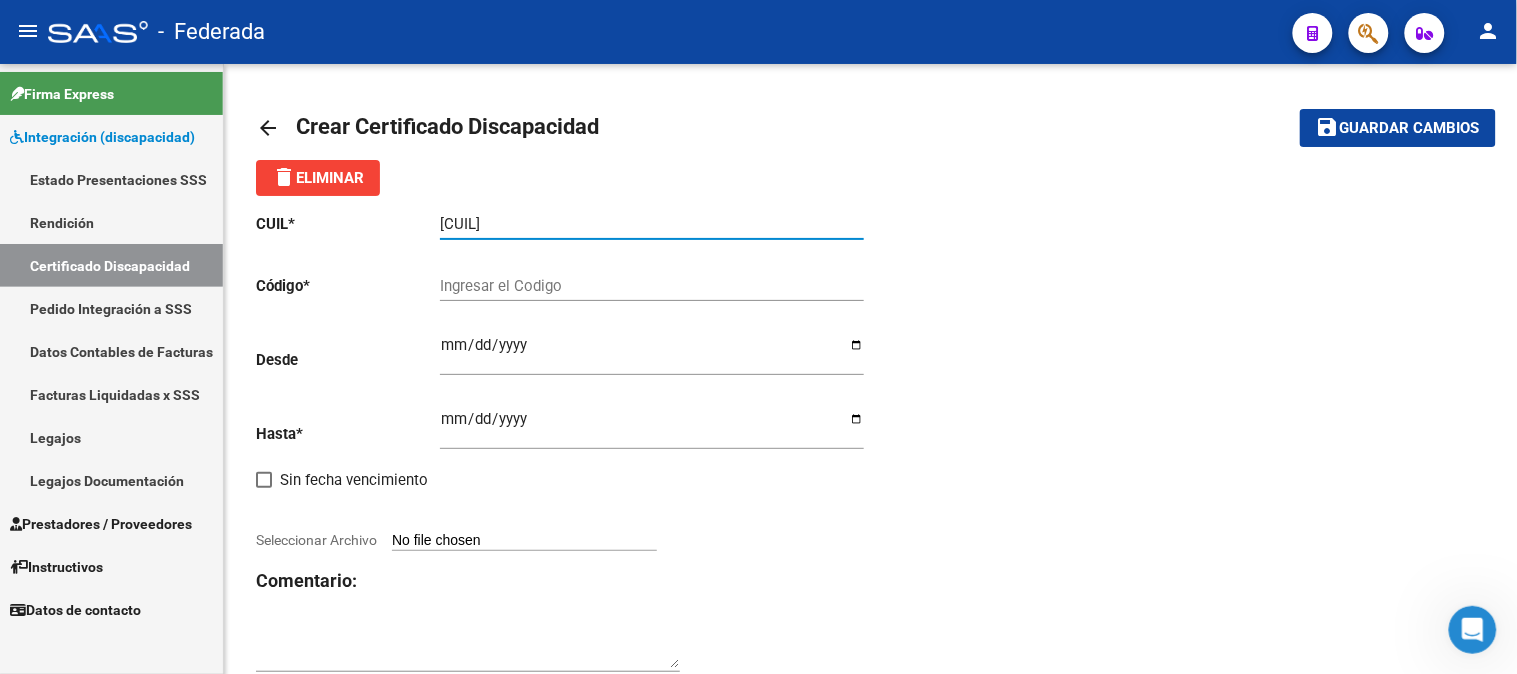 type on "[CUIL]" 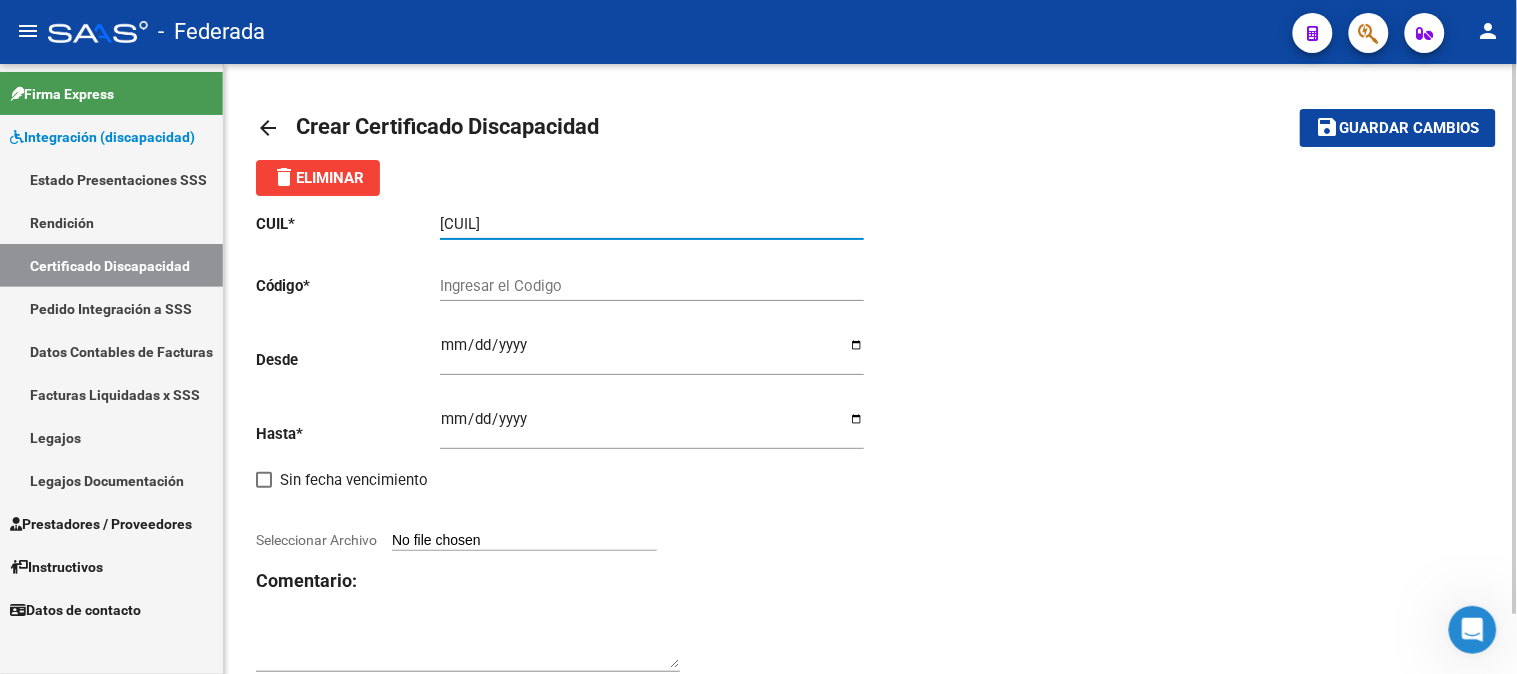 click on "Ingresar el Codigo" at bounding box center (652, 286) 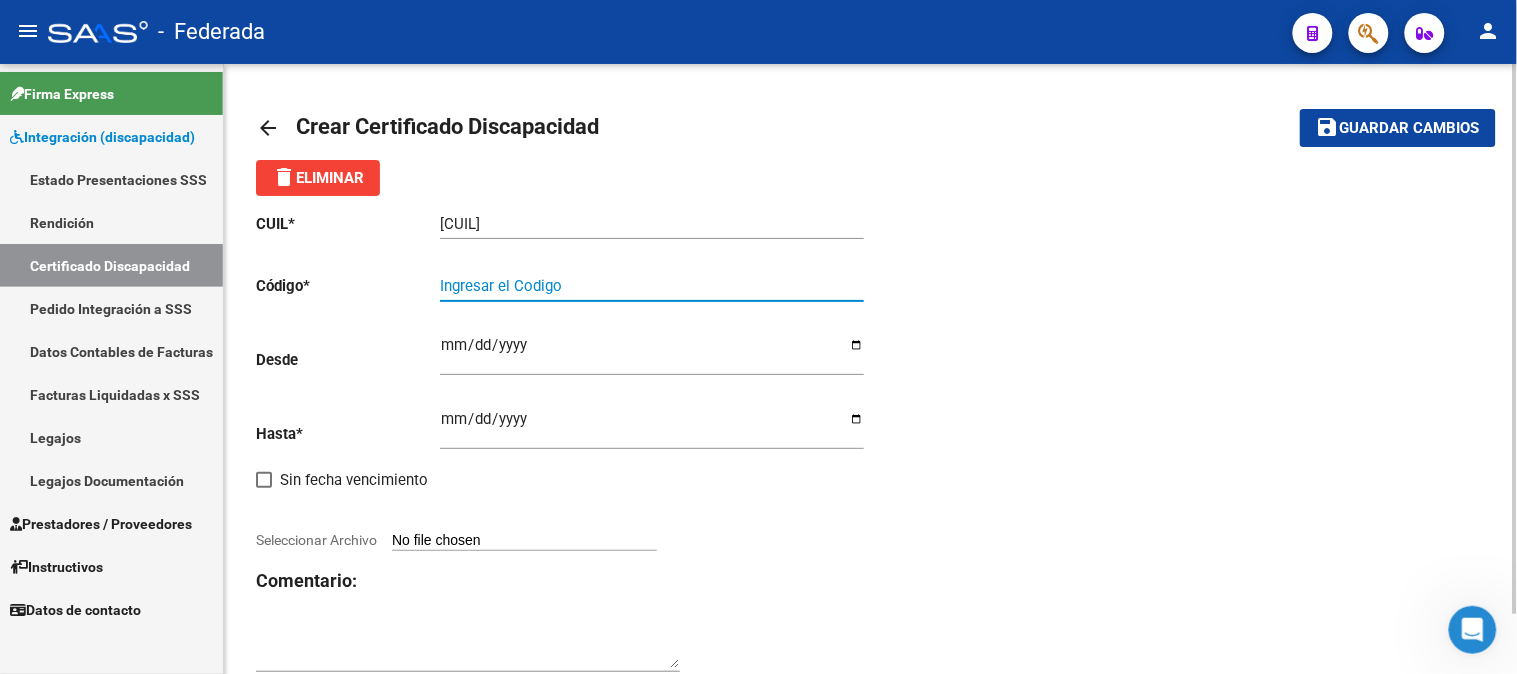 paste on "[CODE]" 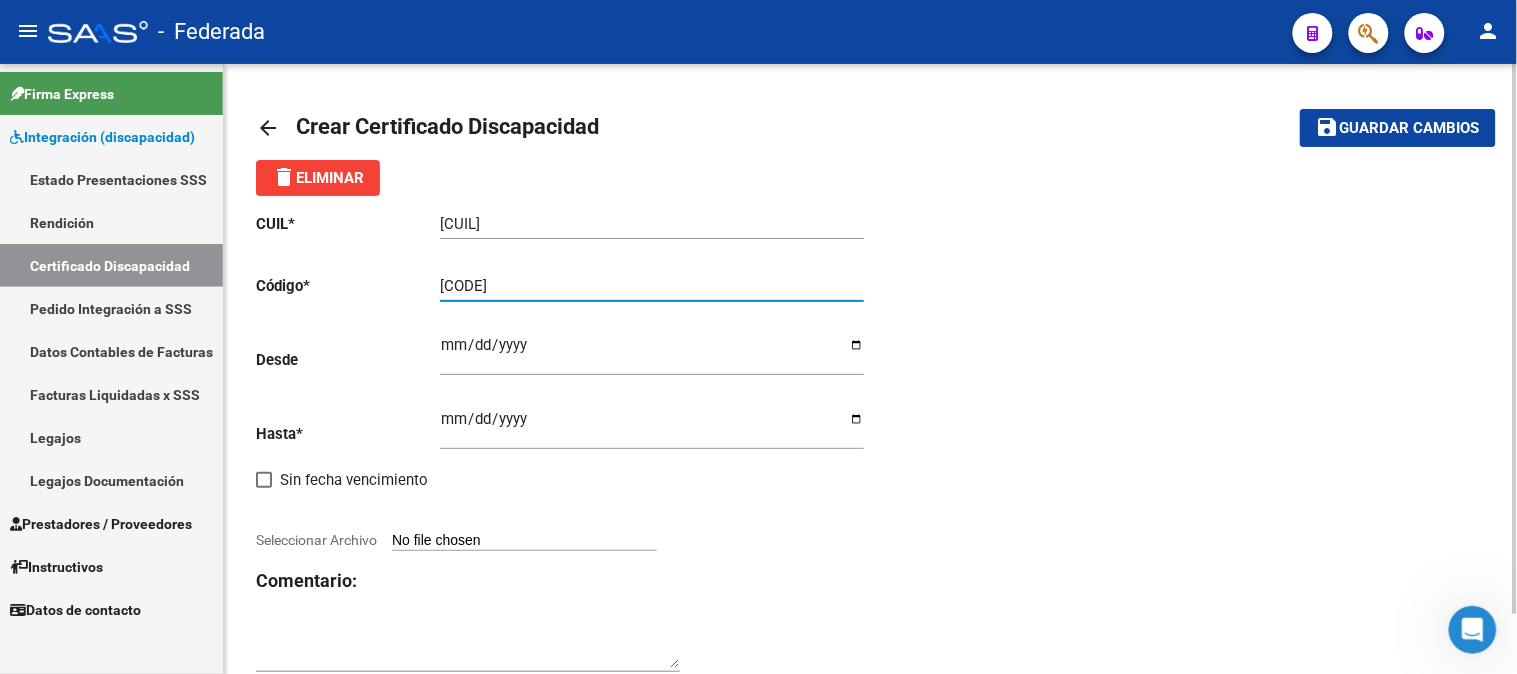 click on "[CODE]" at bounding box center [652, 286] 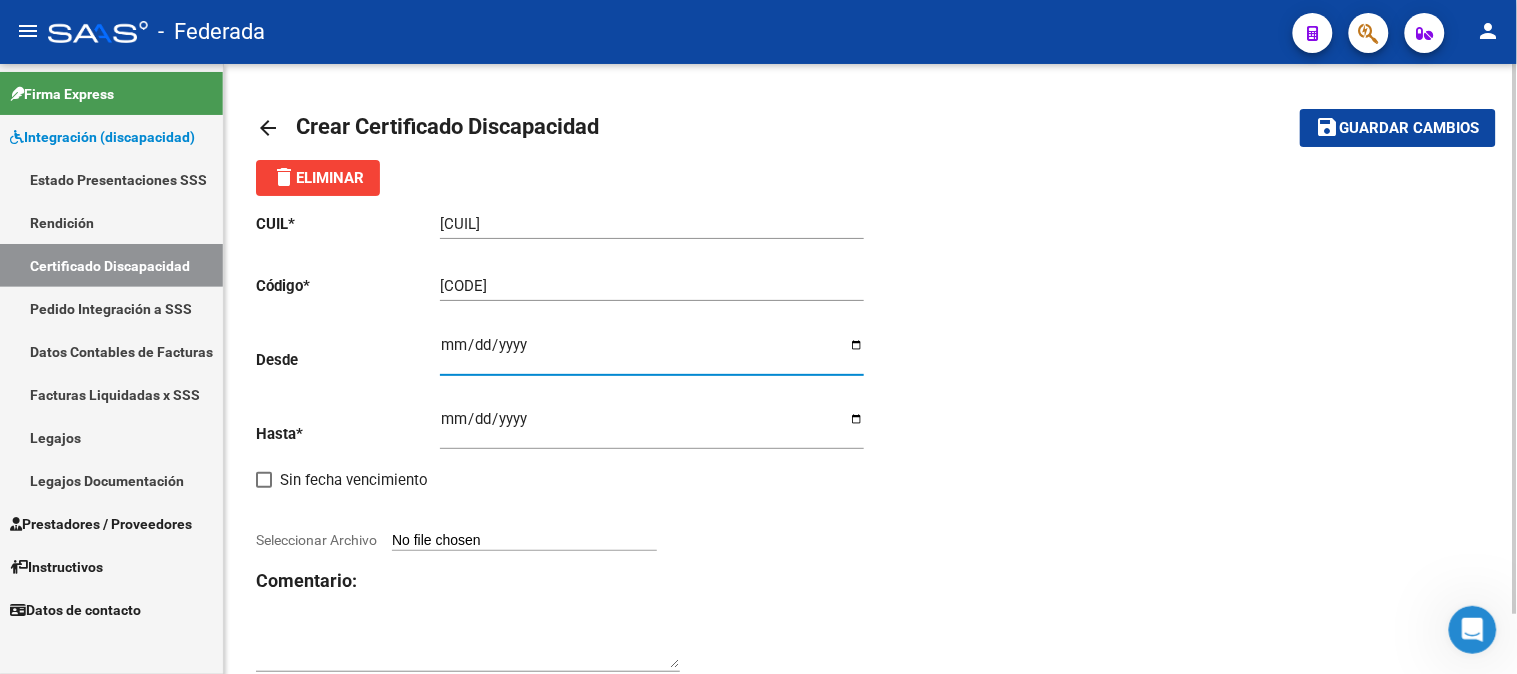 type on "[DATE]" 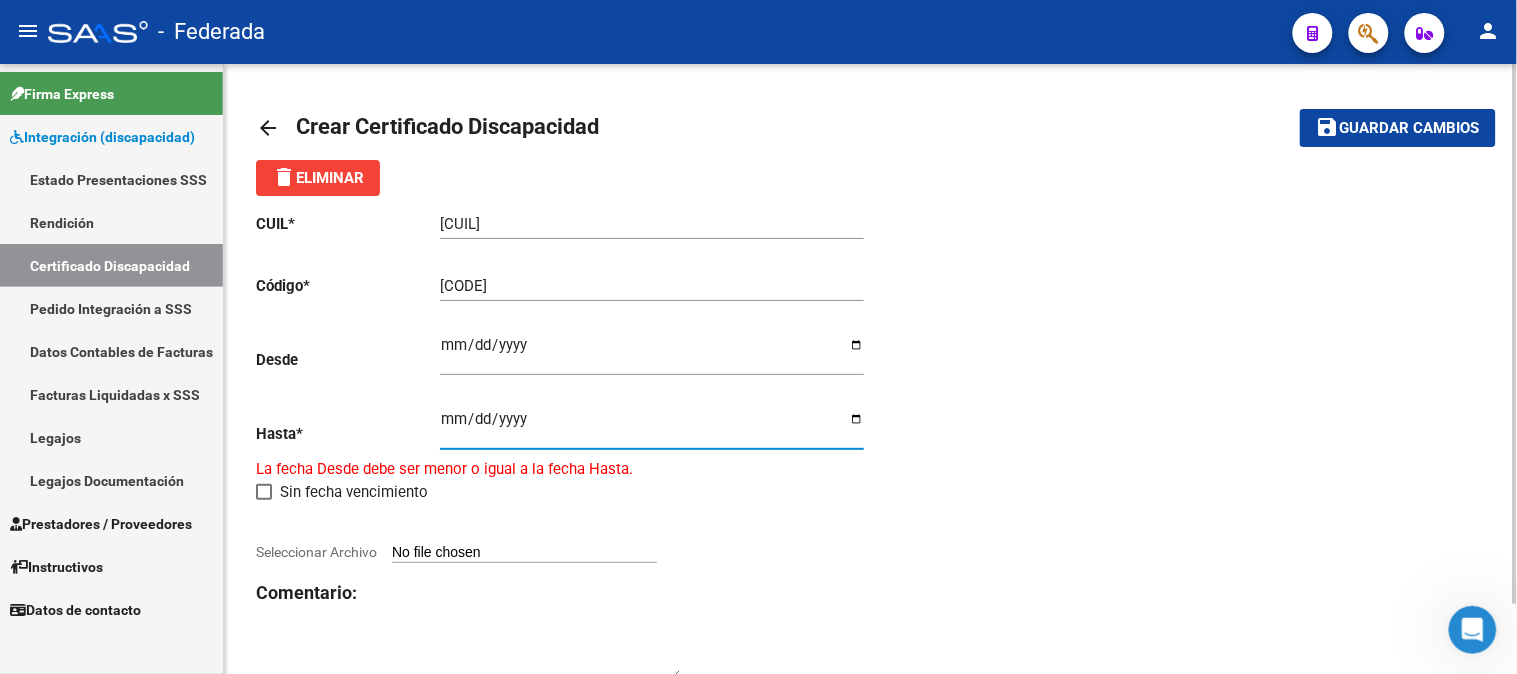 type on "2030-02-20" 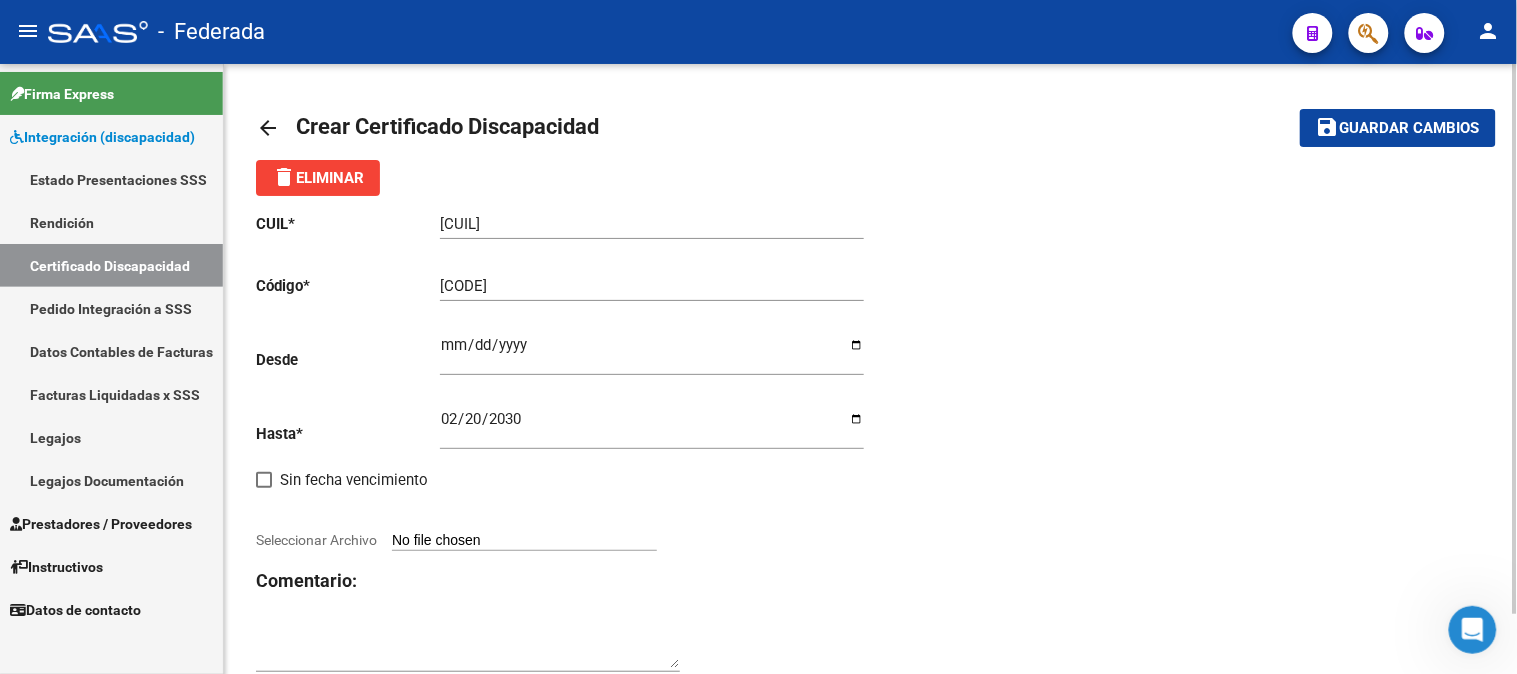 click on "CUIL  *   [NUMBER] Ingresar el CUIL  Código  *   [NUMBER] Ingresar el Codigo  Desde    [DATE] Ingresar fec. Desde  Hasta  *   [DATE] Ingresar fec. Hasta     Sin fecha vencimiento        Seleccionar Archivo Comentario:" 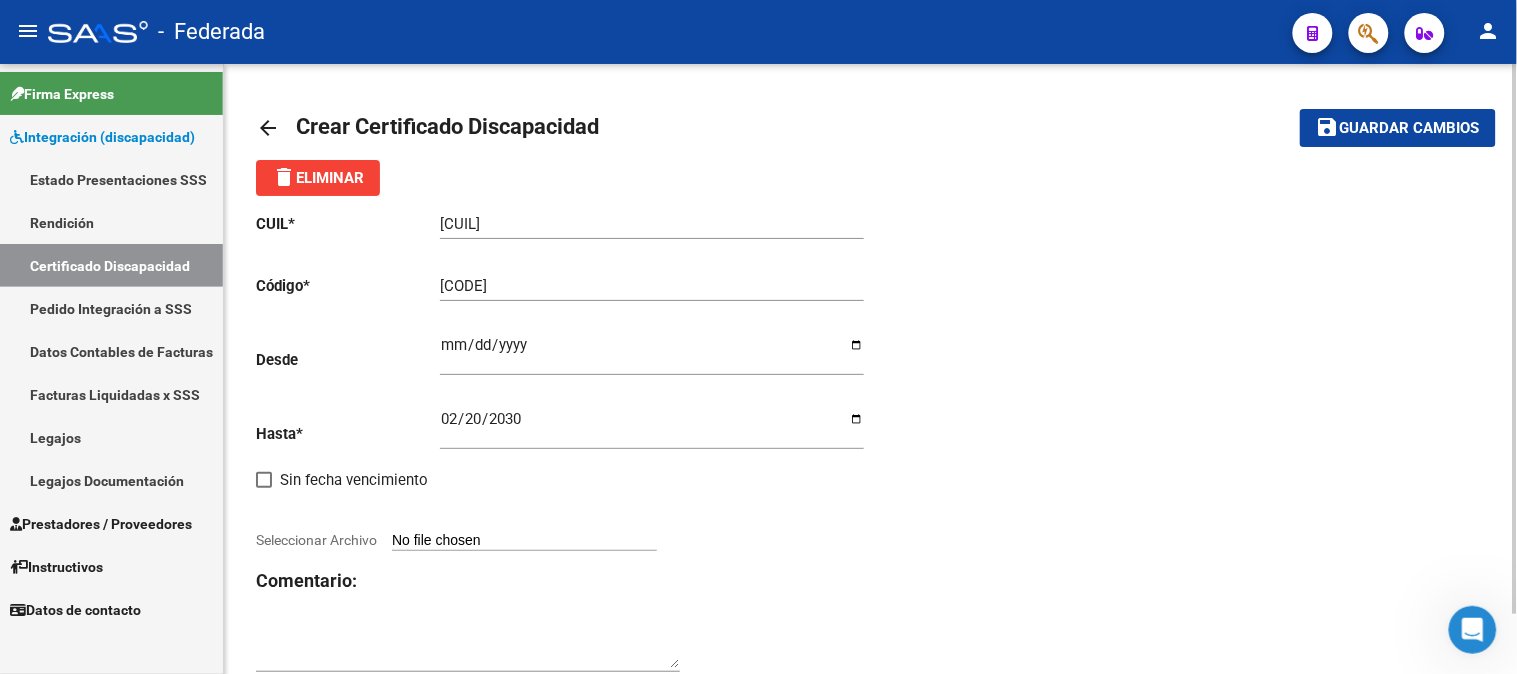 type on "C:\fakepath\[NUMBER] [LAST] [FIRST].pdf" 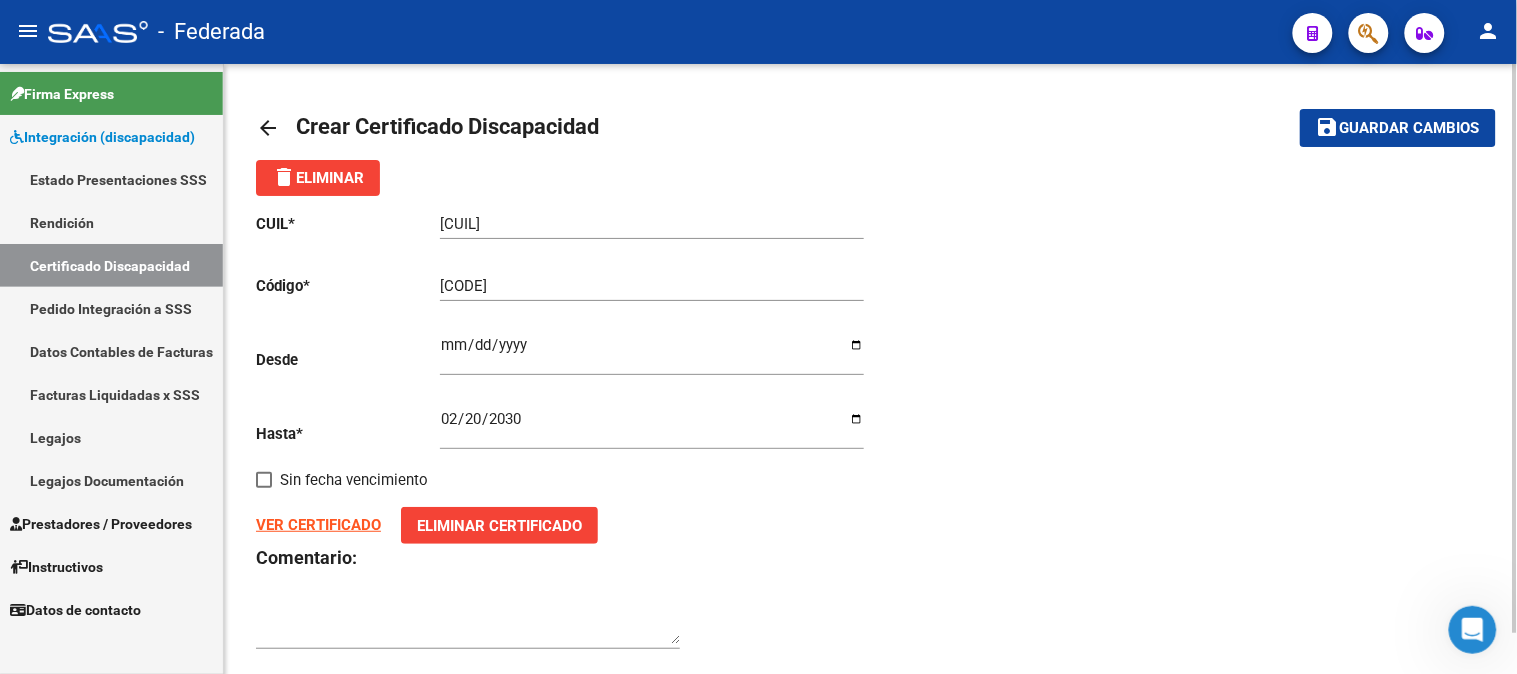 click on "Guardar cambios" 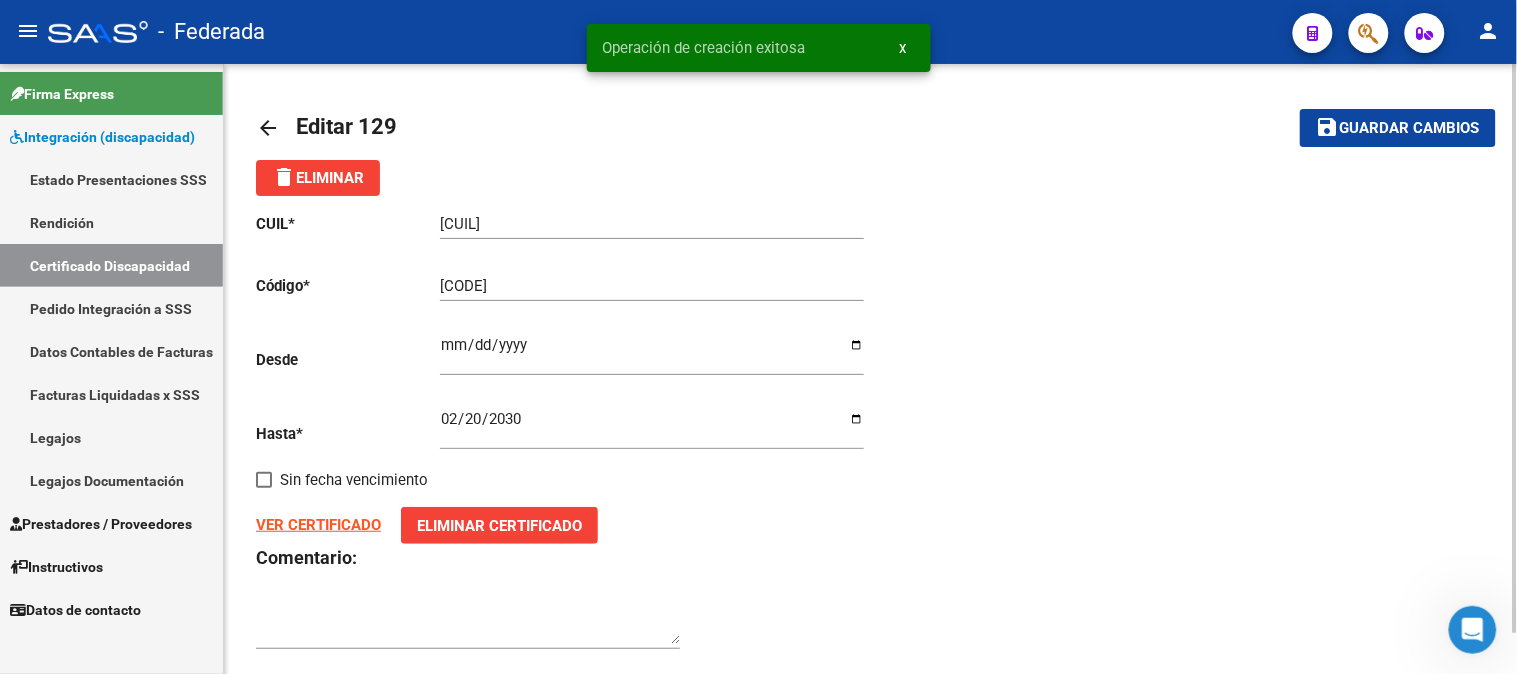 click on "x" at bounding box center (903, 48) 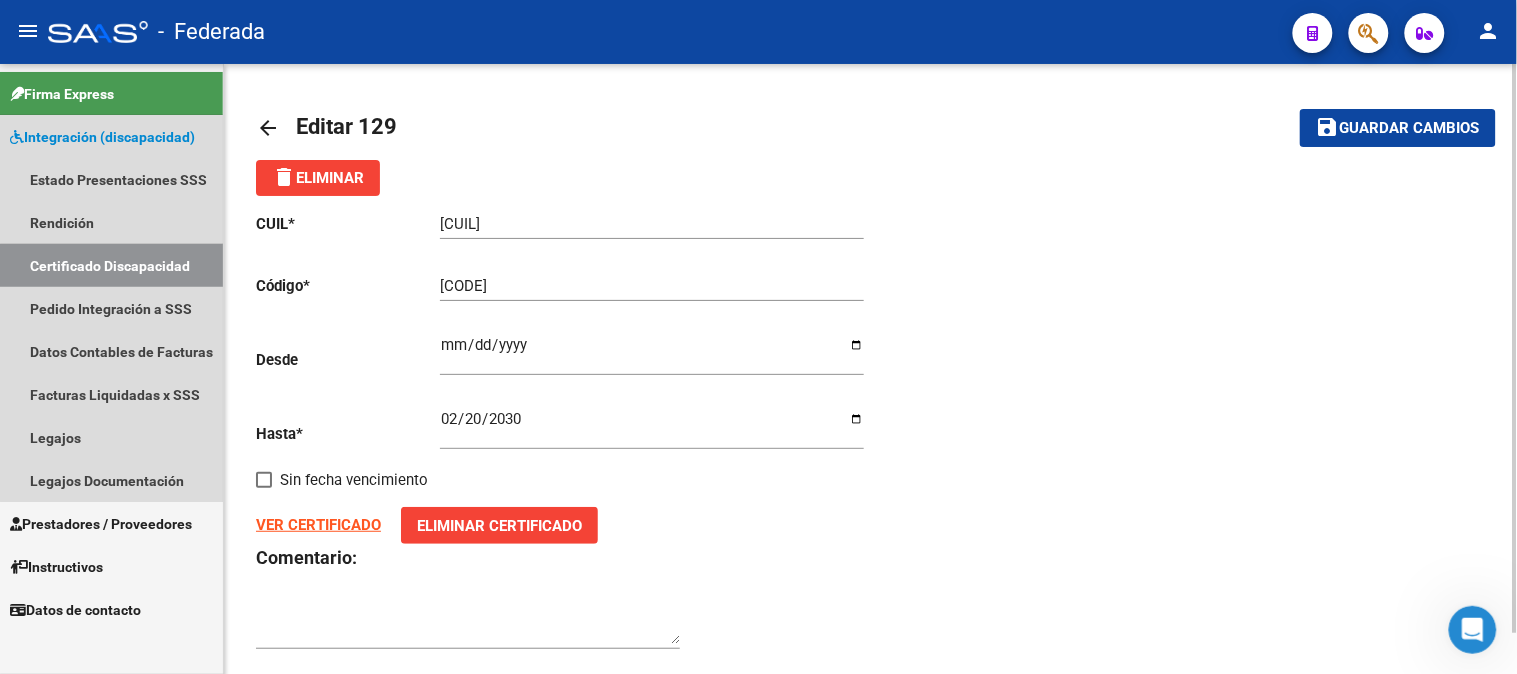 click on "Certificado Discapacidad" at bounding box center [111, 265] 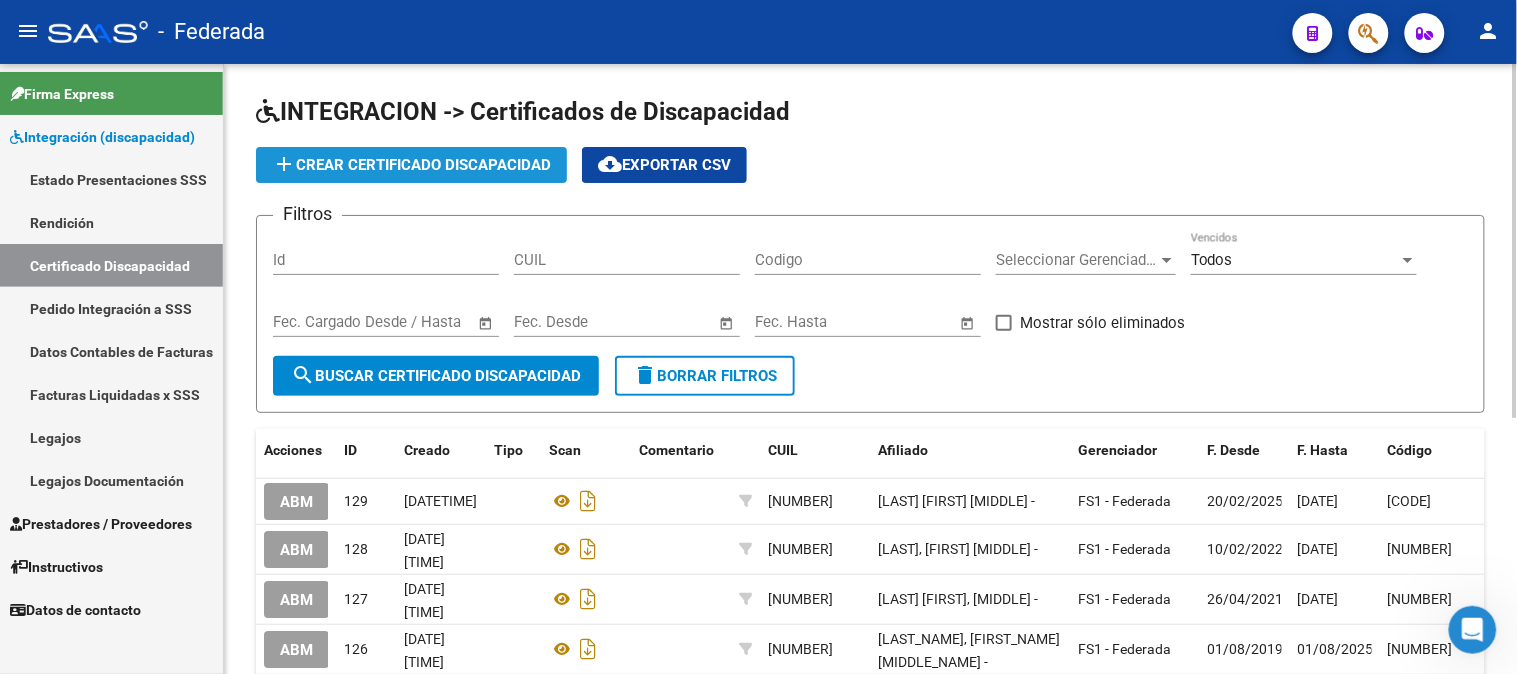 click on "add  Crear Certificado Discapacidad" 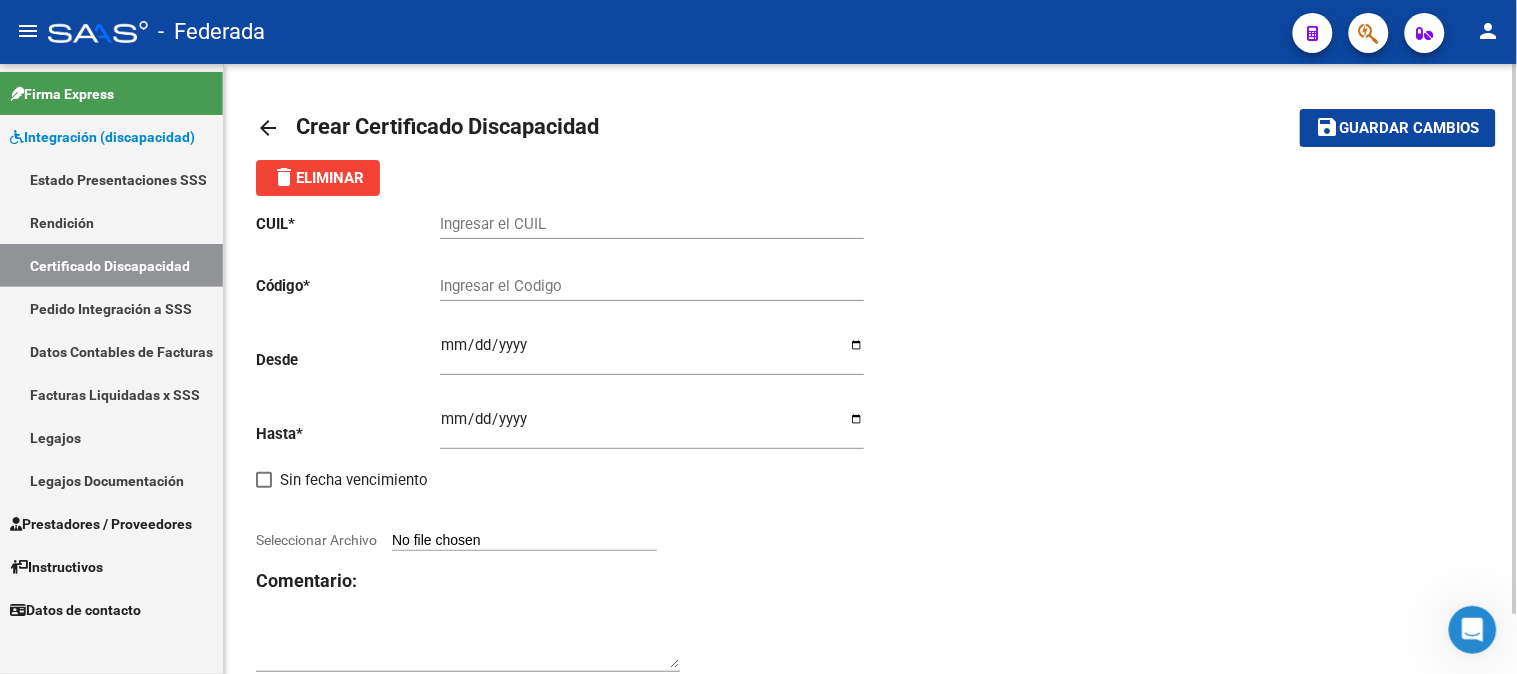 click on "Ingresar el CUIL" at bounding box center [652, 224] 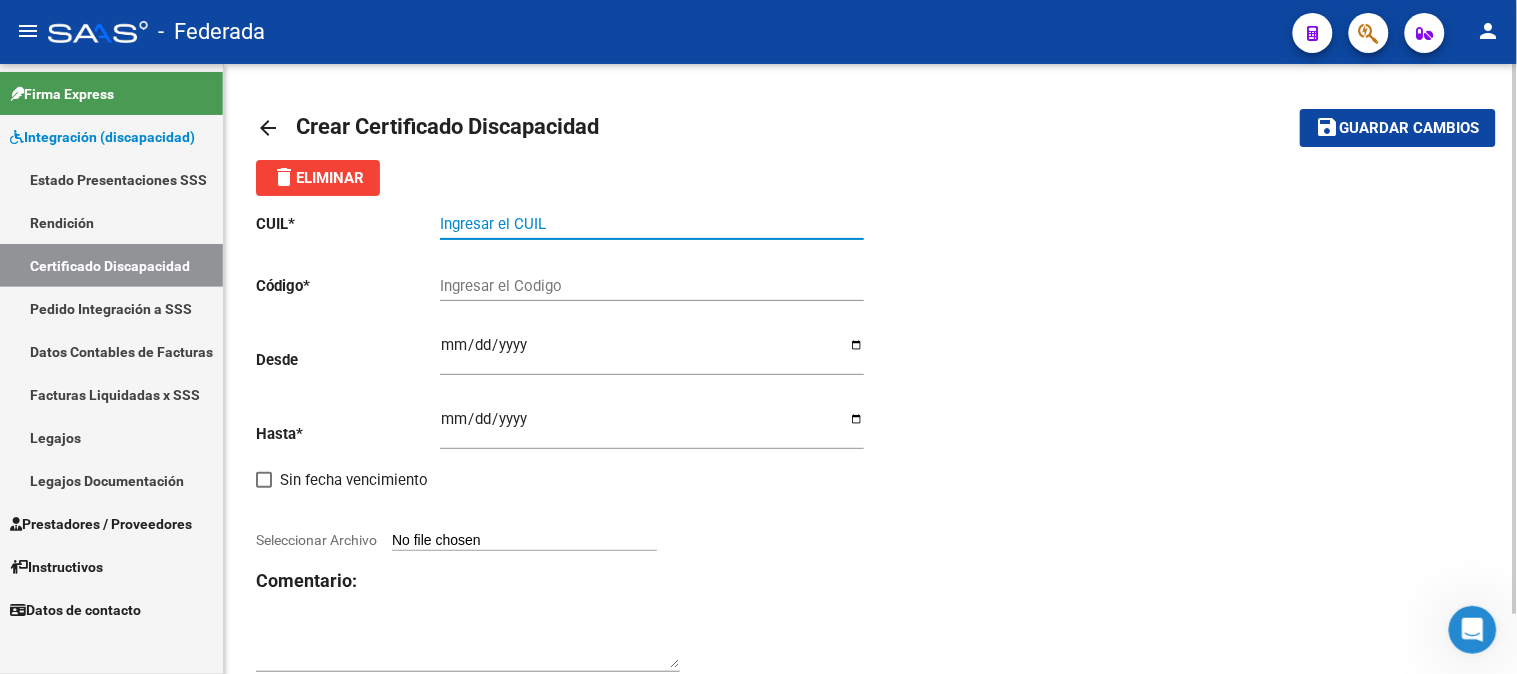 paste on "[CUIL]" 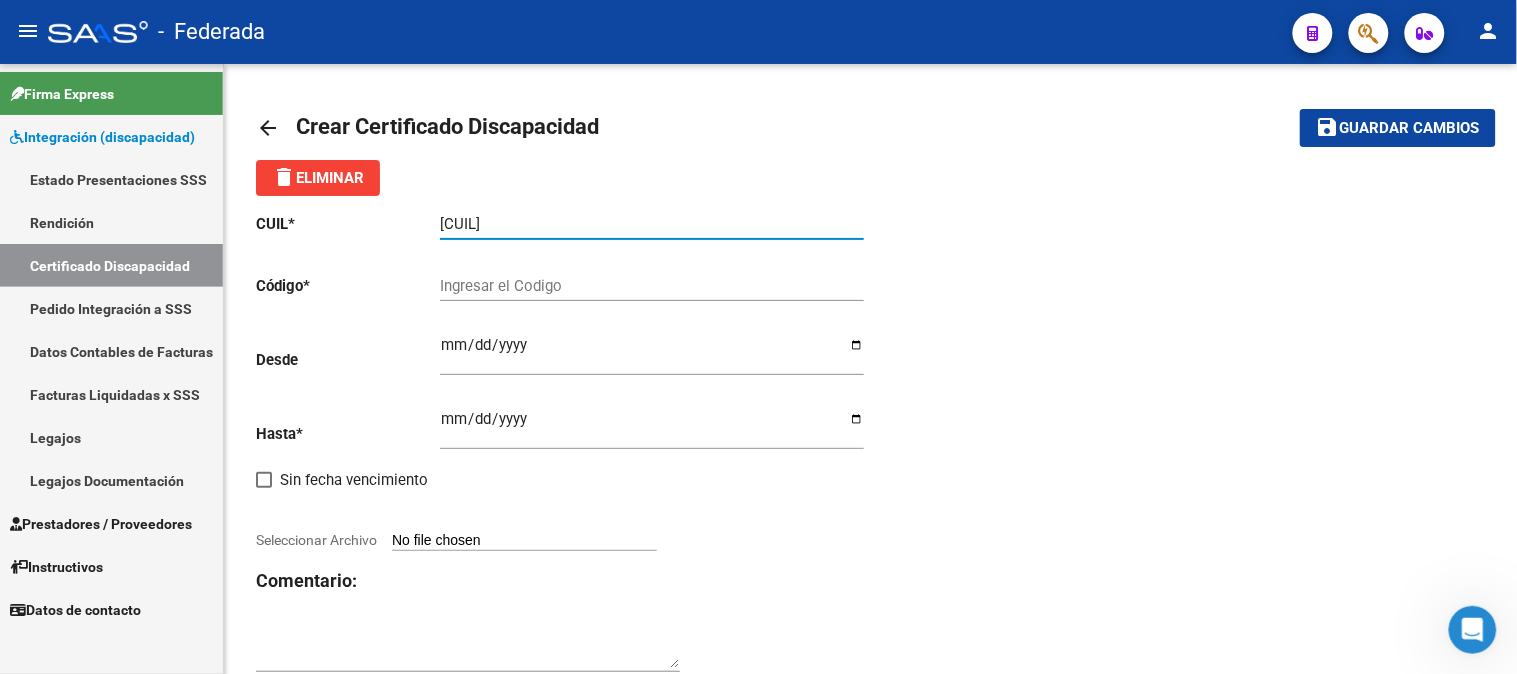 type on "[CUIL]" 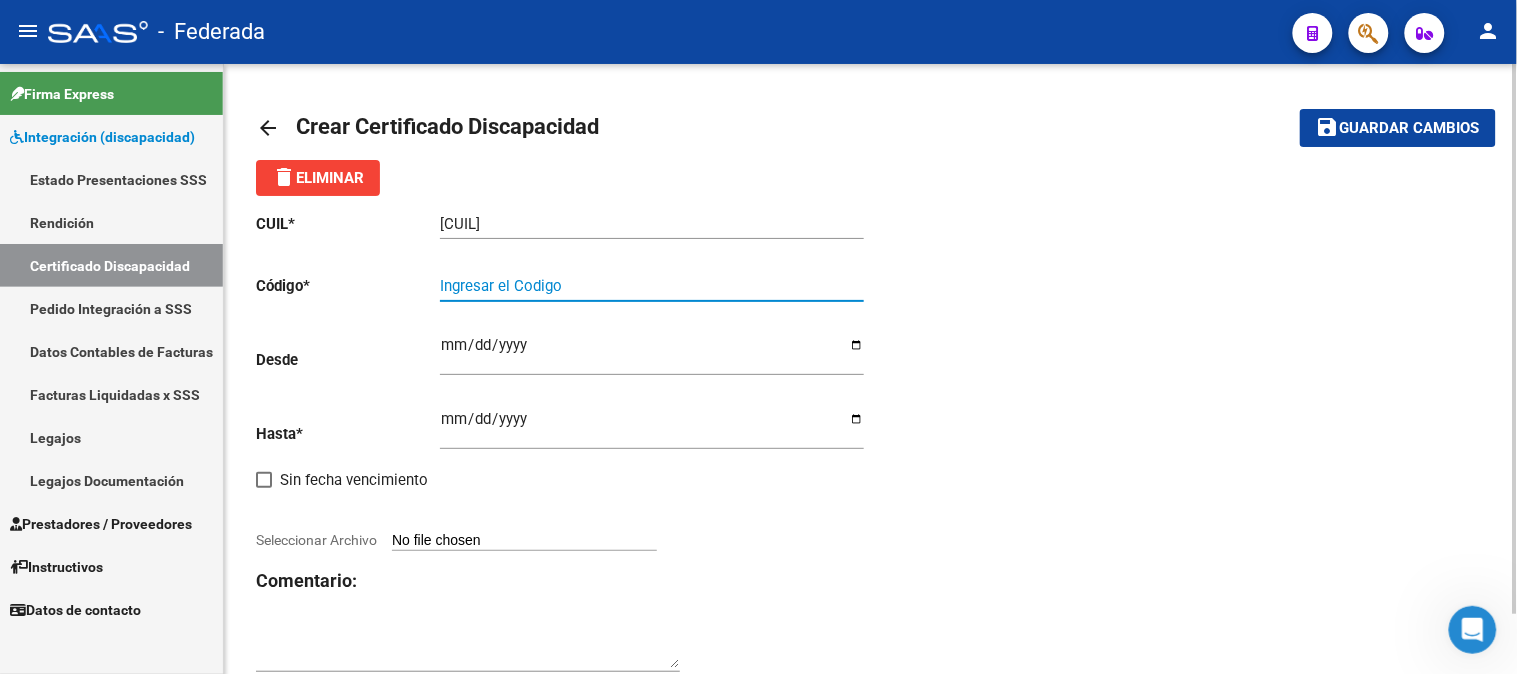 click on "Ingresar el Codigo" at bounding box center [652, 286] 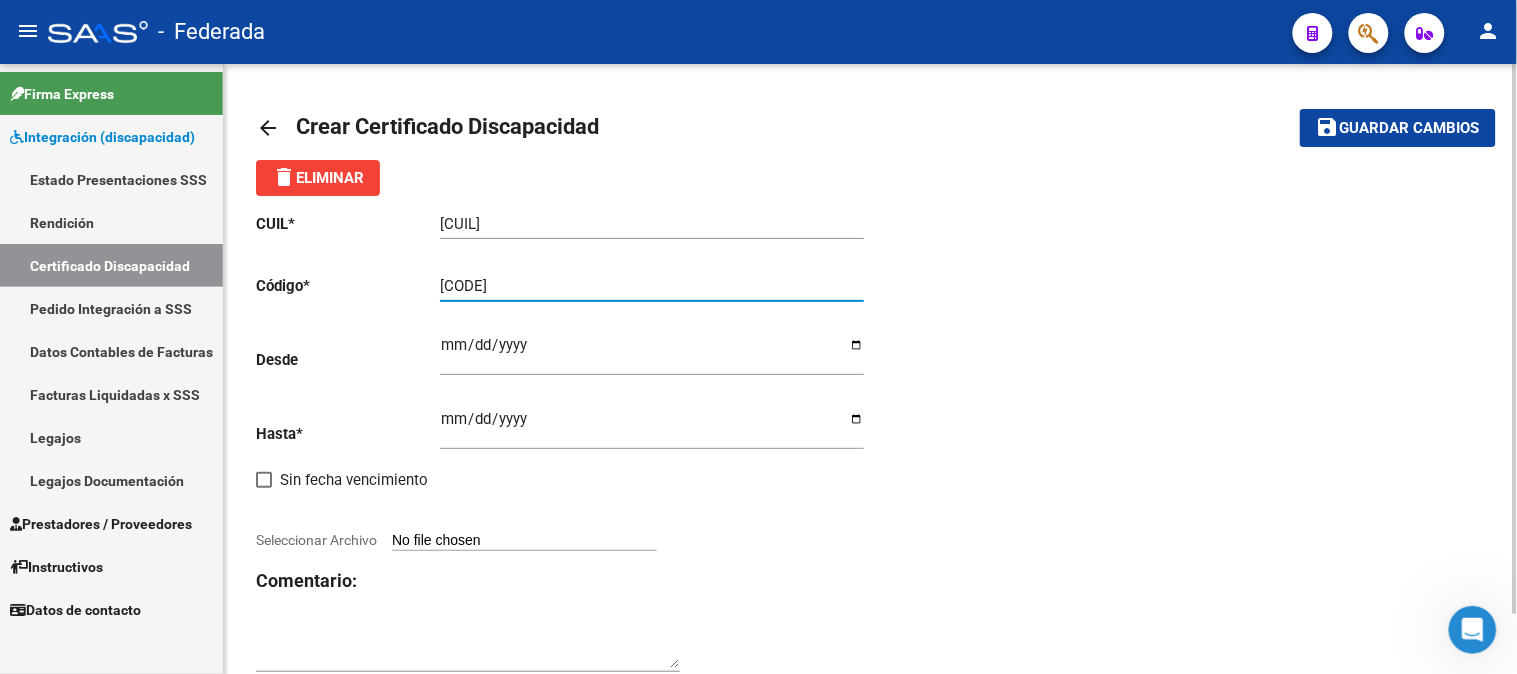 click on "[CODE]" at bounding box center (652, 286) 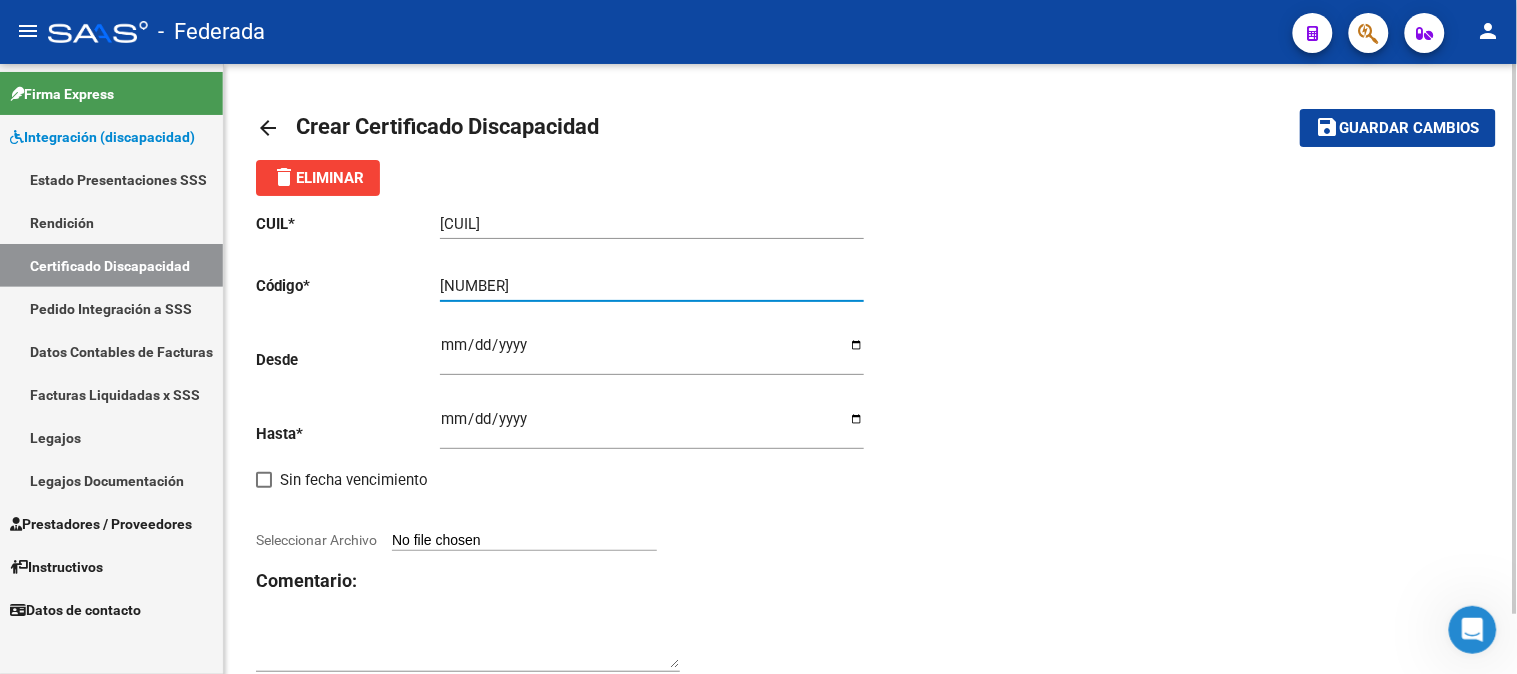type on "[NUMBER]" 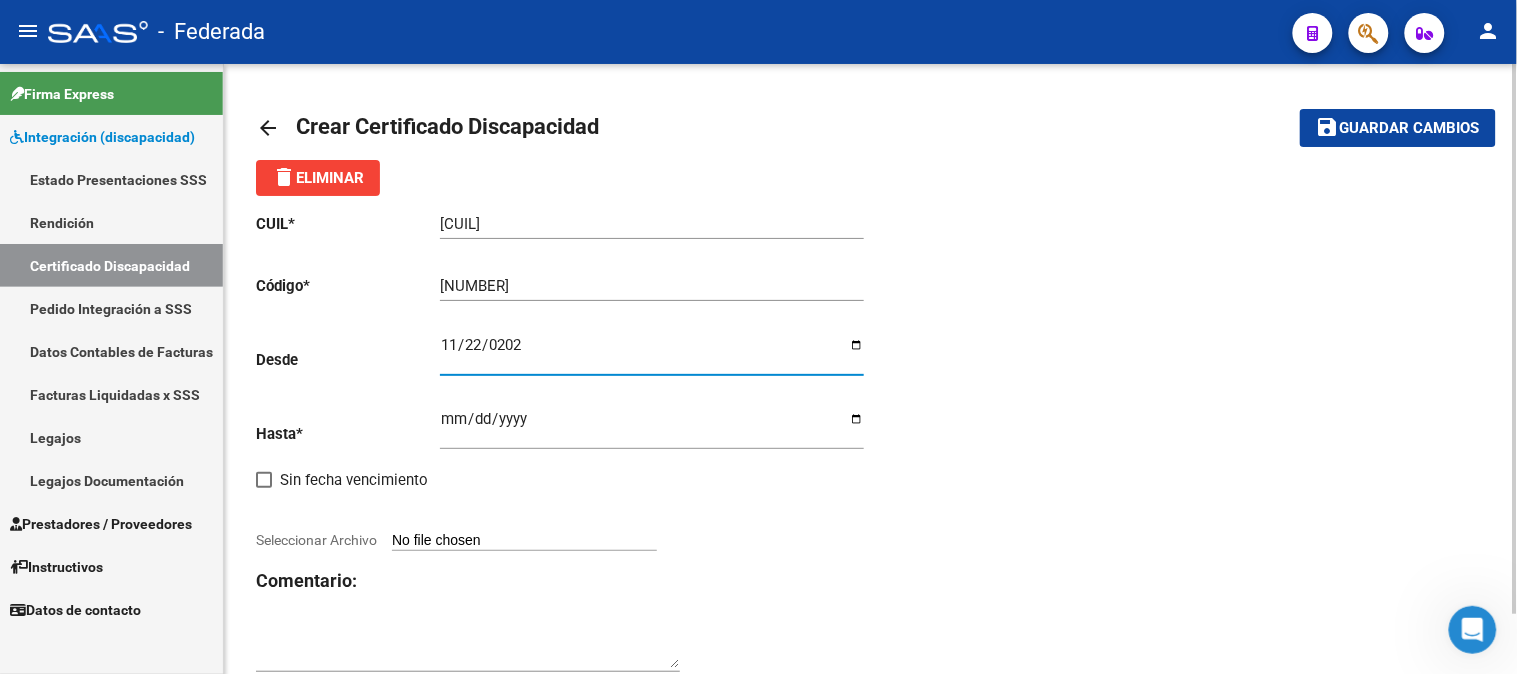 type on "[DATE]" 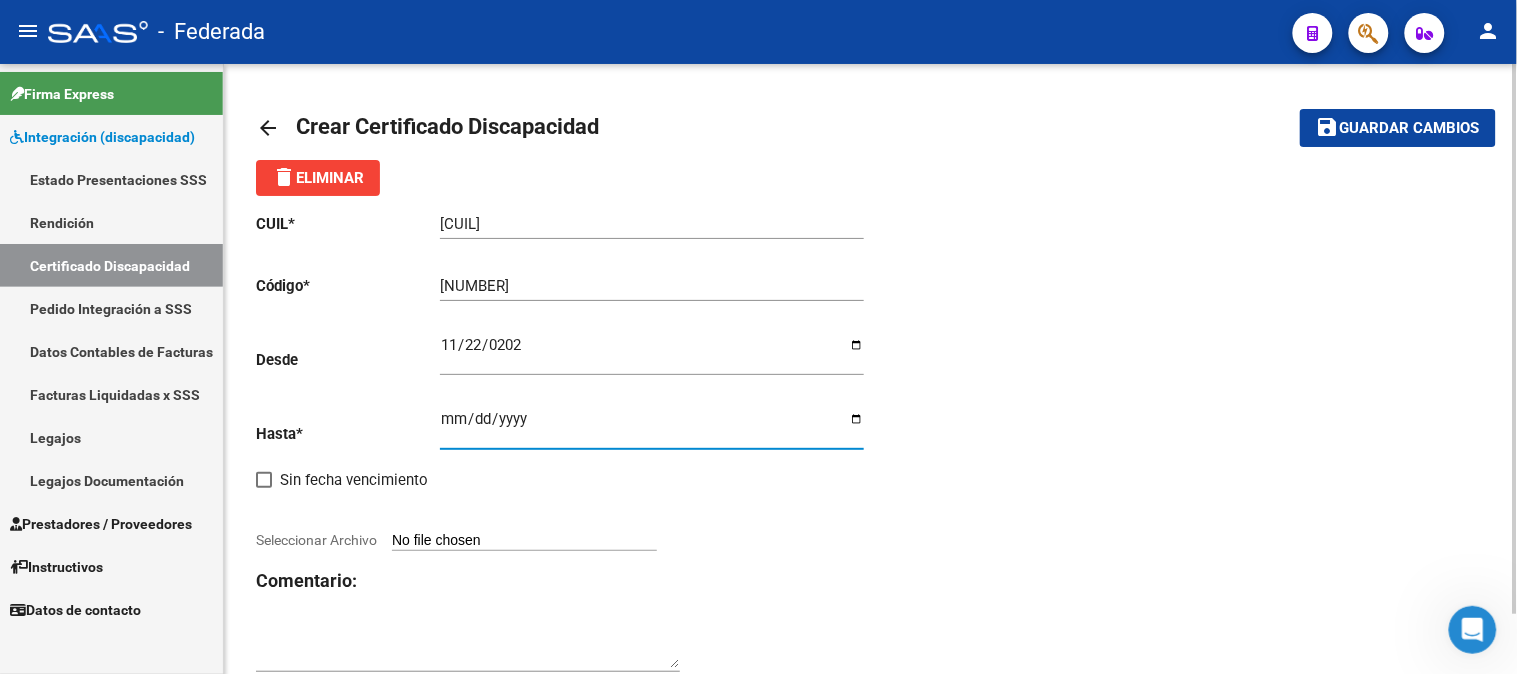 click on "Ingresar fec. Hasta" at bounding box center [652, 427] 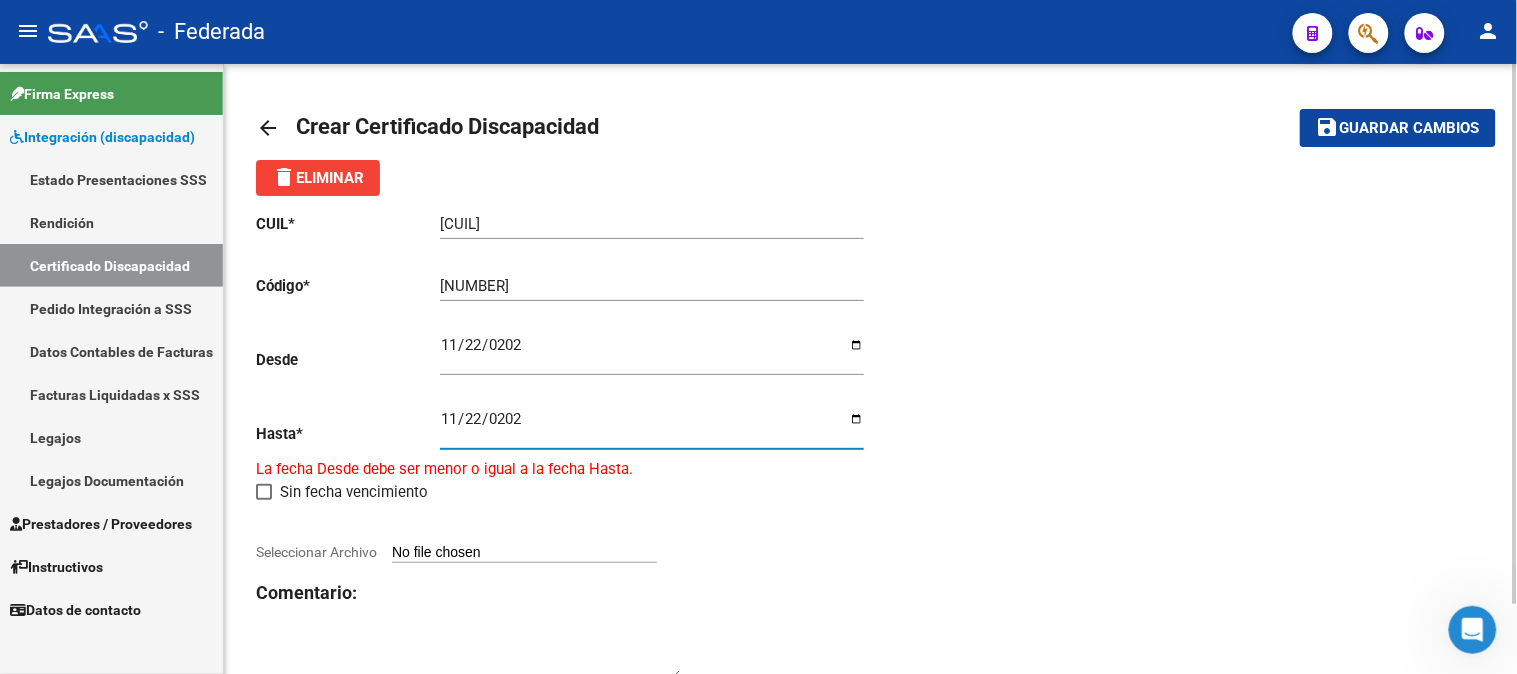type on "[DATE]" 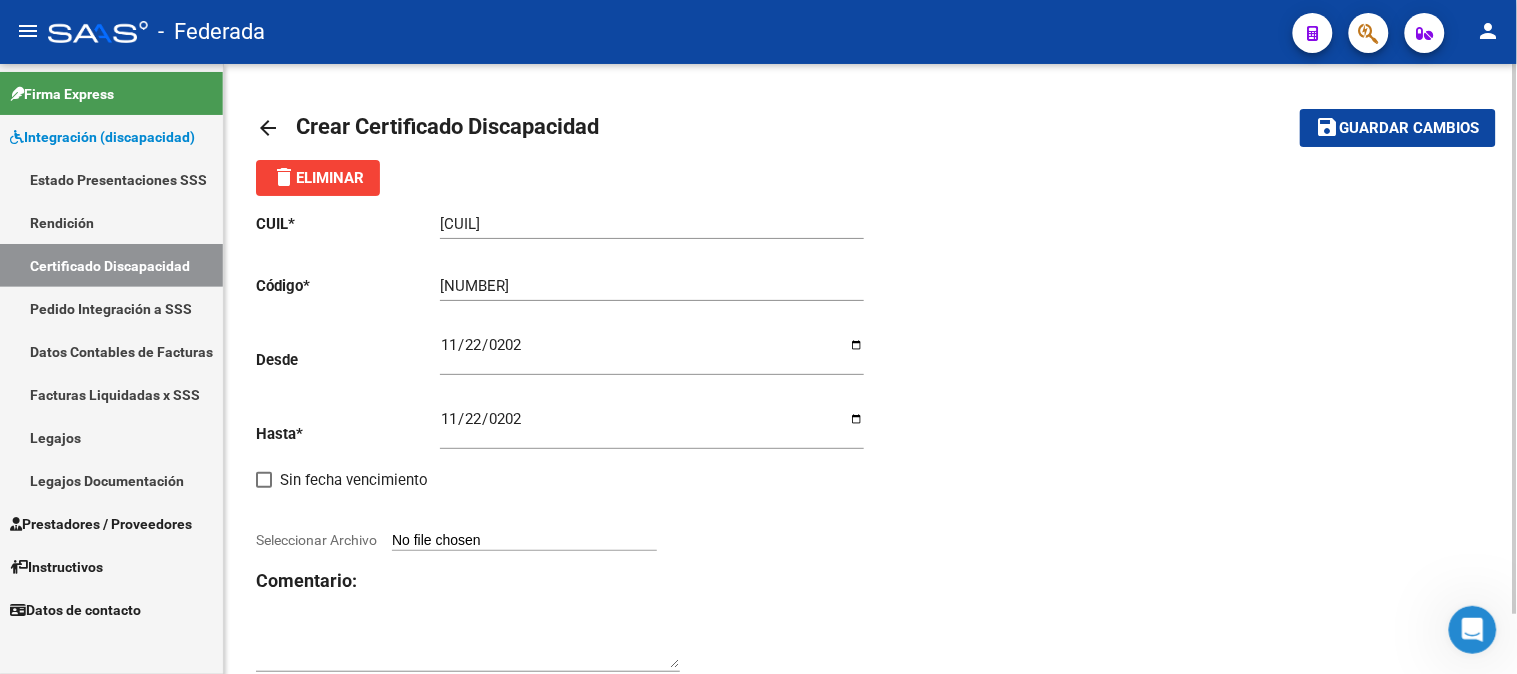 click on "CUIL  *   [CUIL] Ingresar el CUIL  Código  *   [CODE] Ingresar el Codigo  Desde    [DATE] Ingresar fec. Desde  Hasta  *   [DATE] Ingresar fec. Hasta     Sin fecha vencimiento        Seleccionar Archivo Comentario:" 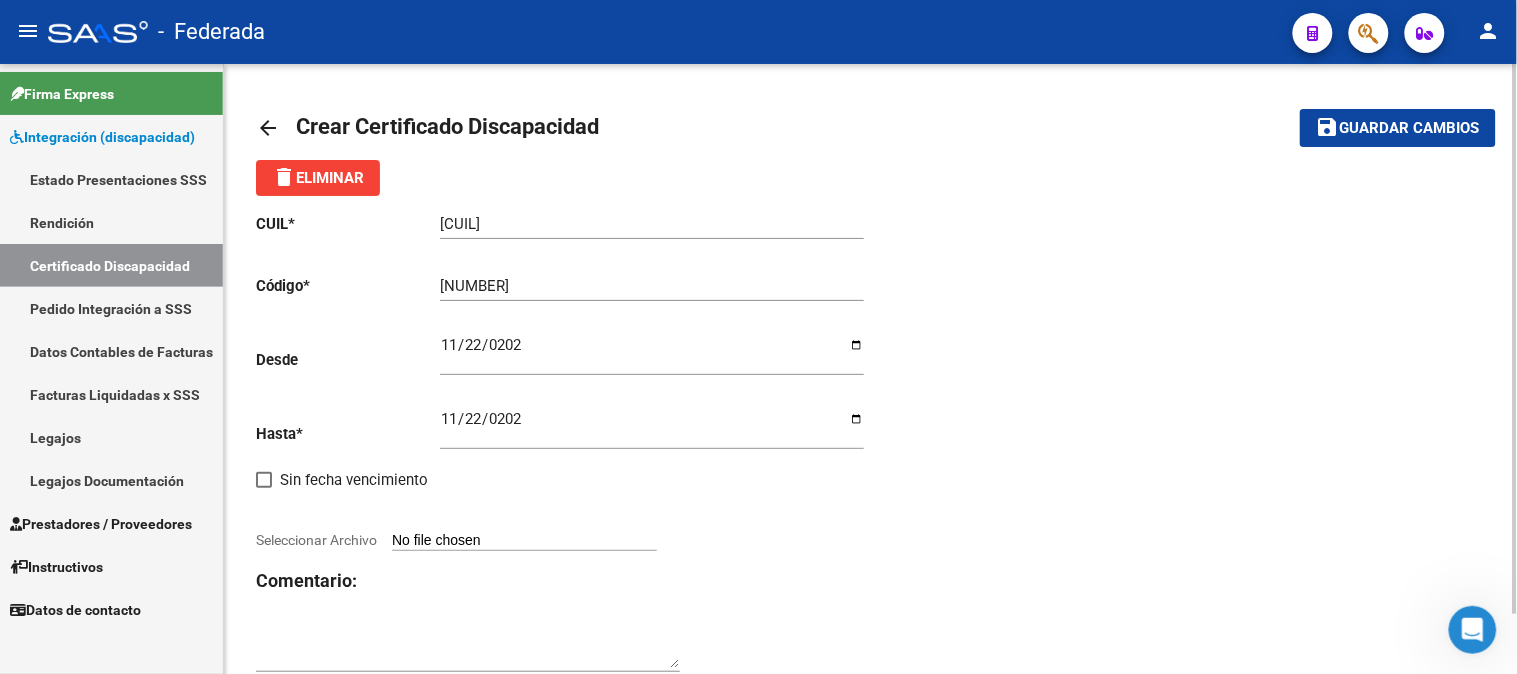 type on "C:\fakepath\[NUMBER] [LAST_NAME] [FIRST_NAME].pdf" 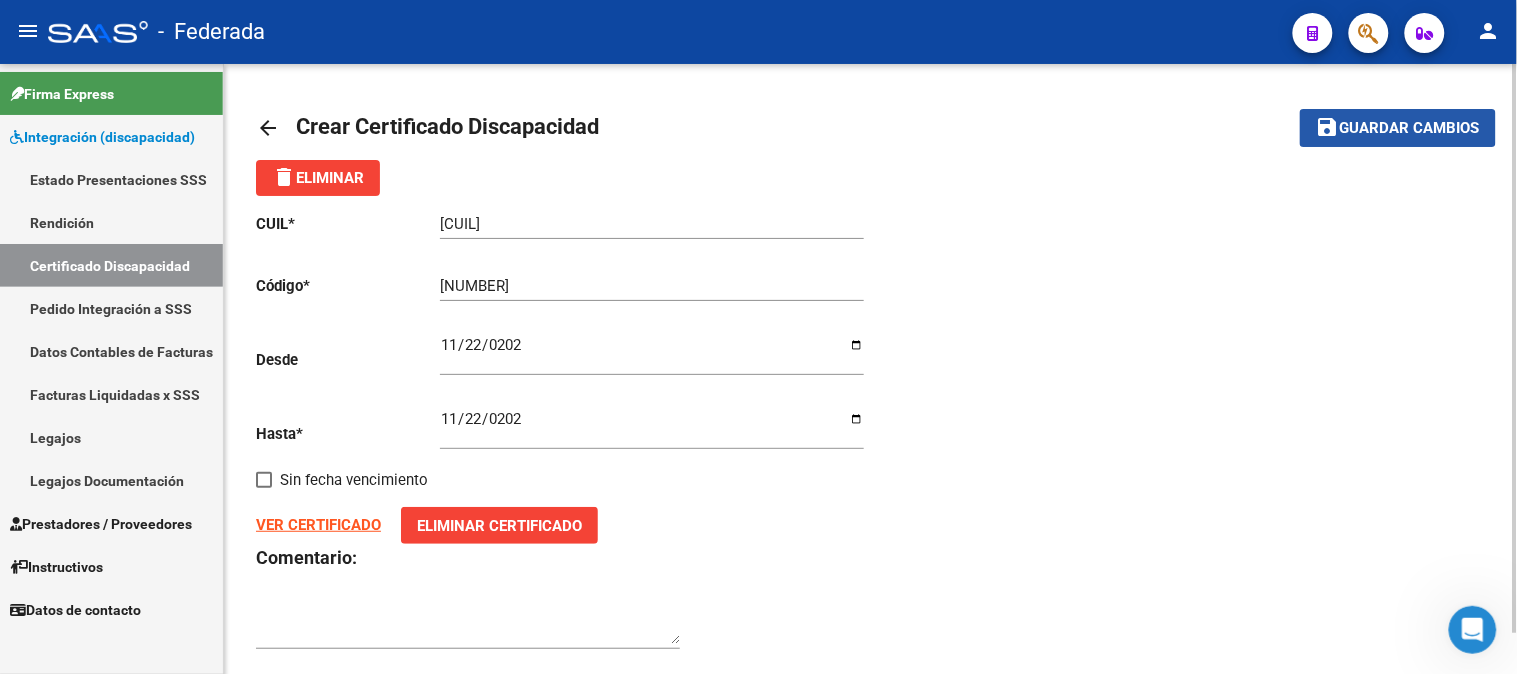 click on "Guardar cambios" 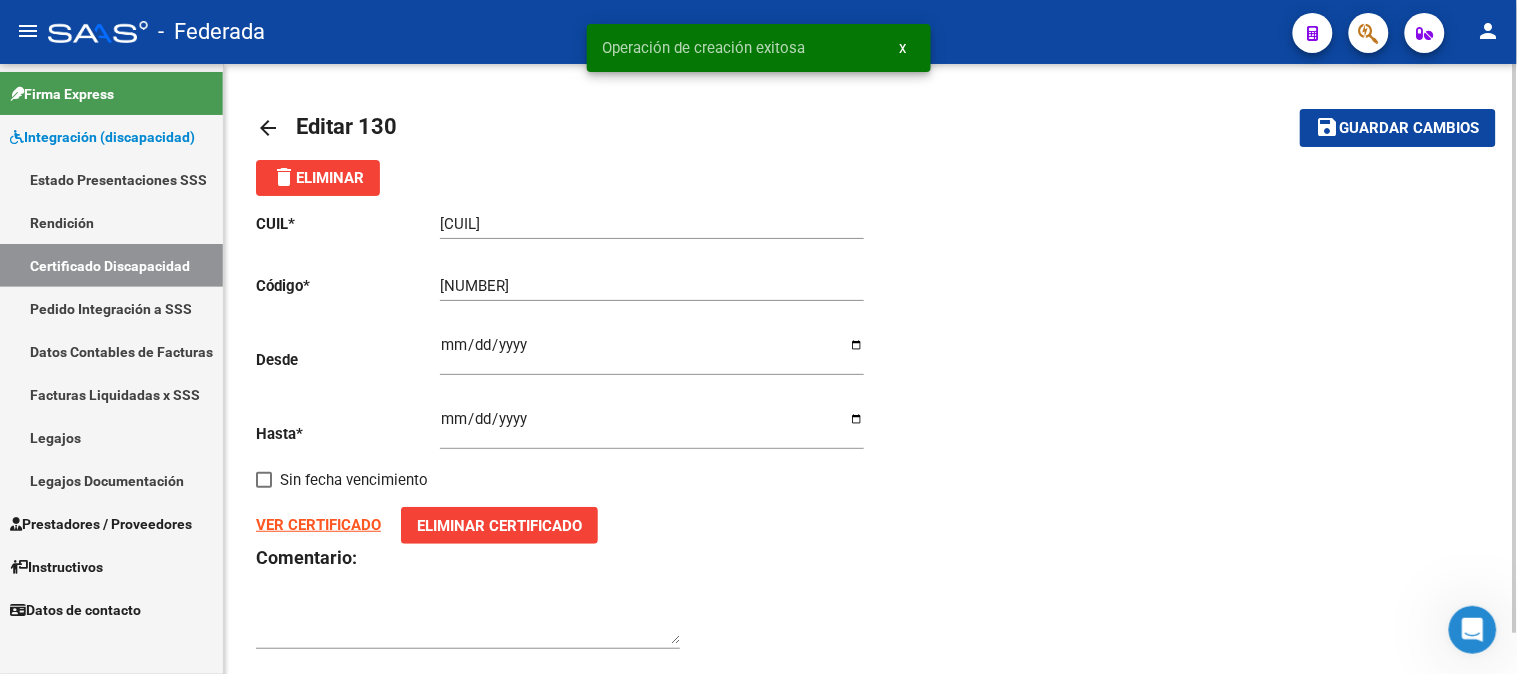 click on "x" at bounding box center (903, 48) 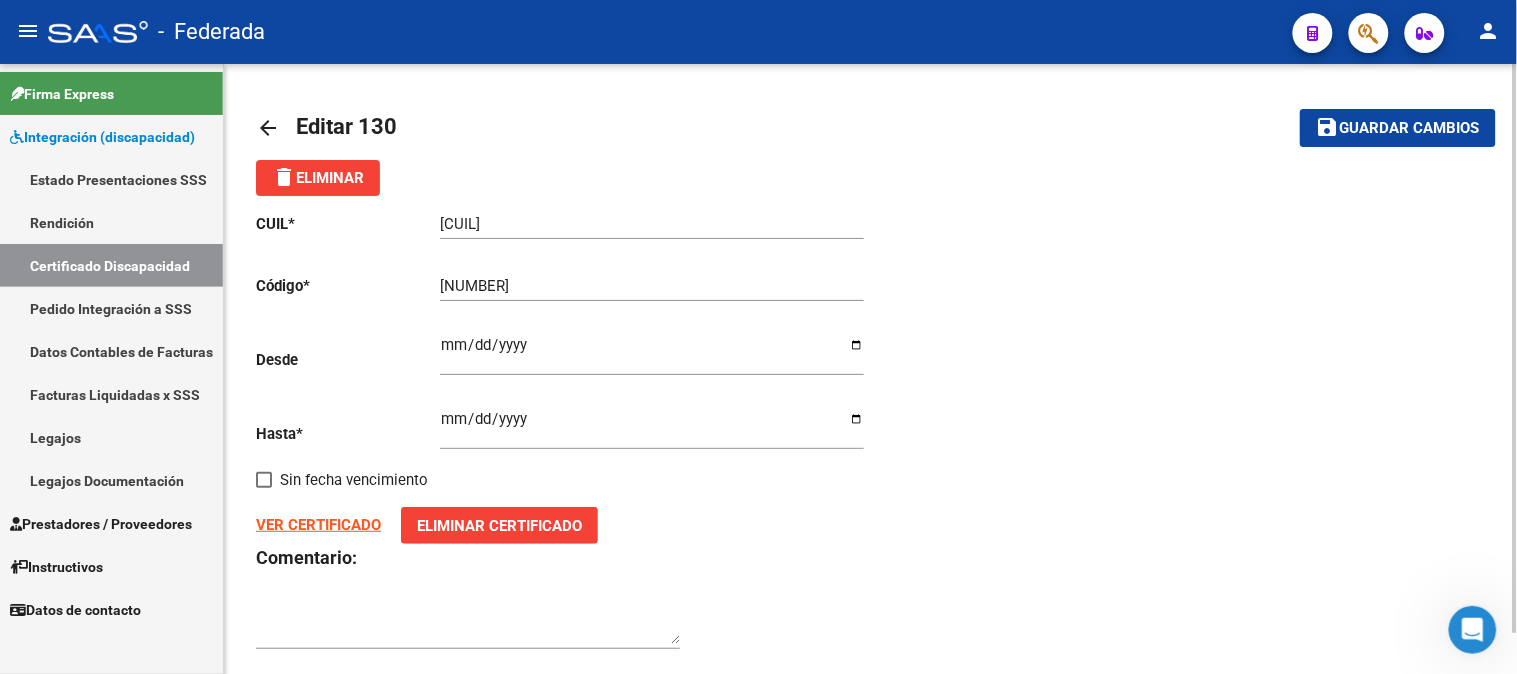 click on "Certificado Discapacidad" at bounding box center (111, 265) 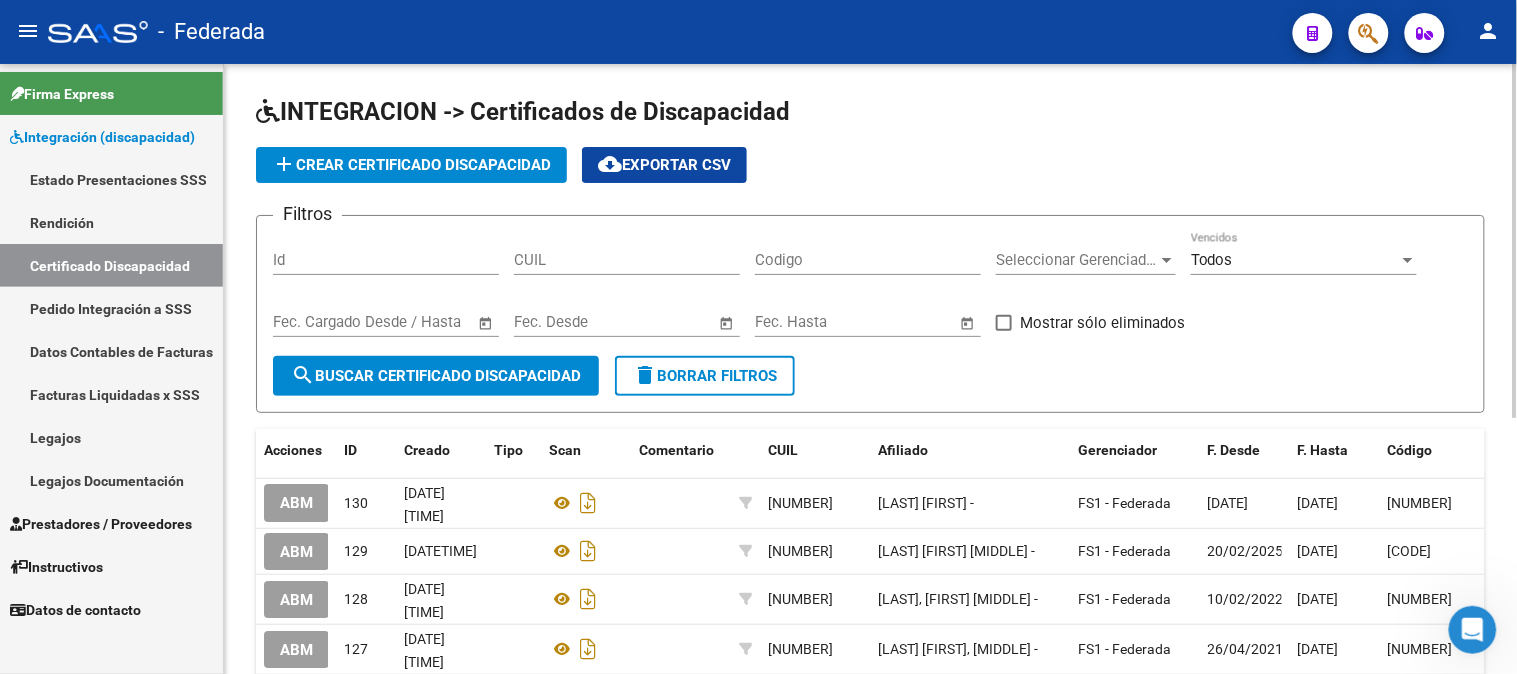 scroll, scrollTop: 222, scrollLeft: 0, axis: vertical 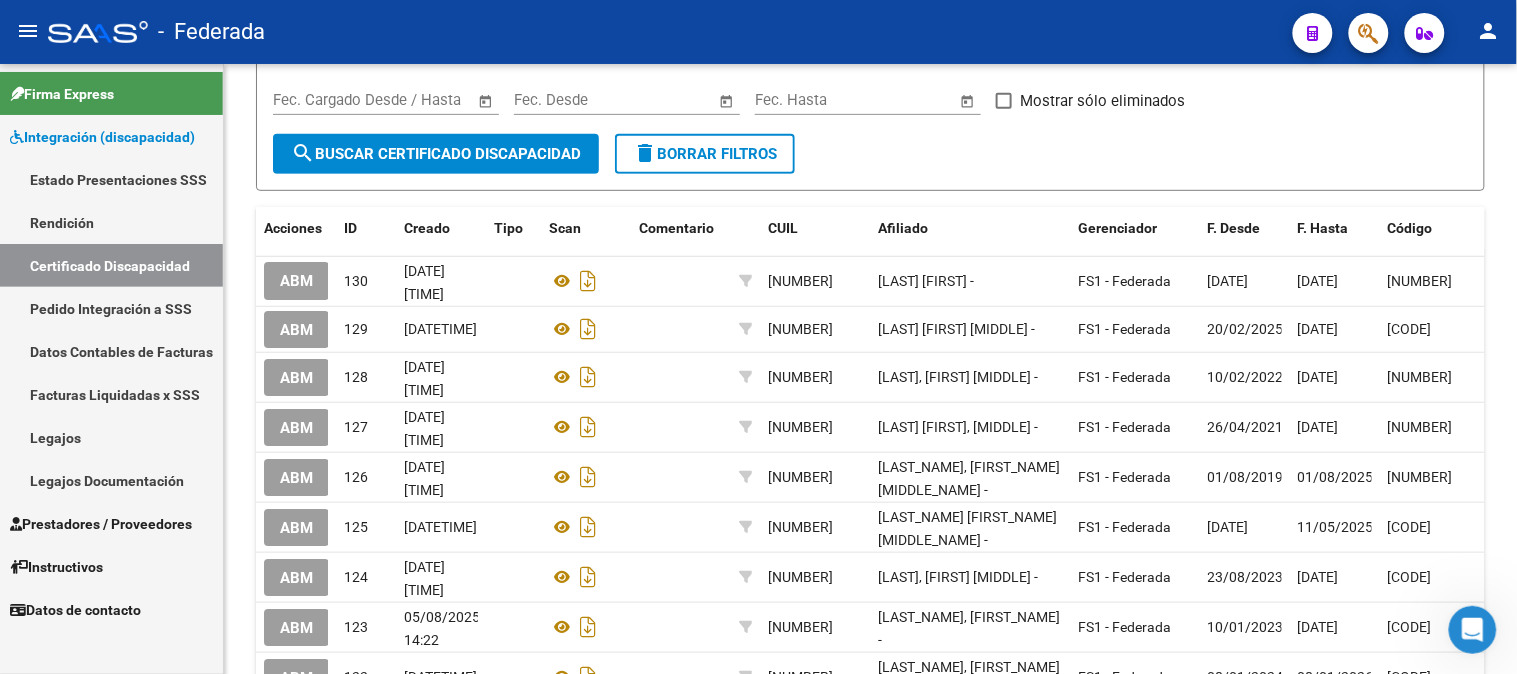 click 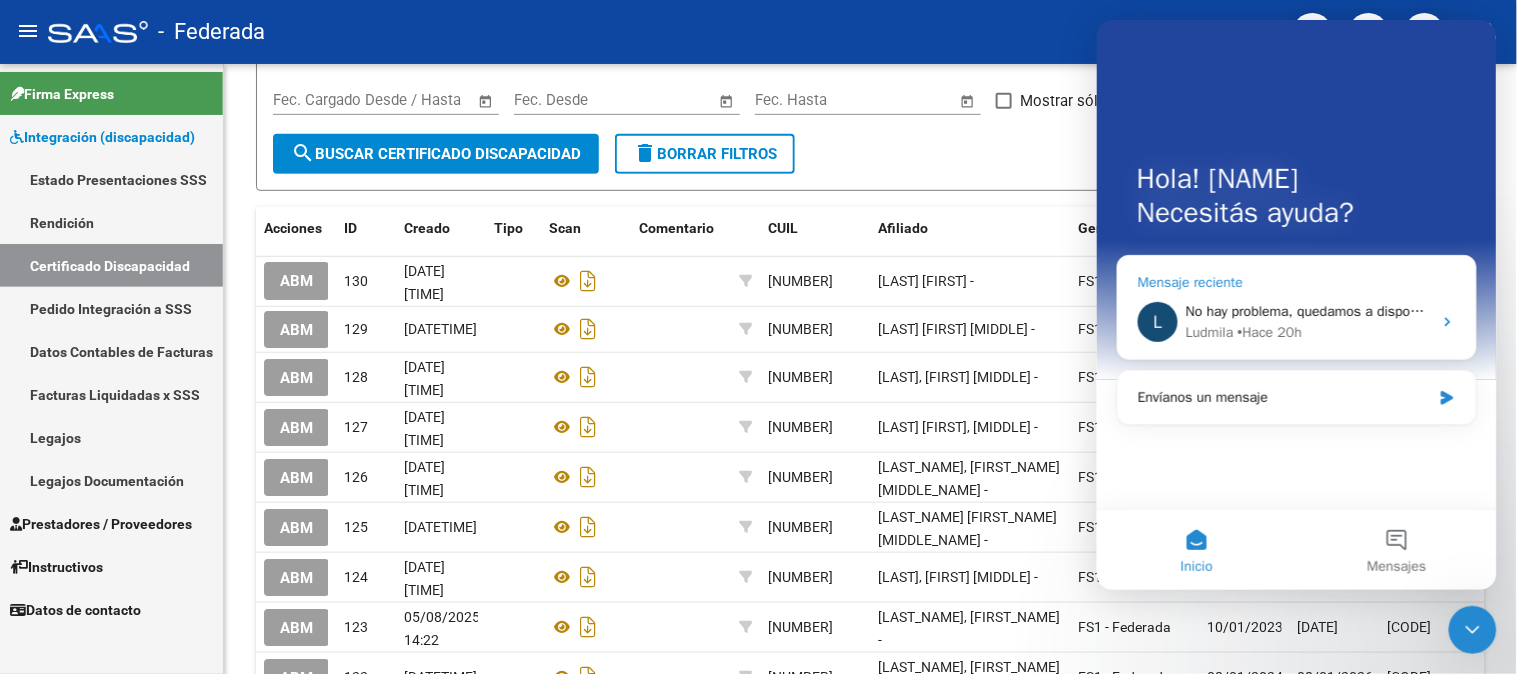 click on "•  Hace [TIME]" at bounding box center [1269, 331] 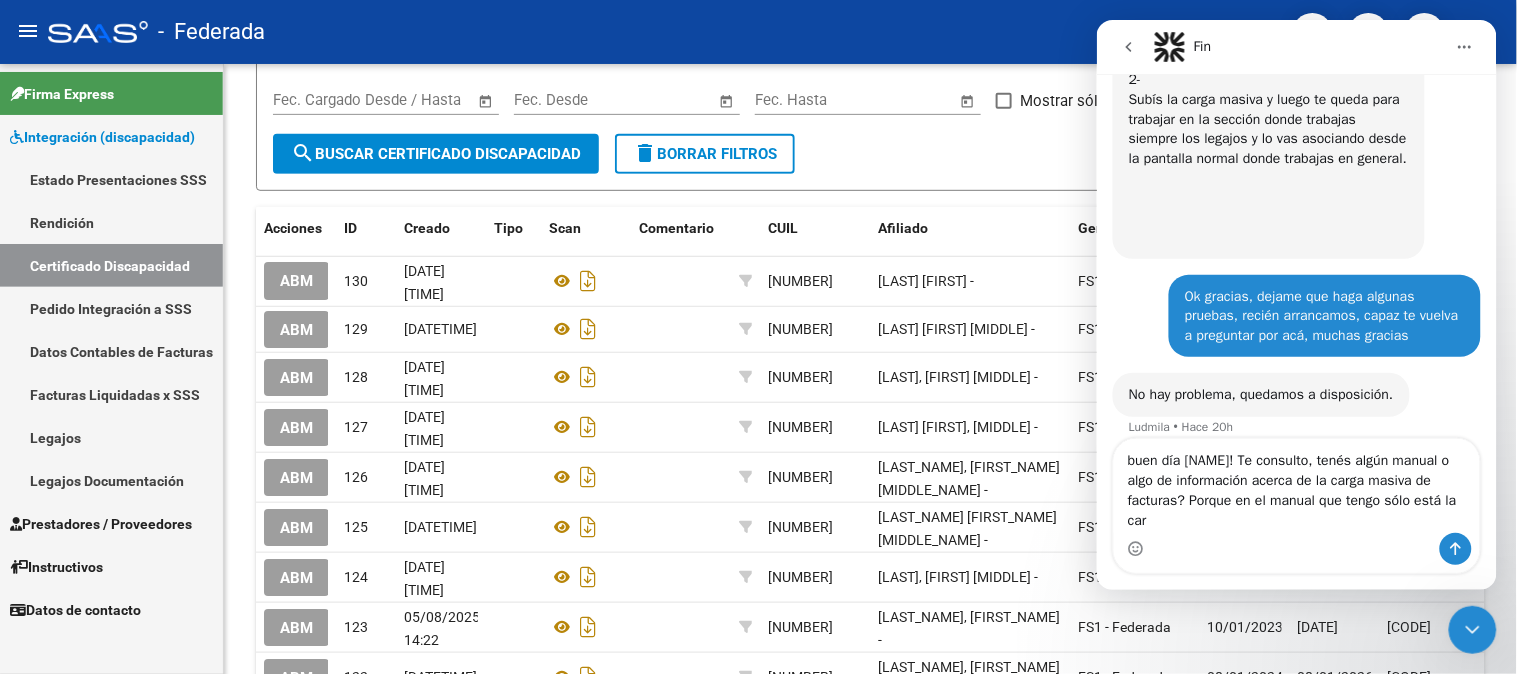 scroll, scrollTop: 2260, scrollLeft: 0, axis: vertical 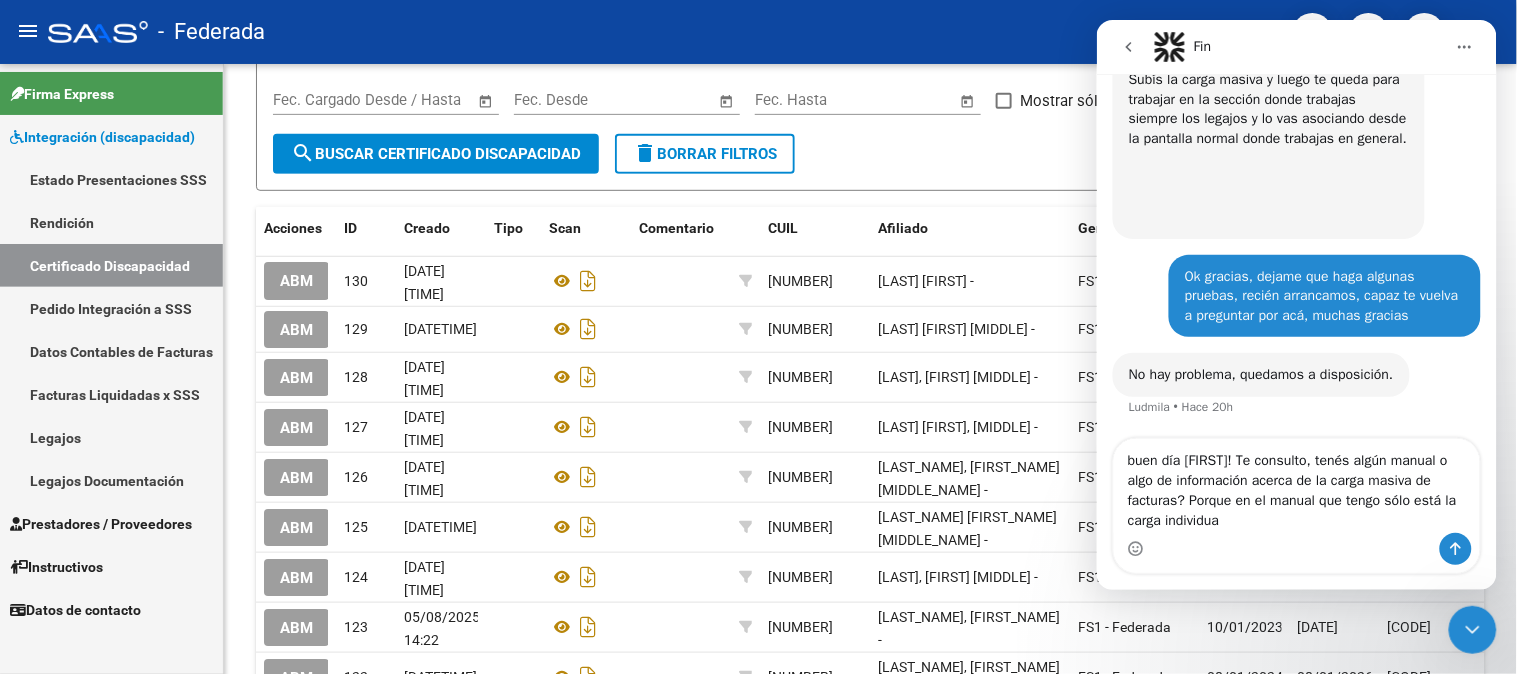 type on "buen día [NAME]! Te consulto, tenés algún manual o algo de información acerca de la carga masiva de facturas? Porque en el manual que tengo sólo está la carga individual" 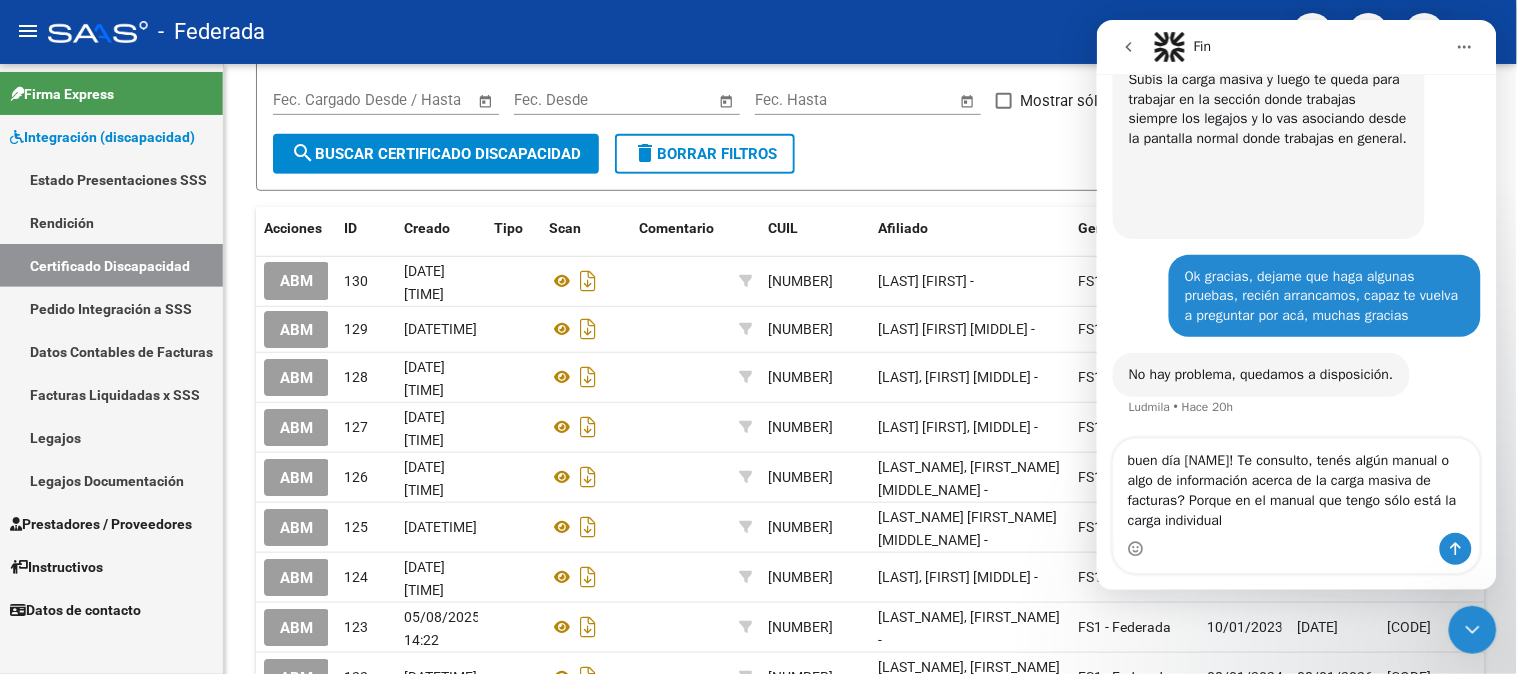 type 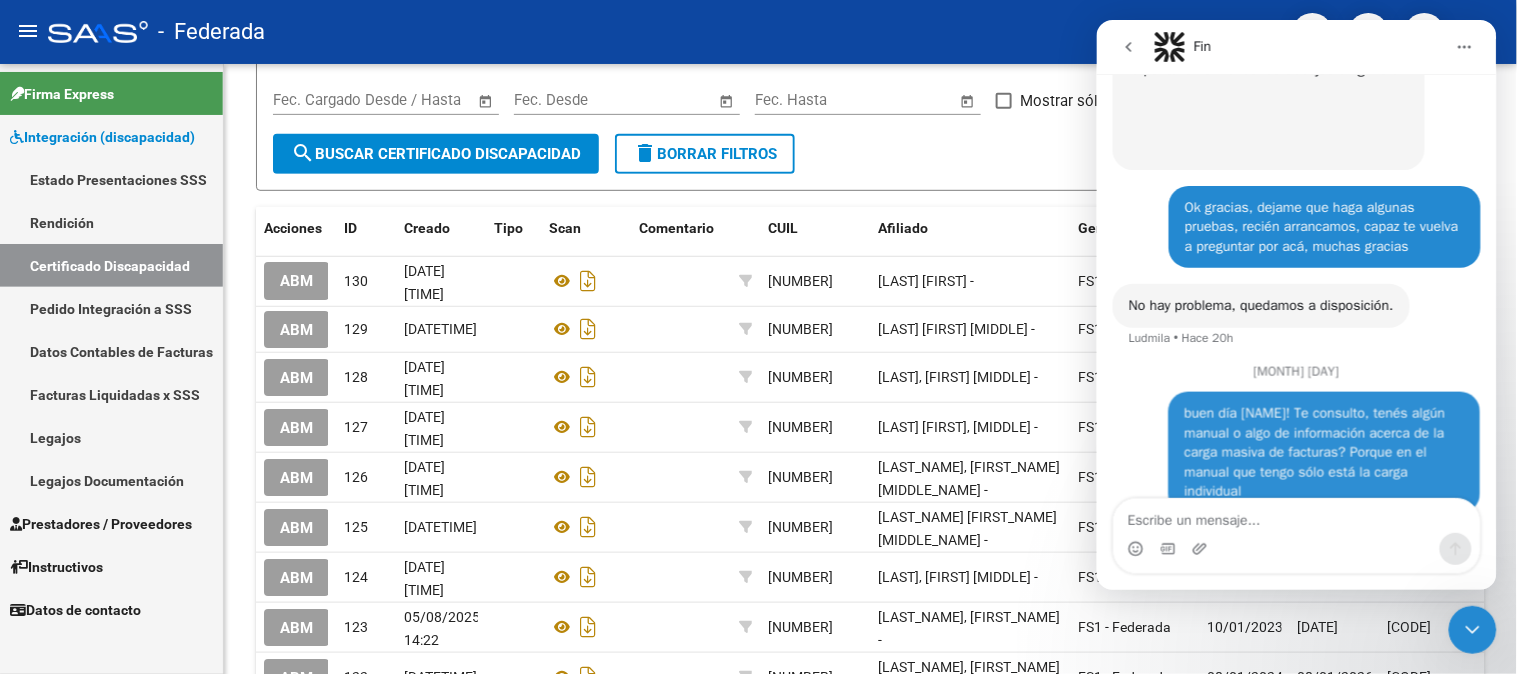 scroll, scrollTop: 2391, scrollLeft: 0, axis: vertical 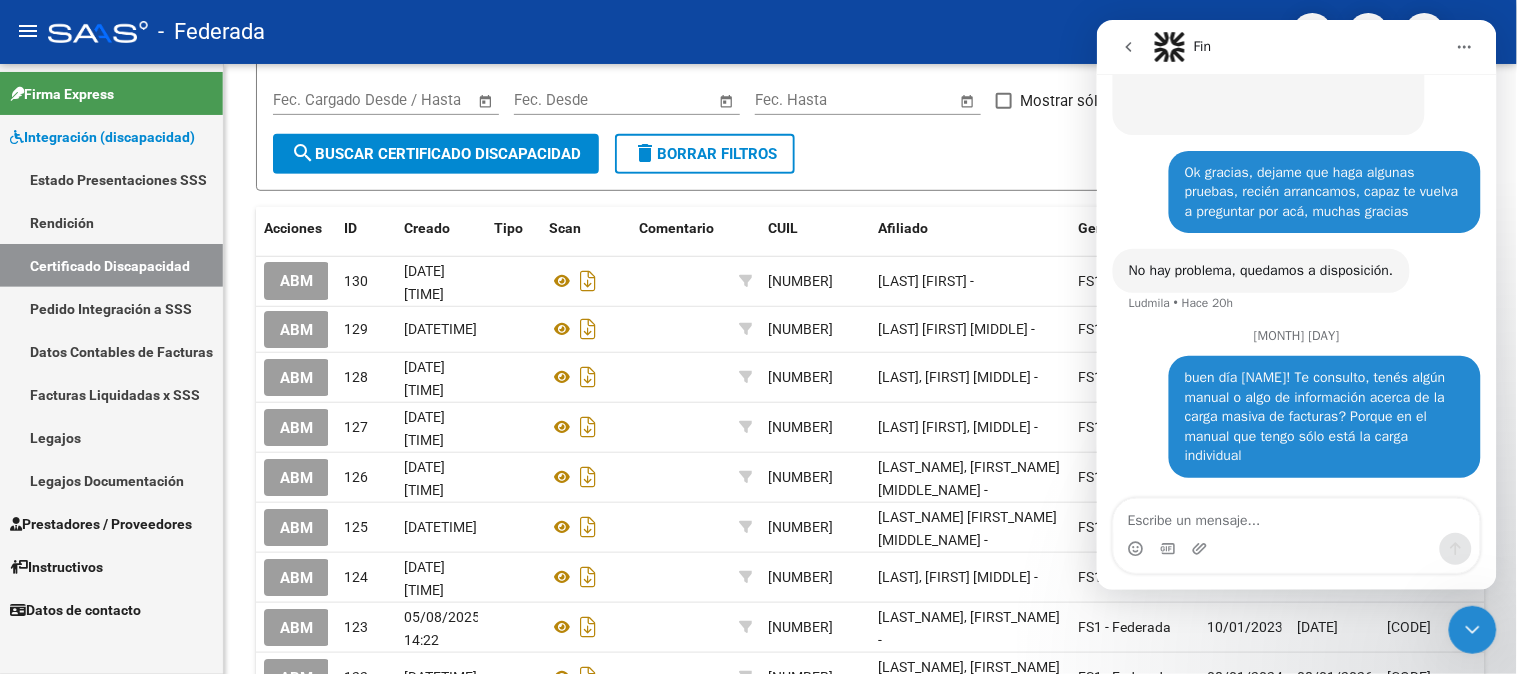 click 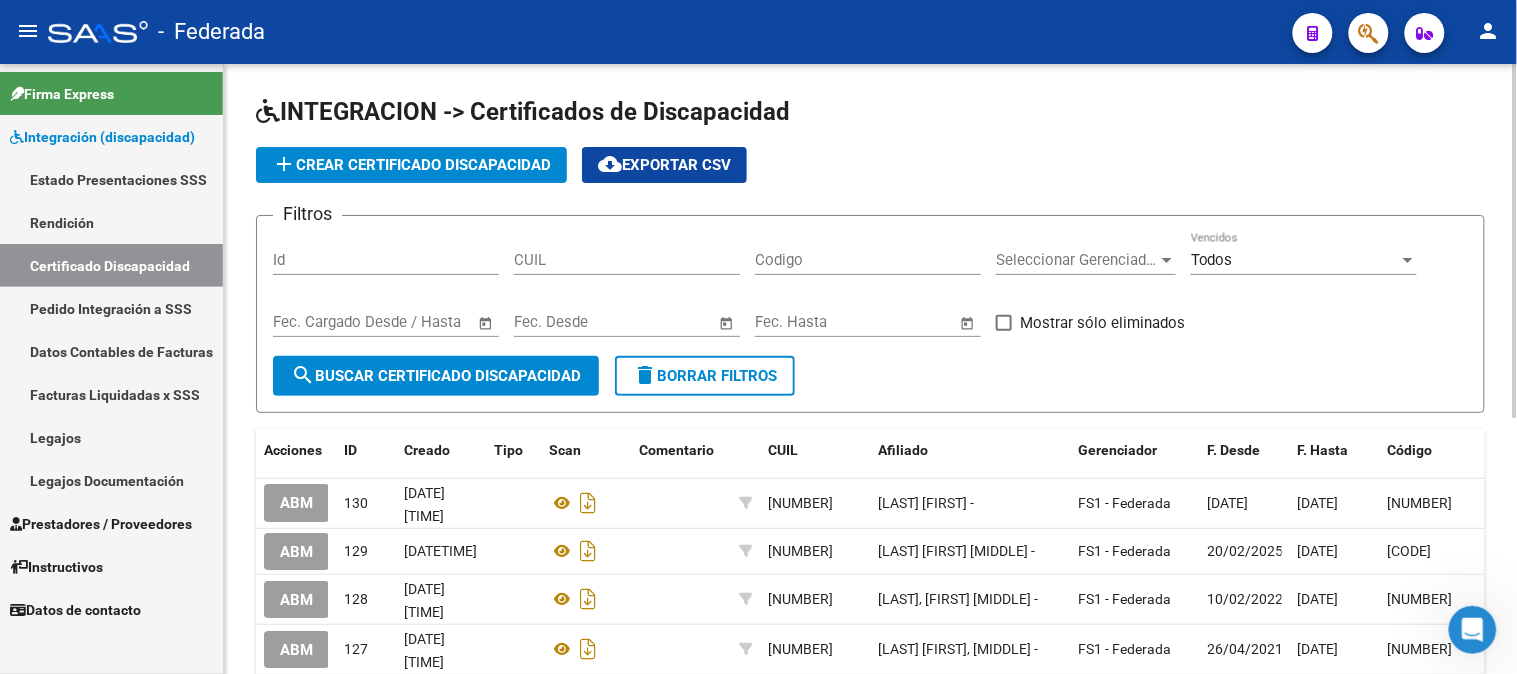 scroll, scrollTop: 111, scrollLeft: 0, axis: vertical 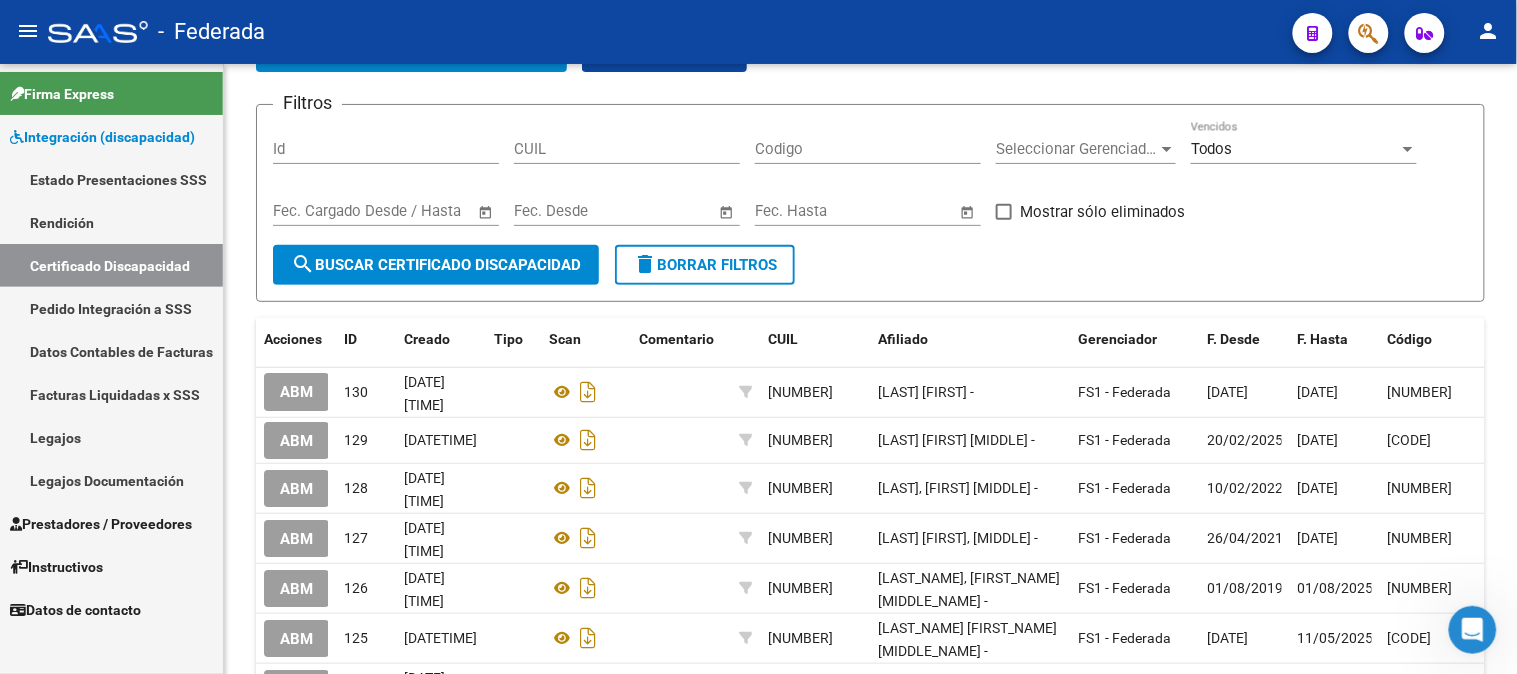 click on "Pedido Integración a SSS" at bounding box center [111, 308] 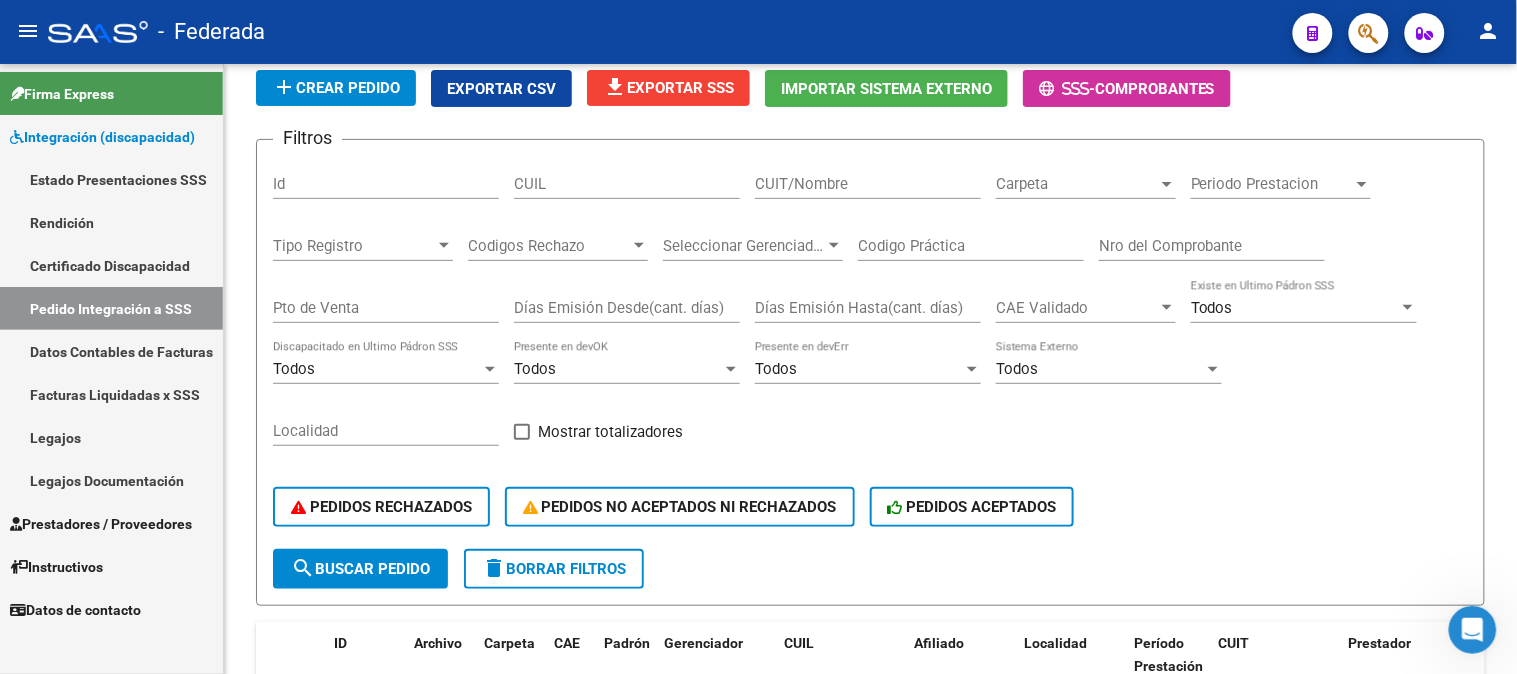 click on "Certificado Discapacidad" at bounding box center (111, 265) 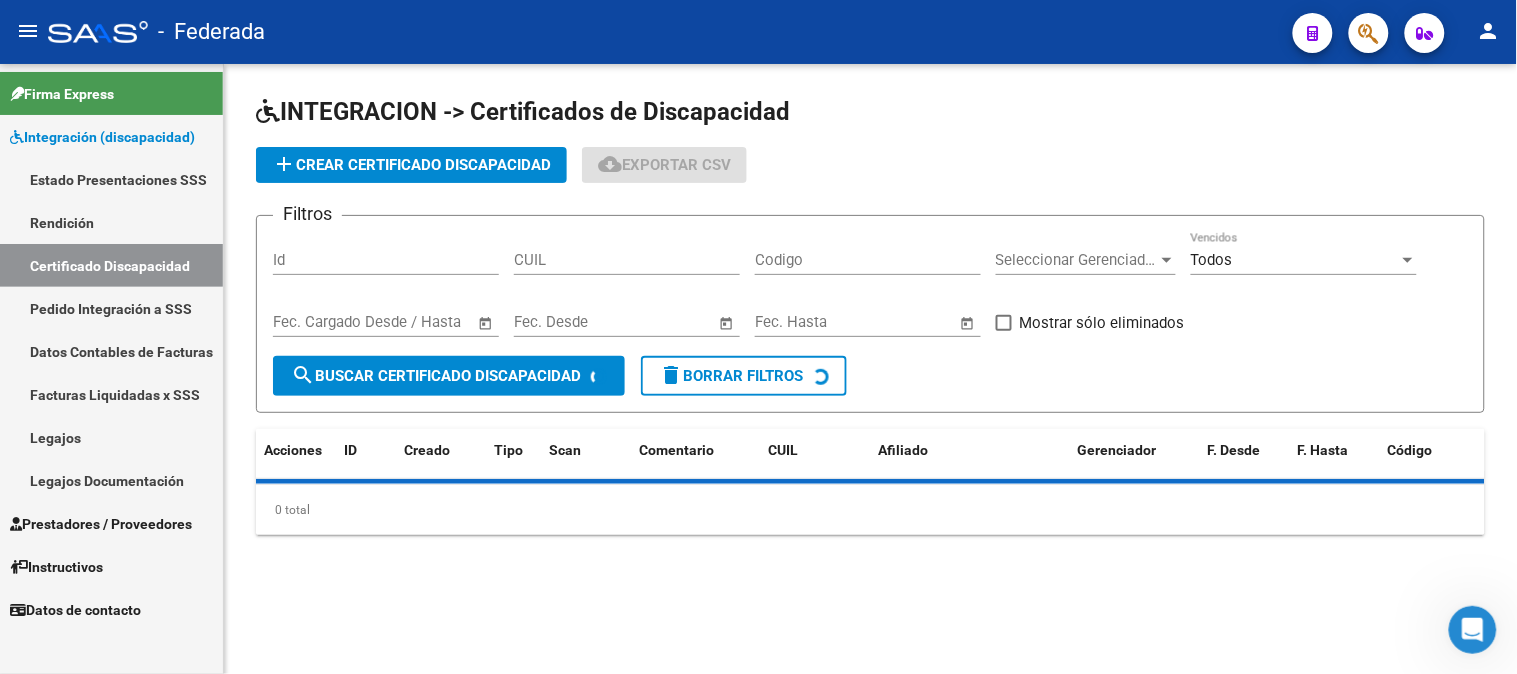 scroll, scrollTop: 0, scrollLeft: 0, axis: both 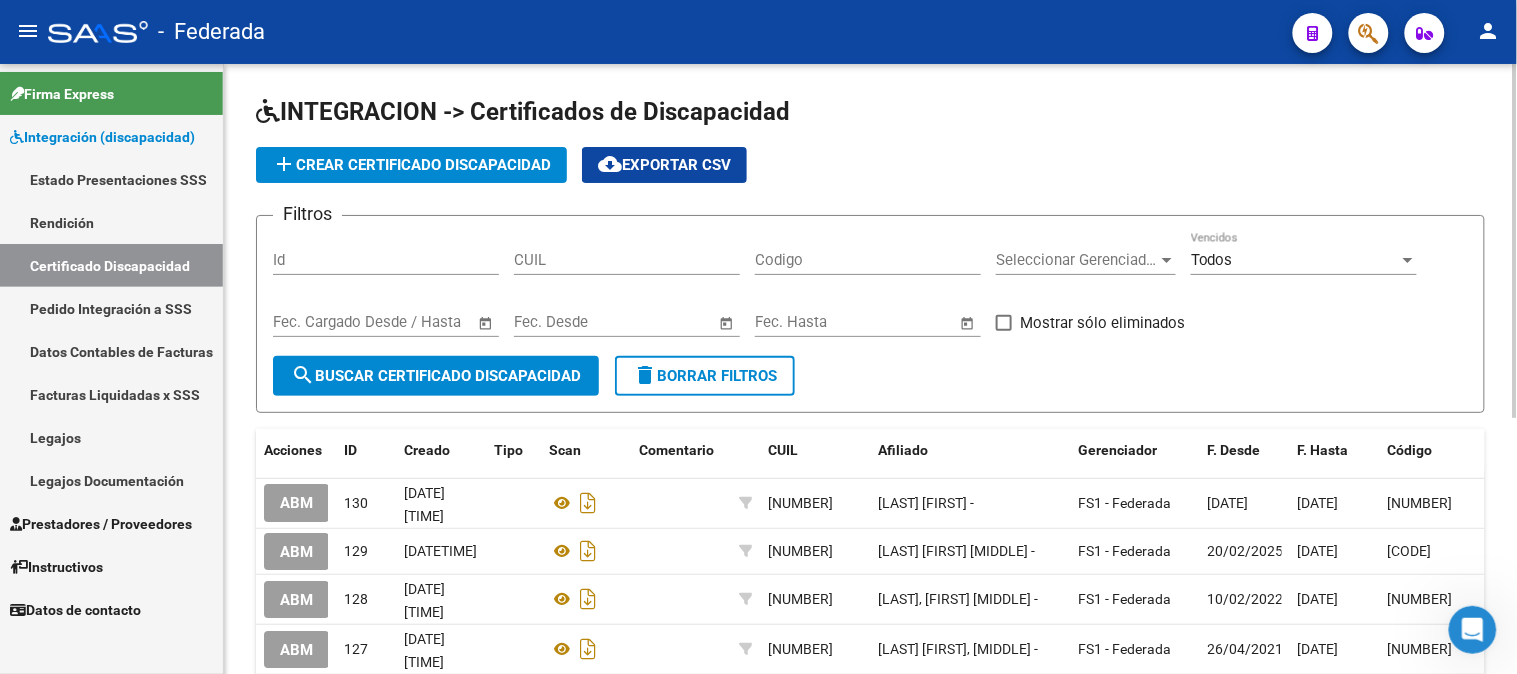 click on "add  Crear Certificado Discapacidad" 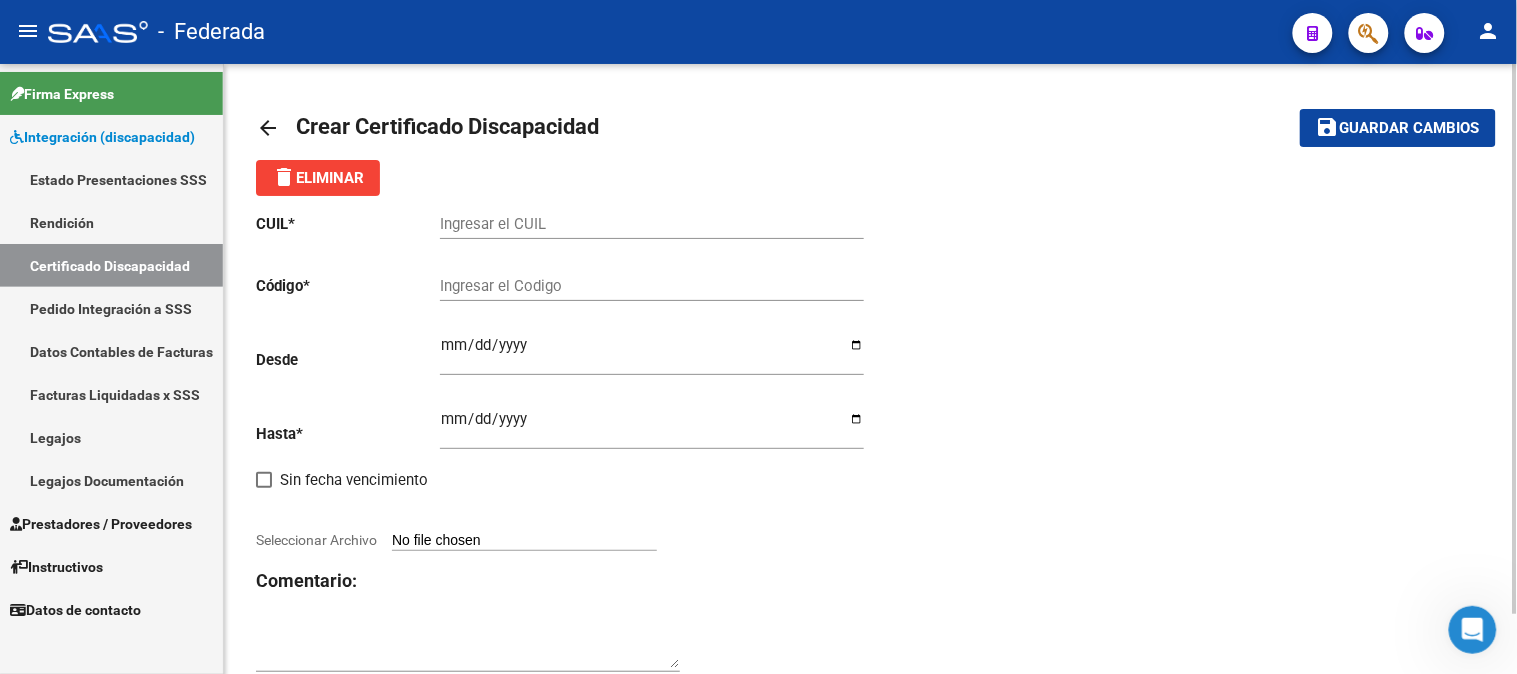click on "Ingresar el CUIL" 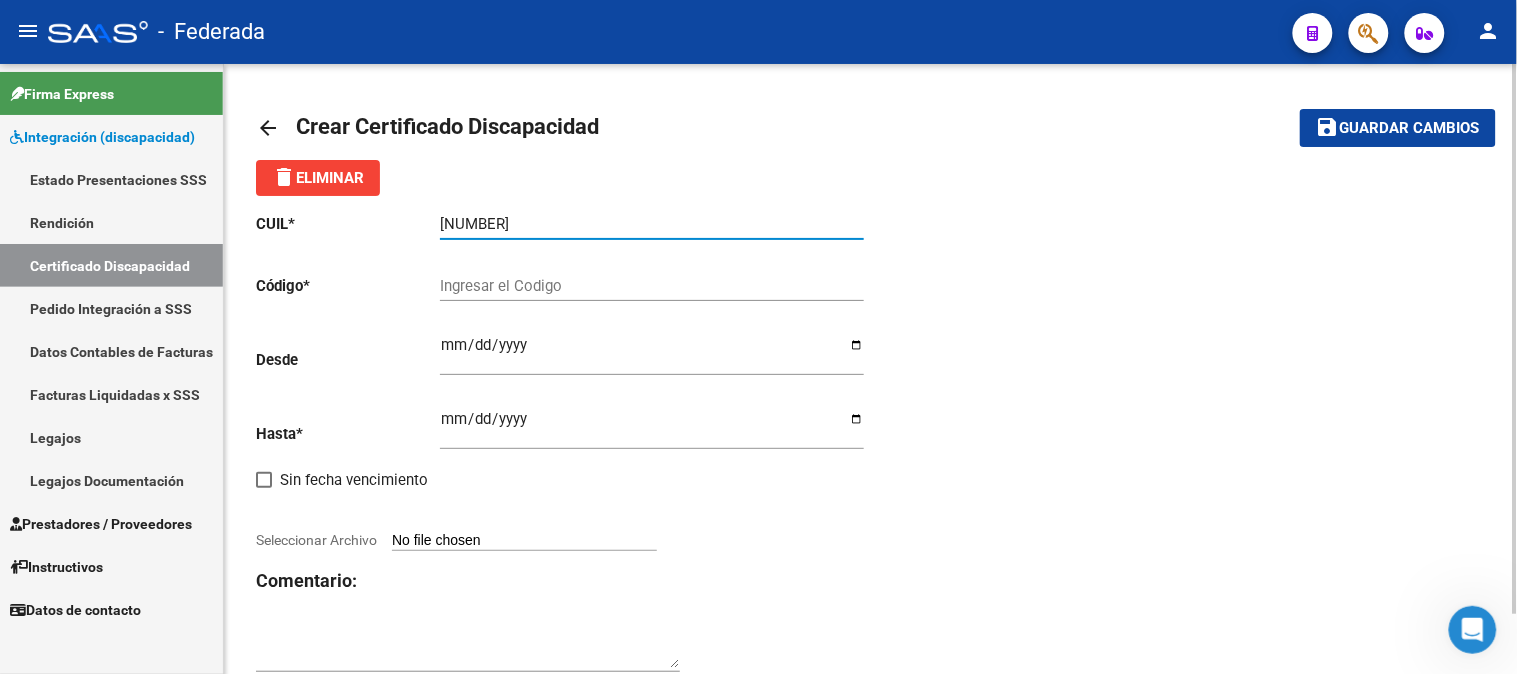 type on "[NUMBER]" 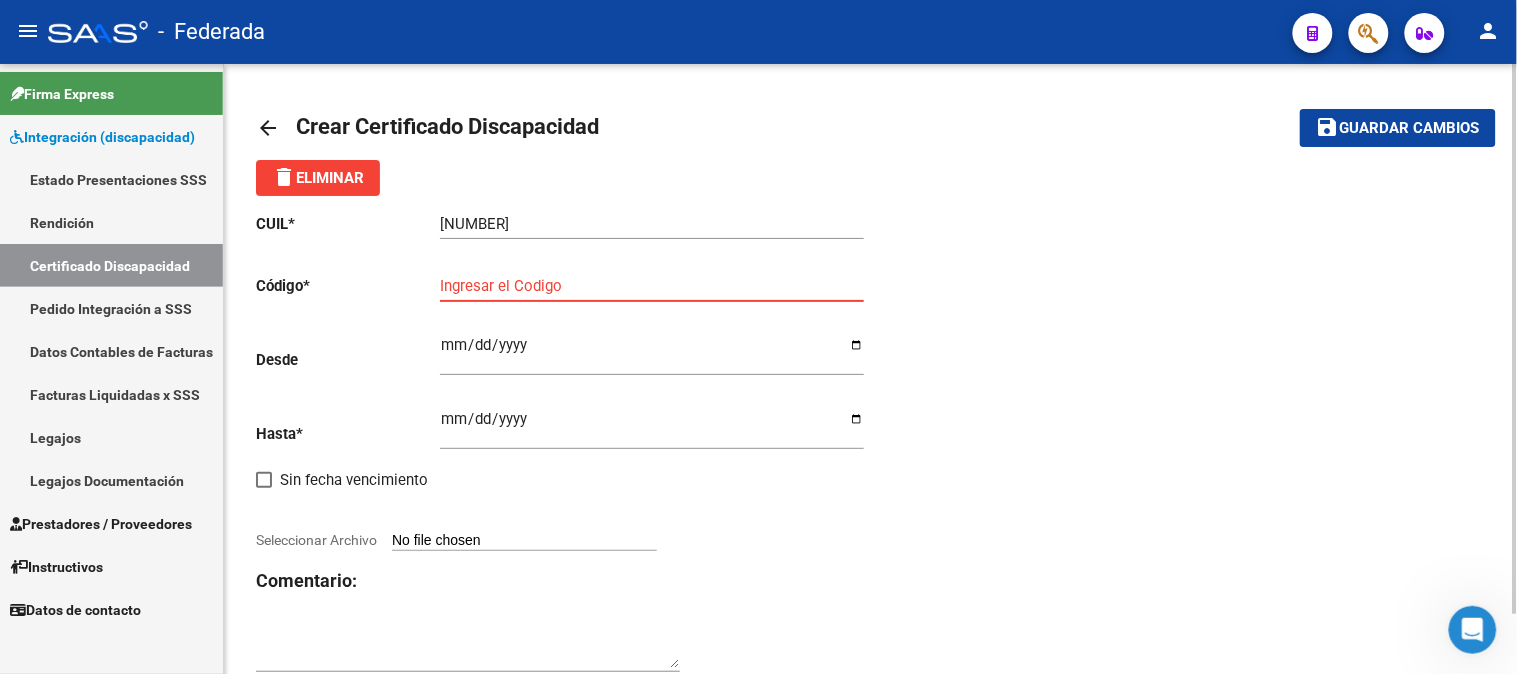 paste on "[CODE]" 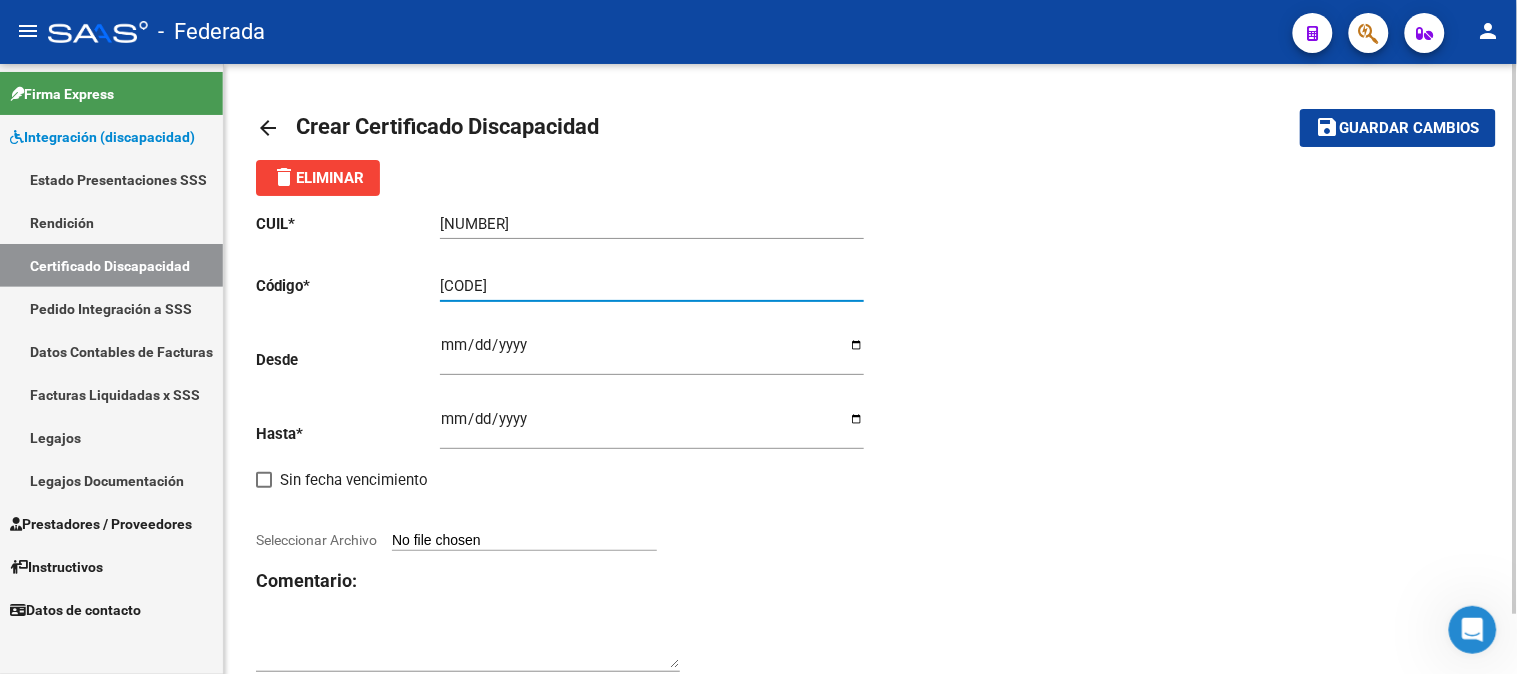 type on "[CODE]" 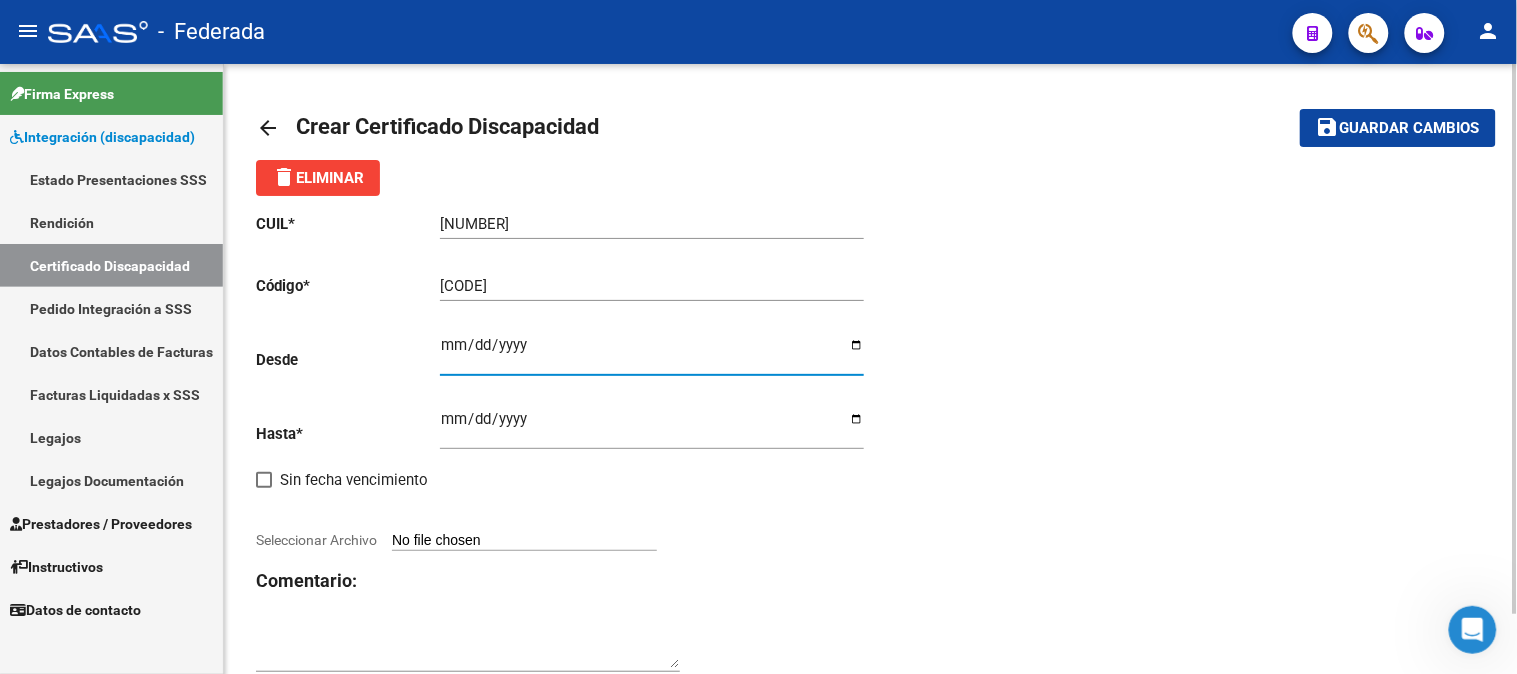 type on "2025-03-28" 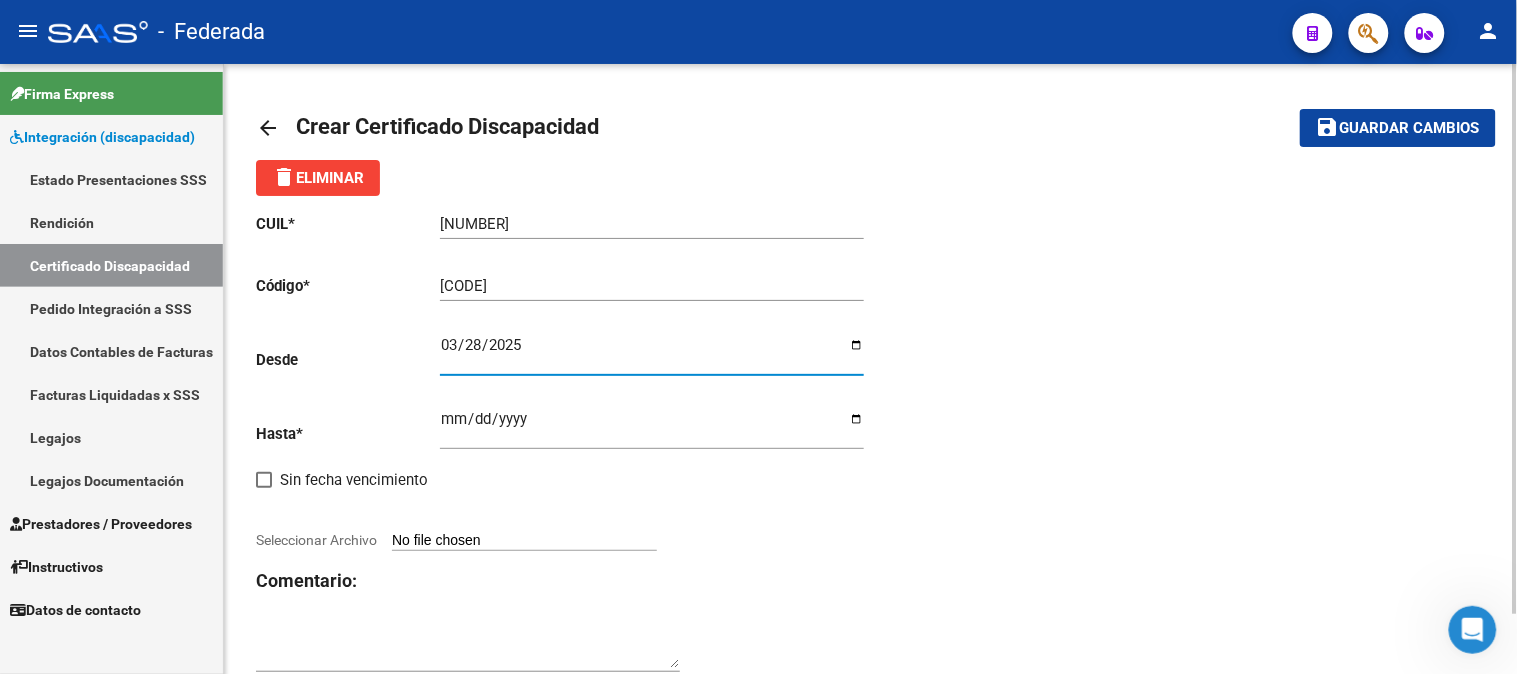 click on "Ingresar fec. Hasta" at bounding box center [652, 427] 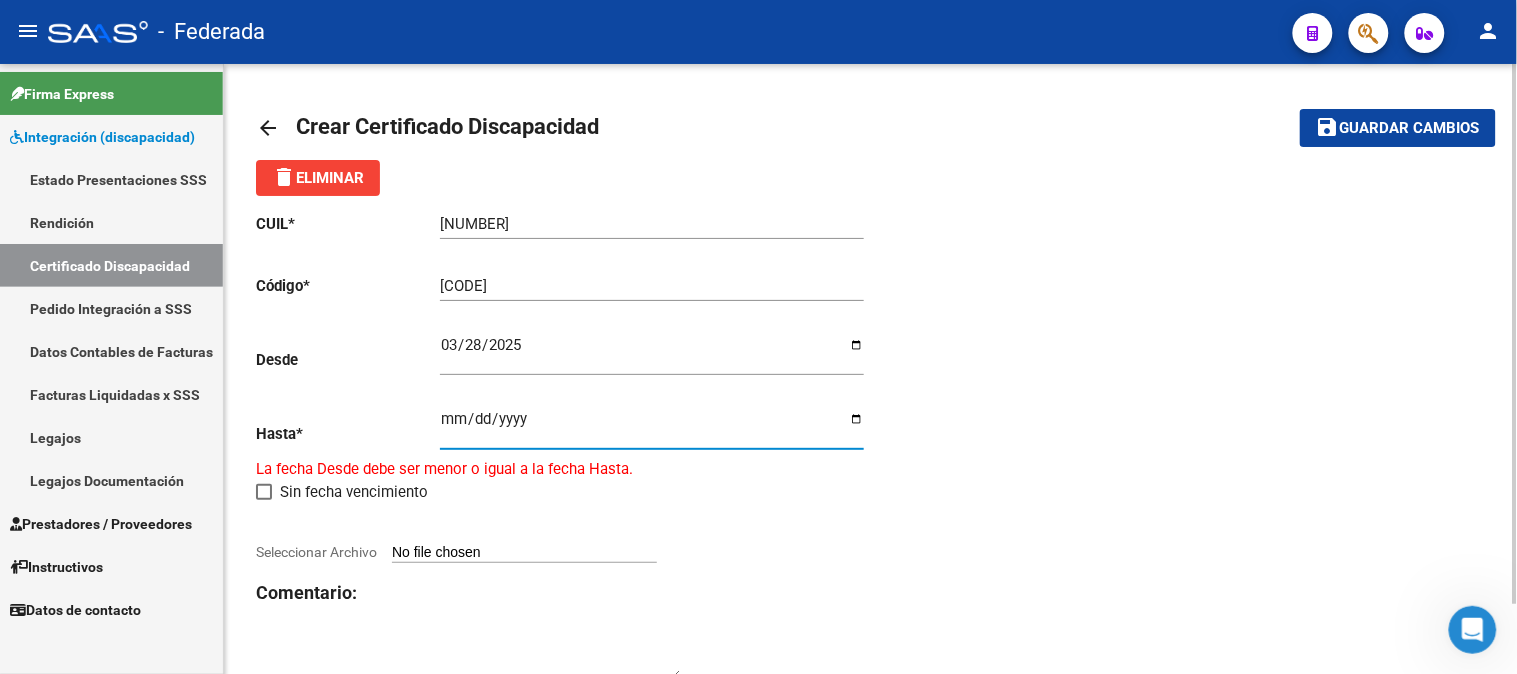 type on "[DATE]" 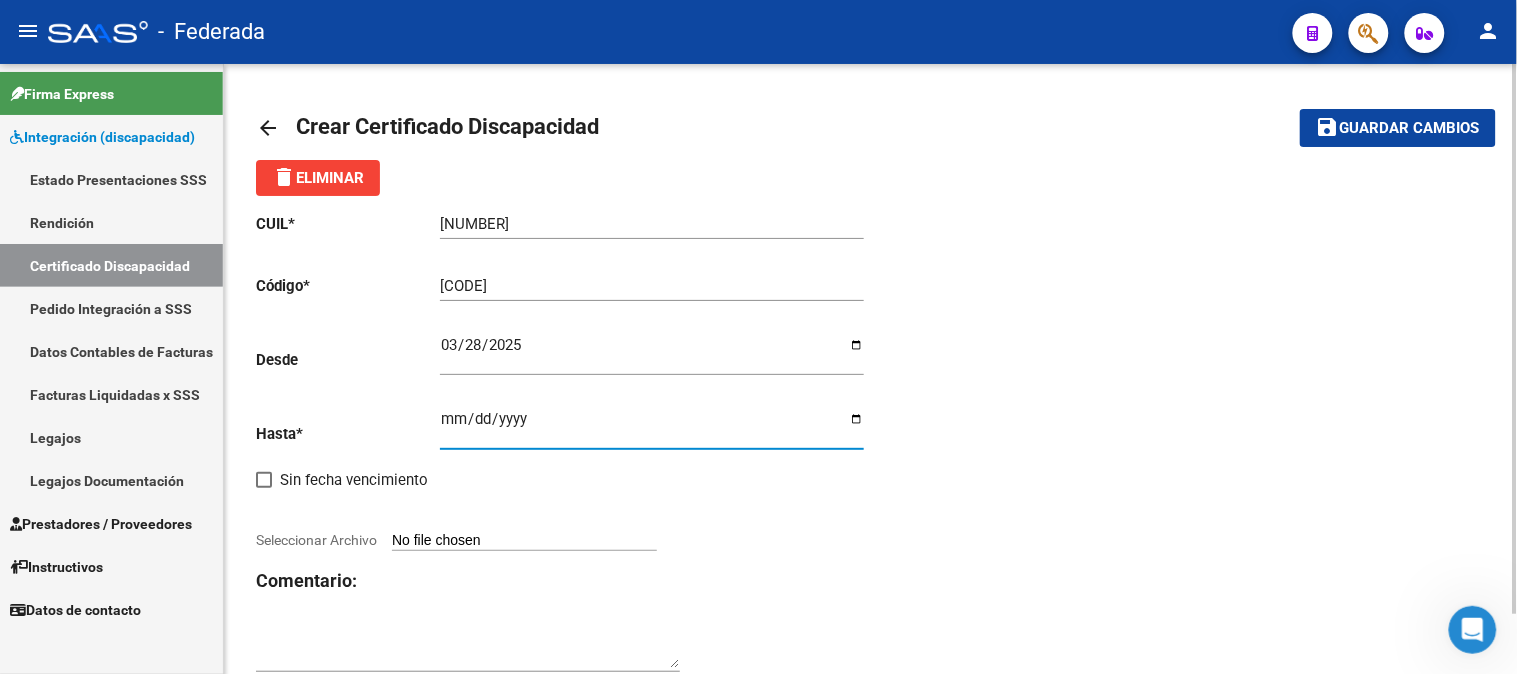 click on "CUIL  *   [CUIL] Ingresar el CUIL  Código  *   [CODE] Ingresar el Codigo  Desde    [DATE] Ingresar fec. Desde  Hasta  *   [DATE] Ingresar fec. Hasta     Sin fecha vencimiento        Seleccionar Archivo Comentario:" 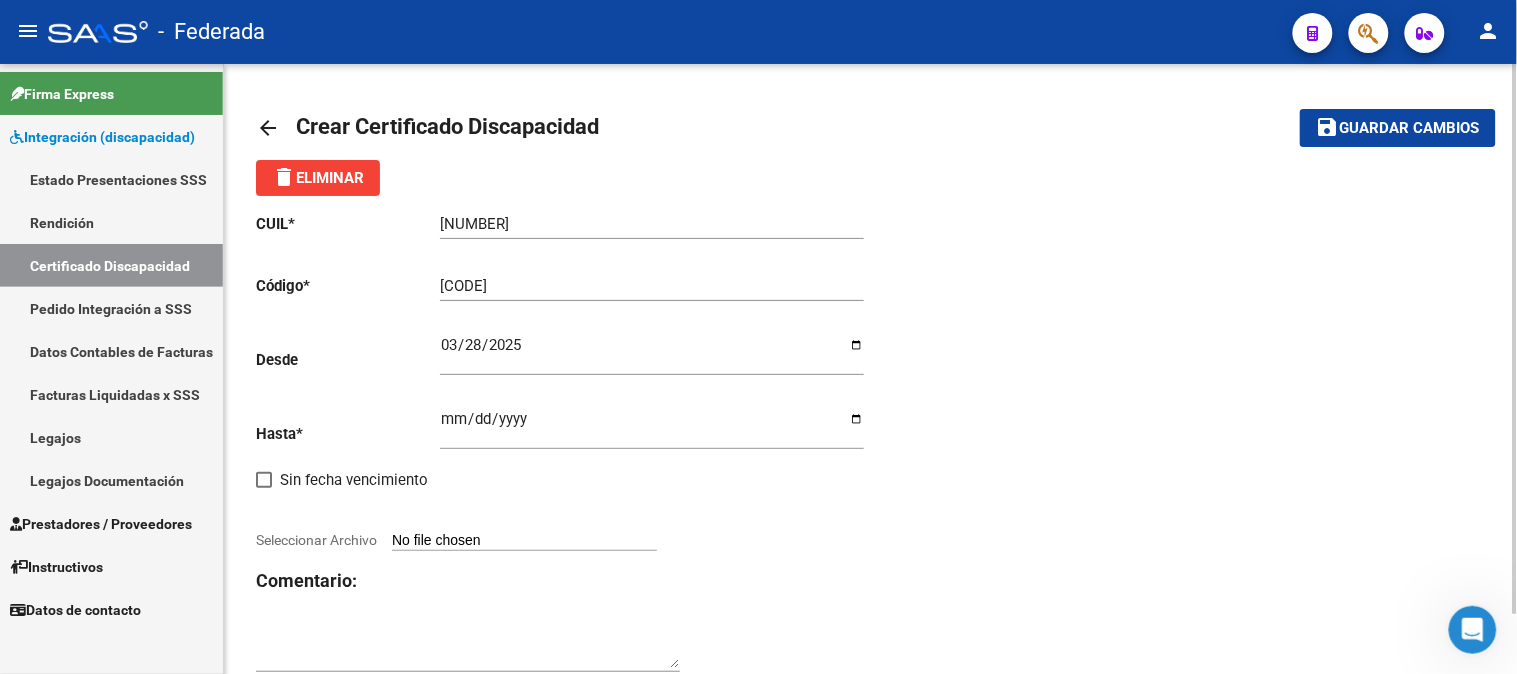 click on "Seleccionar Archivo" at bounding box center (524, 541) 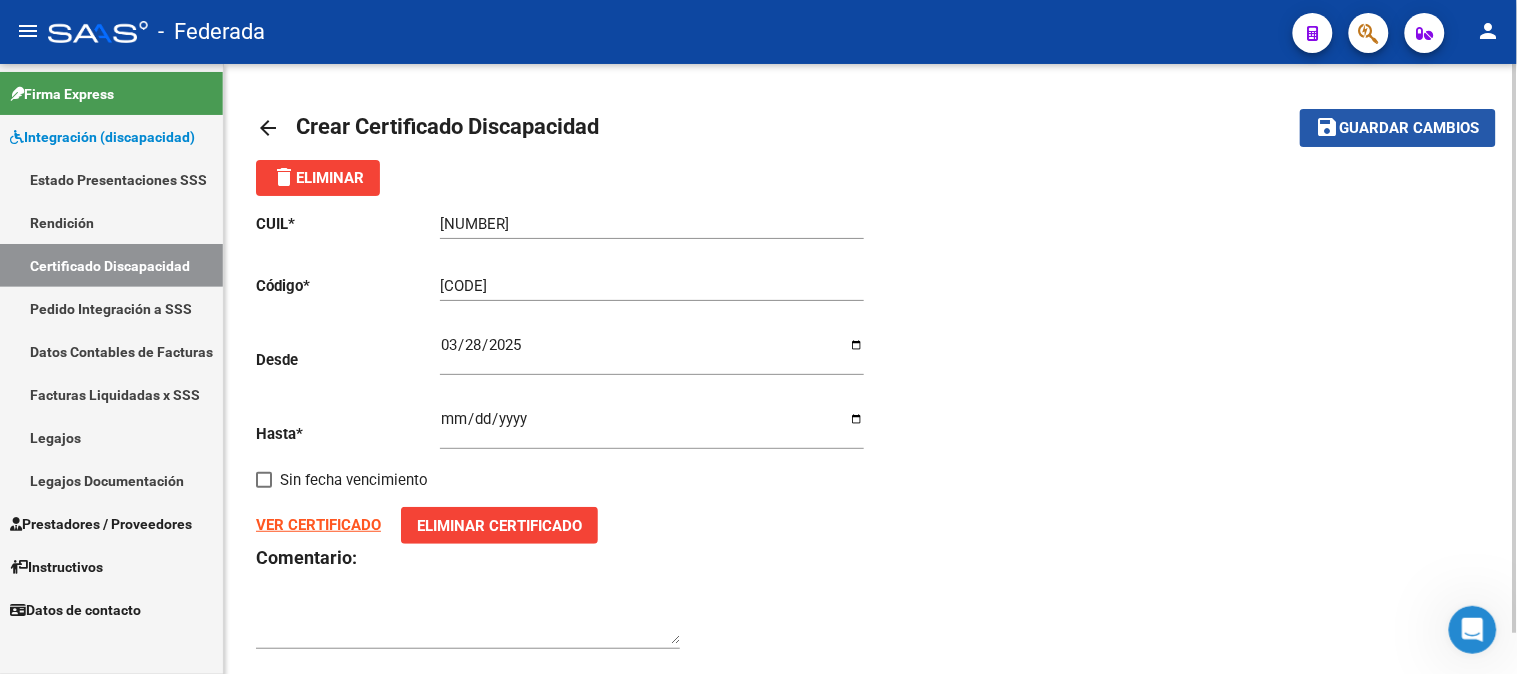 click on "save Guardar cambios" 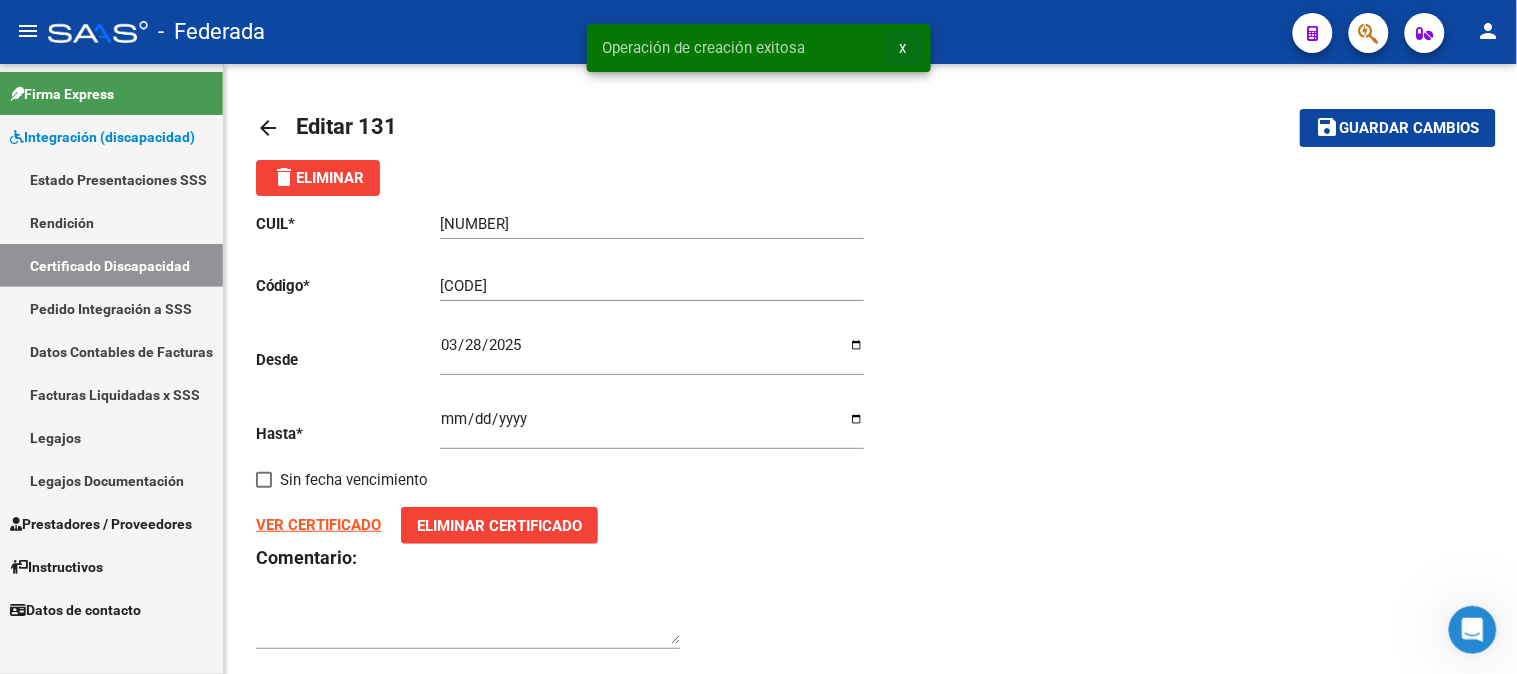 click on "x" at bounding box center [903, 48] 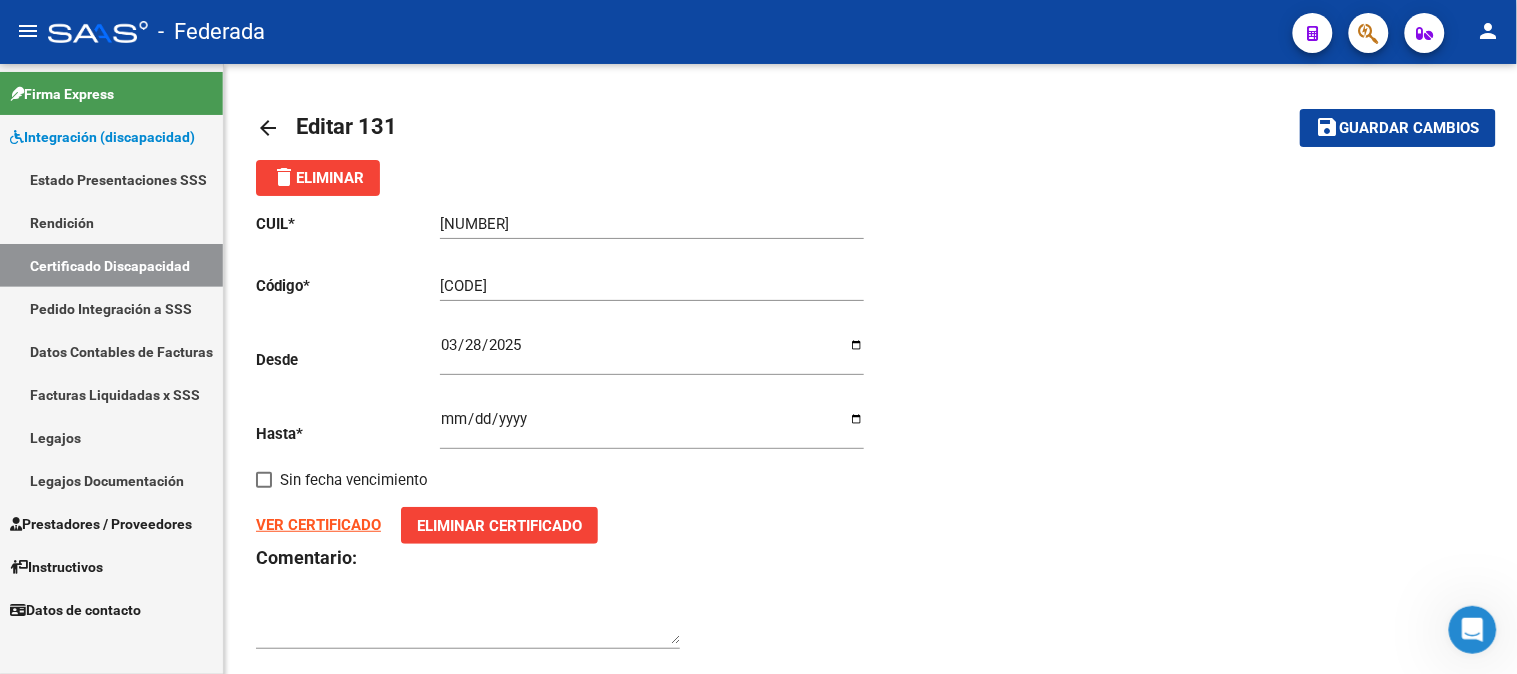 click on "Certificado Discapacidad" at bounding box center [111, 265] 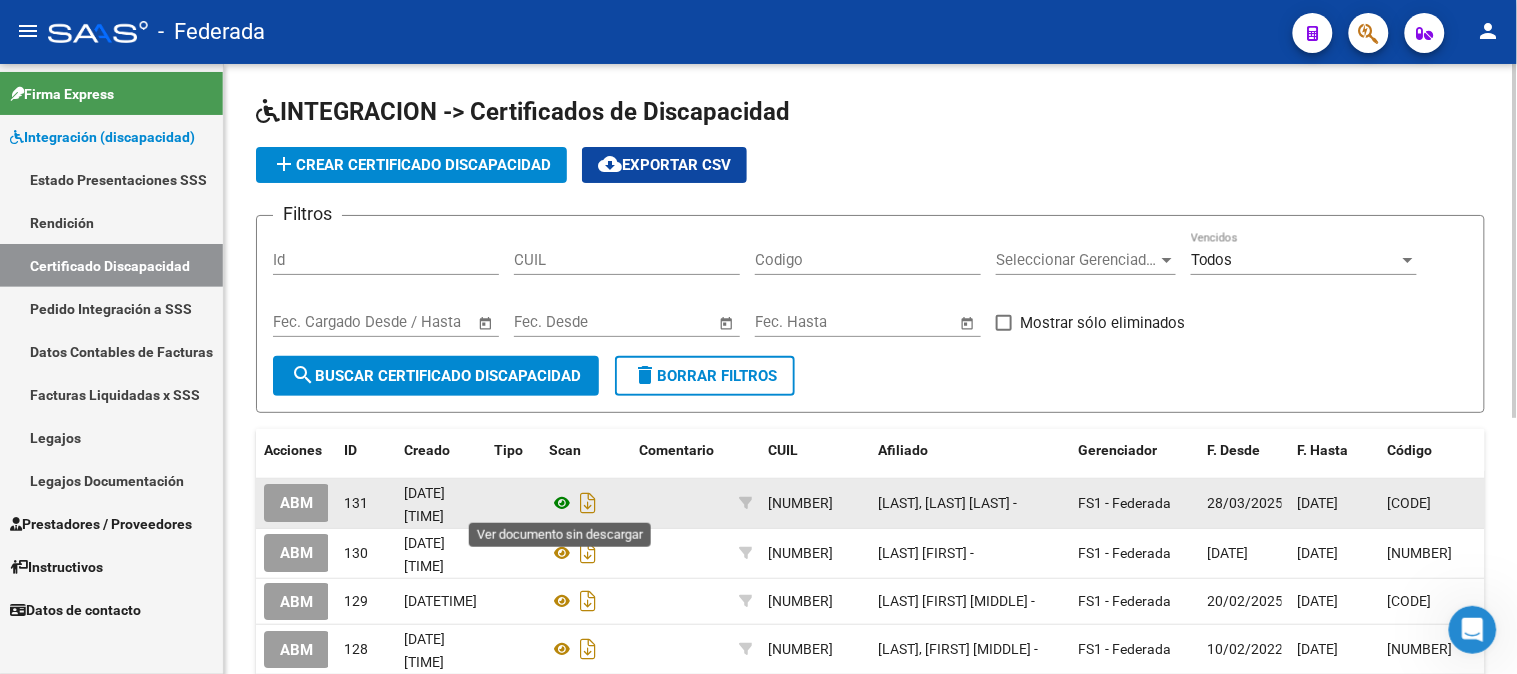 click 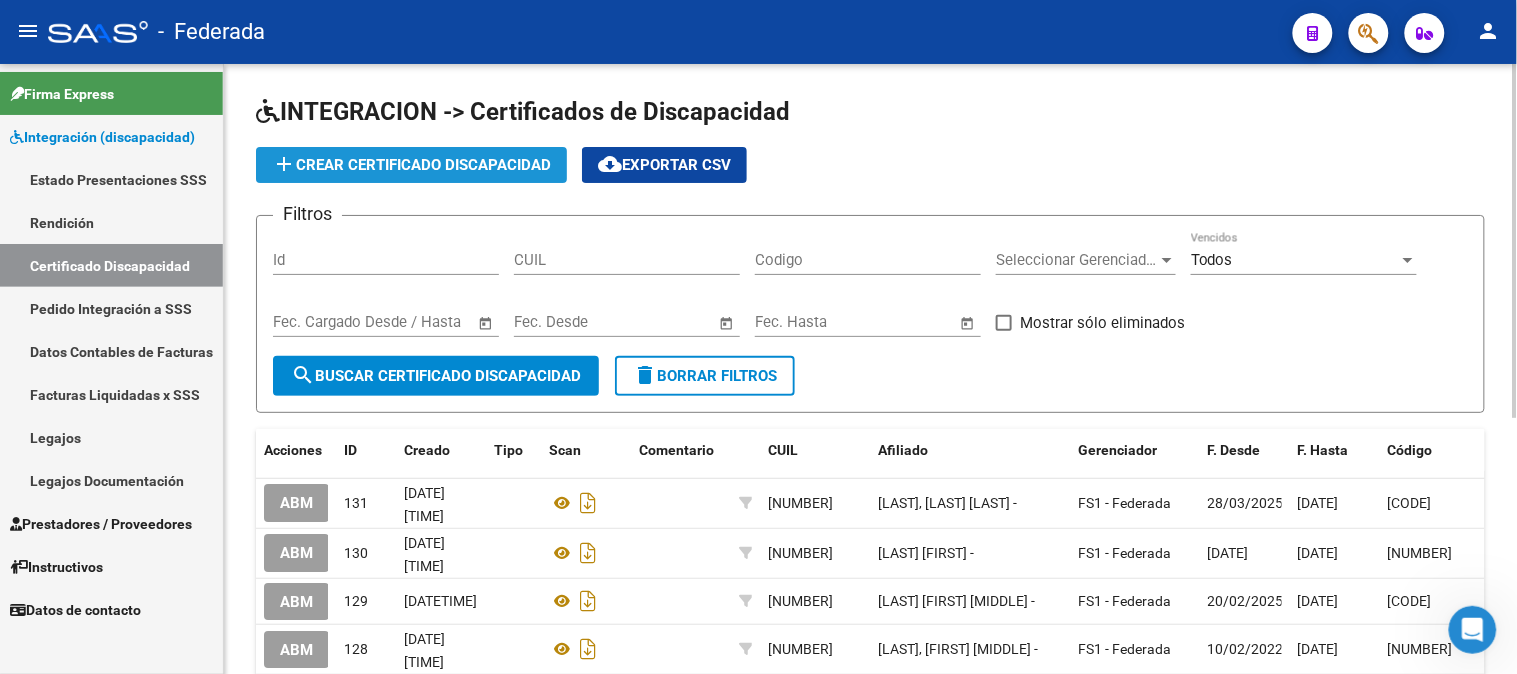 click on "add  Crear Certificado Discapacidad" 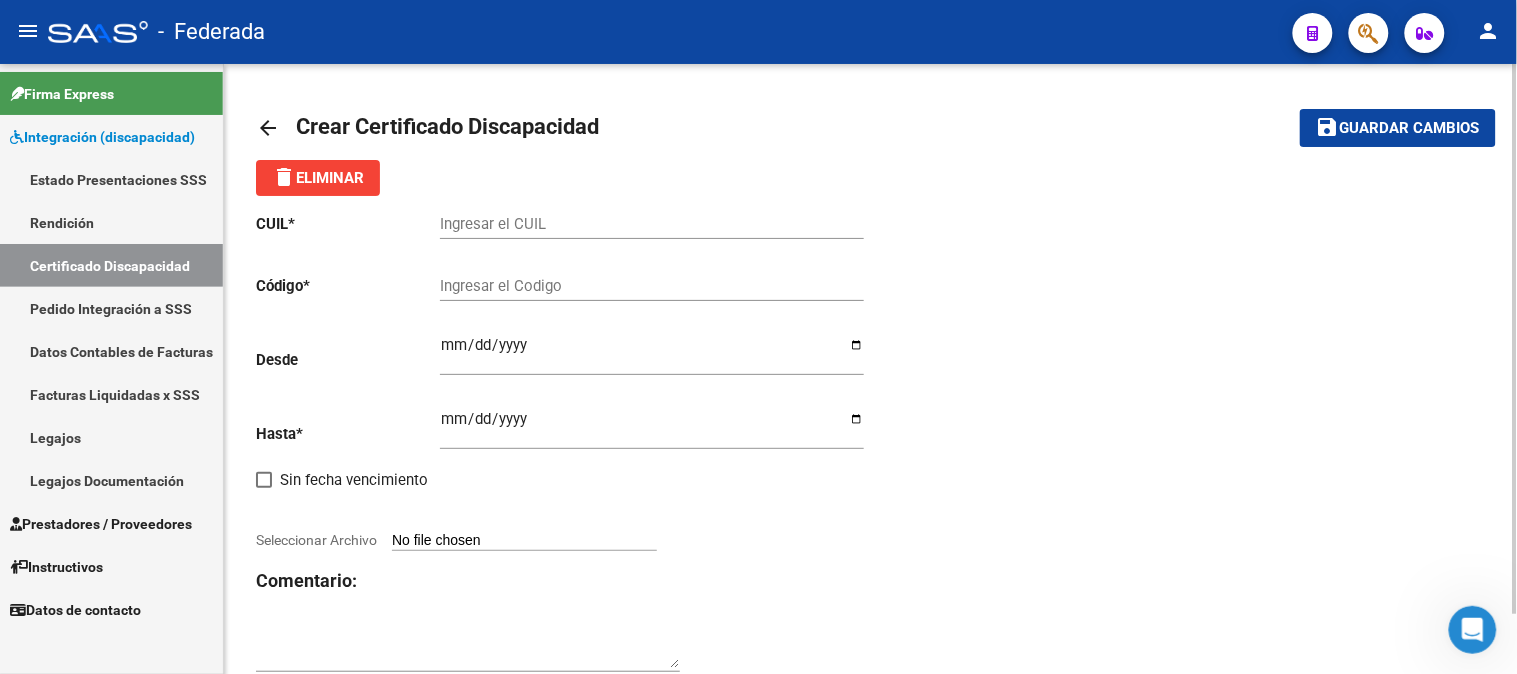 click on "Ingresar el CUIL" at bounding box center [652, 224] 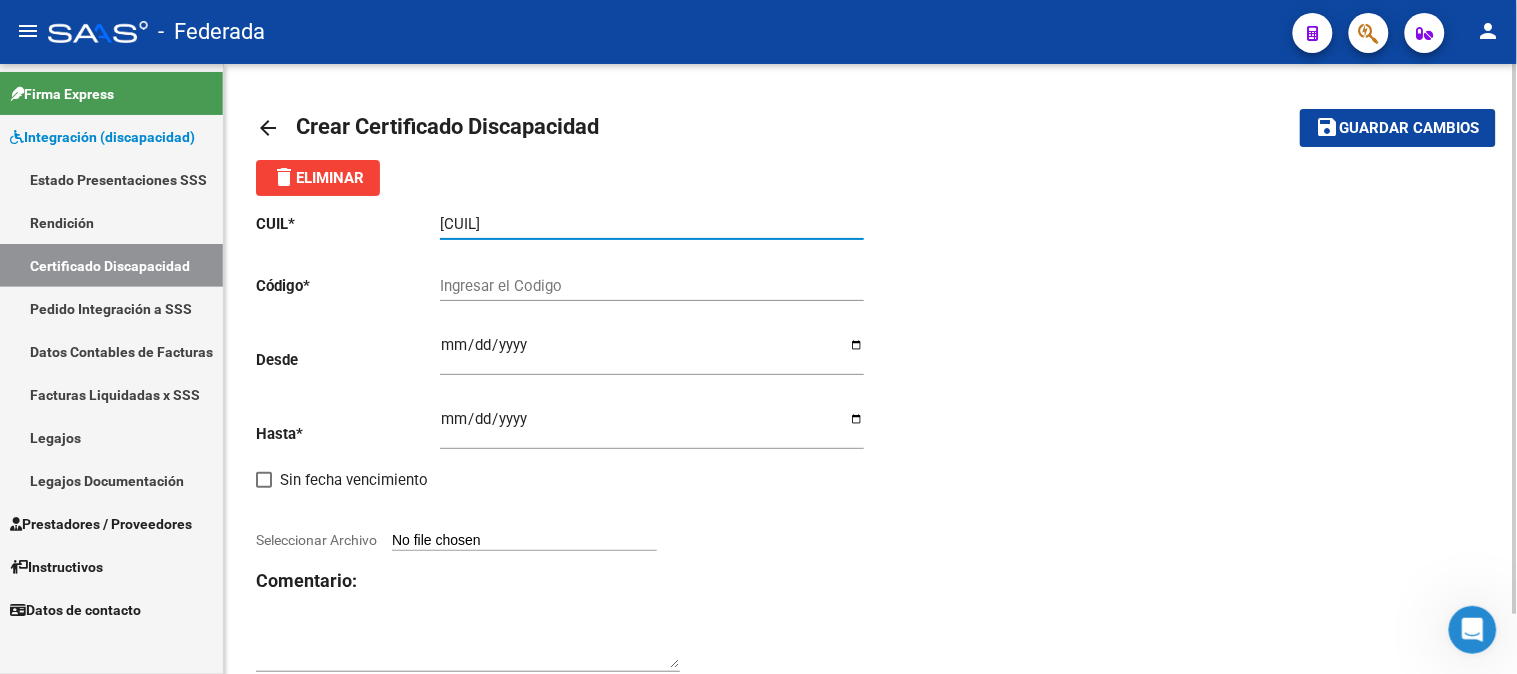 type on "[CUIL]" 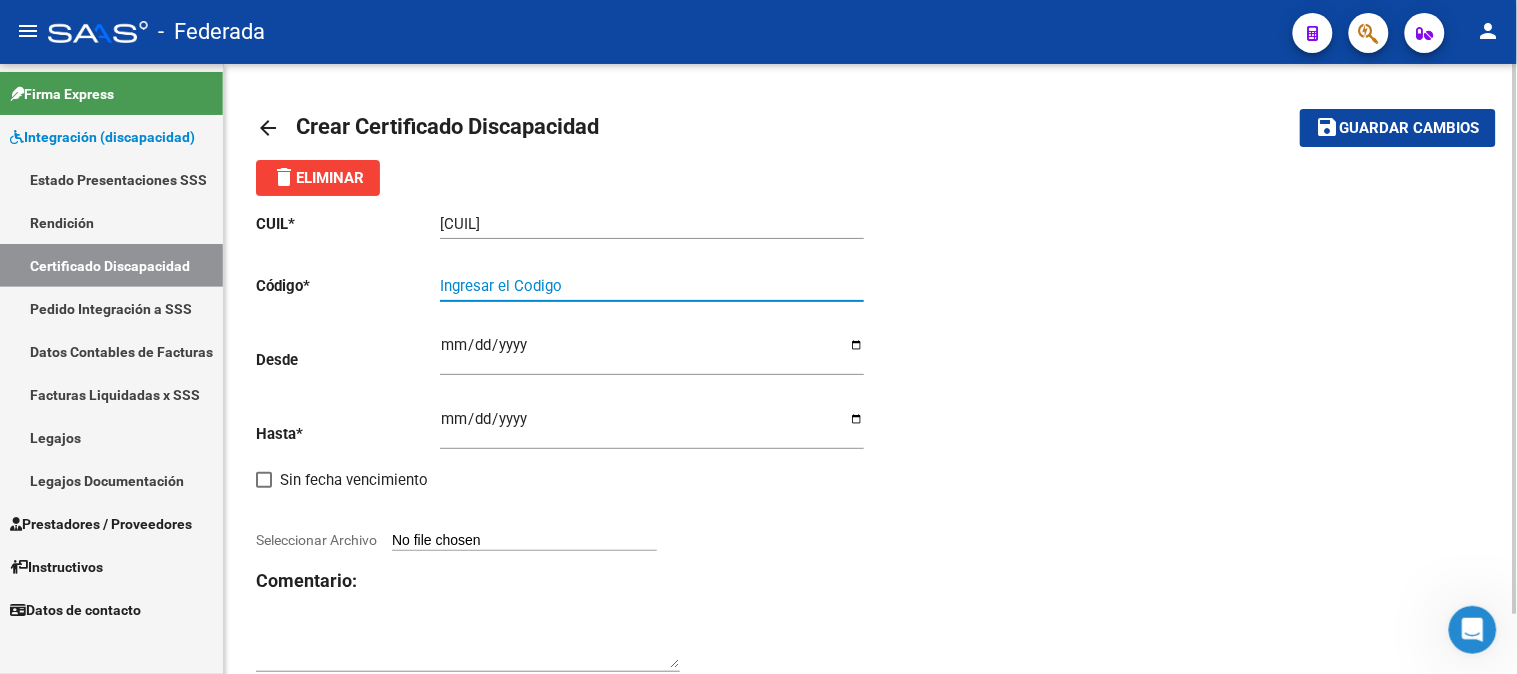 click on "Ingresar el Codigo" at bounding box center [652, 286] 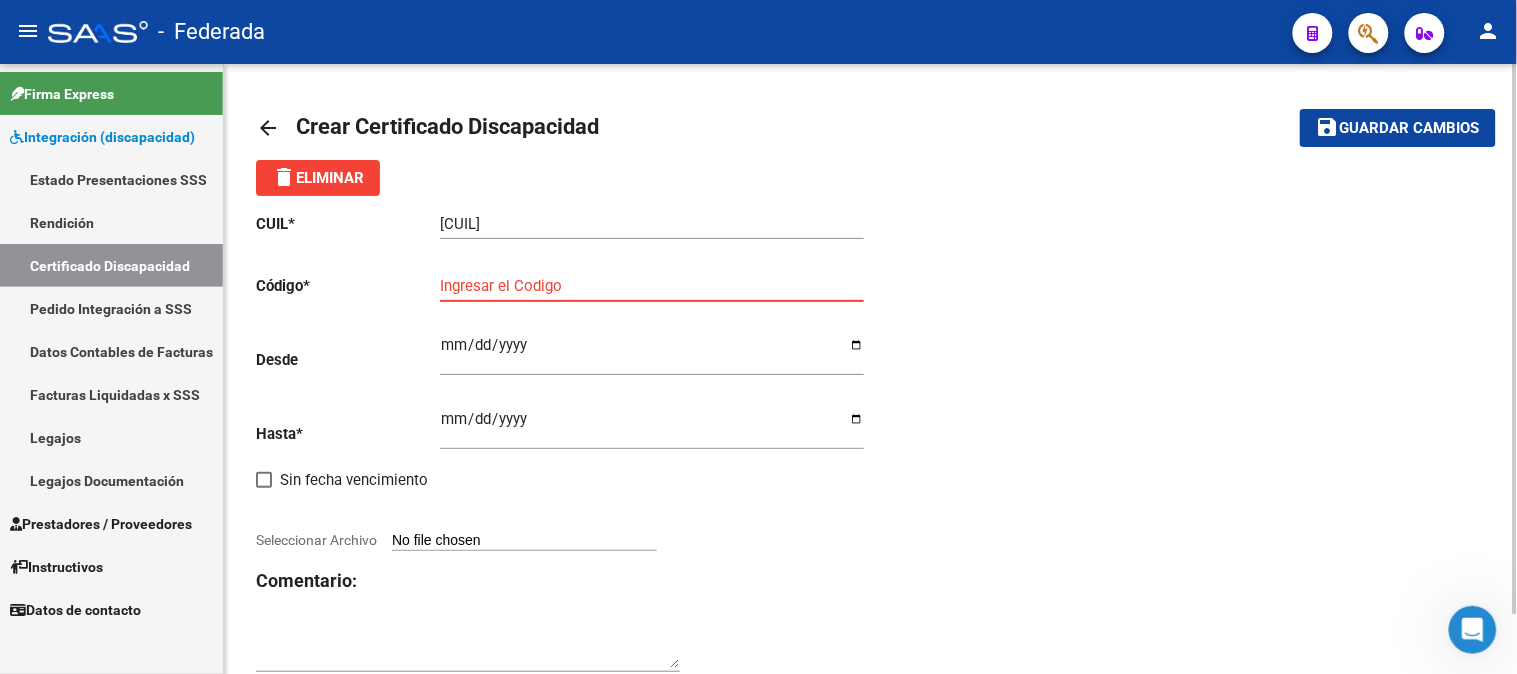 paste on "[CODE]" 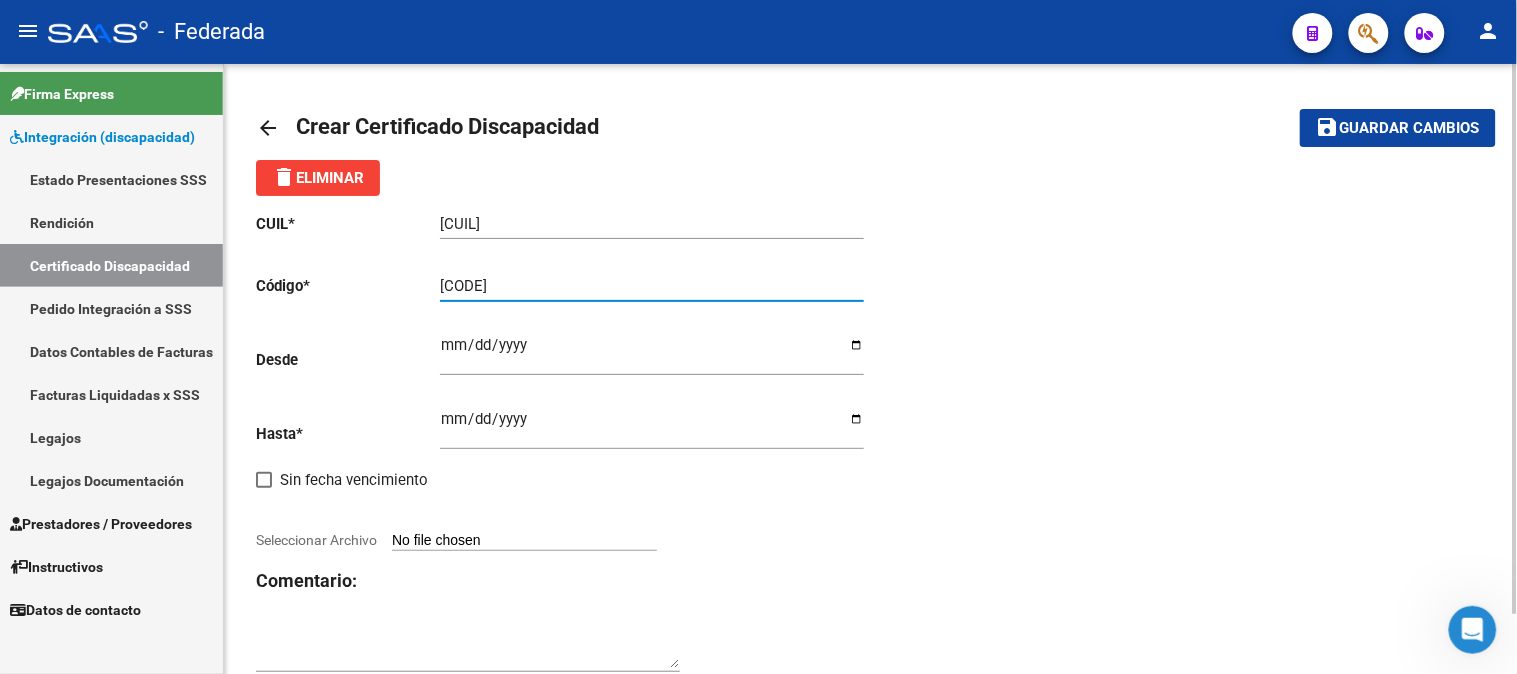 click on "[CODE]" at bounding box center [652, 286] 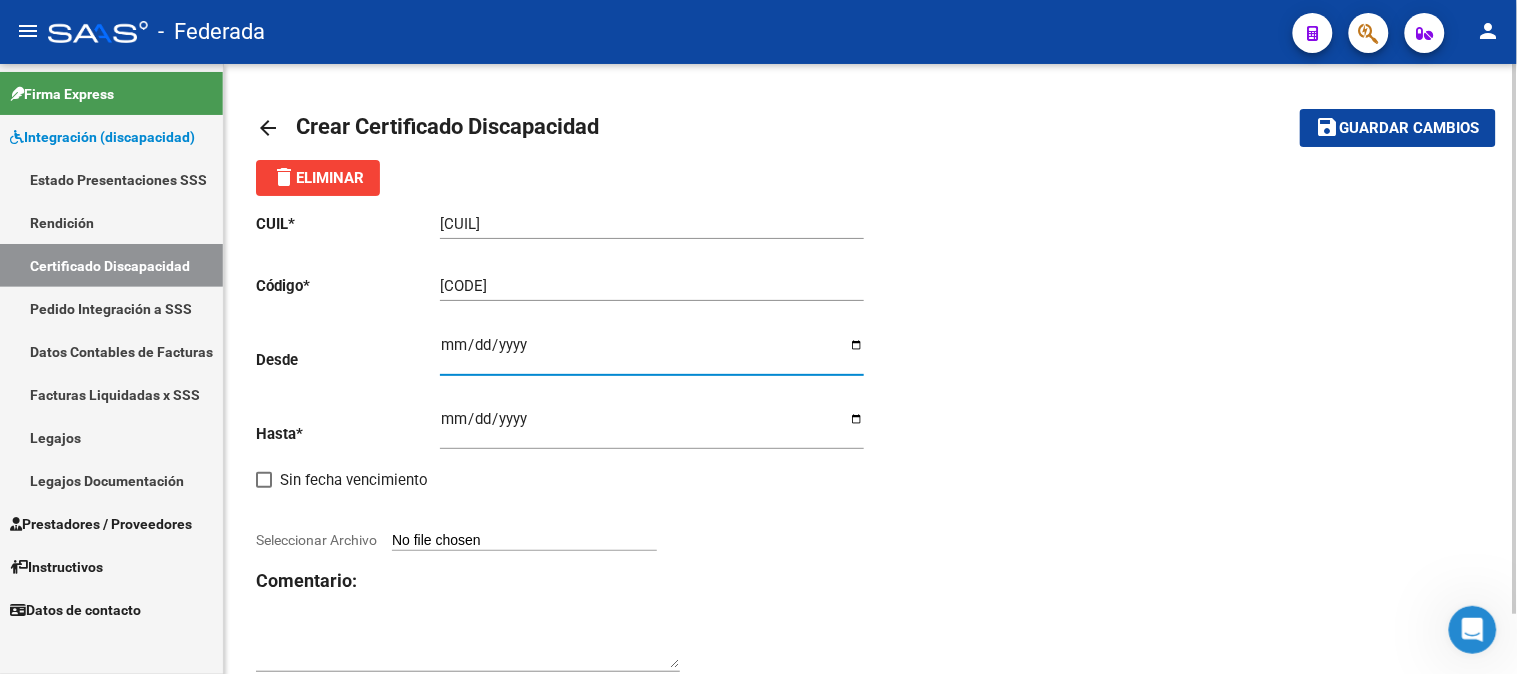 click on "Ingresar fec. Desde" at bounding box center [652, 353] 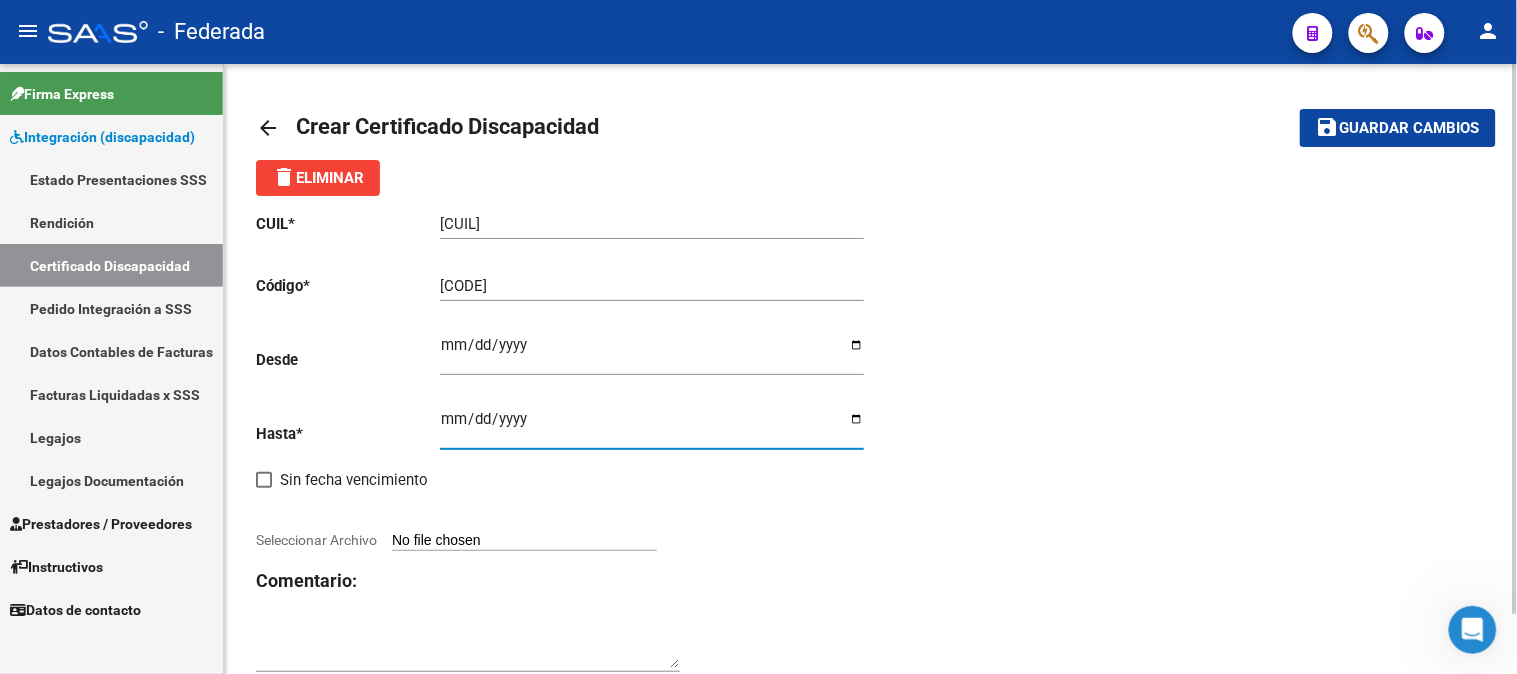 click on "Ingresar fec. Hasta" at bounding box center [652, 427] 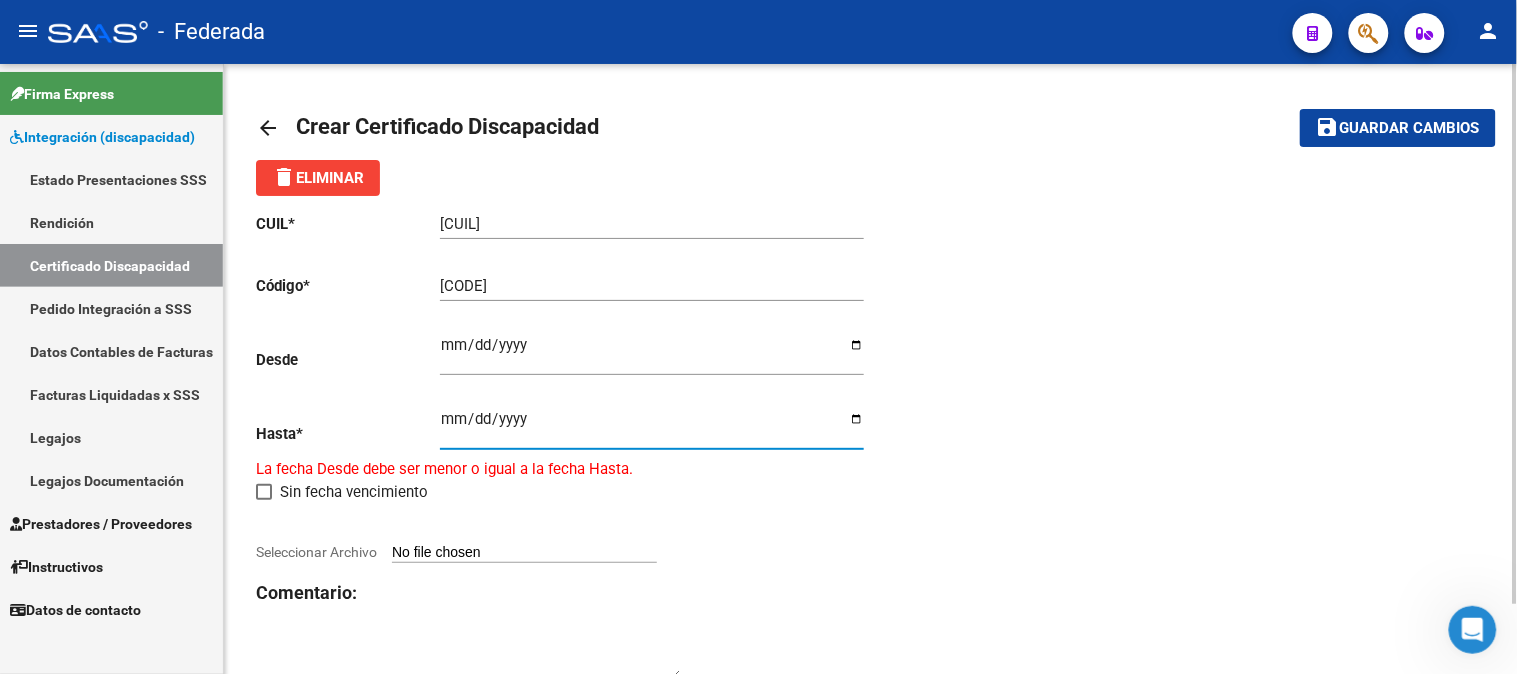 type on "2027-03-07" 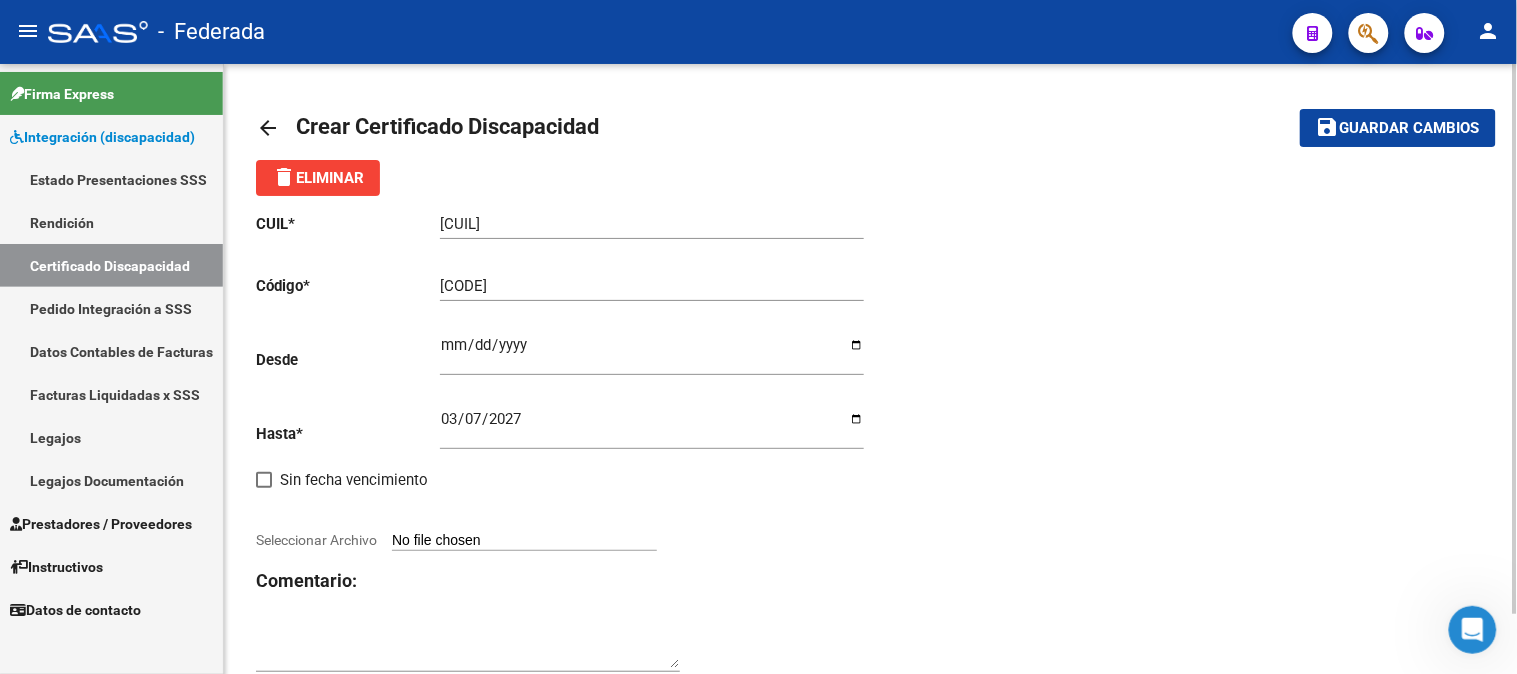 click on "CUIL  *   [NUMBER] Ingresar el CUIL  Código  *   [NUMBER] Ingresar el Codigo  Desde    [DATE] Ingresar fec. Desde  Hasta  *   [DATE] Ingresar fec. Hasta     Sin fecha vencimiento        Seleccionar Archivo Comentario:" 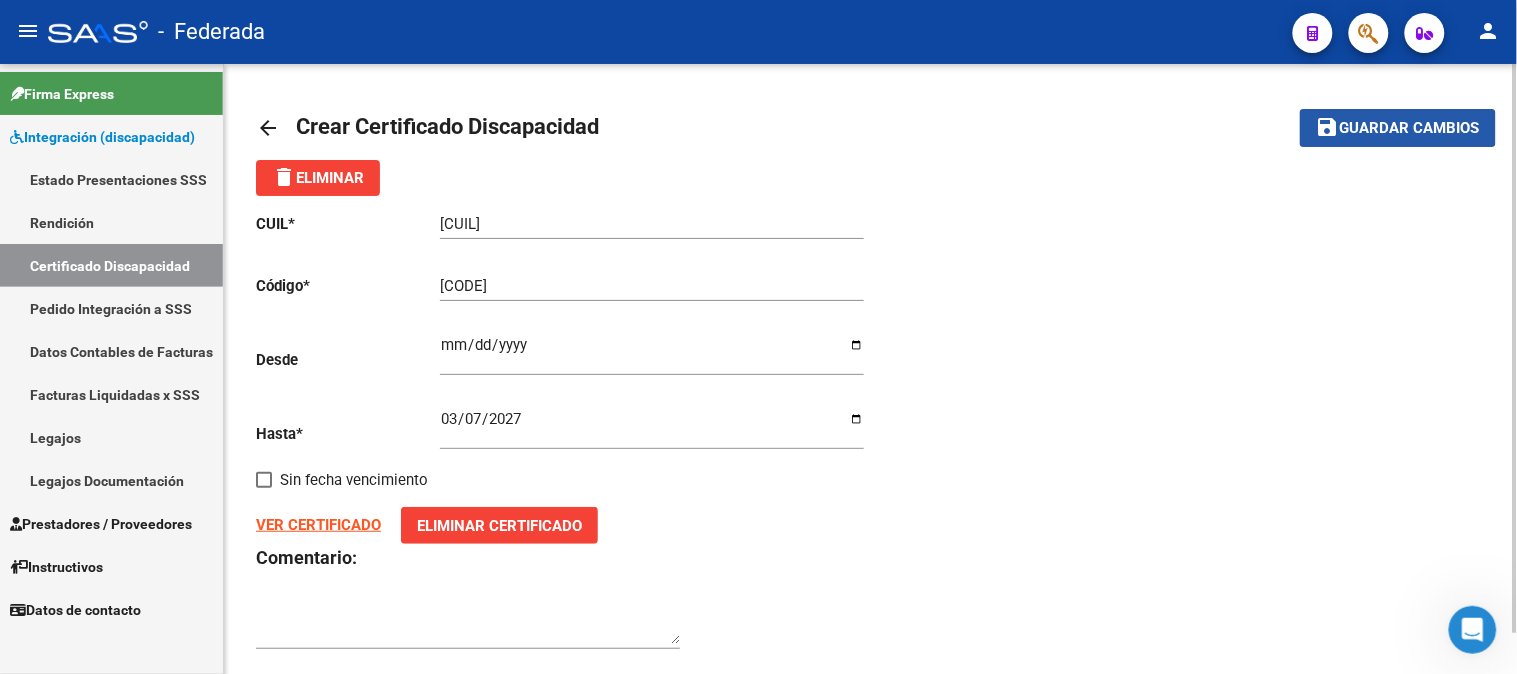 click on "save" 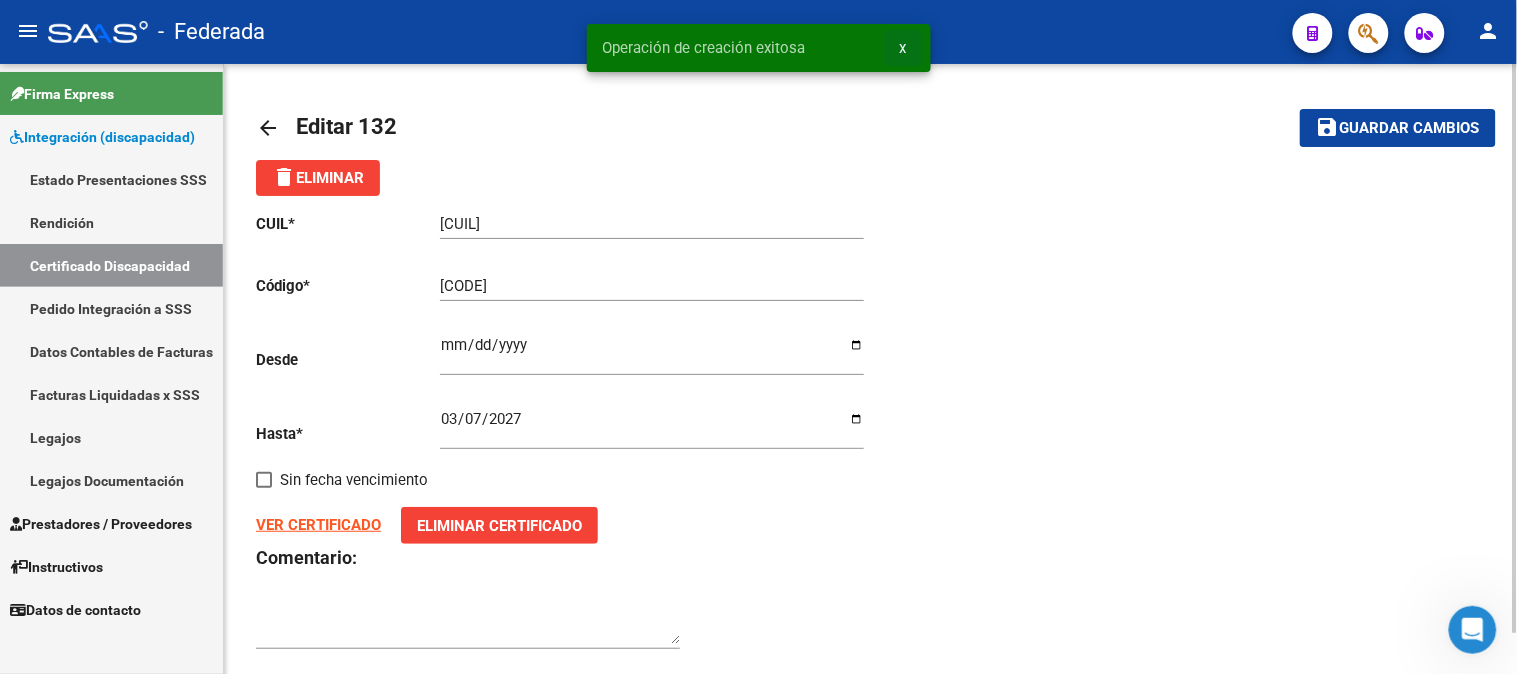 click on "x" at bounding box center [903, 48] 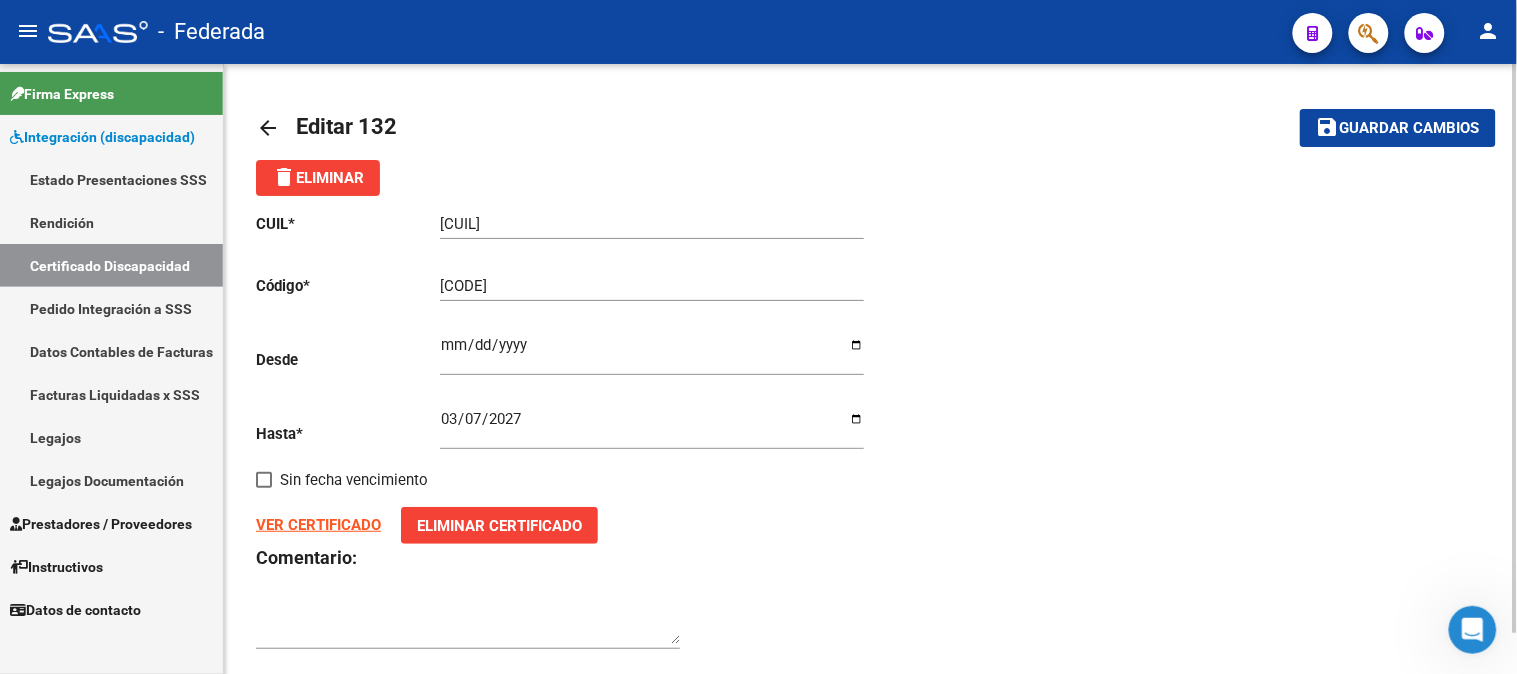 click on "Certificado Discapacidad" at bounding box center (111, 265) 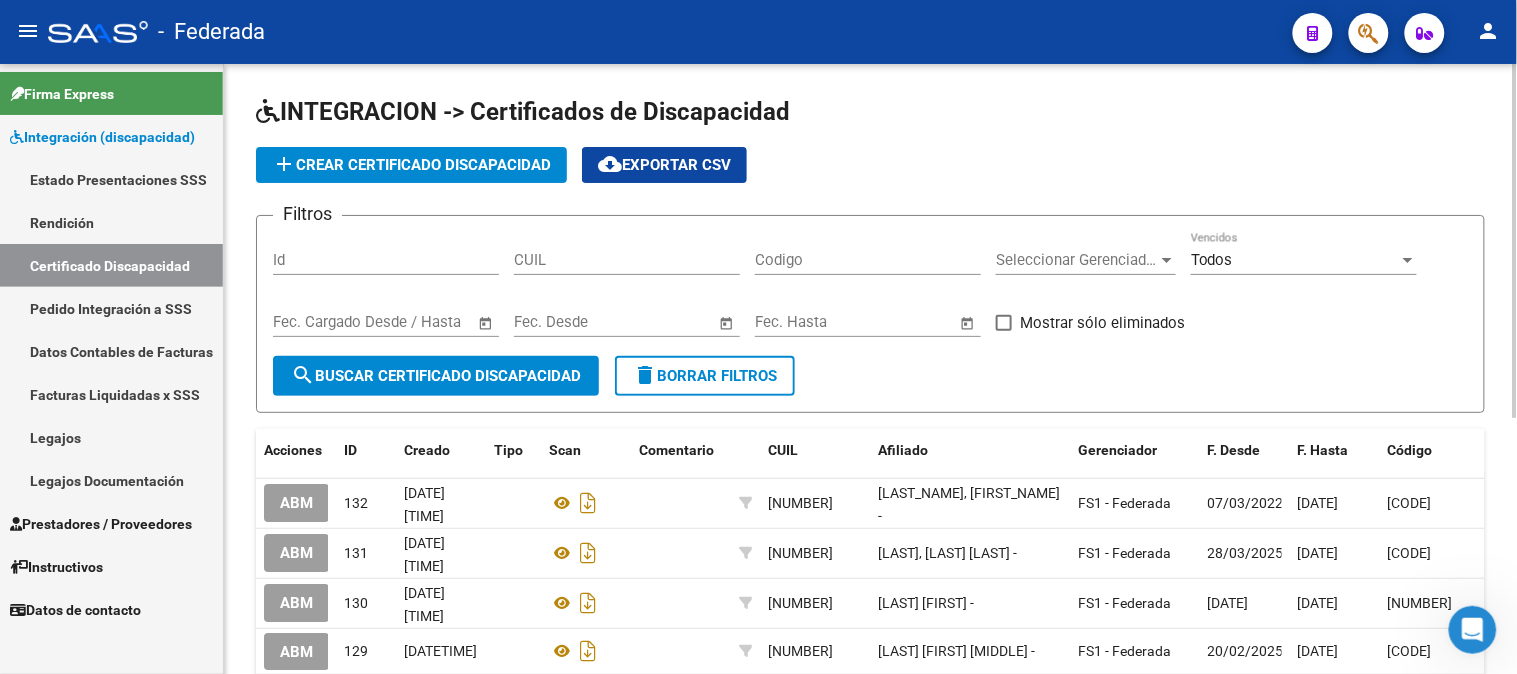 click on "add  Crear Certificado Discapacidad" 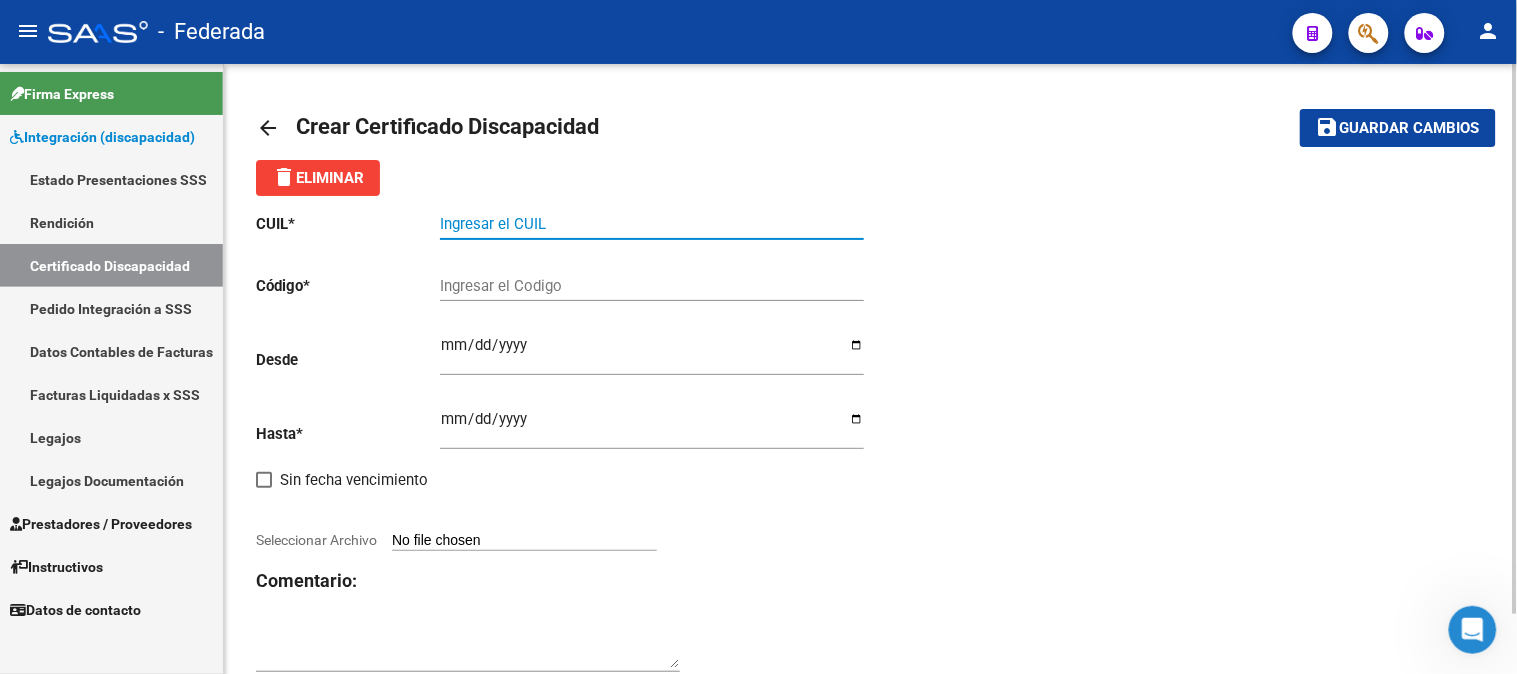 click on "Ingresar el CUIL" at bounding box center [652, 224] 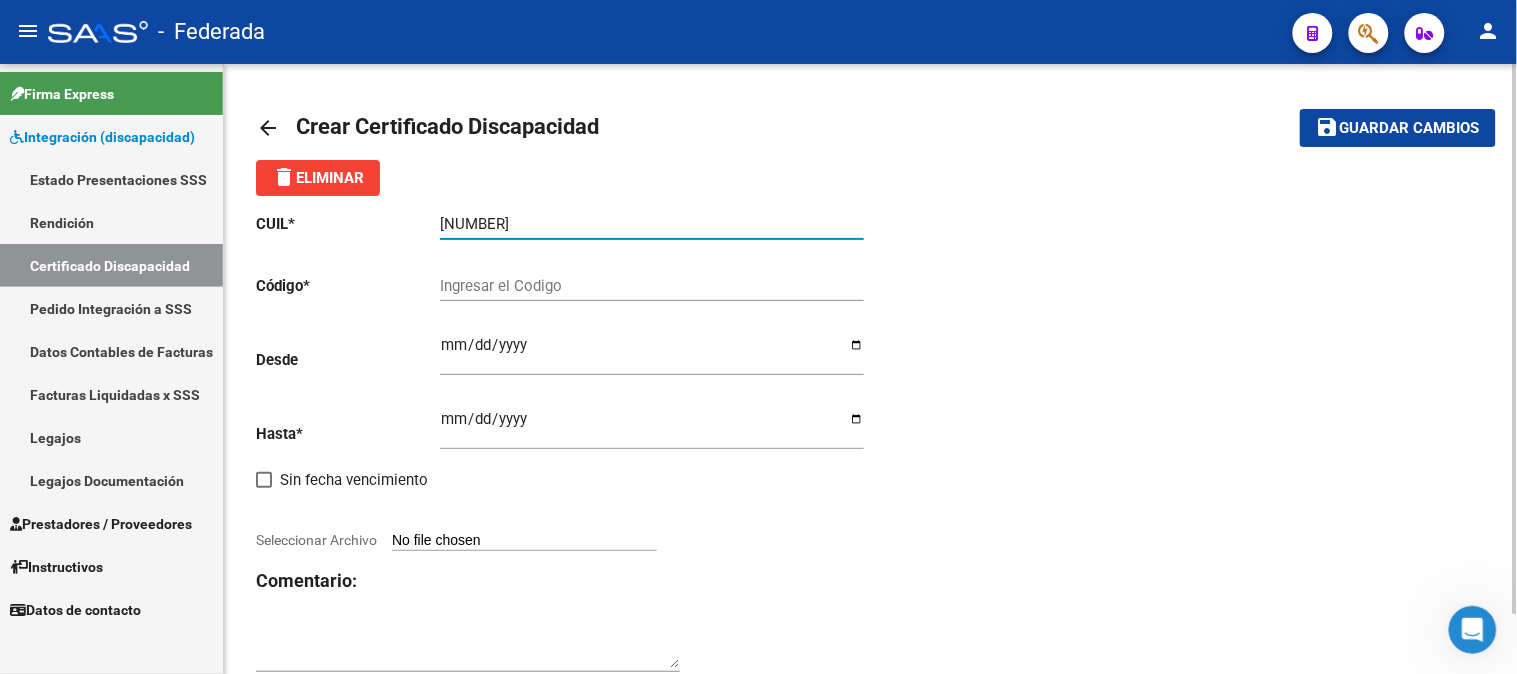 type on "[NUMBER]" 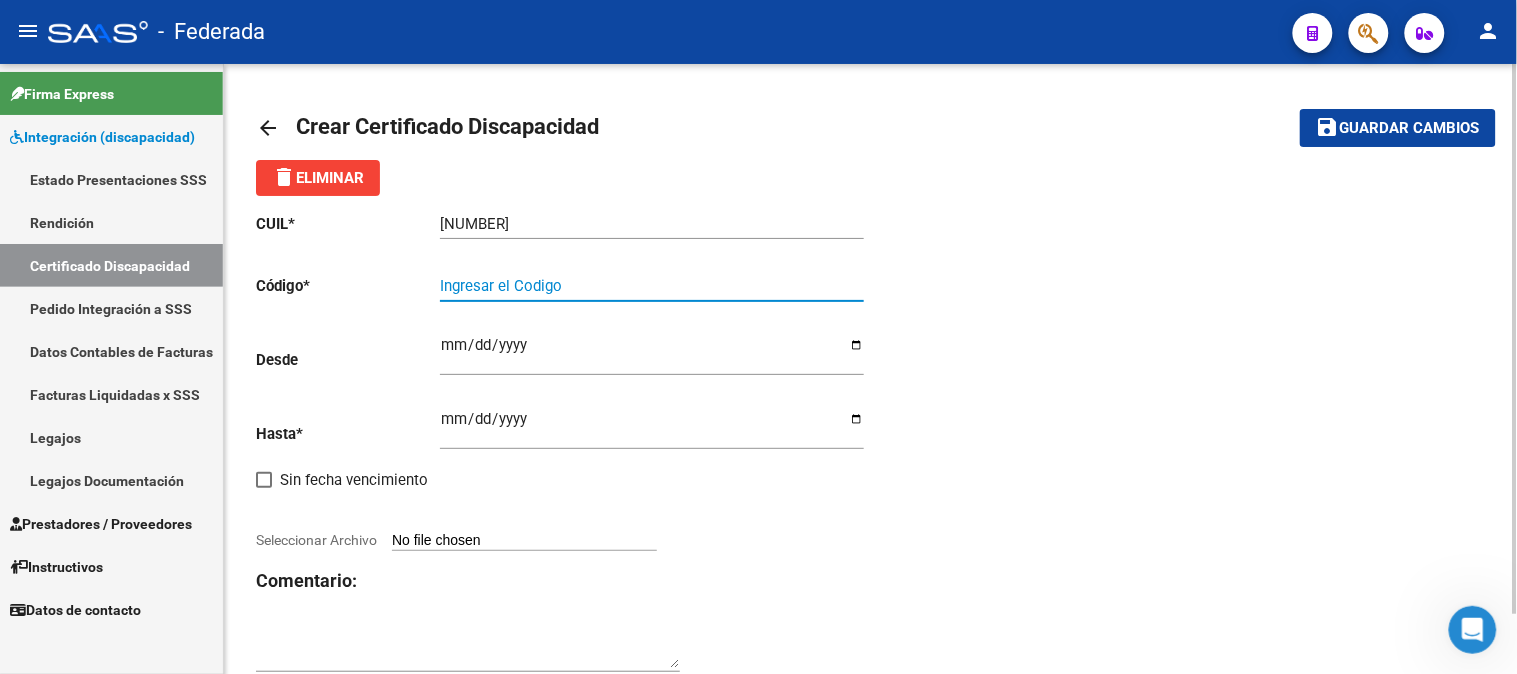 click on "Ingresar el Codigo" at bounding box center (652, 286) 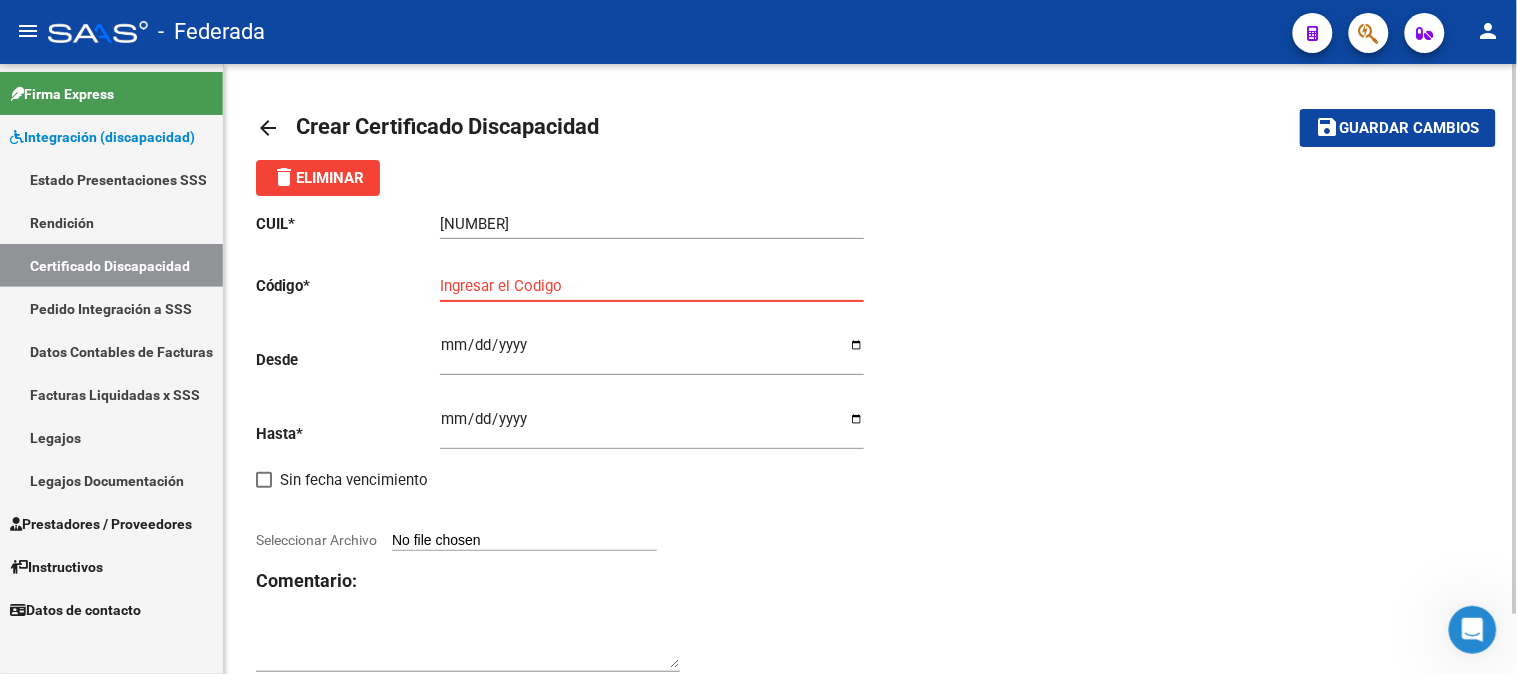 paste on "[CODE]" 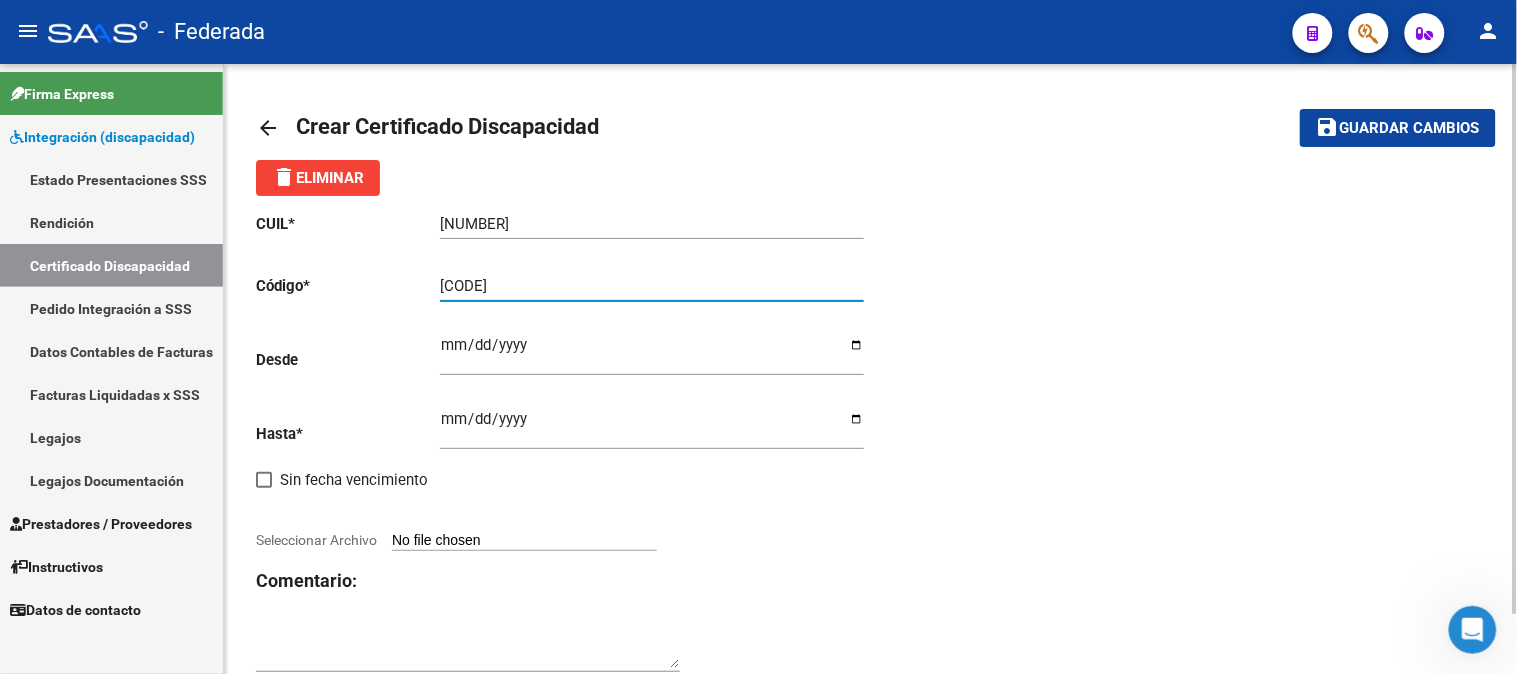 click on "[CODE]" at bounding box center [652, 286] 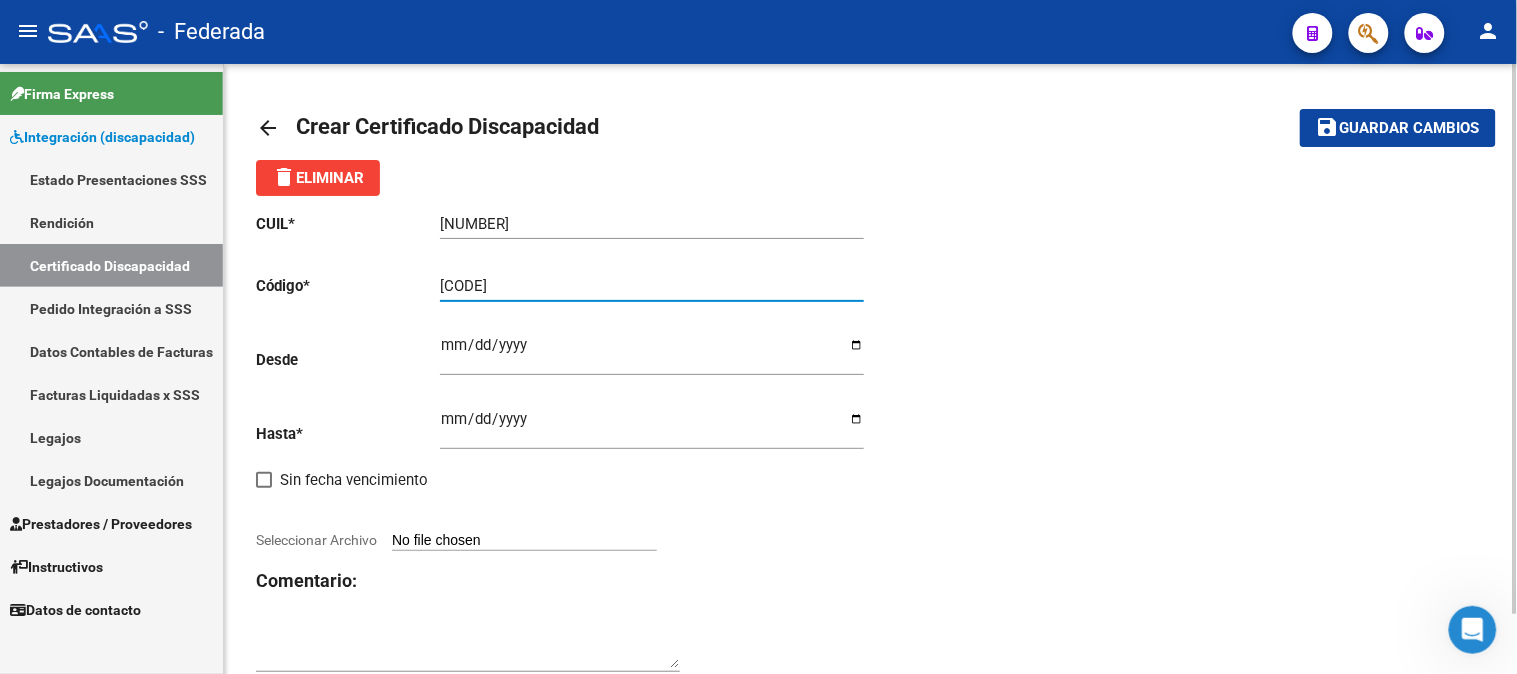 type on "[CODE]" 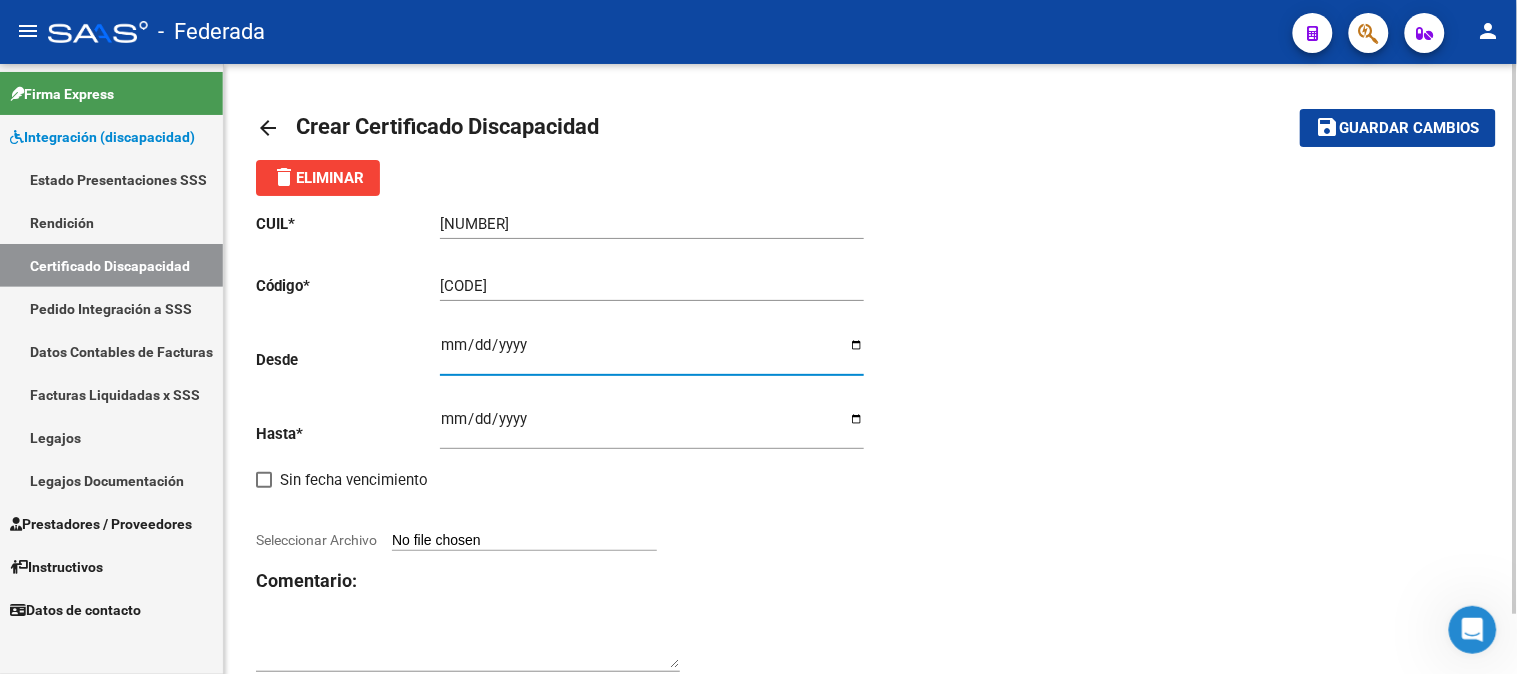 click on "Ingresar fec. Desde" at bounding box center (652, 353) 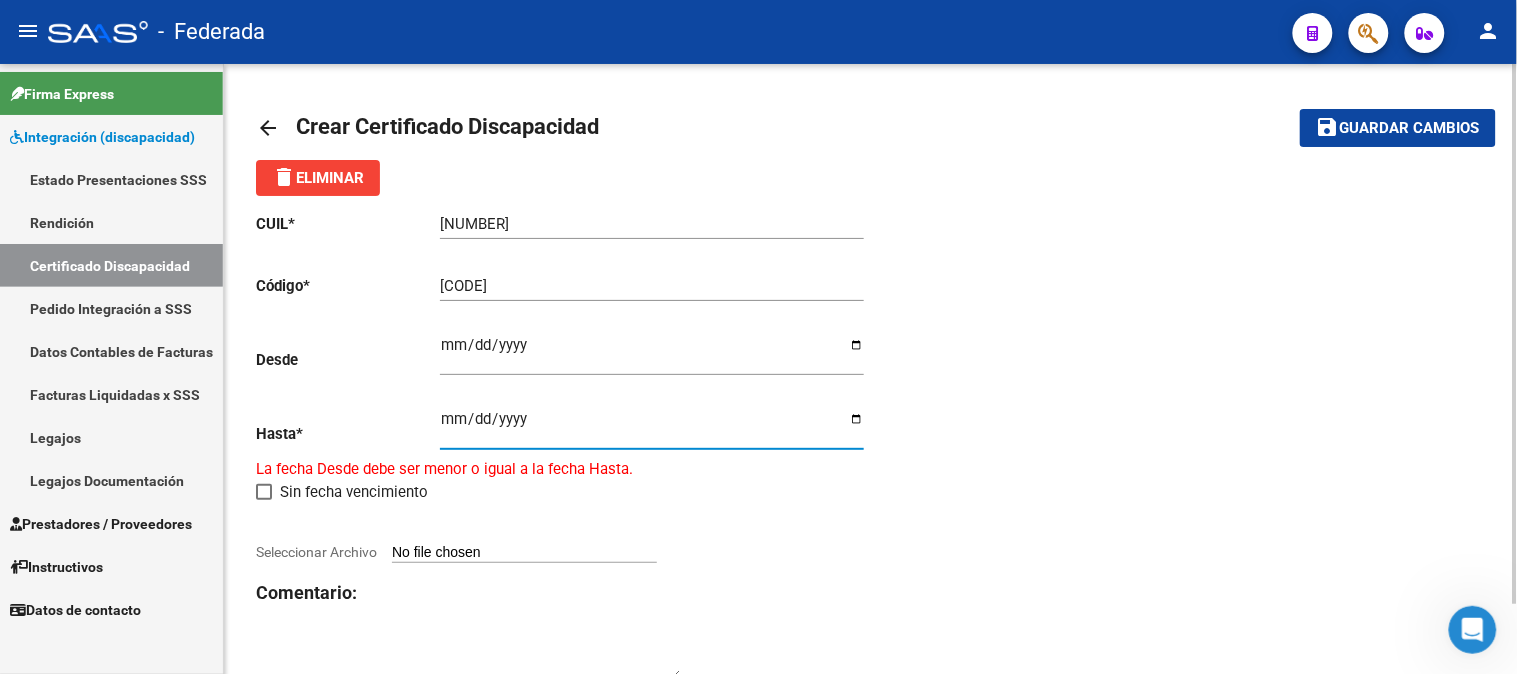 type on "[DATE]" 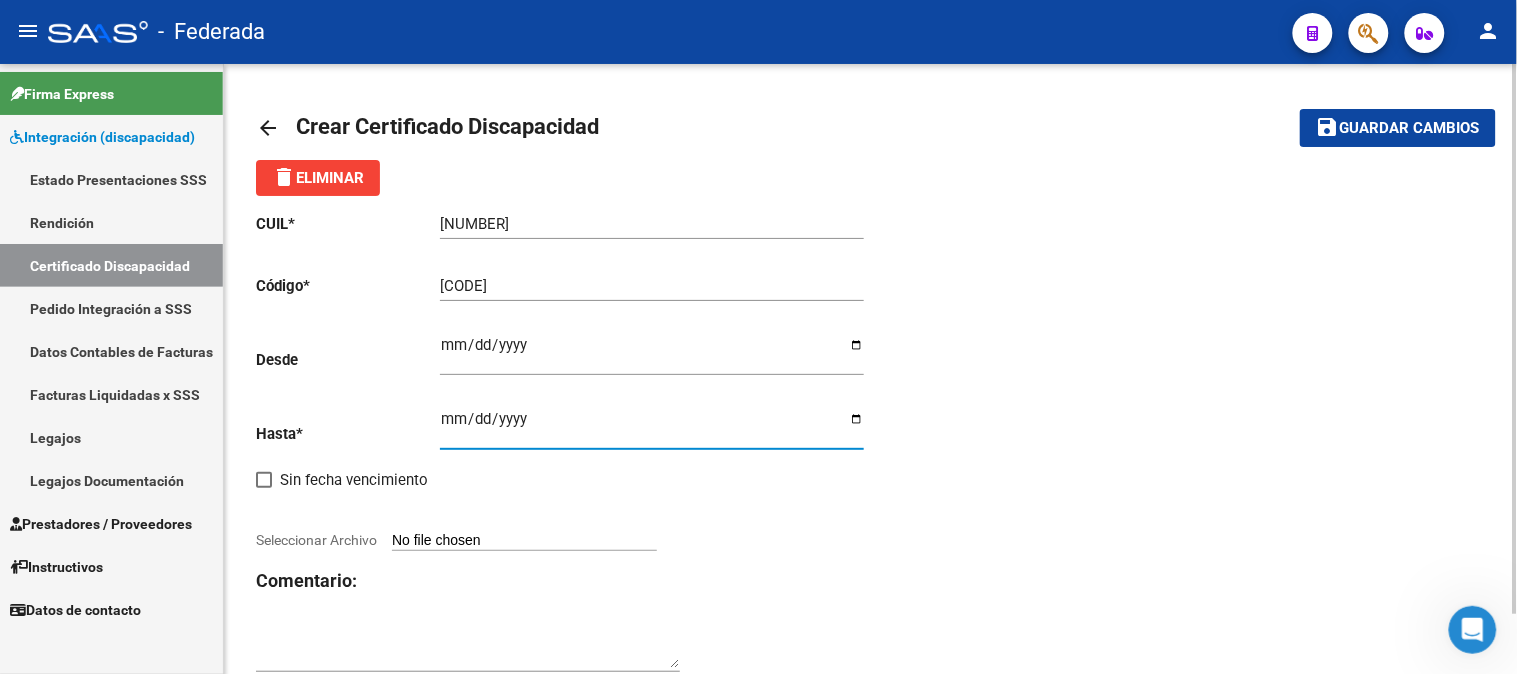 click on "Comentario:" 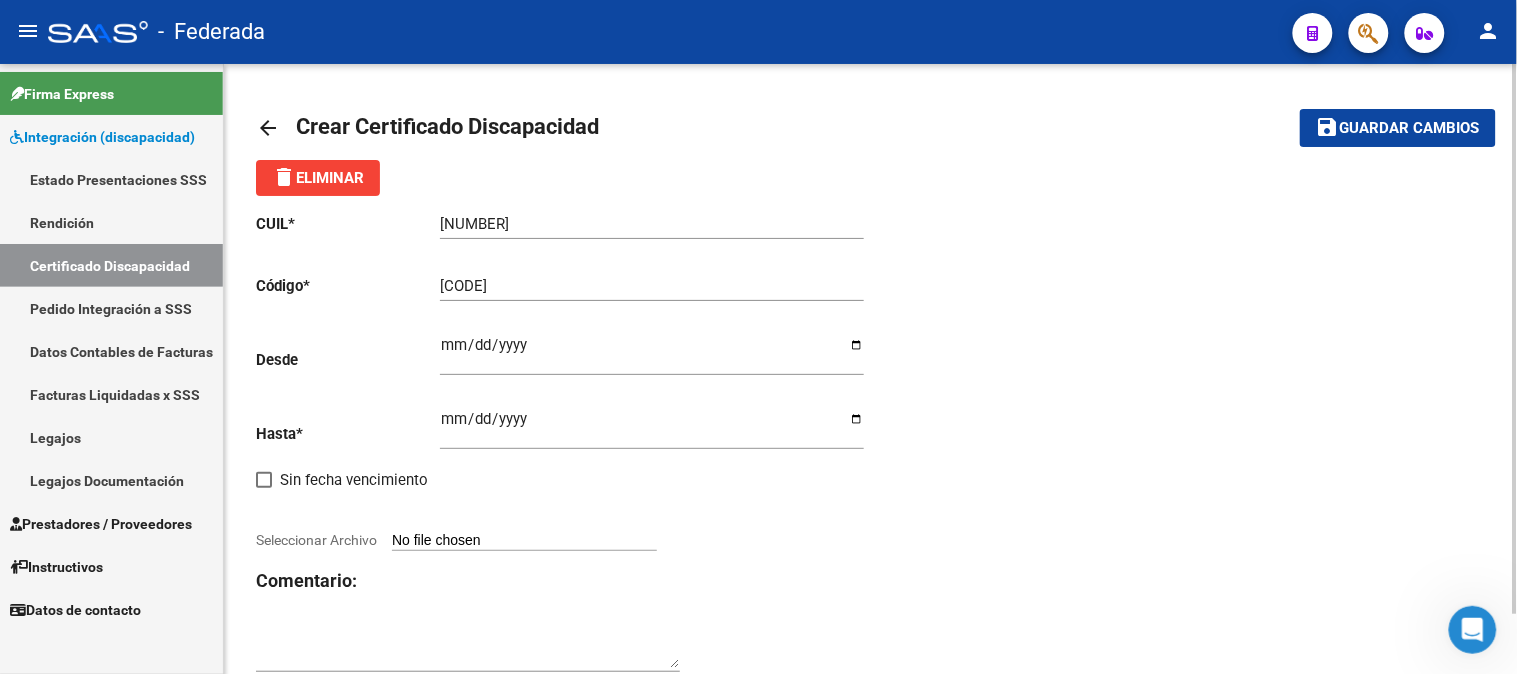 click on "Seleccionar Archivo" at bounding box center (524, 541) 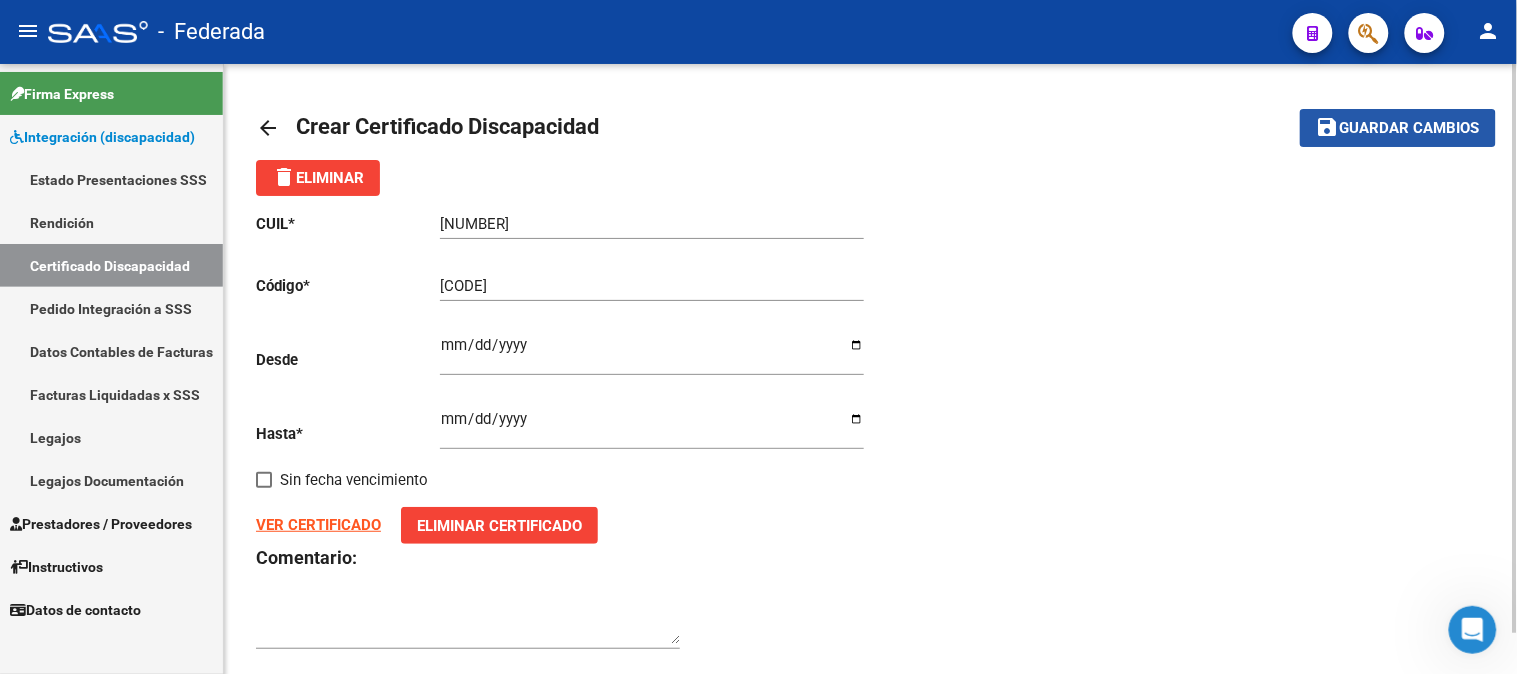 click on "Guardar cambios" 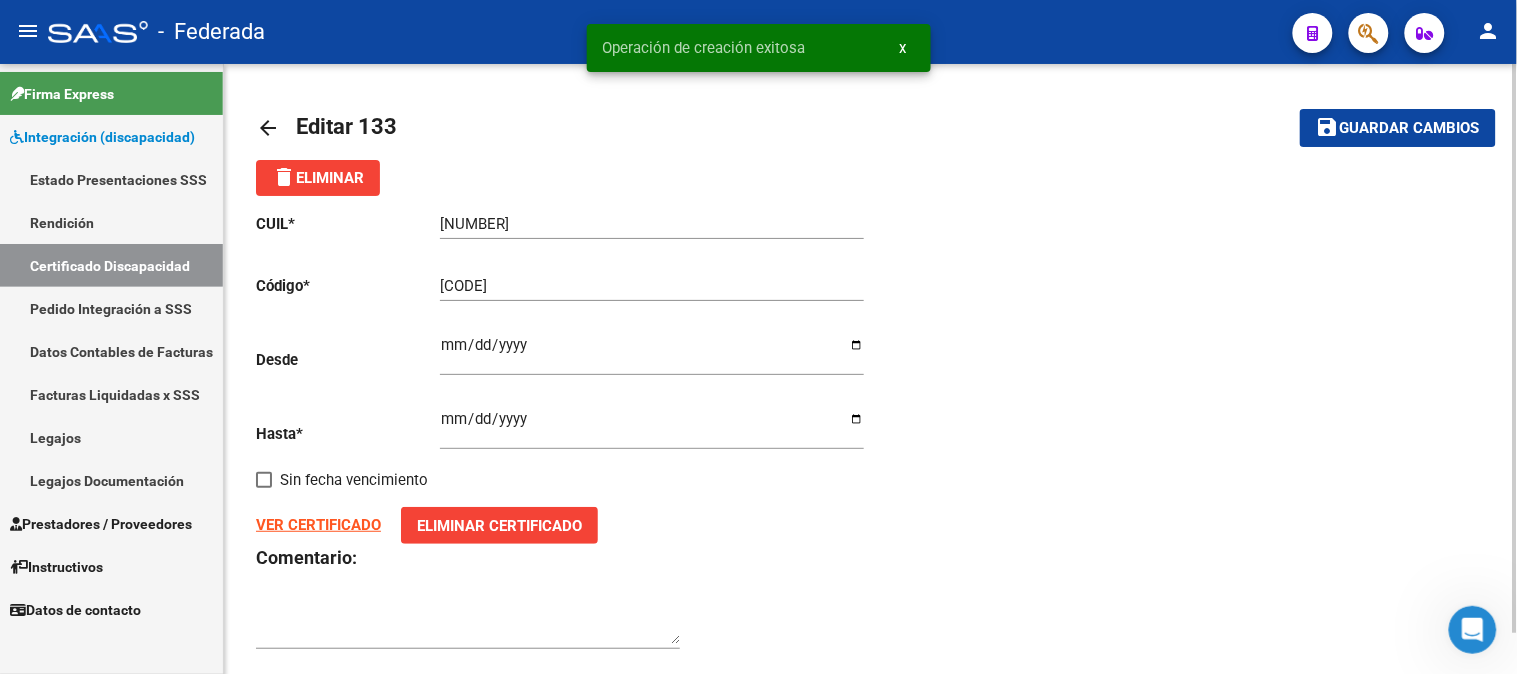 click on "x" at bounding box center [903, 48] 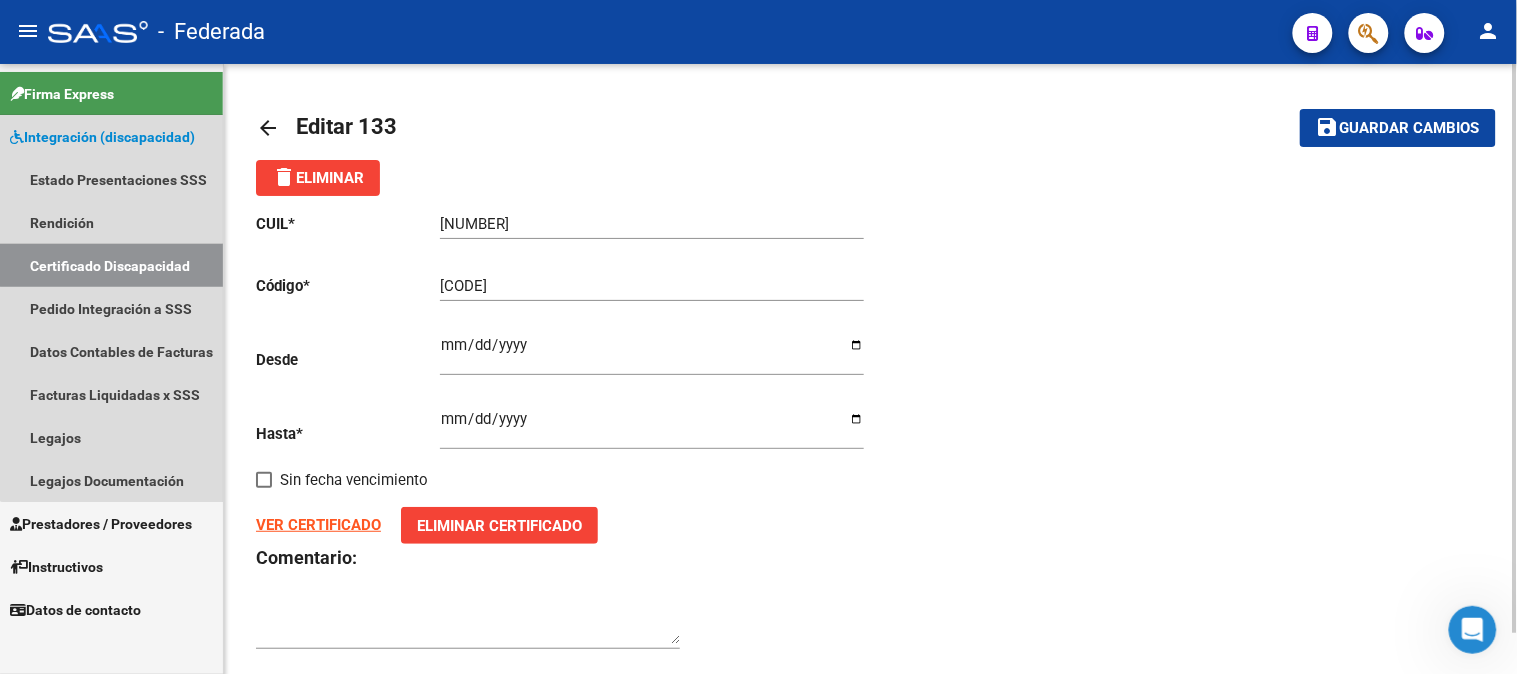 click on "Certificado Discapacidad" at bounding box center [111, 265] 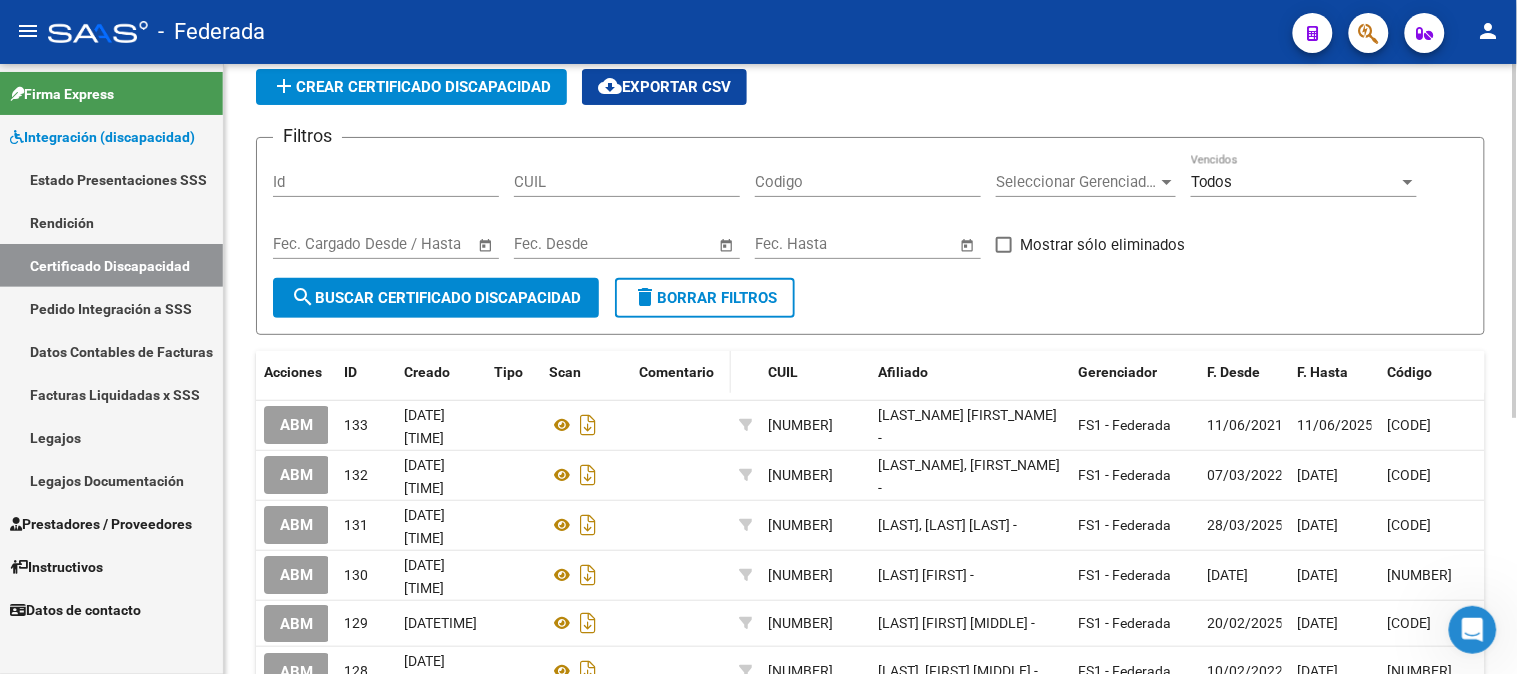 scroll, scrollTop: 111, scrollLeft: 0, axis: vertical 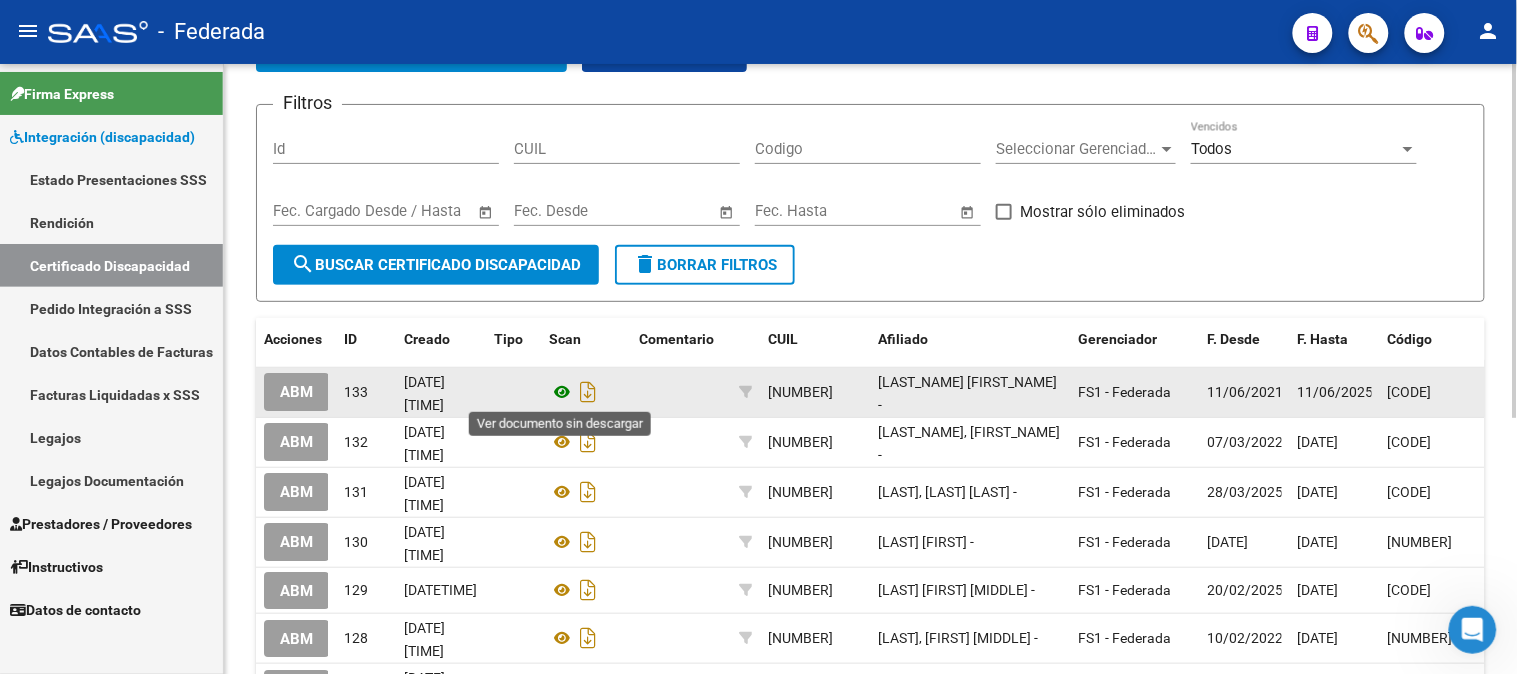 click 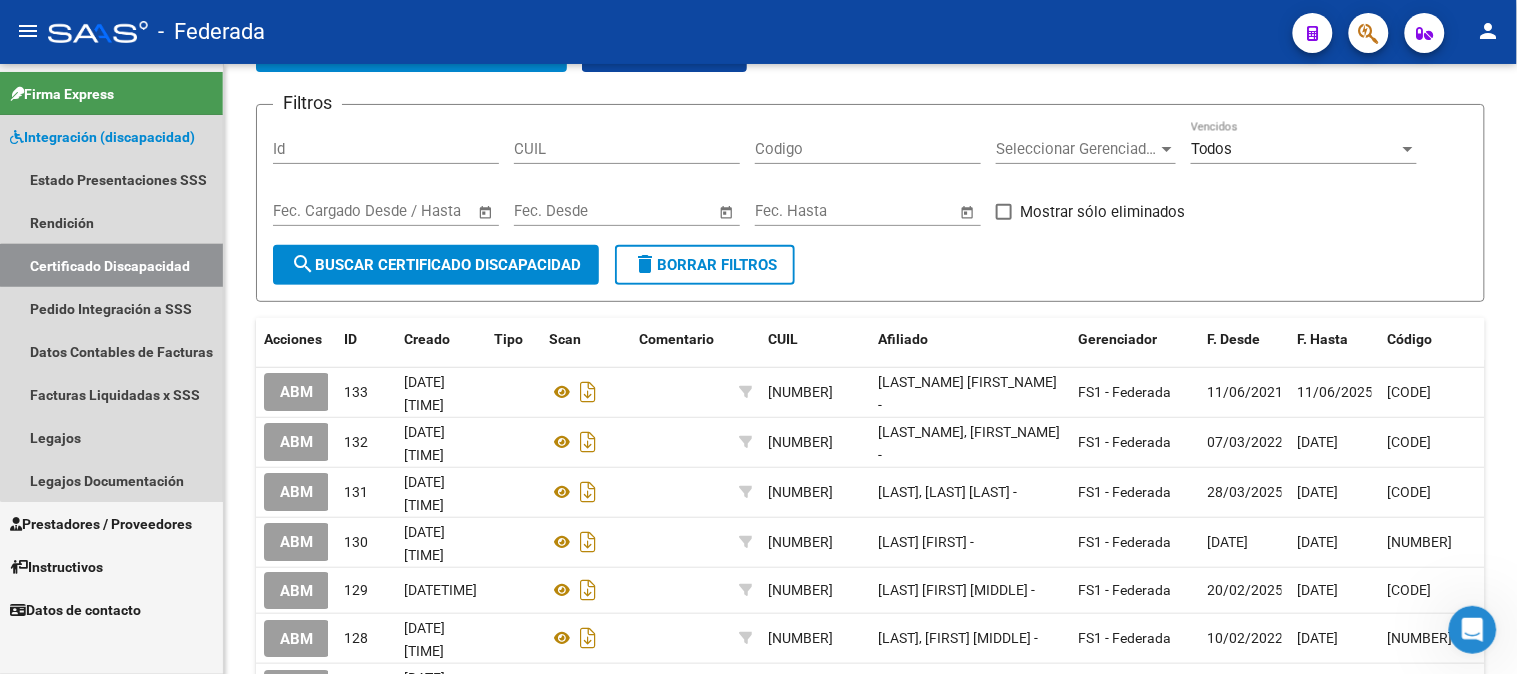 click on "Certificado Discapacidad" at bounding box center (111, 265) 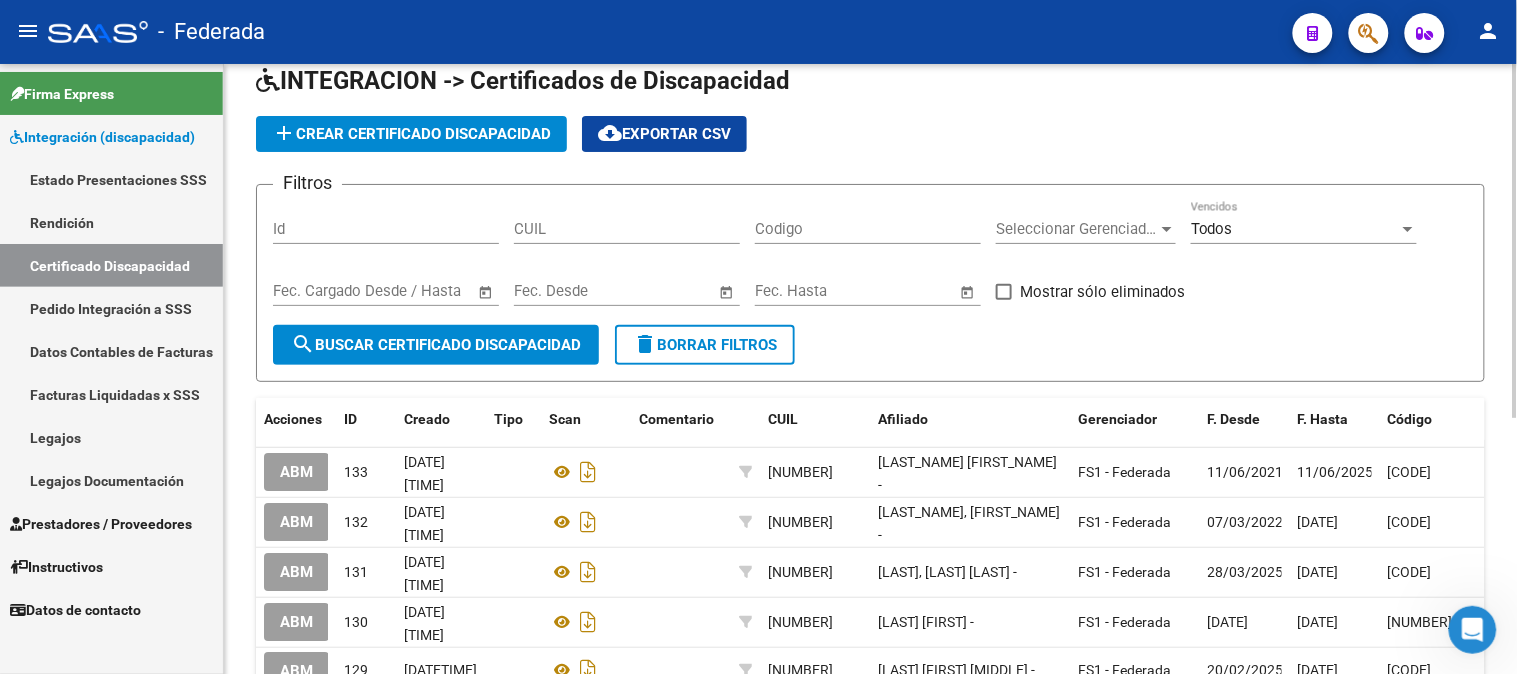 scroll, scrollTop: 0, scrollLeft: 0, axis: both 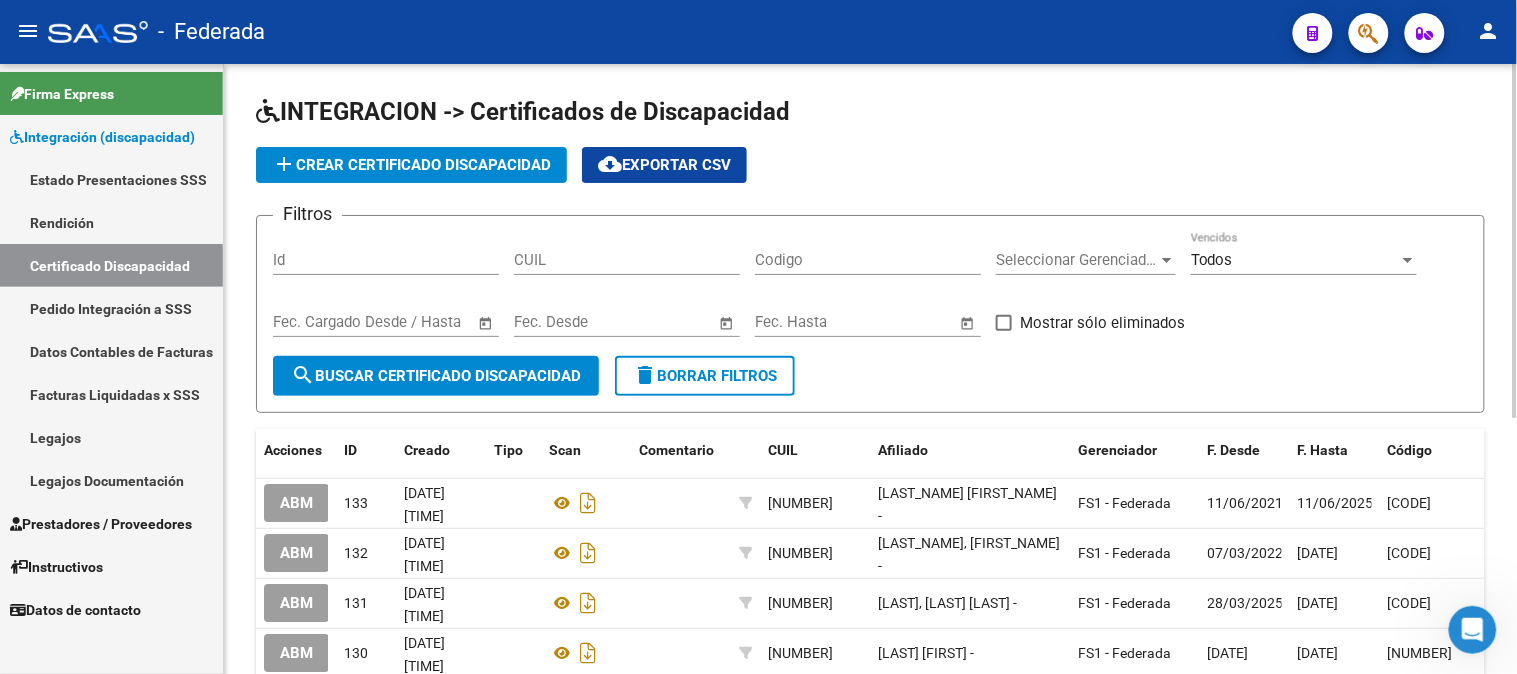 click on "add  Crear Certificado Discapacidad" 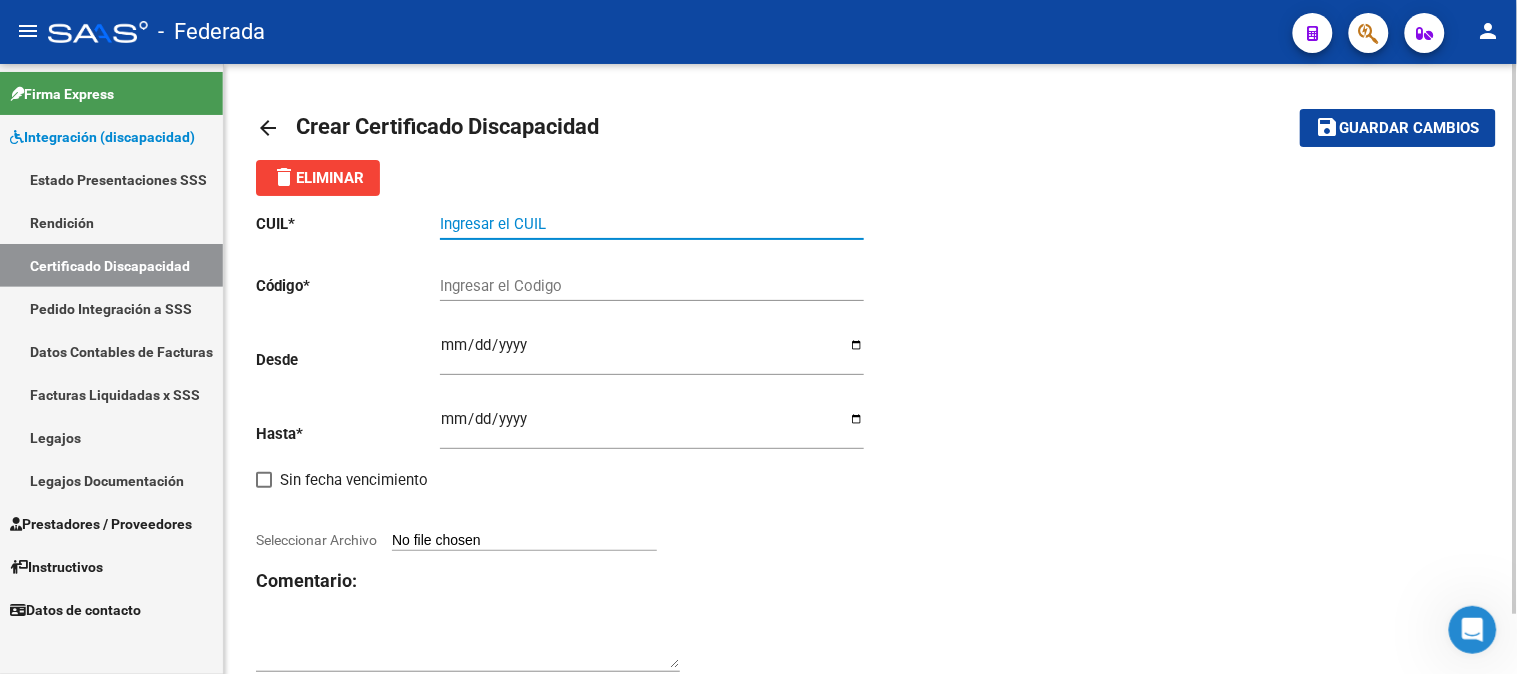click on "Ingresar el CUIL" at bounding box center (652, 224) 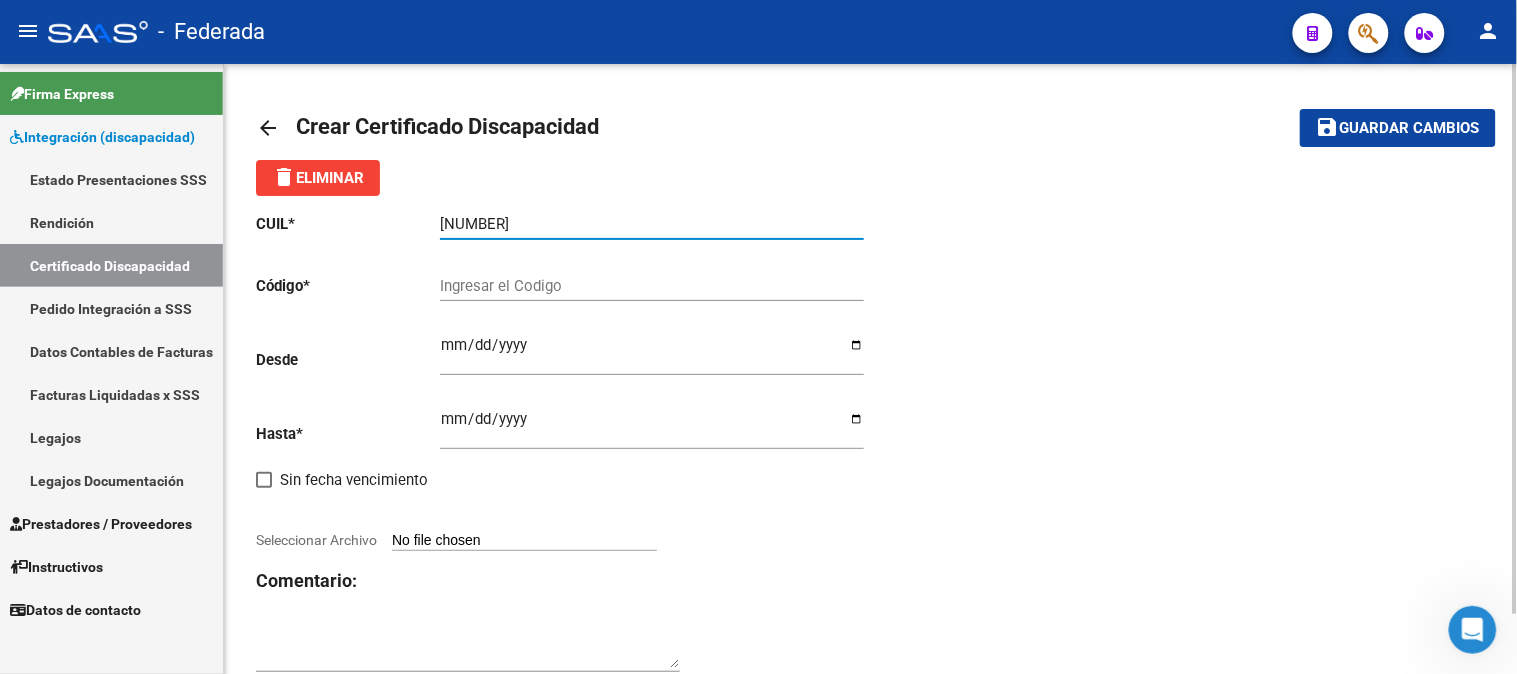 type on "[NUMBER]" 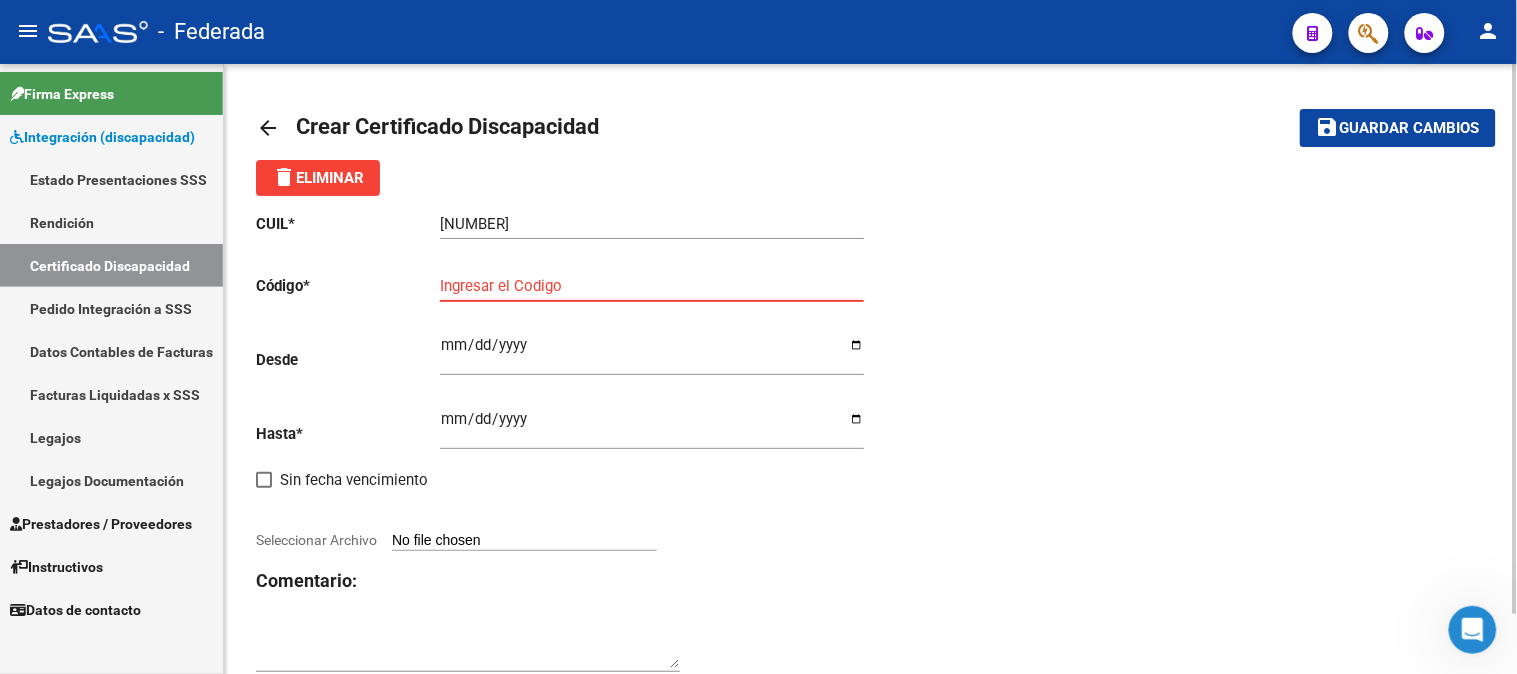 paste on "[NUMBER]" 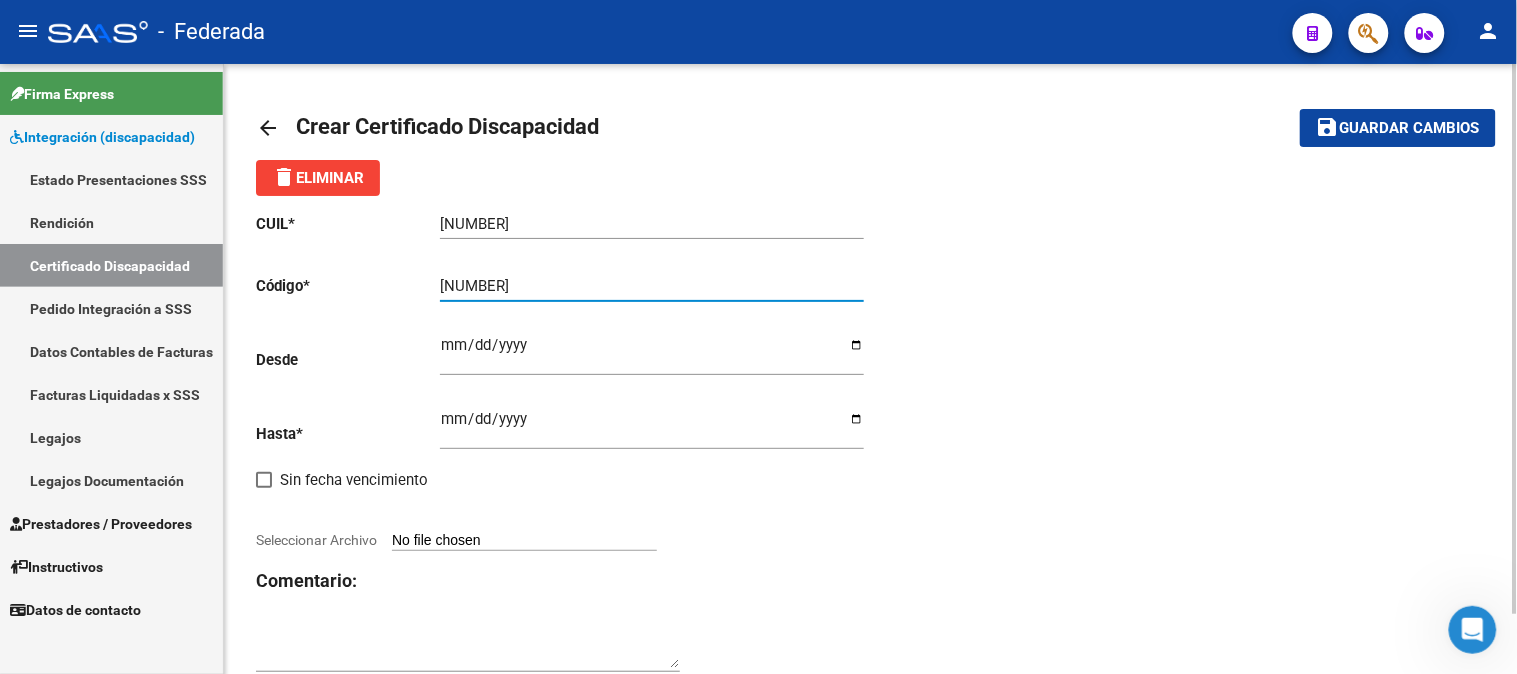click on "[NUMBER]" at bounding box center (652, 286) 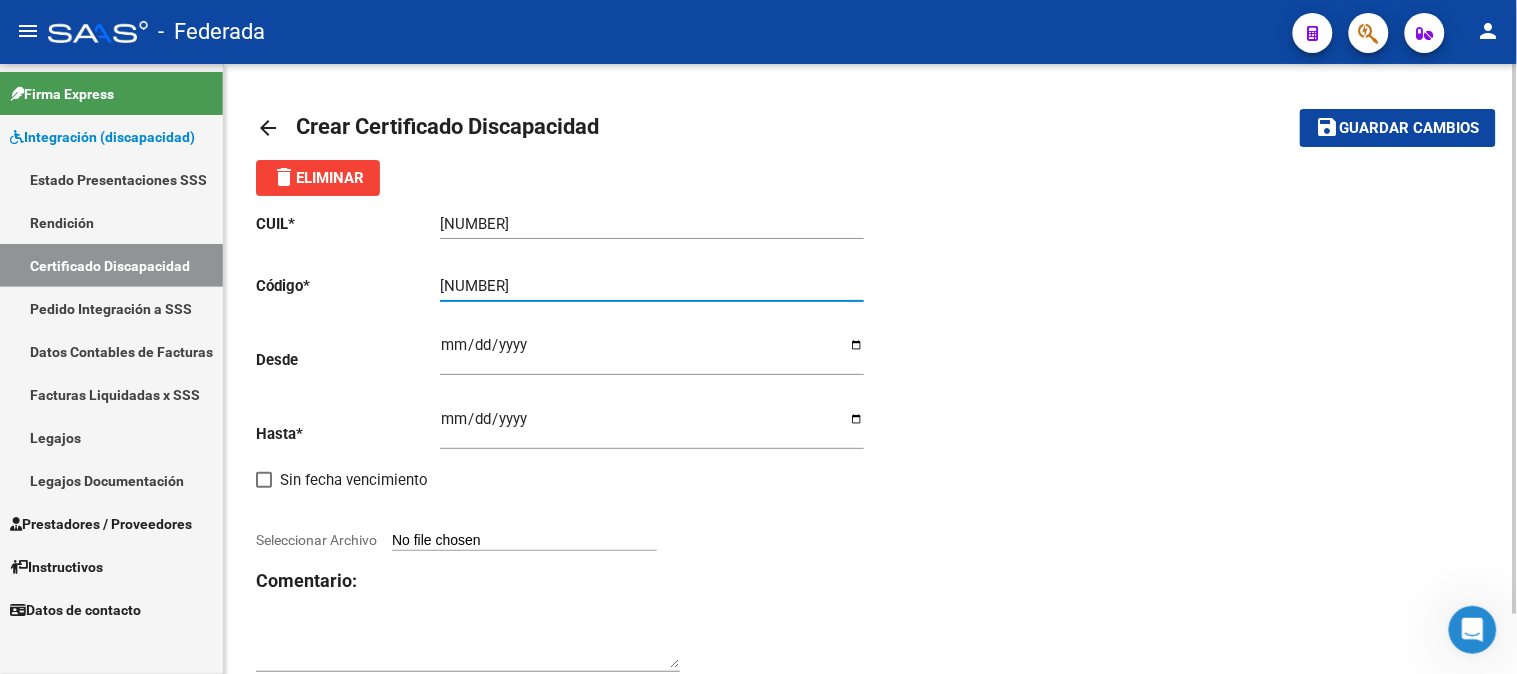 type on "[NUMBER]" 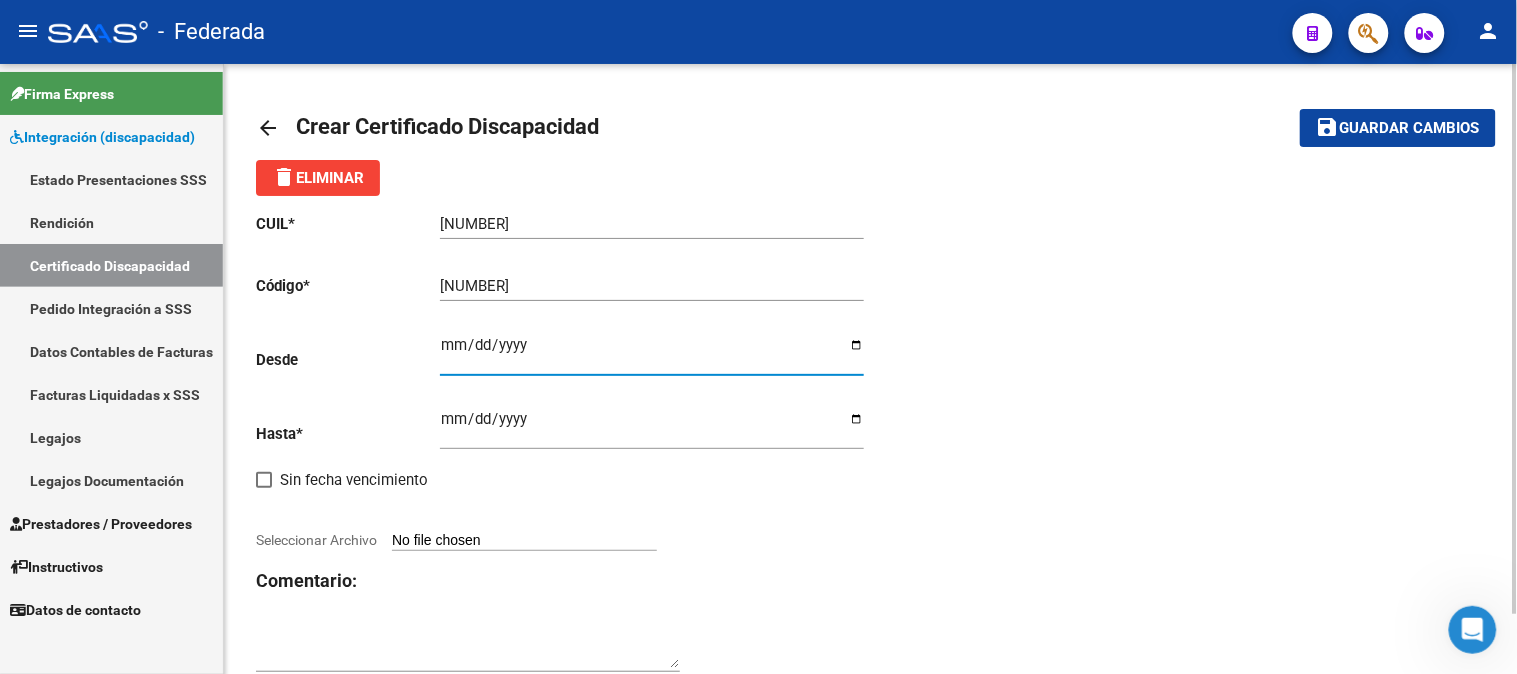 click on "Ingresar fec. Desde" at bounding box center [652, 353] 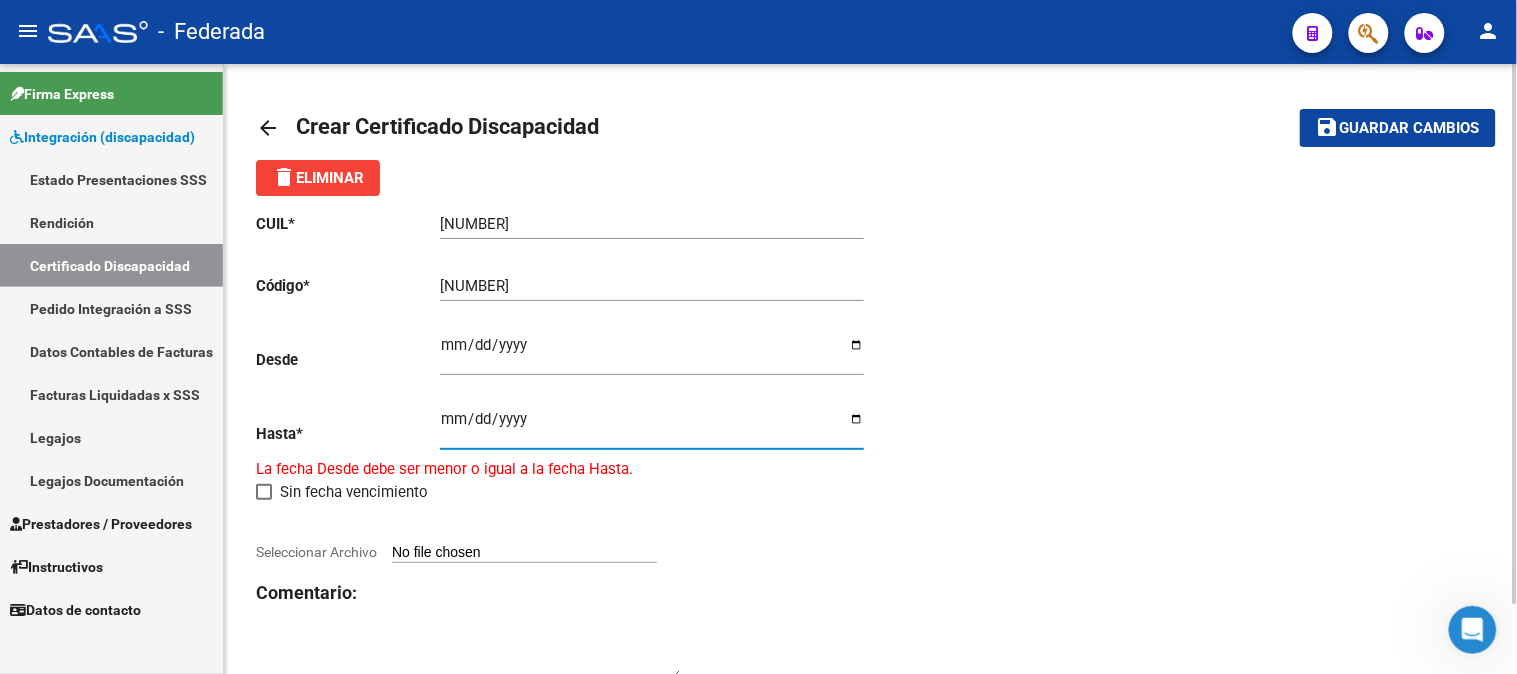 type on "[DATE]" 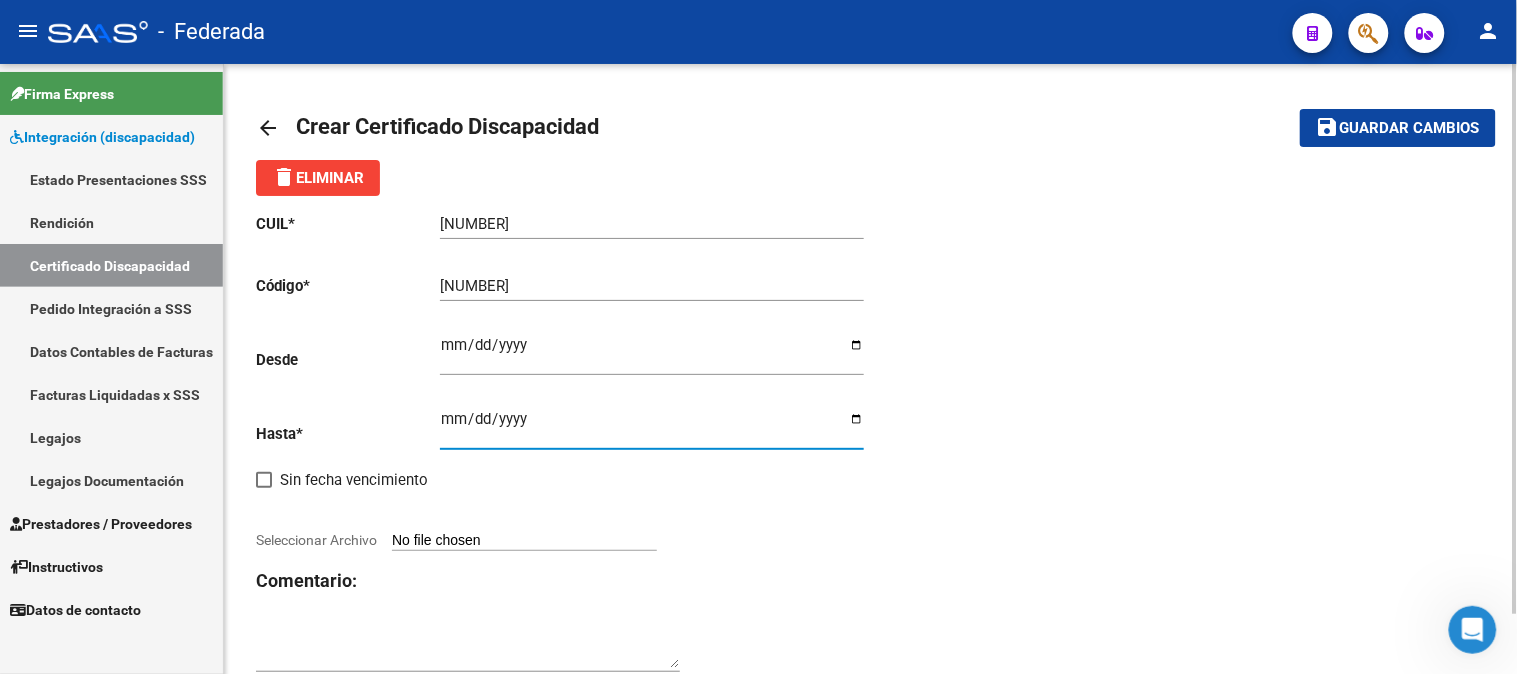 click on "CUIL  *   [CUIL] Ingresar el CUIL  Código  *   [CODE] Ingresar el Codigo  Desde    [DATE] Ingresar fec. Desde  Hasta  *   [DATE] Ingresar fec. Hasta     Sin fecha vencimiento        Seleccionar Archivo Comentario:" 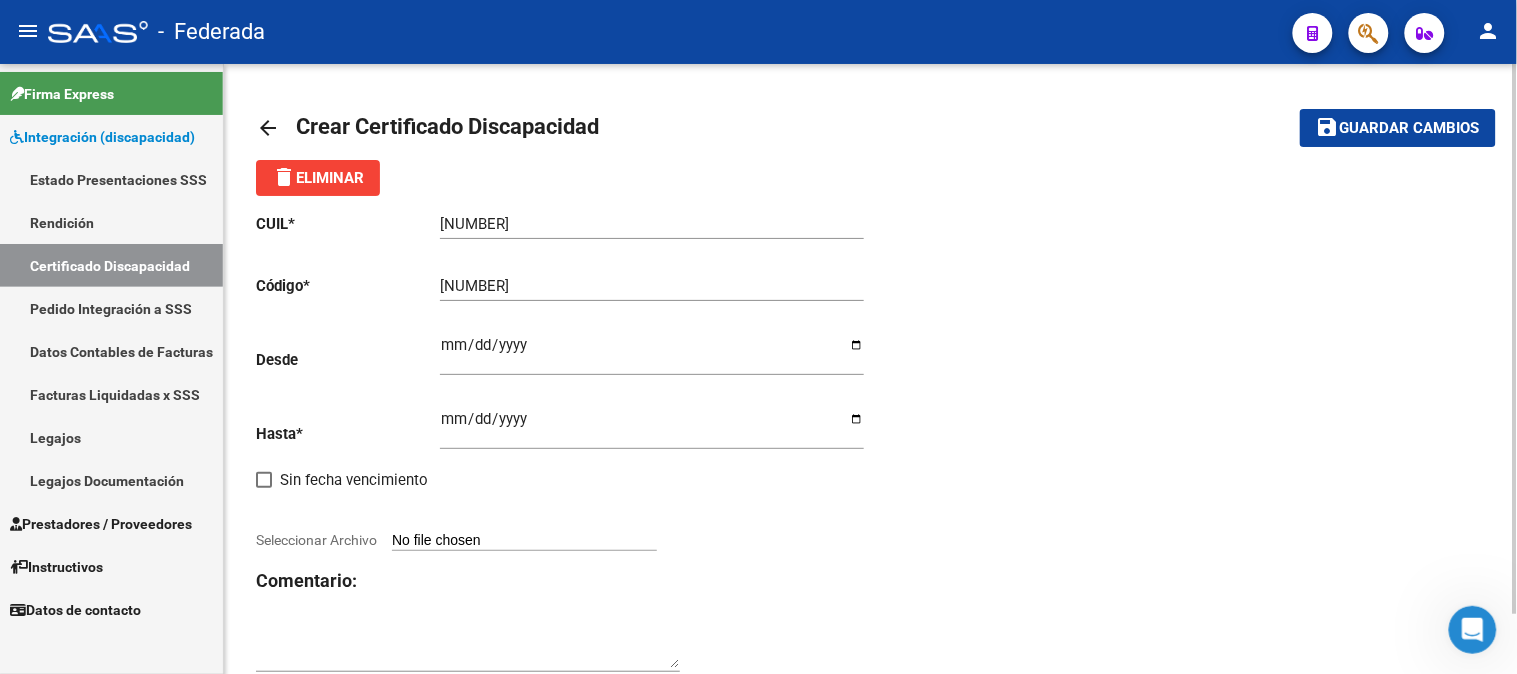 click on "Seleccionar Archivo" at bounding box center (524, 541) 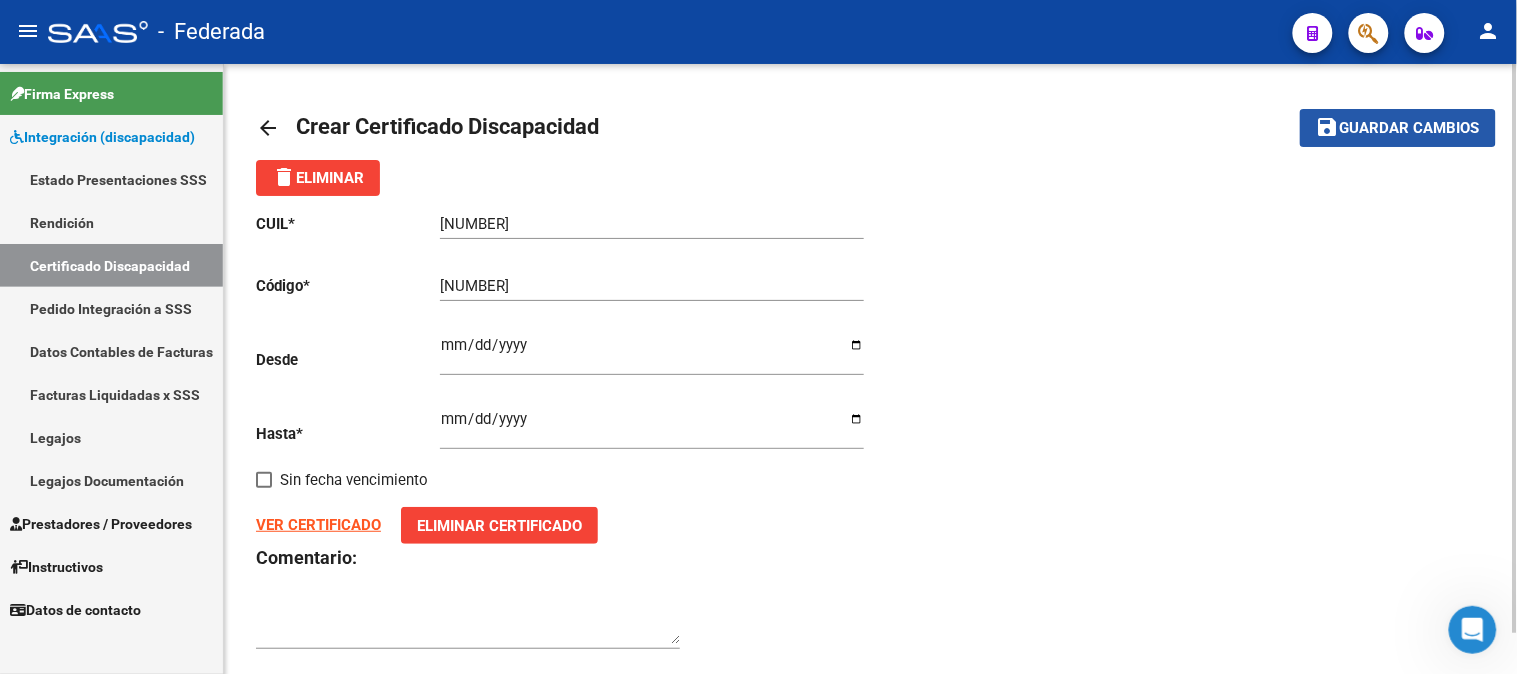 click on "Guardar cambios" 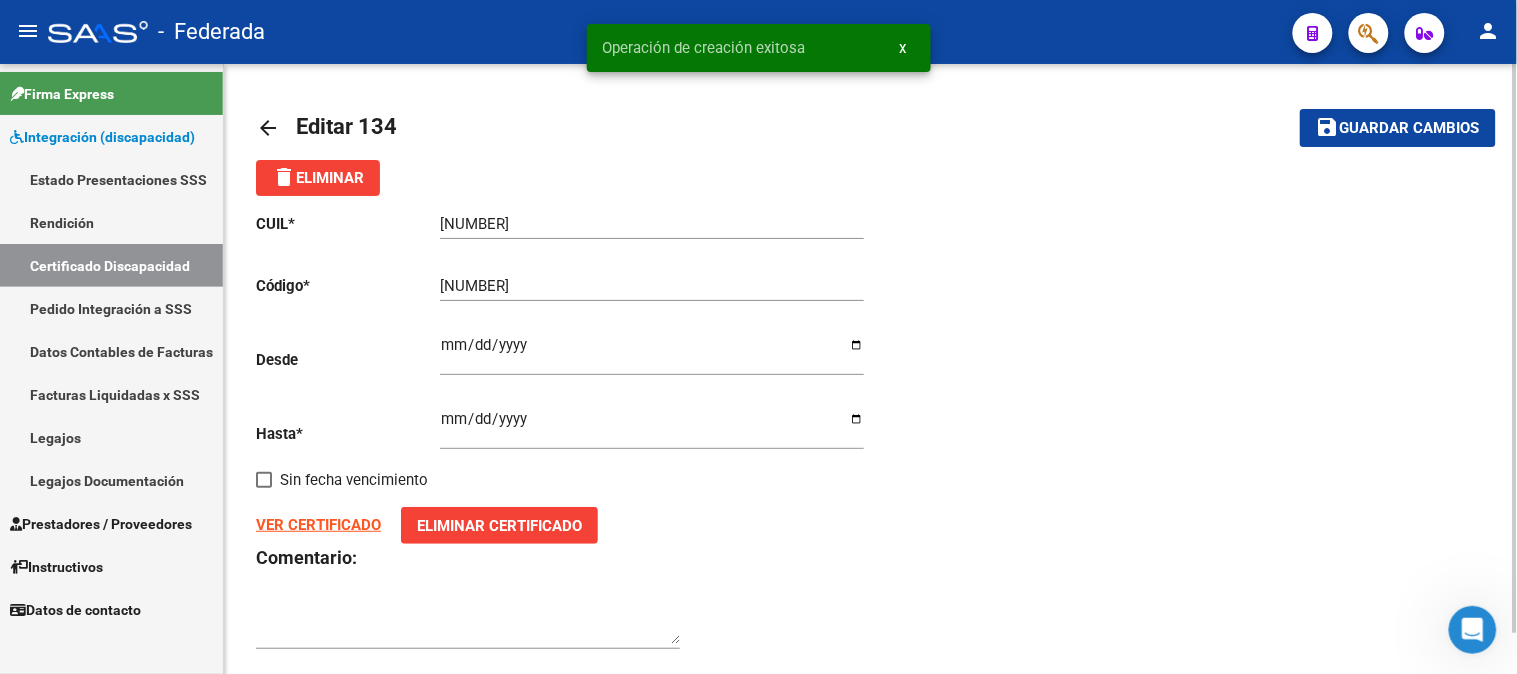 click on "x" at bounding box center [903, 48] 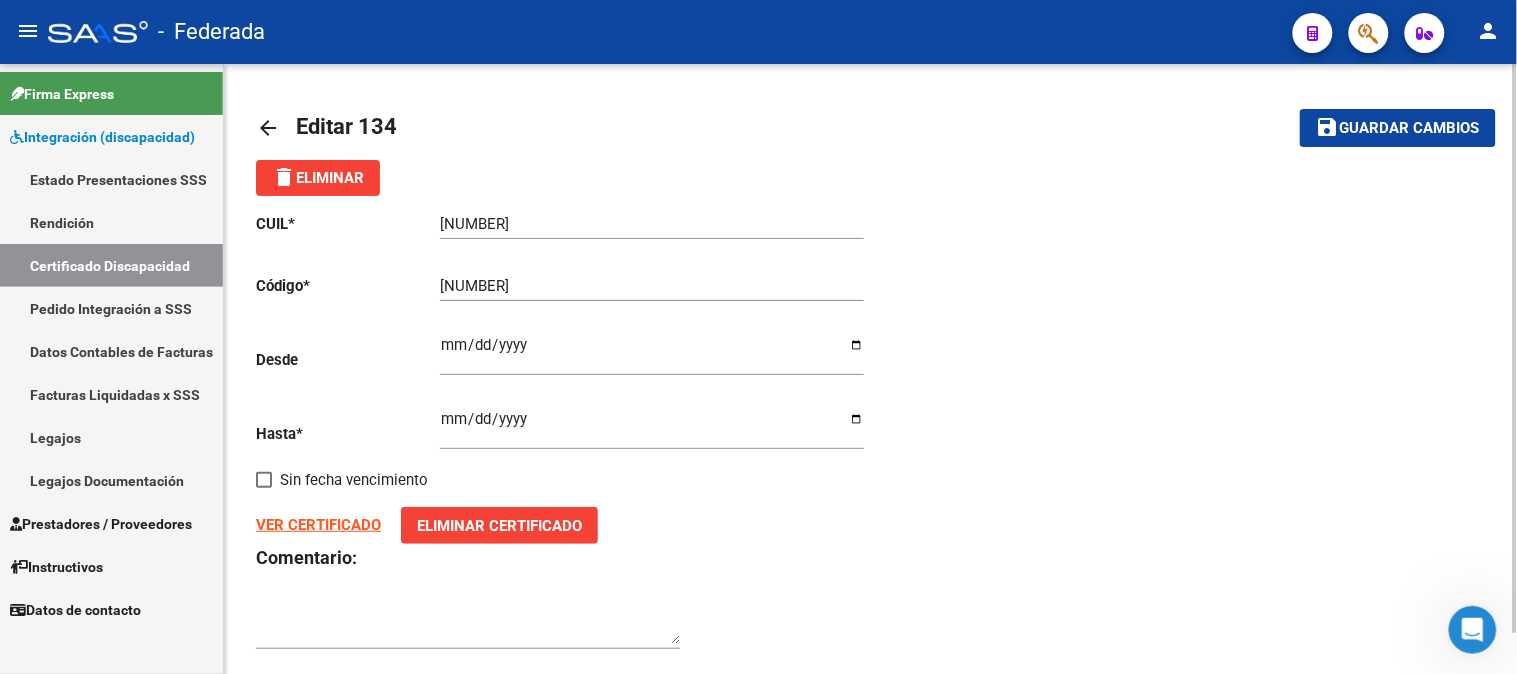 click on "Certificado Discapacidad" at bounding box center [111, 265] 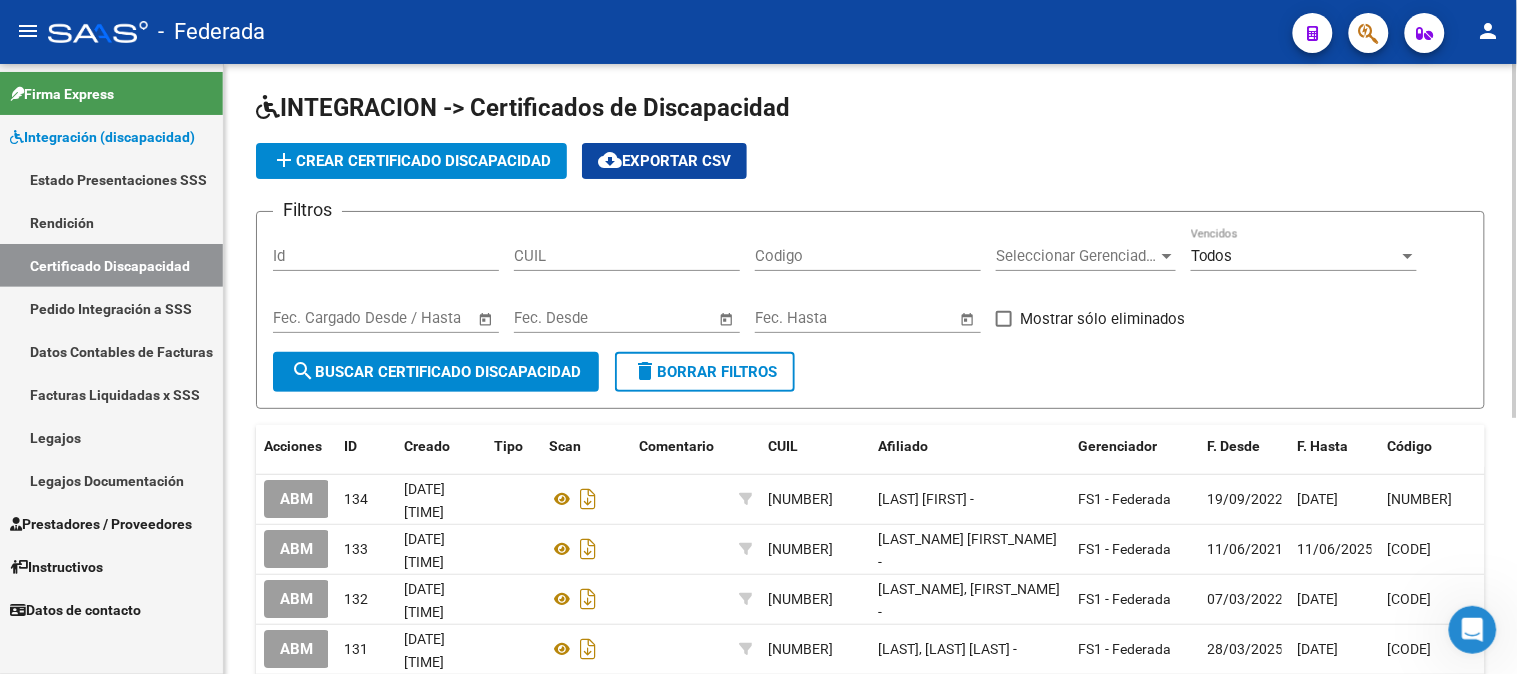 scroll, scrollTop: 0, scrollLeft: 0, axis: both 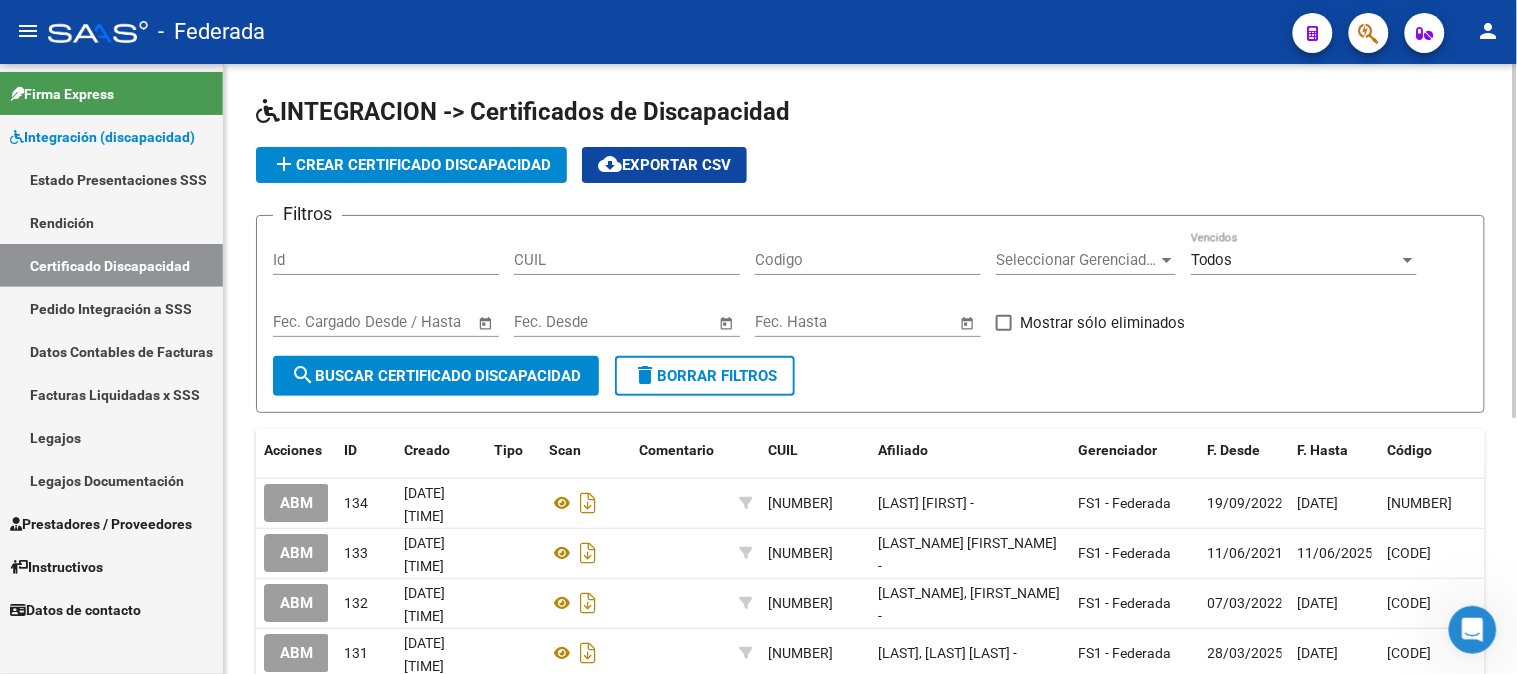 click on "add  Crear Certificado Discapacidad" 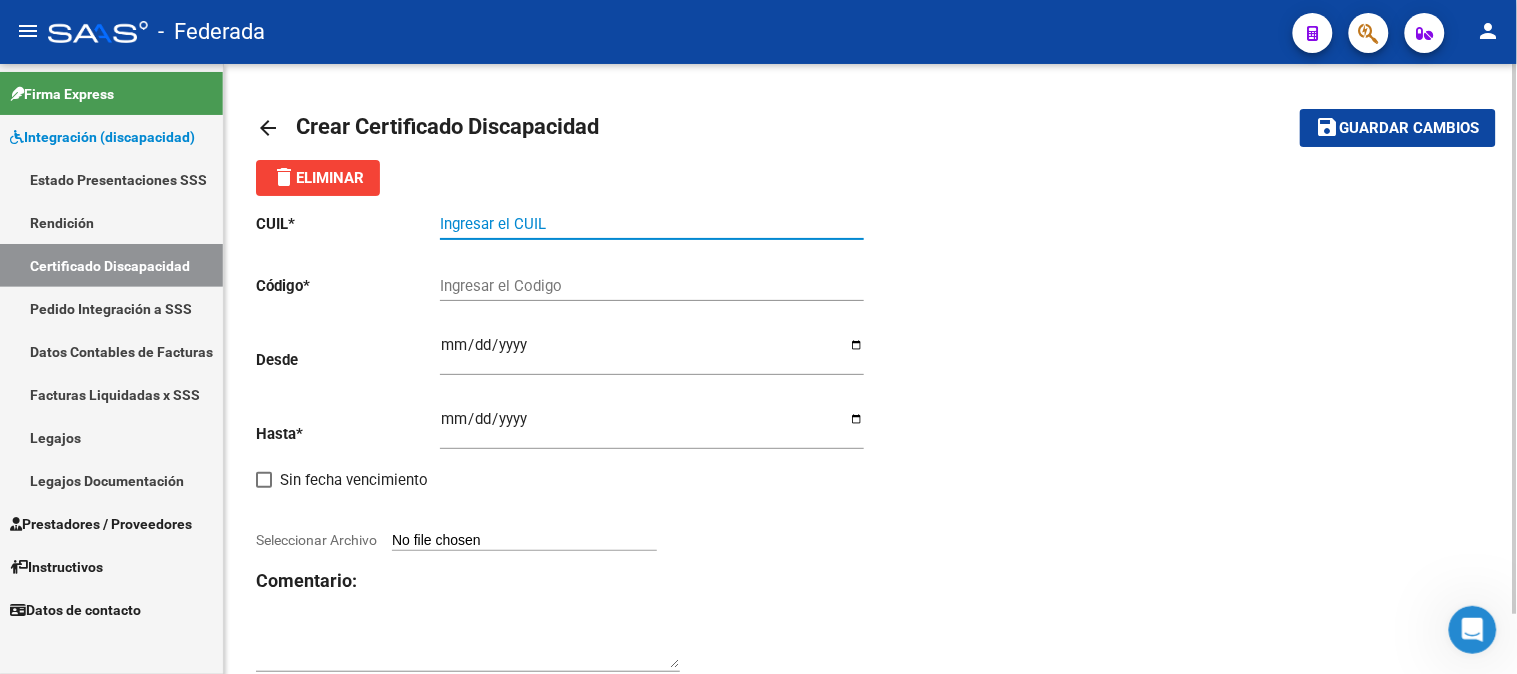 click on "Ingresar el CUIL" at bounding box center [652, 224] 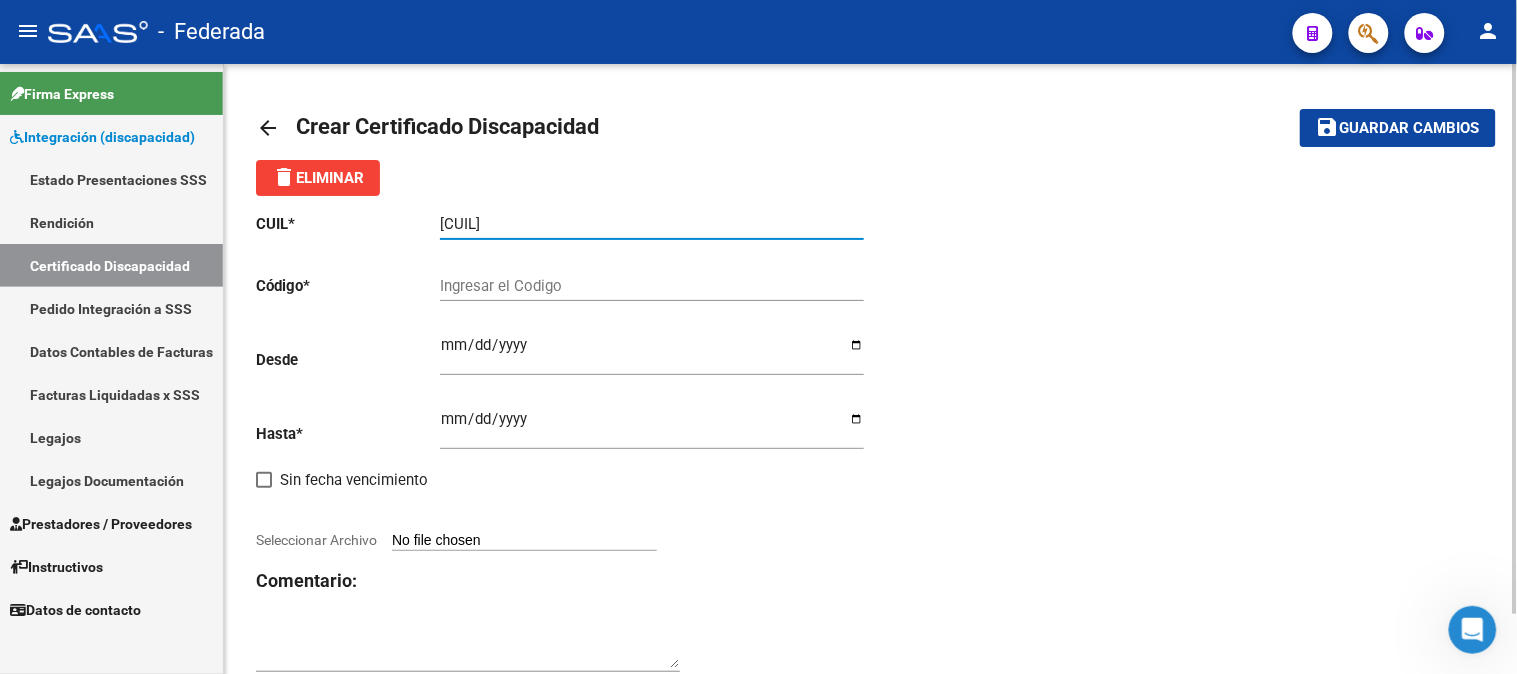 type on "[CUIL]" 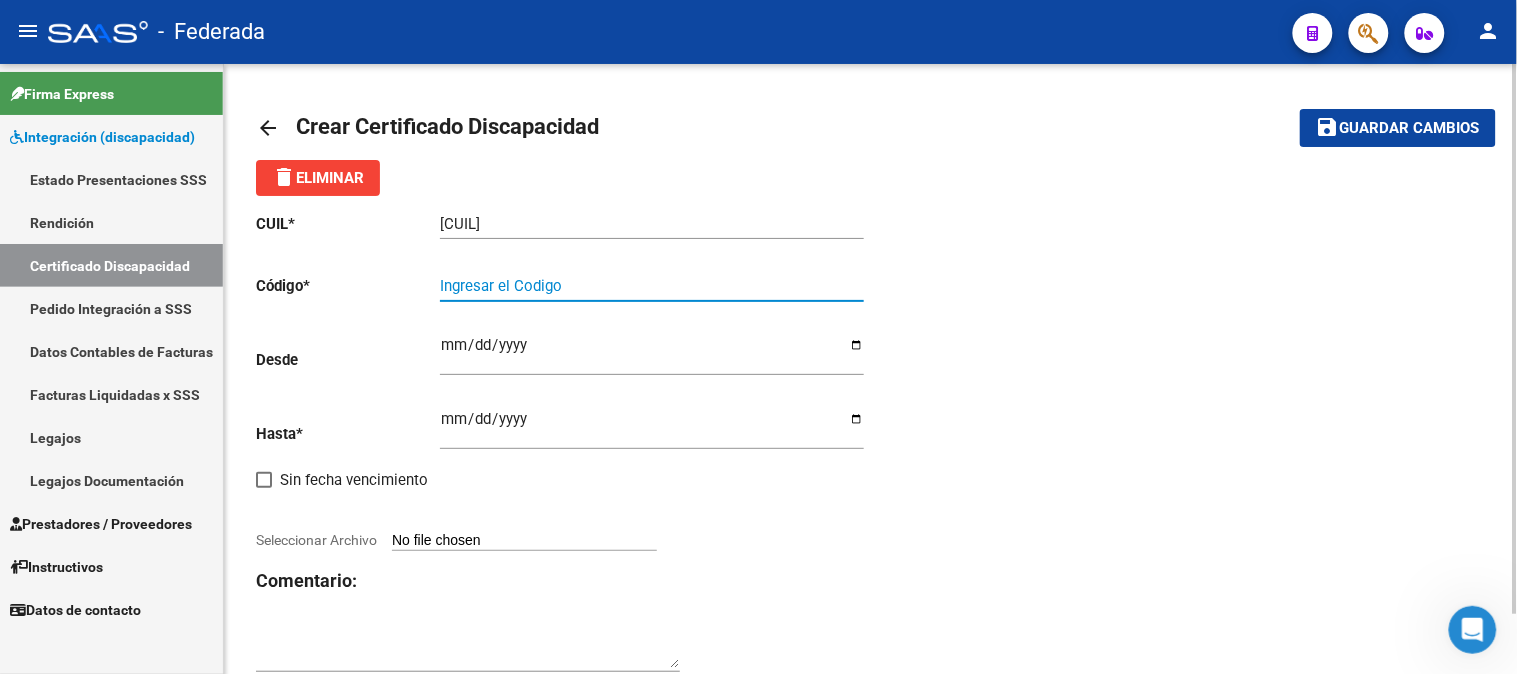 click on "Ingresar el Codigo" at bounding box center (652, 286) 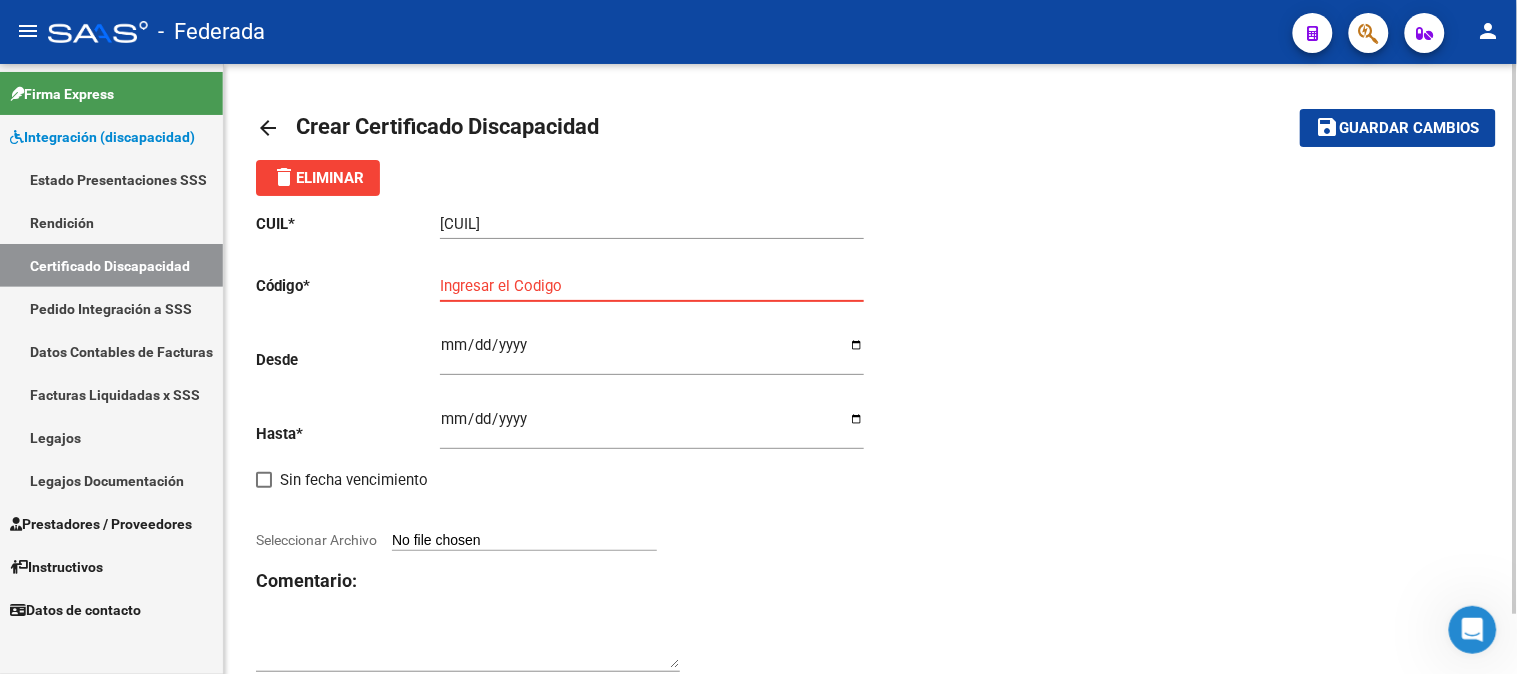 paste on "[CODE]" 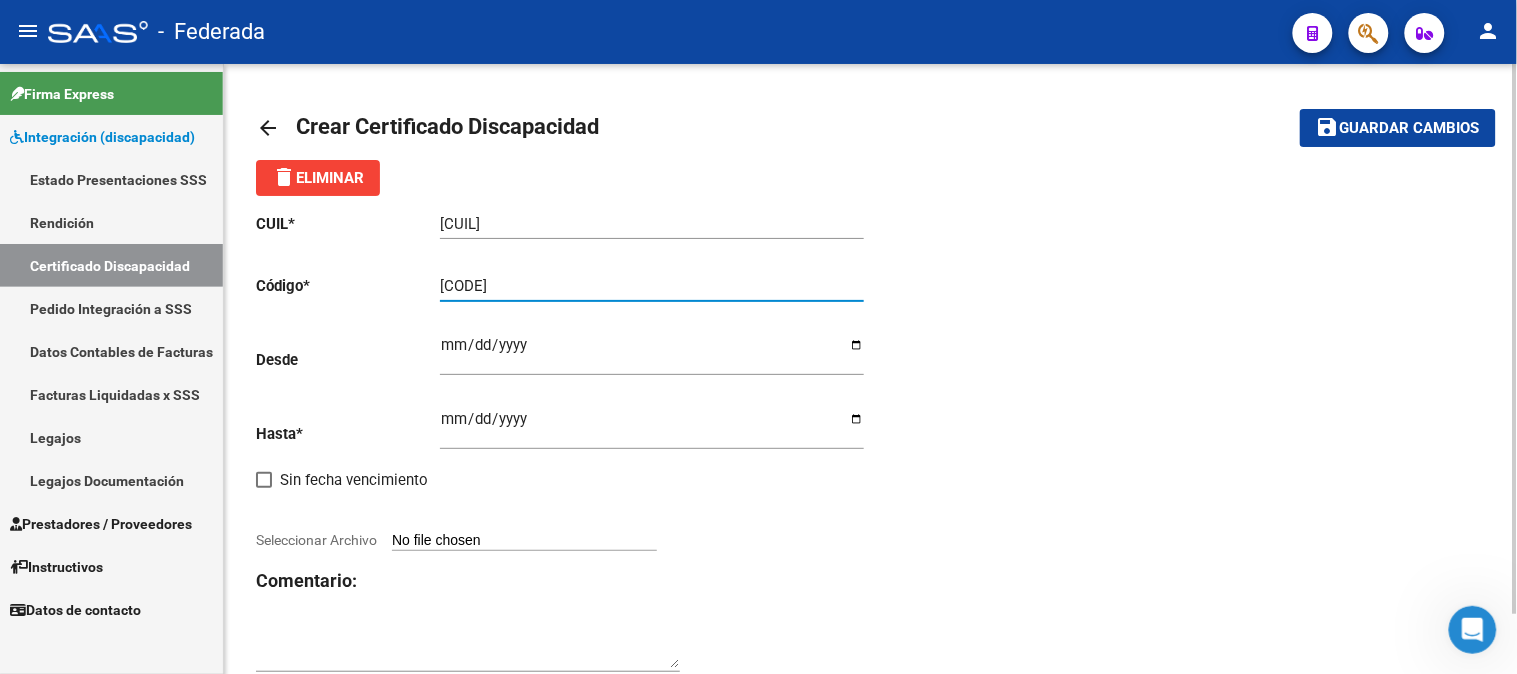 click on "[CODE]" at bounding box center [652, 286] 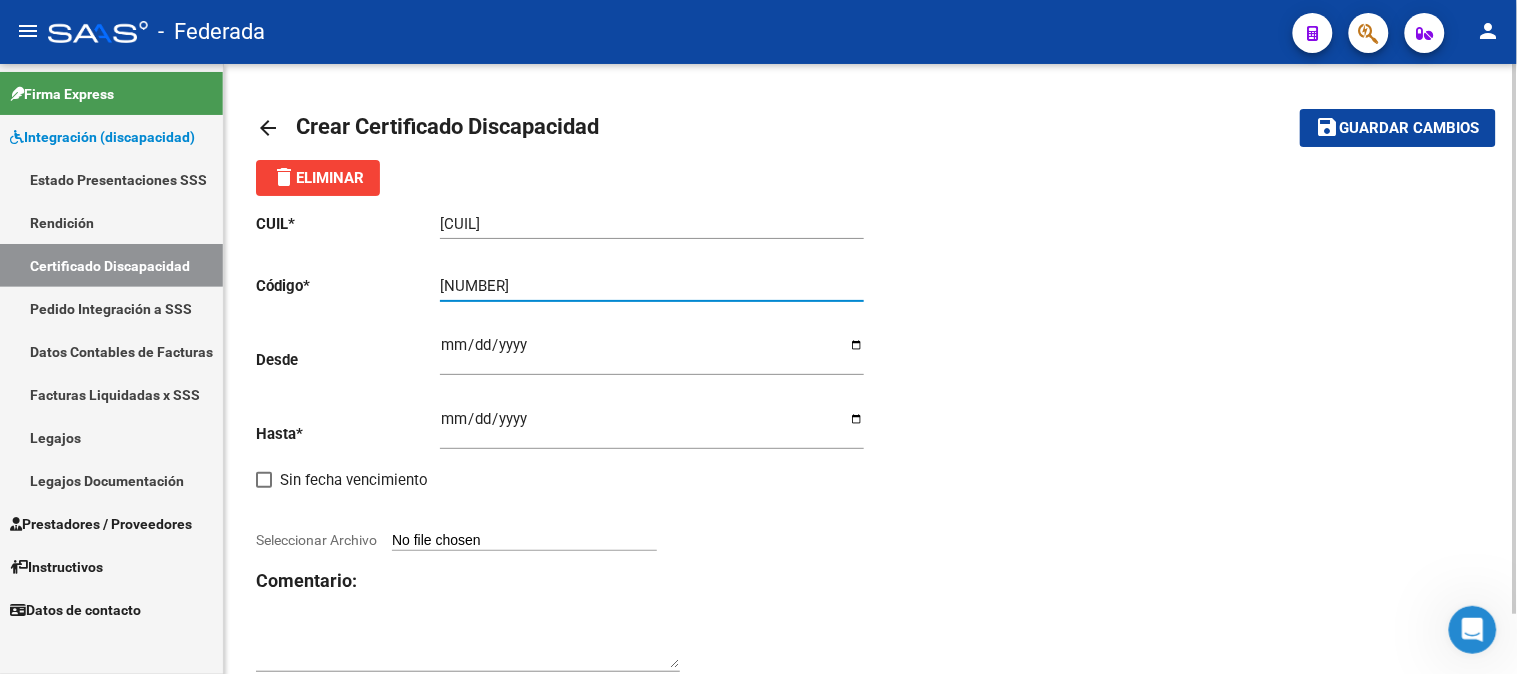 type on "[NUMBER]" 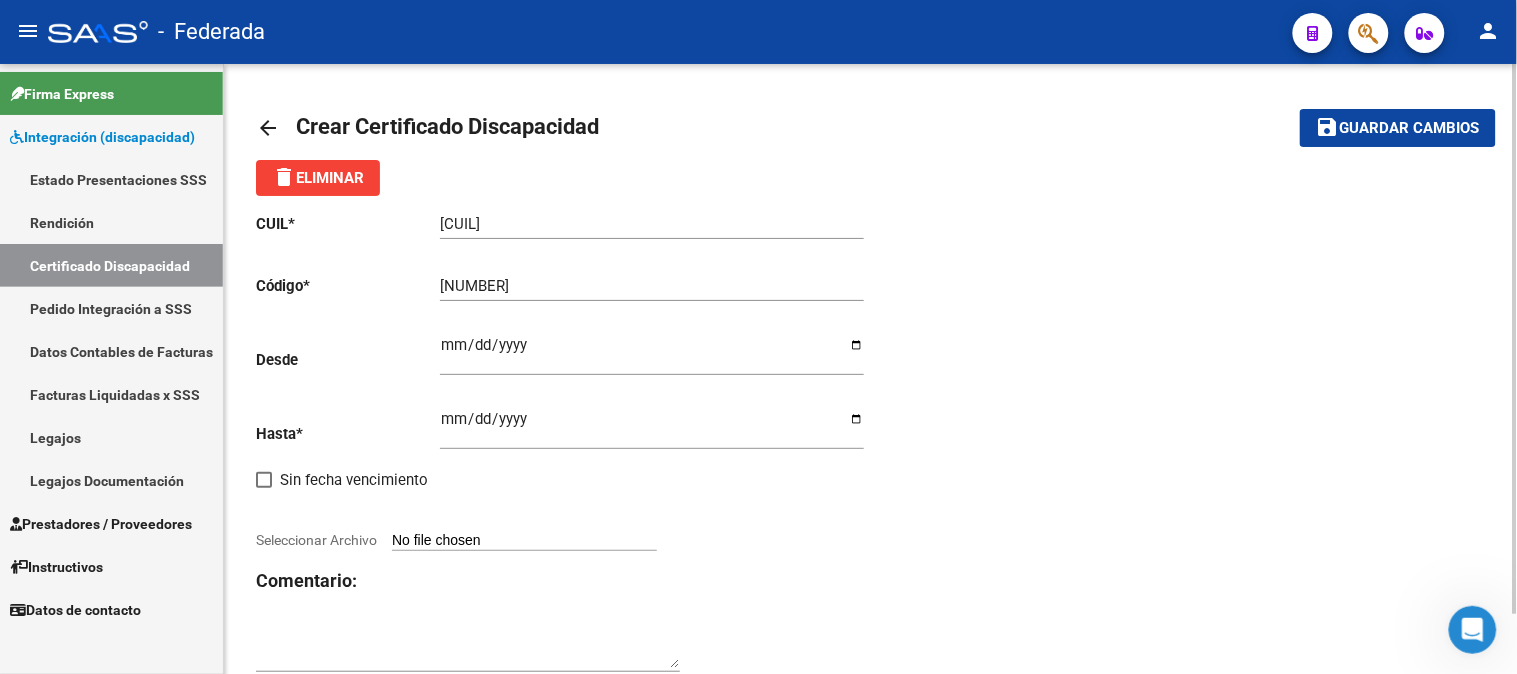click on "Ingresar fec. Desde" at bounding box center (652, 353) 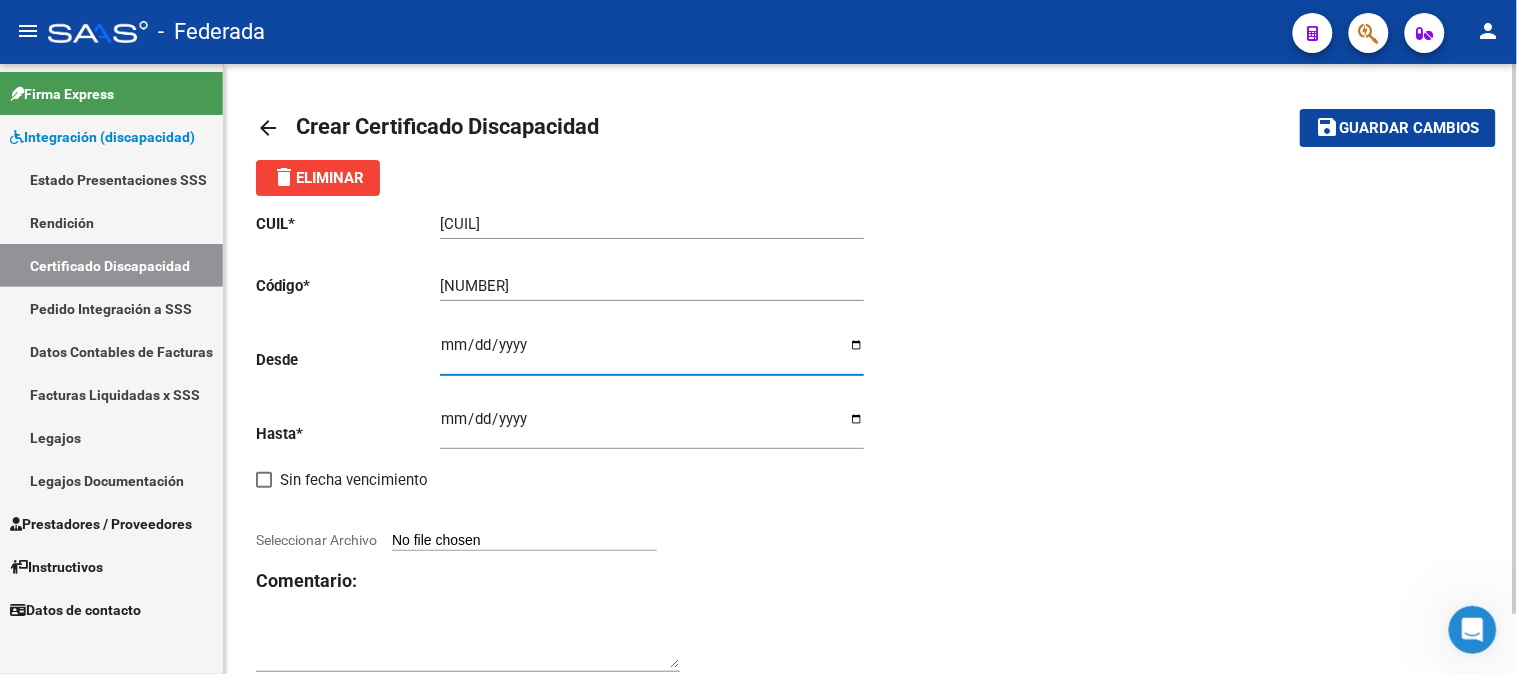 type on "[DATE]" 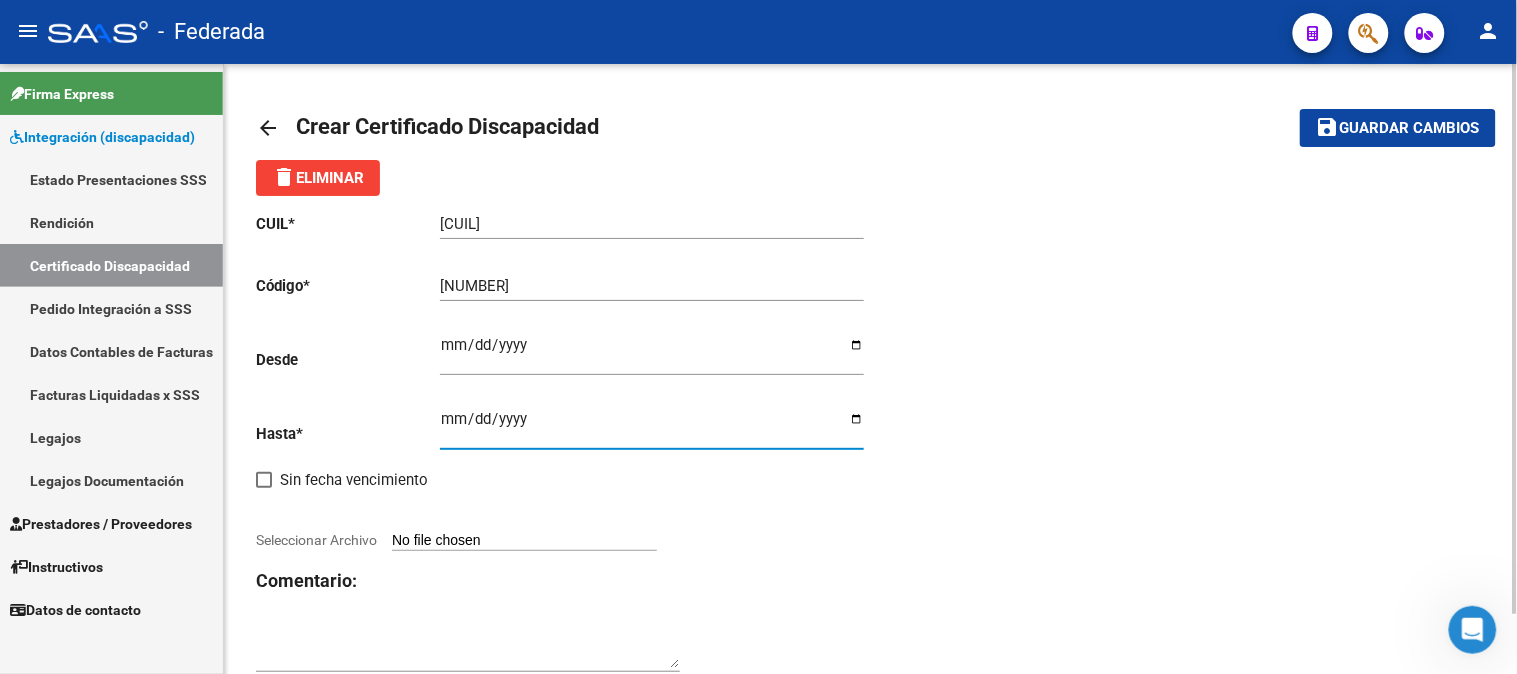 click on "Ingresar fec. Hasta" at bounding box center (652, 427) 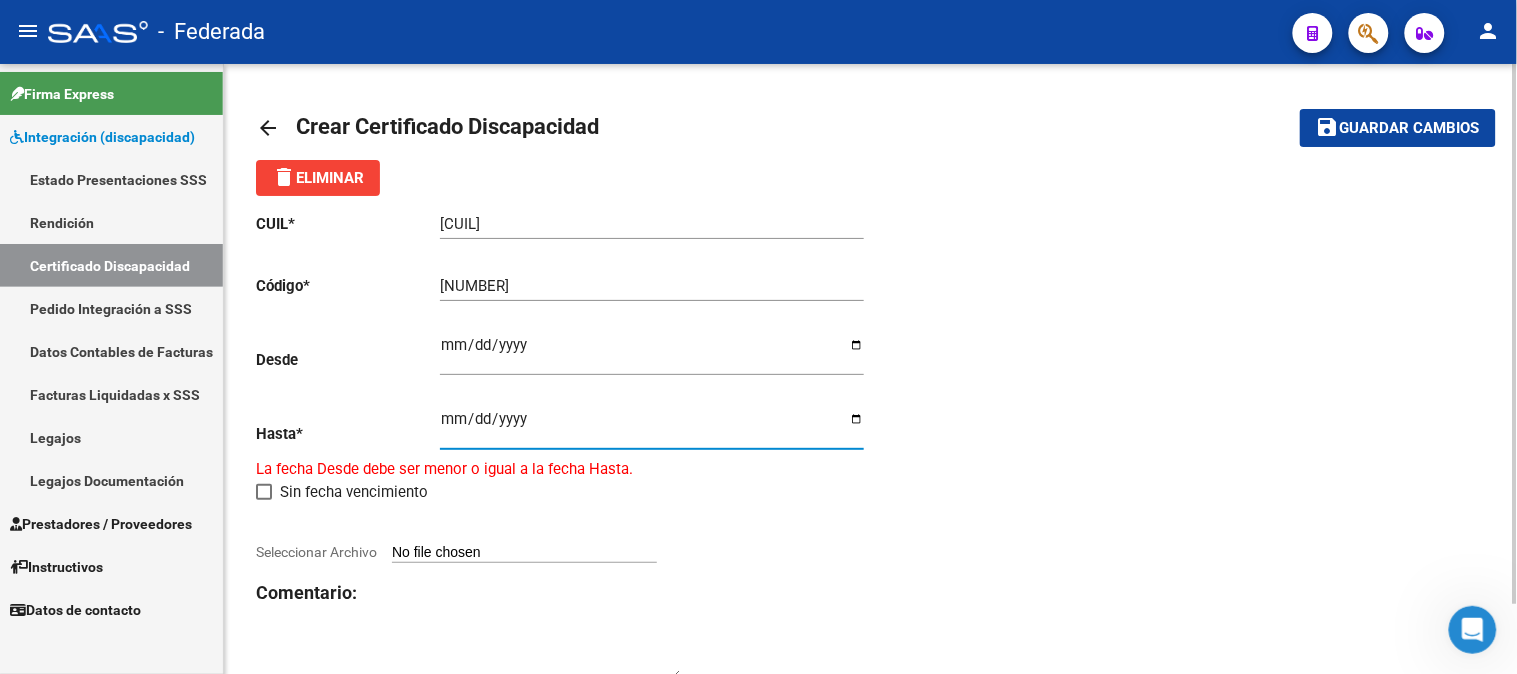 type on "[DATE]" 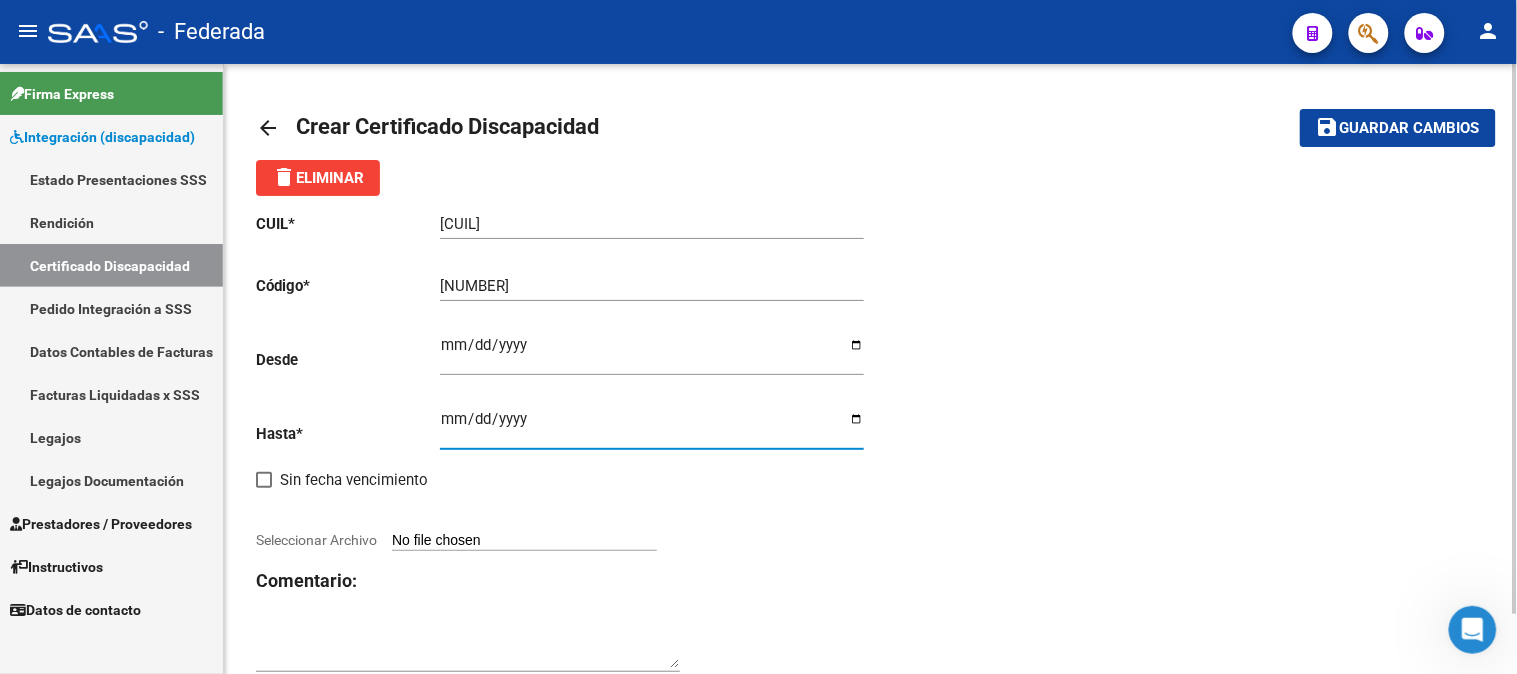 click on "CUIL  *   [NUMBER] Ingresar el CUIL  Código  *   [NUMBER] Ingresar el Codigo  Desde    [DATE] Ingresar fec. Desde  Hasta  *   [DATE] Ingresar fec. Hasta     Sin fecha vencimiento        Seleccionar Archivo Comentario:" 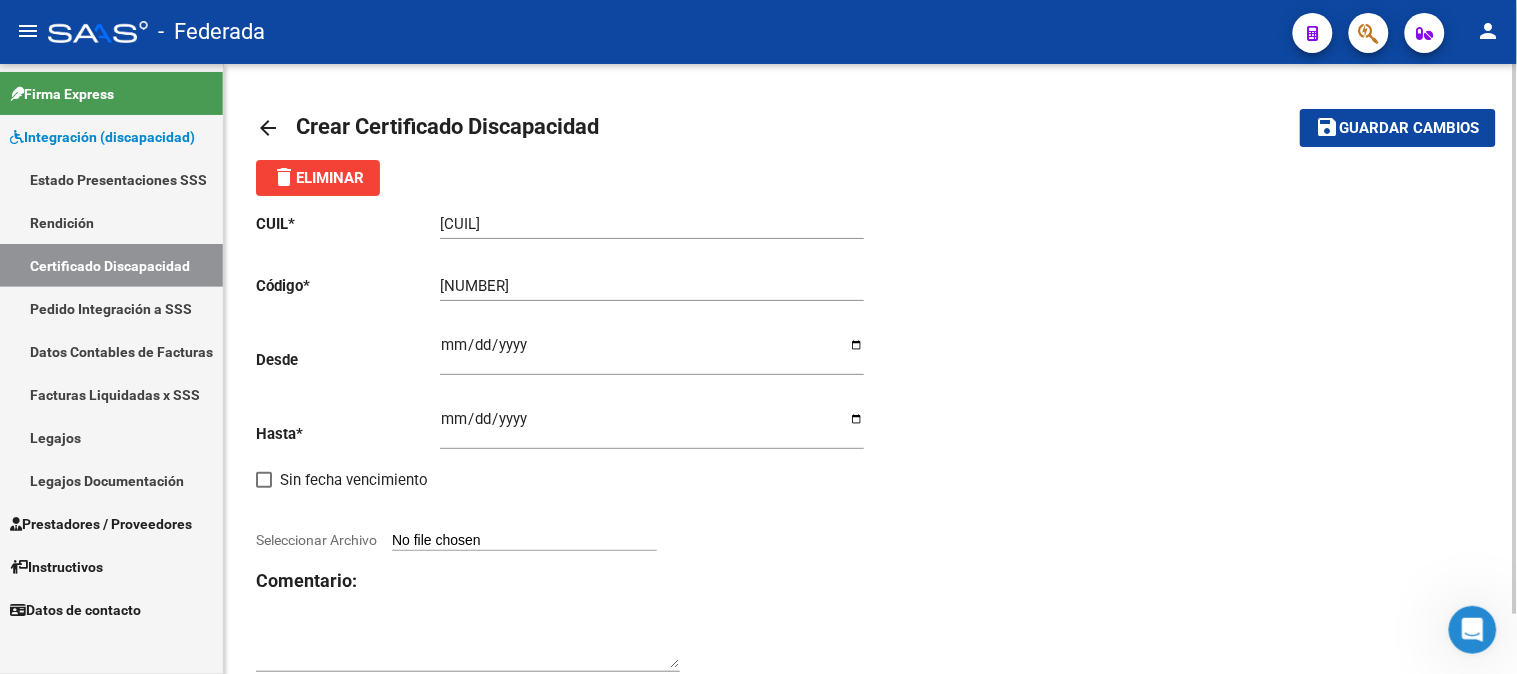 click on "Seleccionar Archivo" at bounding box center (524, 541) 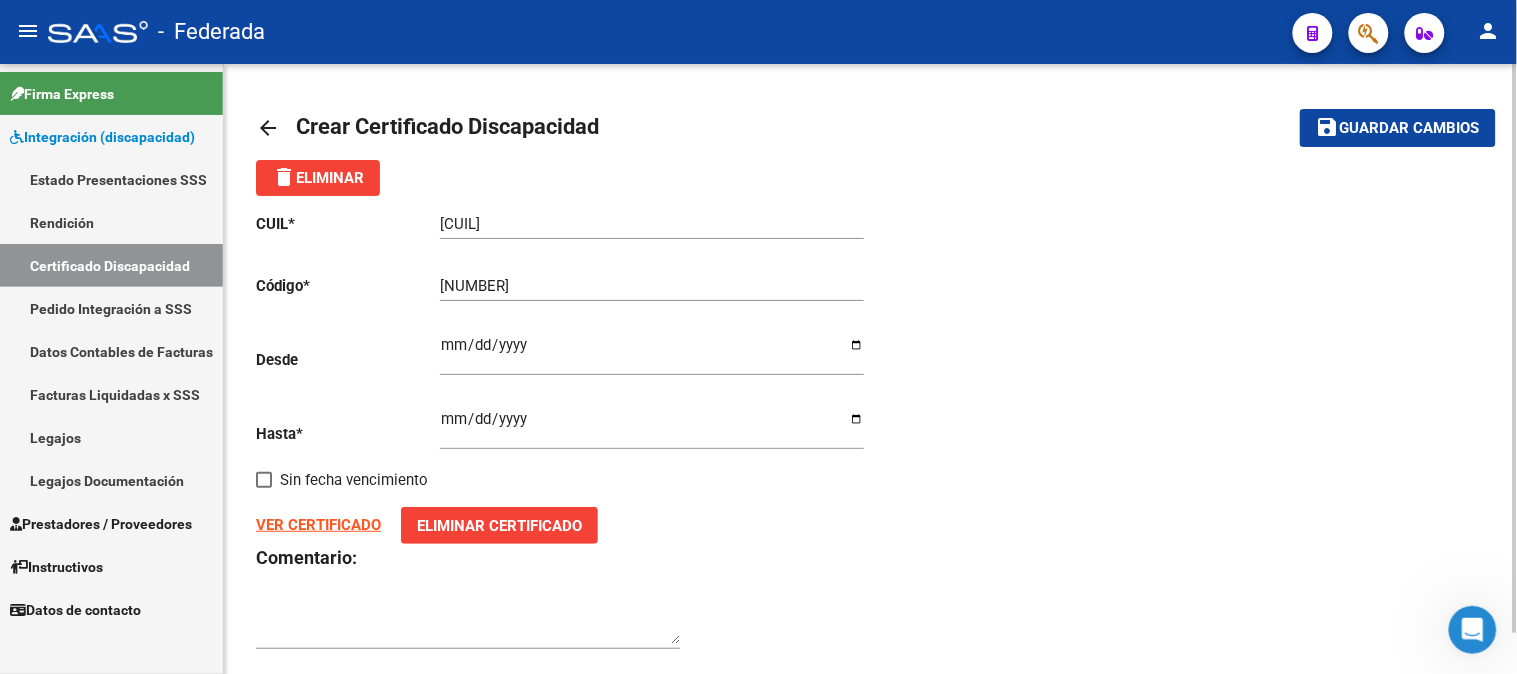 click on "Guardar cambios" 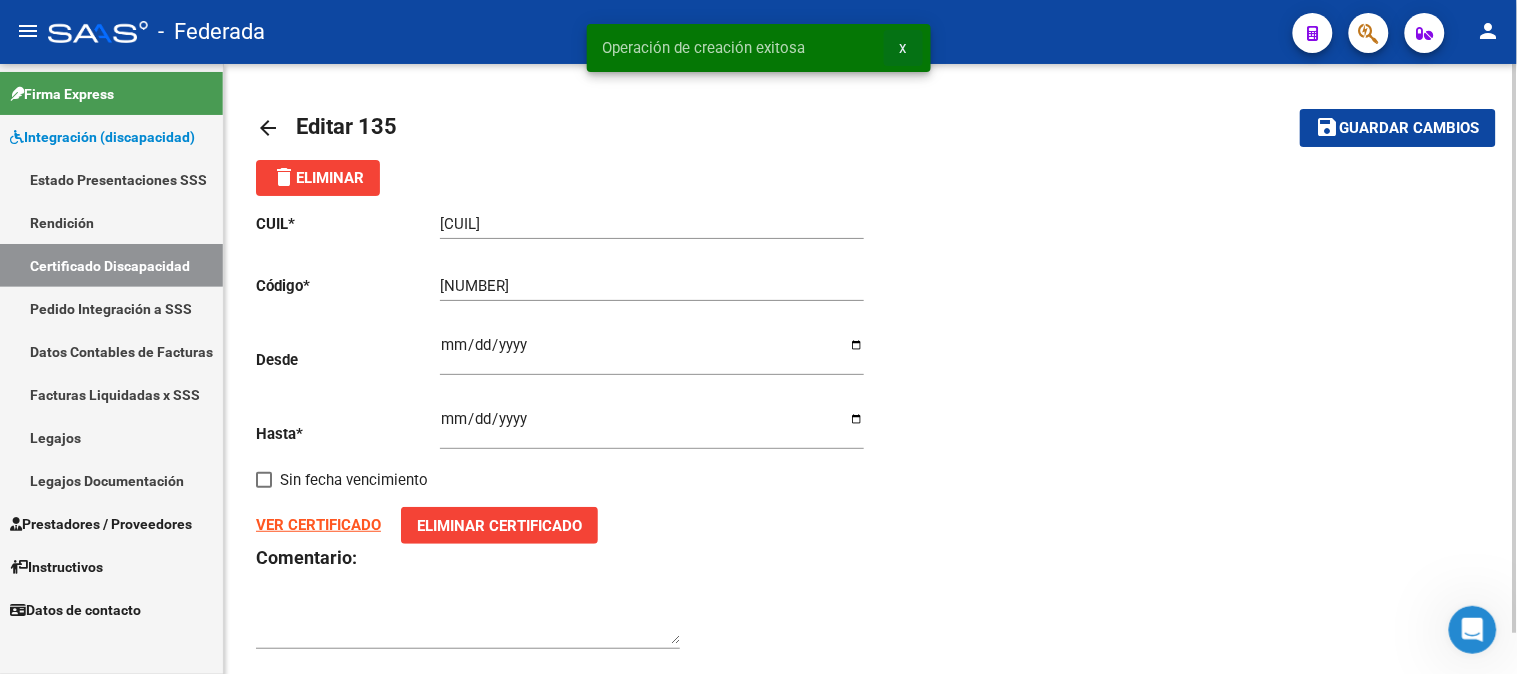 click on "x" at bounding box center [903, 48] 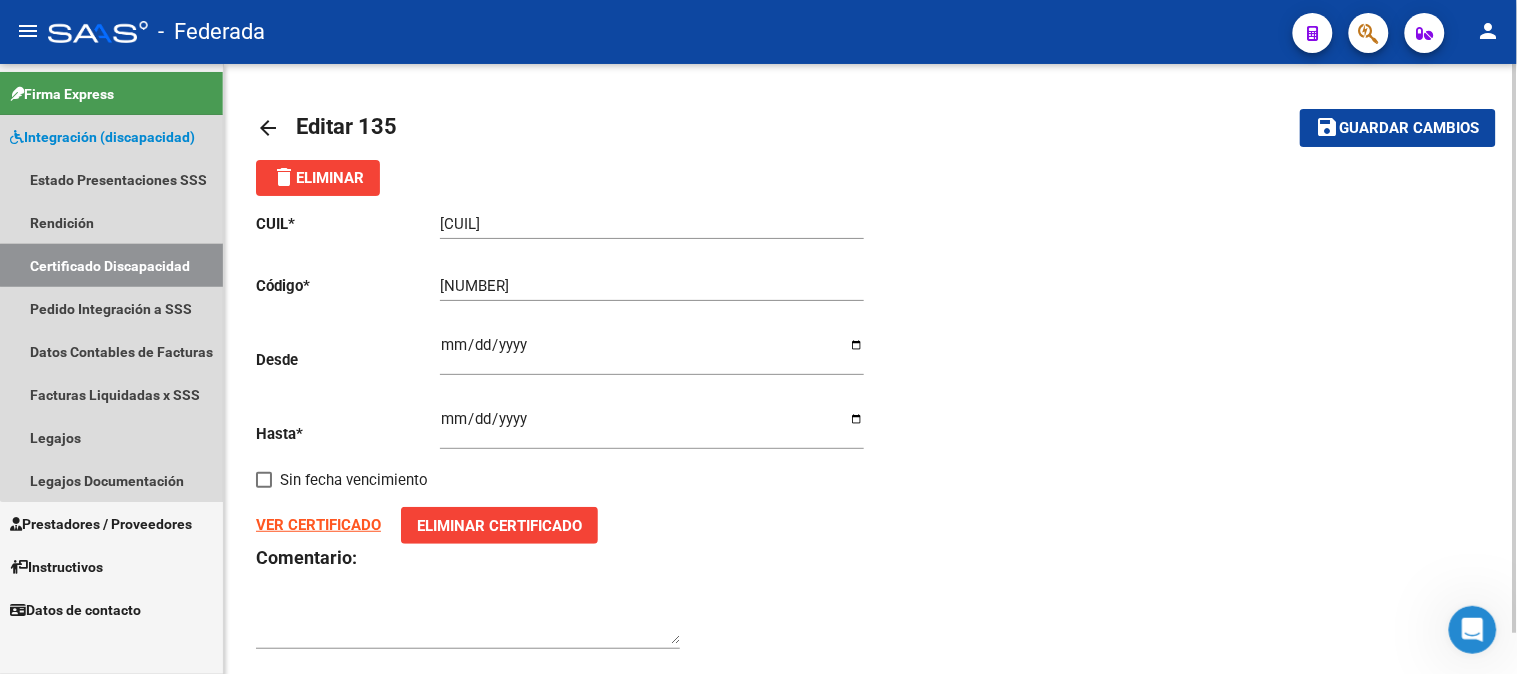 click on "Certificado Discapacidad" at bounding box center (111, 265) 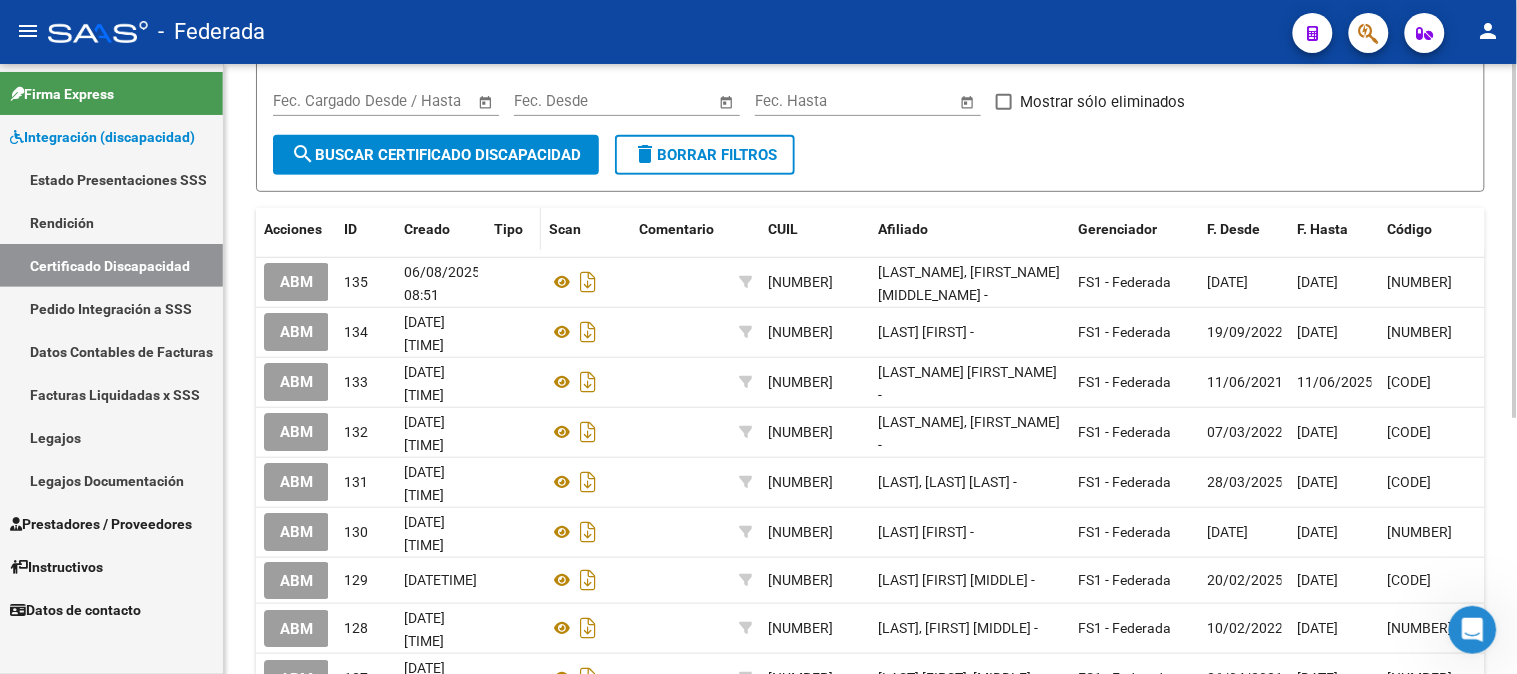 scroll, scrollTop: 222, scrollLeft: 0, axis: vertical 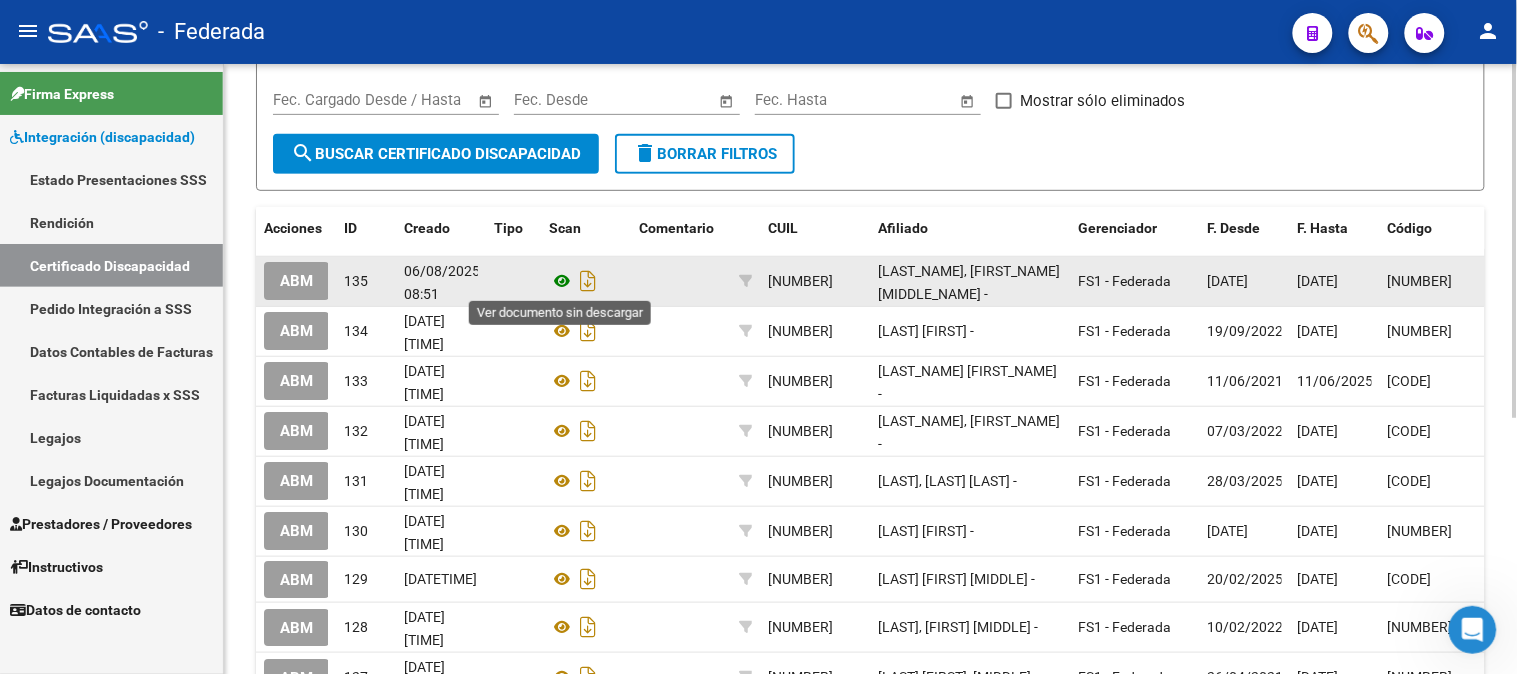 click 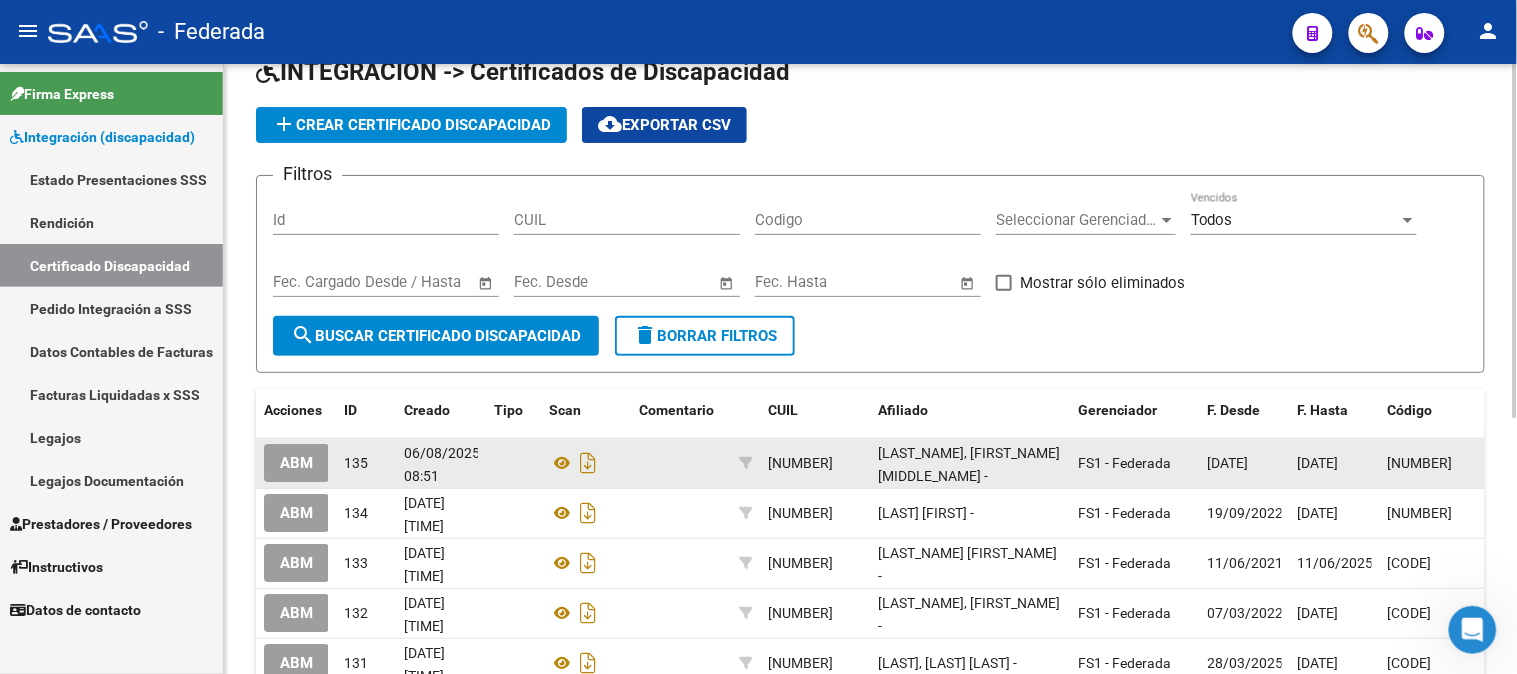 scroll, scrollTop: 0, scrollLeft: 0, axis: both 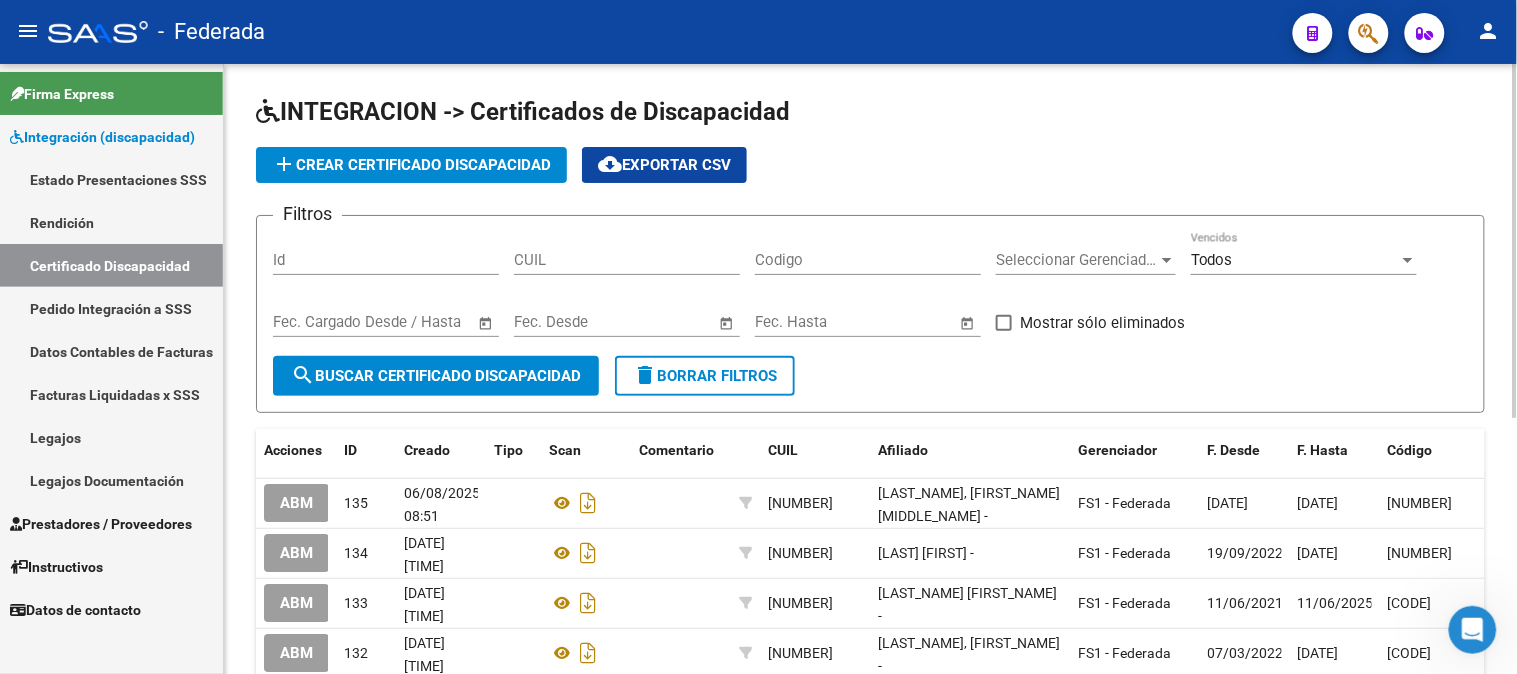 click on "add  Crear Certificado Discapacidad" 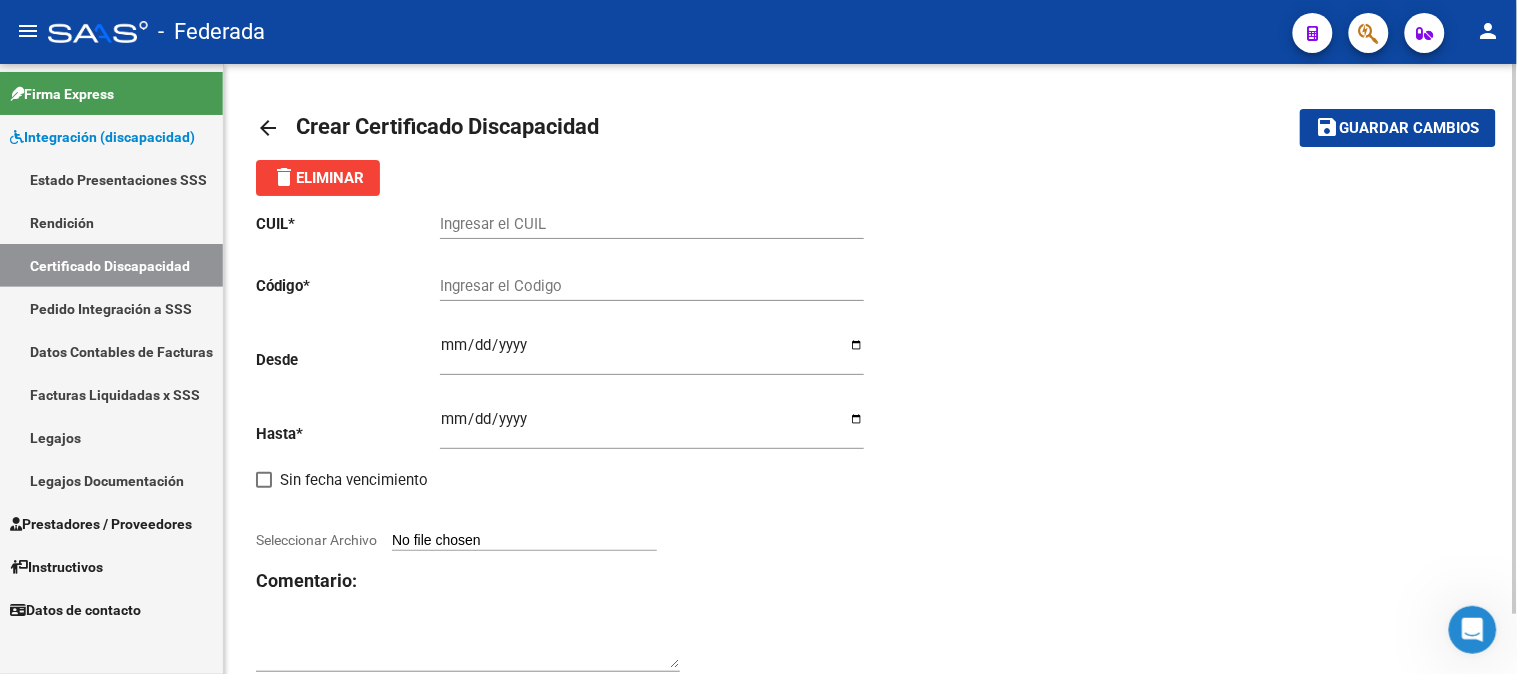 click on "Ingresar el CUIL" 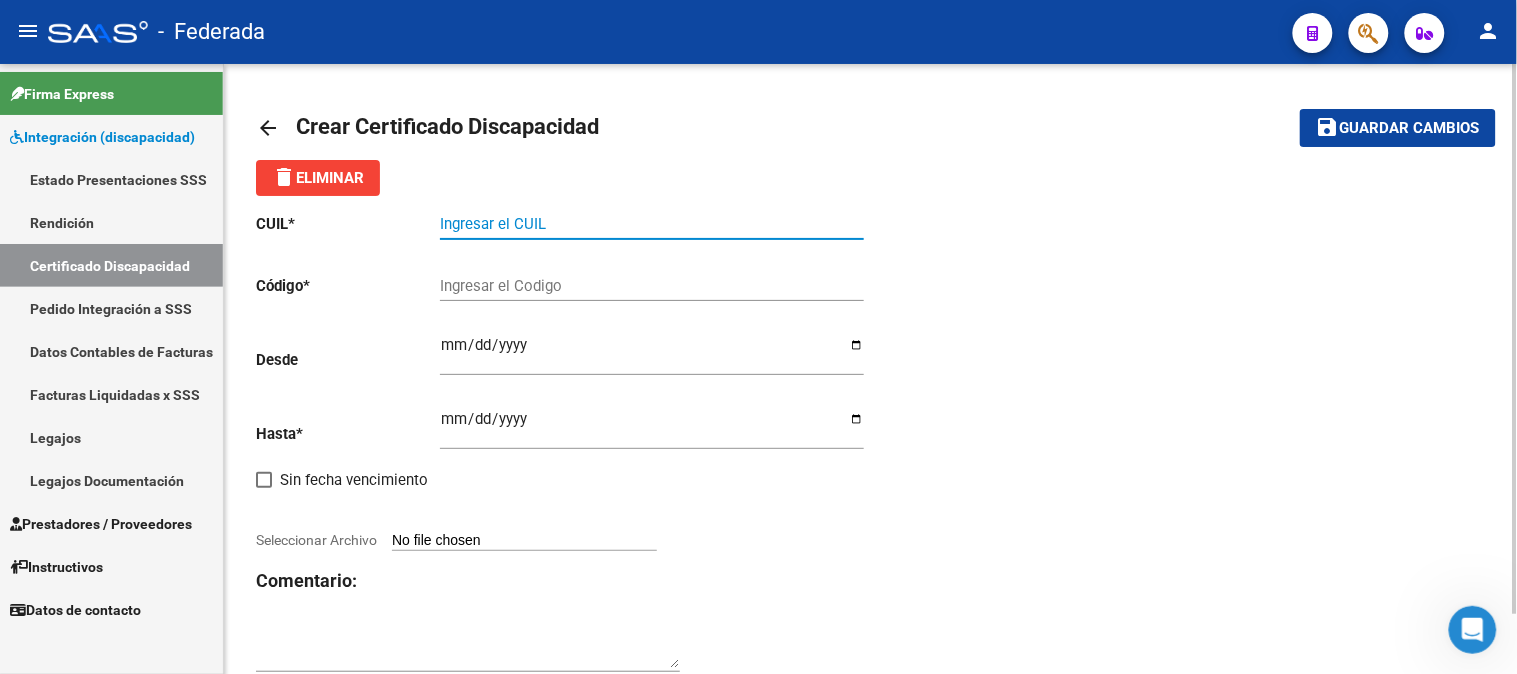 paste on "[CUIL]" 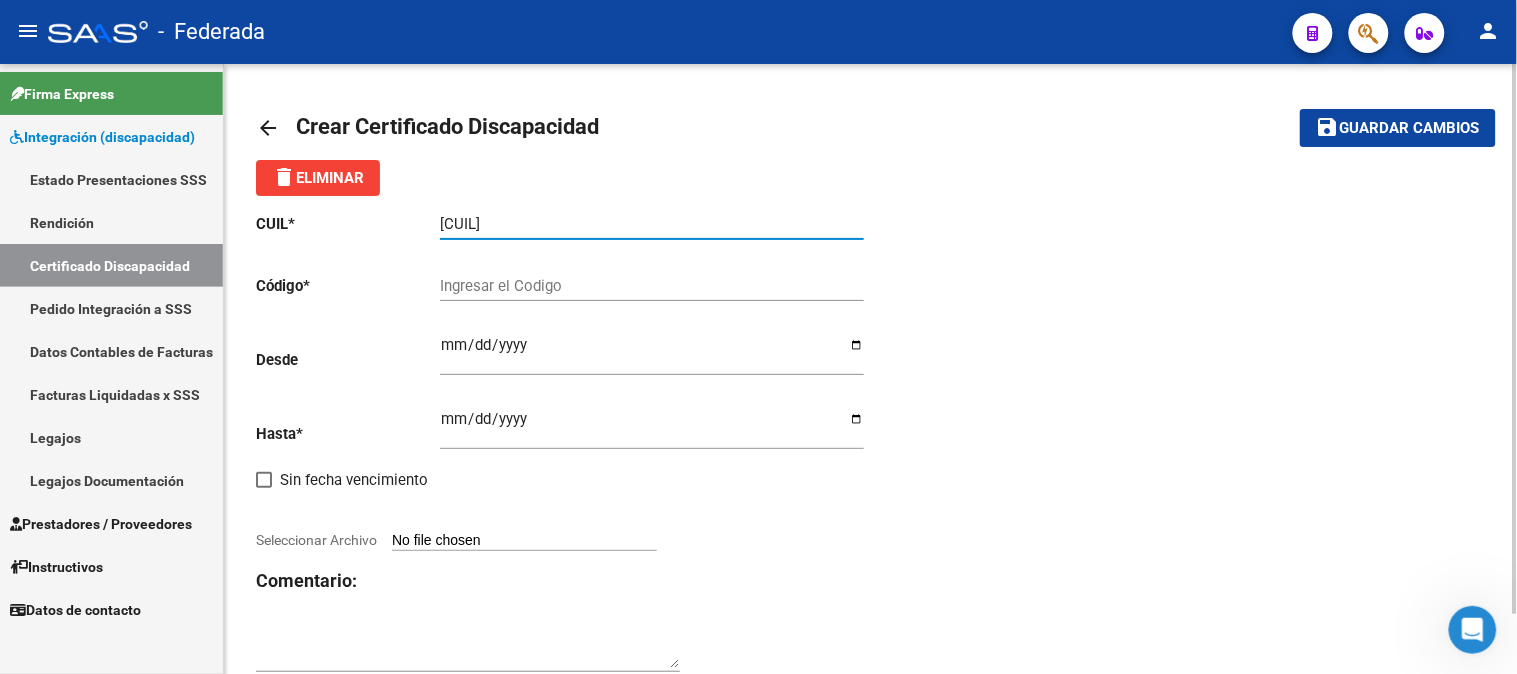type on "[CUIL]" 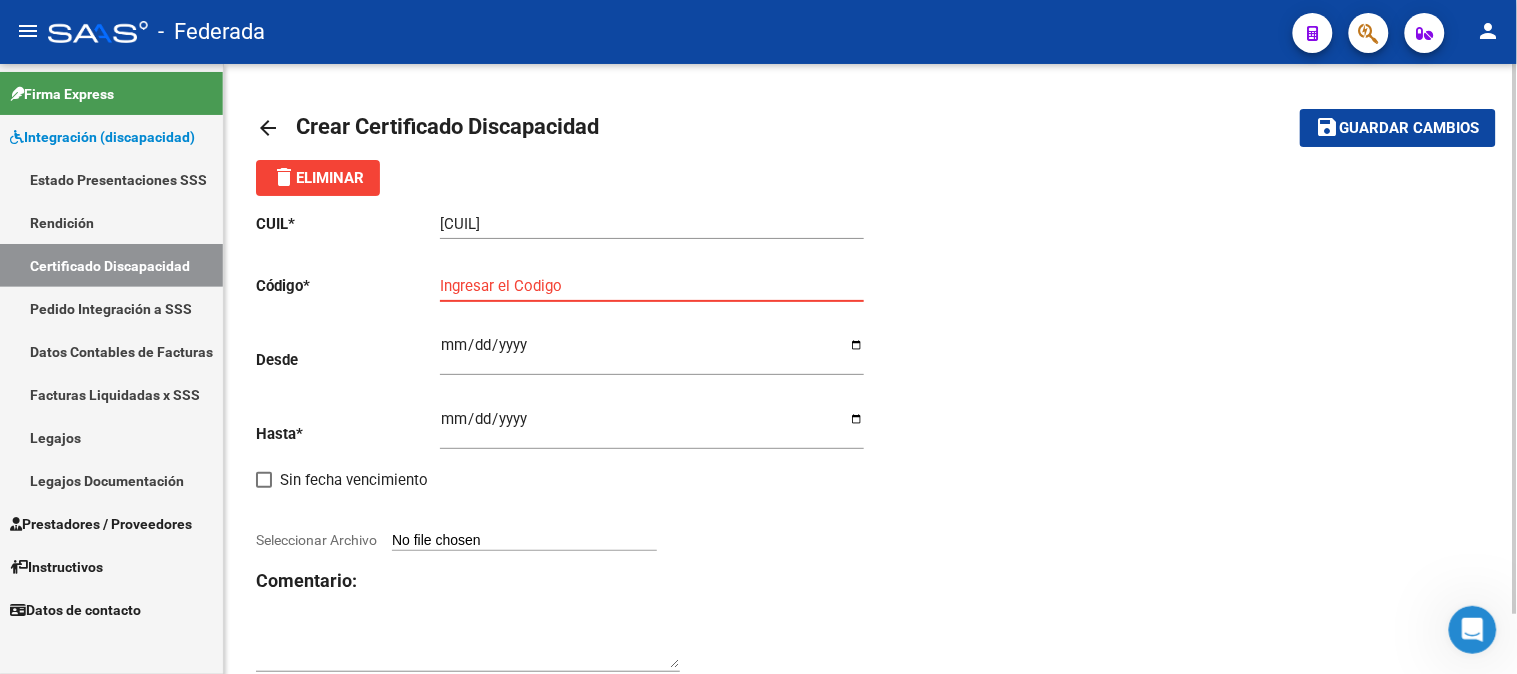 paste on "[CODE]" 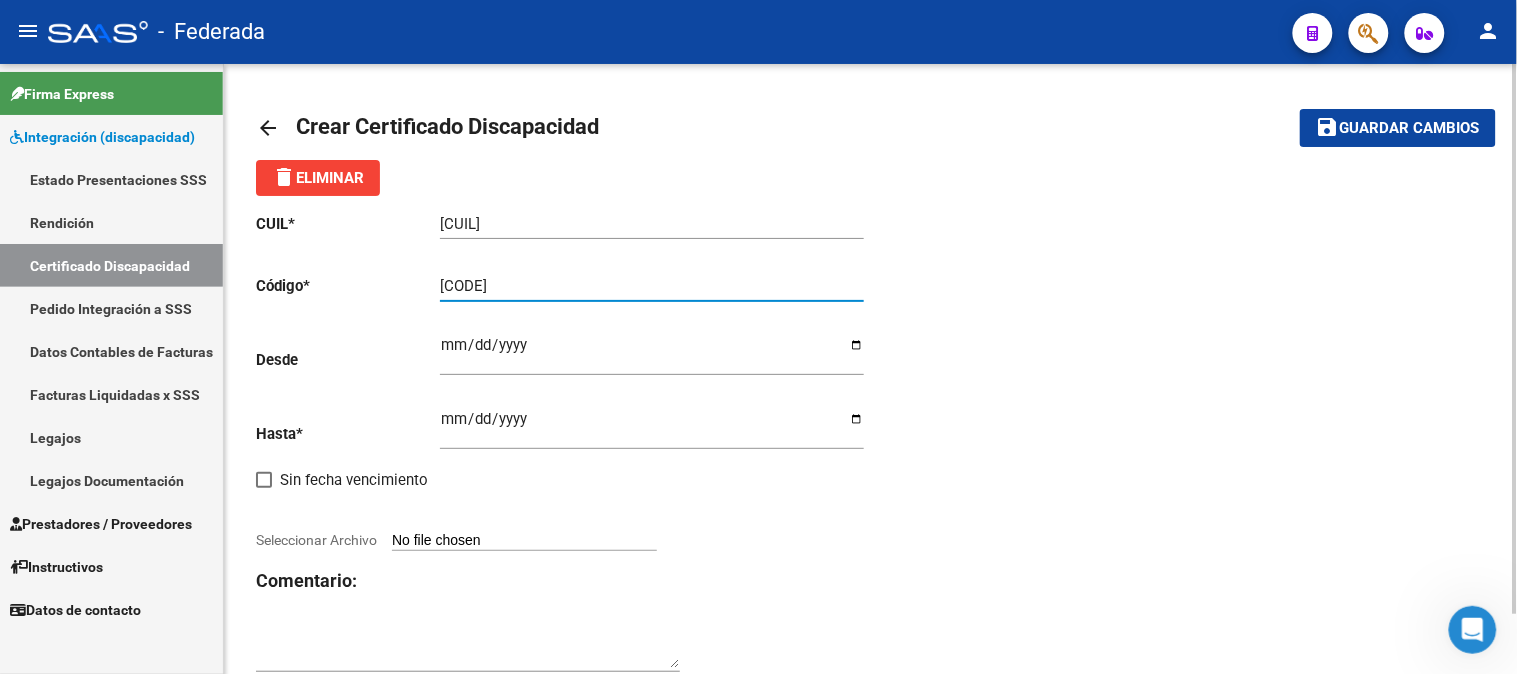 click on "[CODE]" at bounding box center (652, 286) 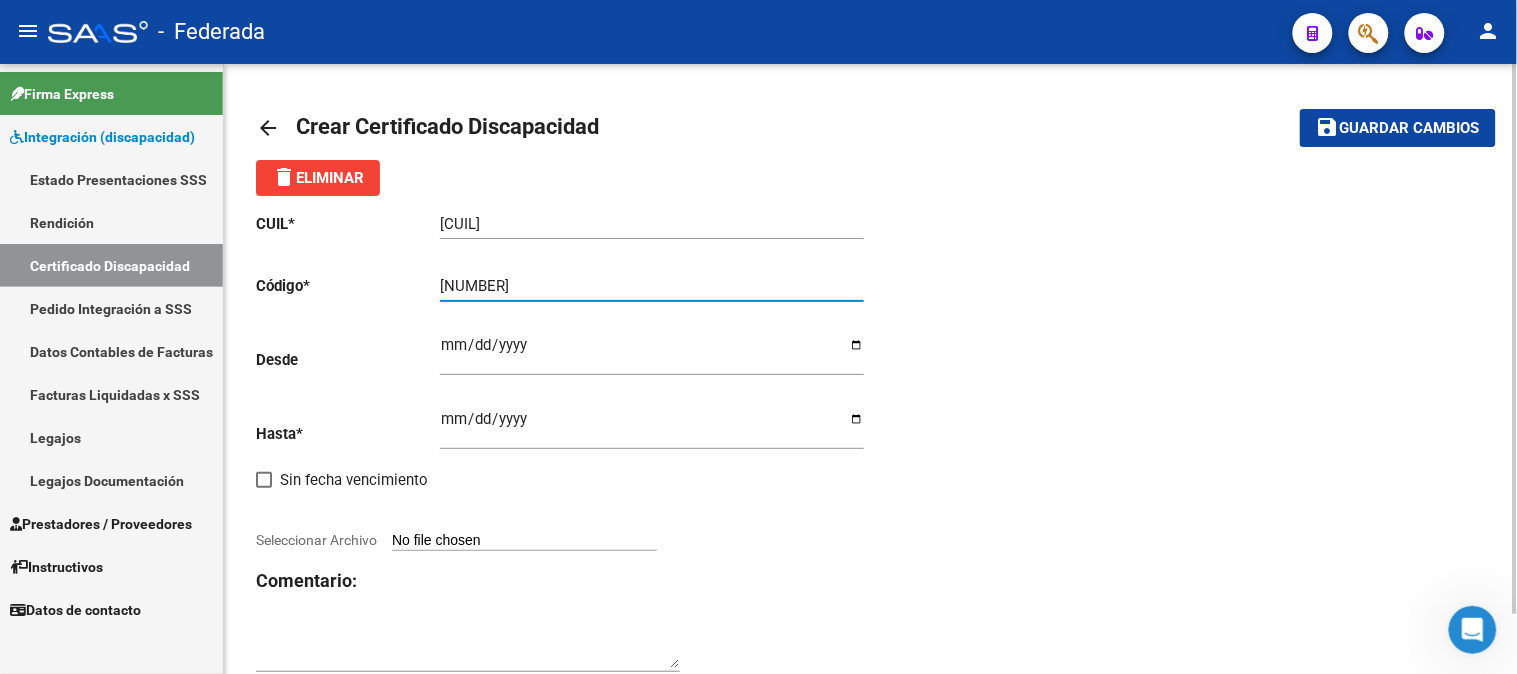 type on "[NUMBER]" 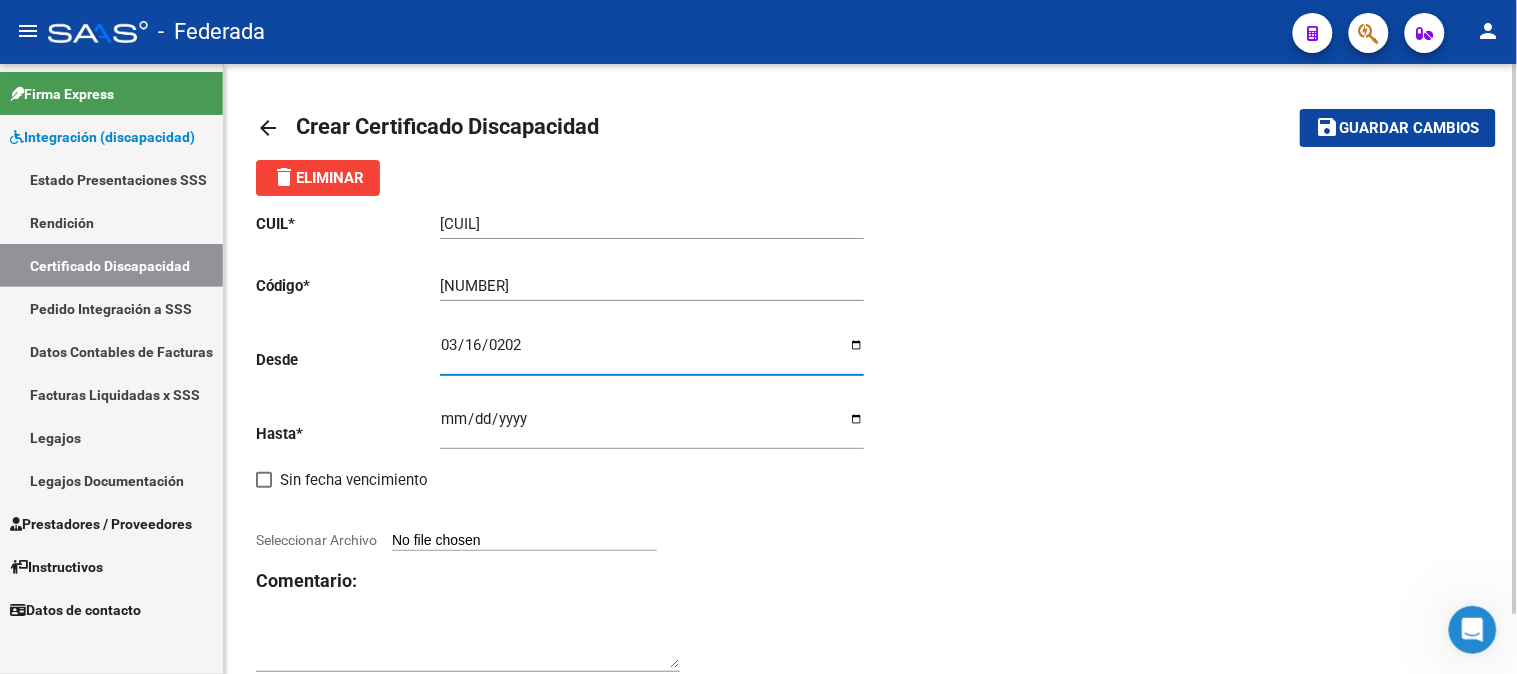 type on "[DATE]" 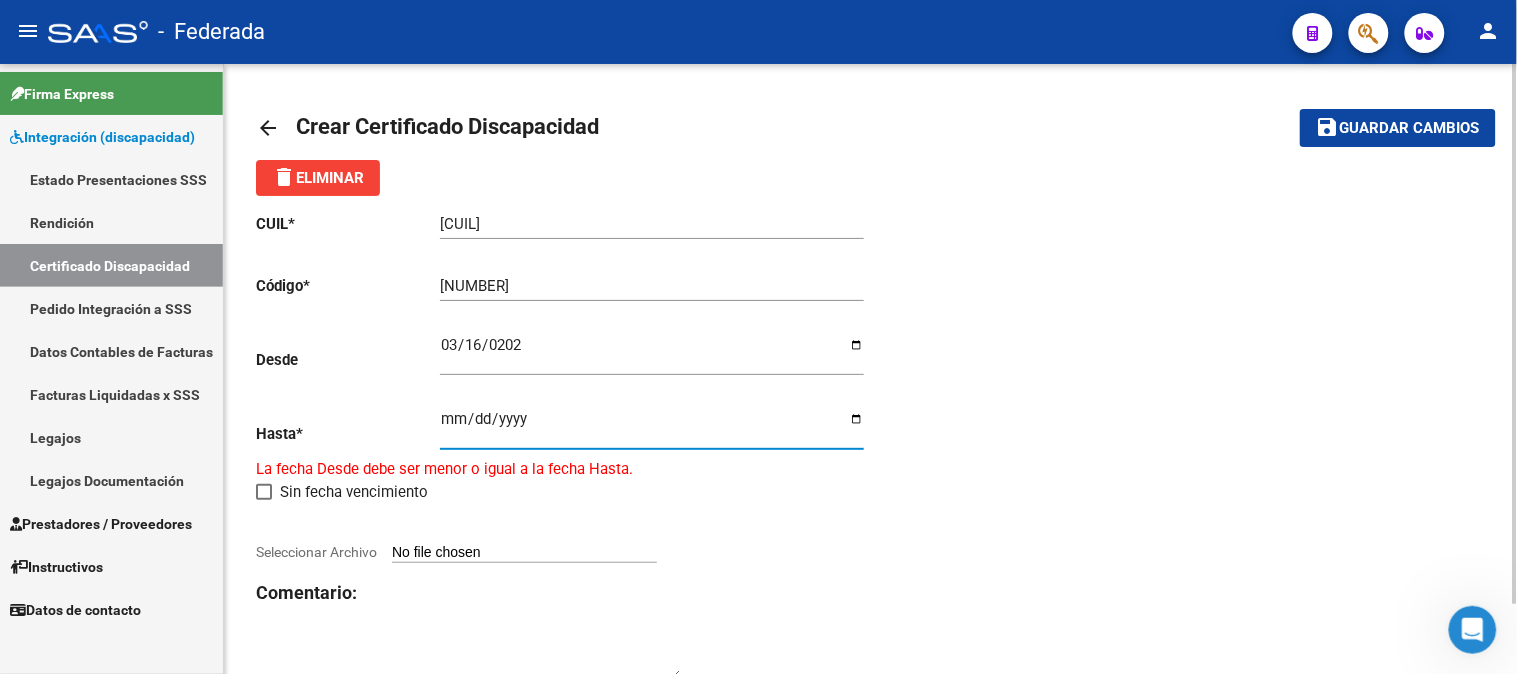 type on "[DATE]" 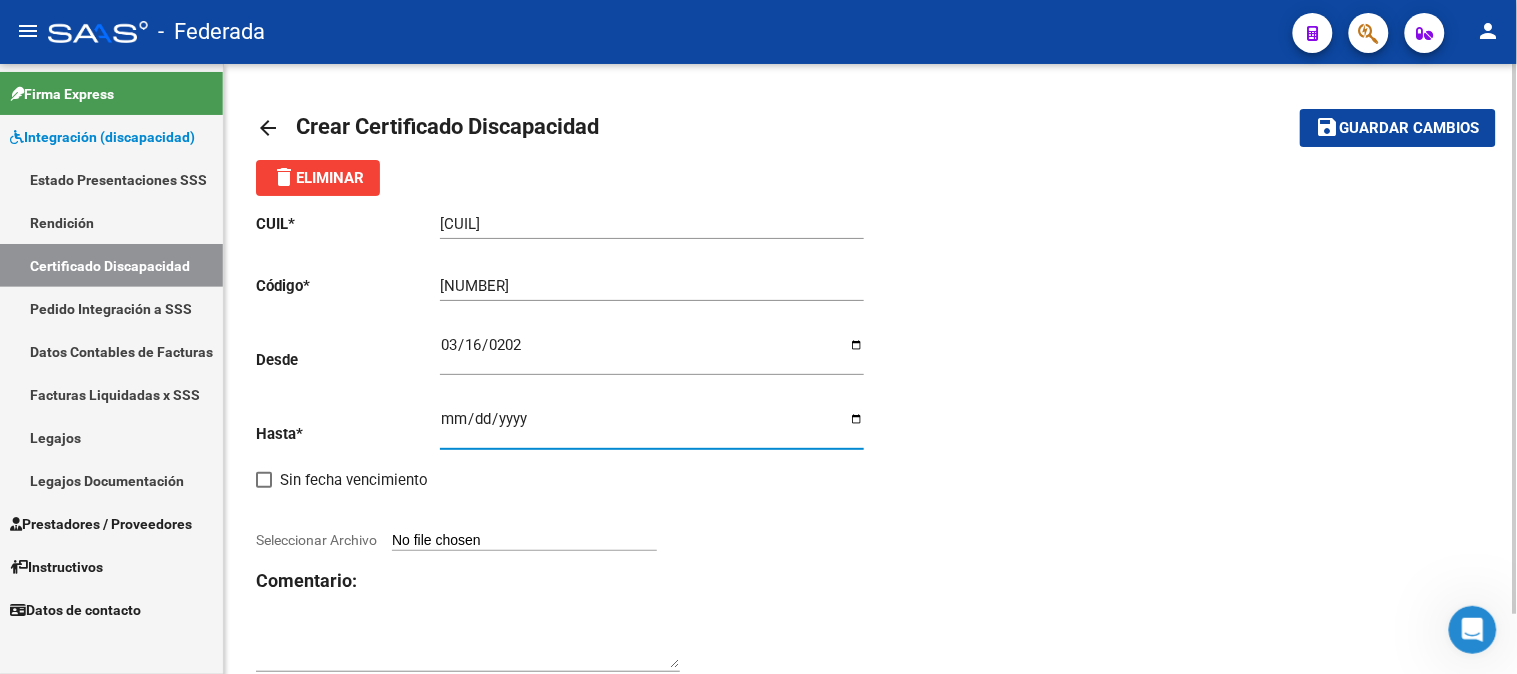 click on "Comentario:" 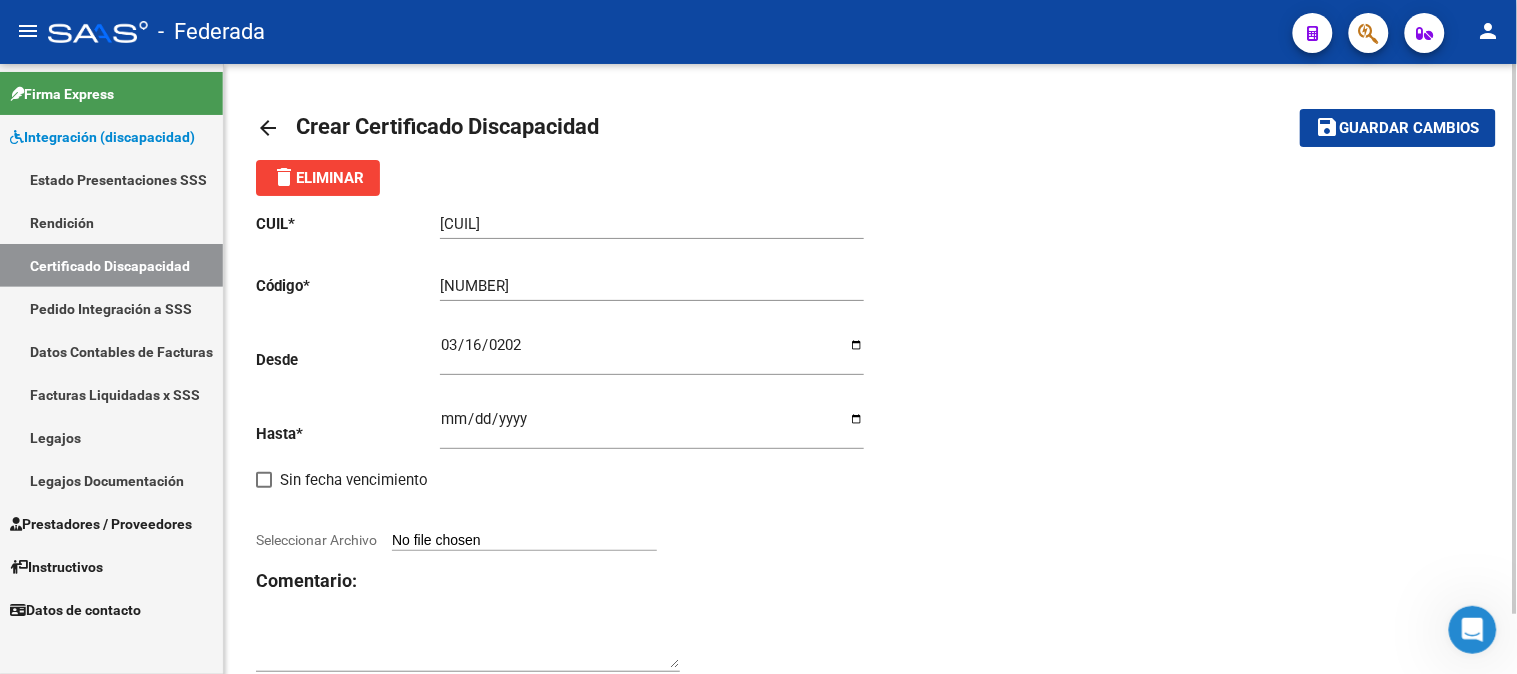 click on "Seleccionar Archivo" at bounding box center (524, 541) 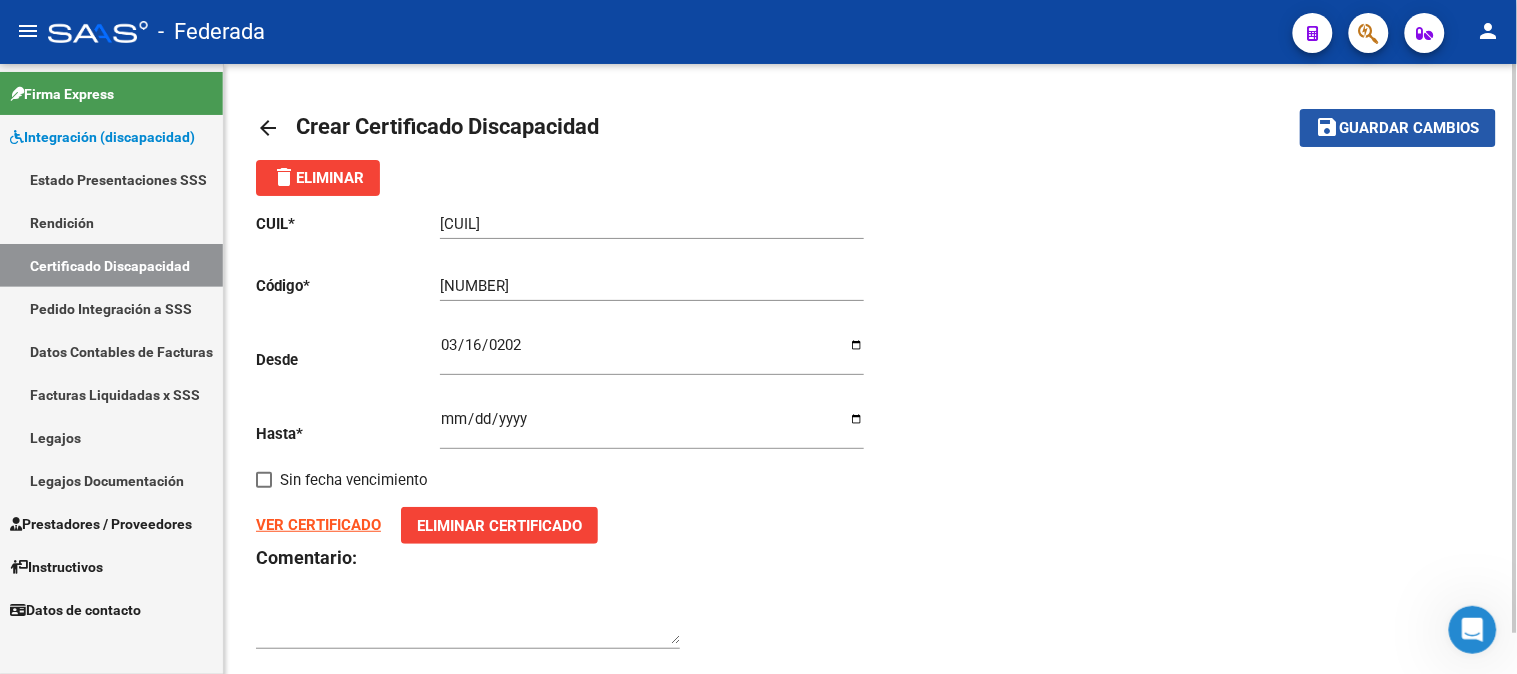 click on "save" 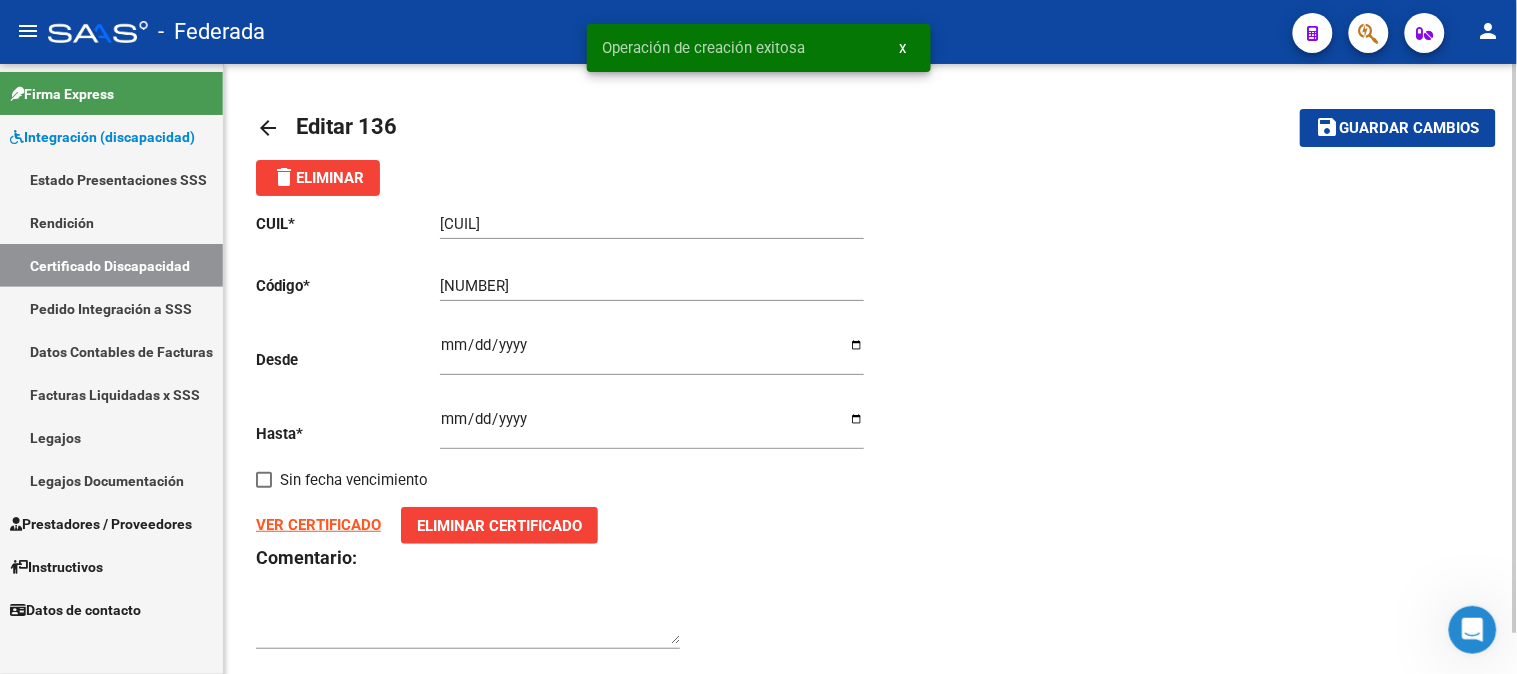 click on "x" at bounding box center (903, 48) 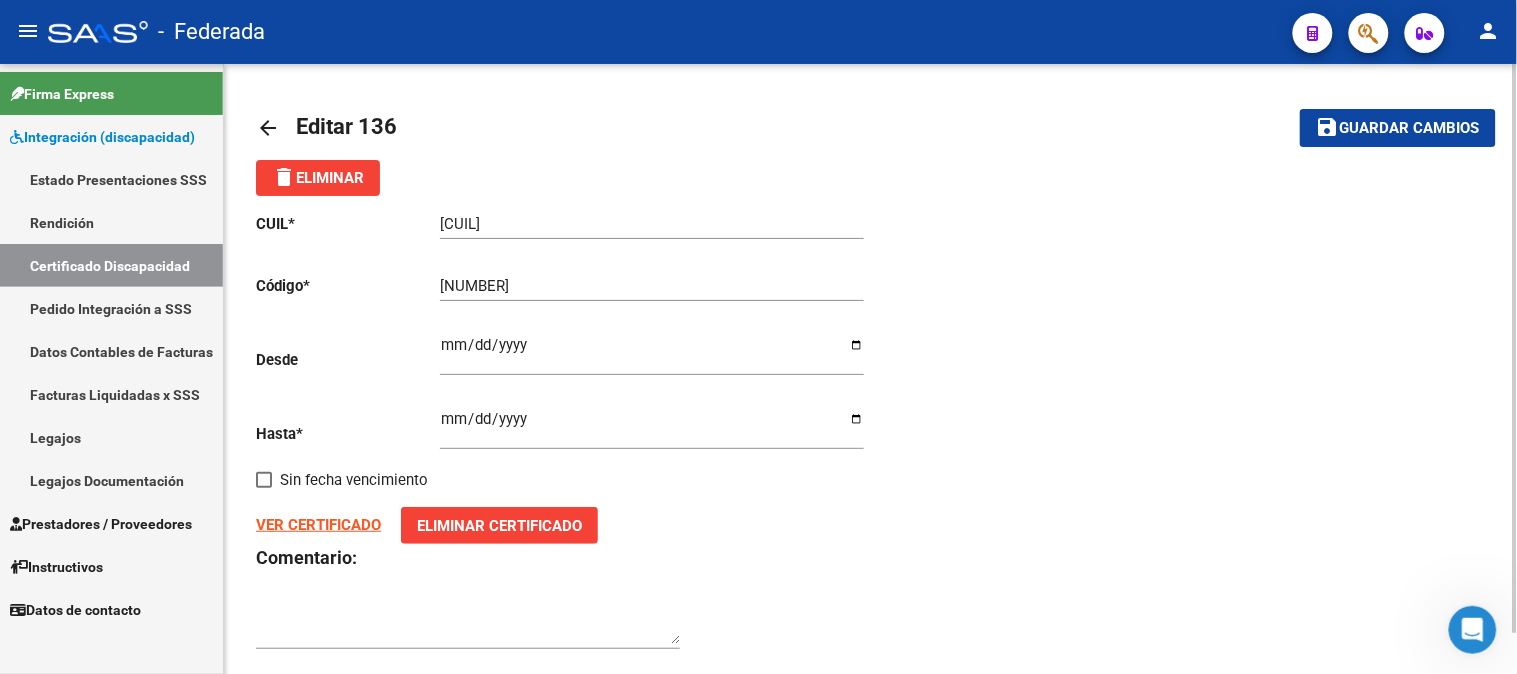 click on "Certificado Discapacidad" at bounding box center (111, 265) 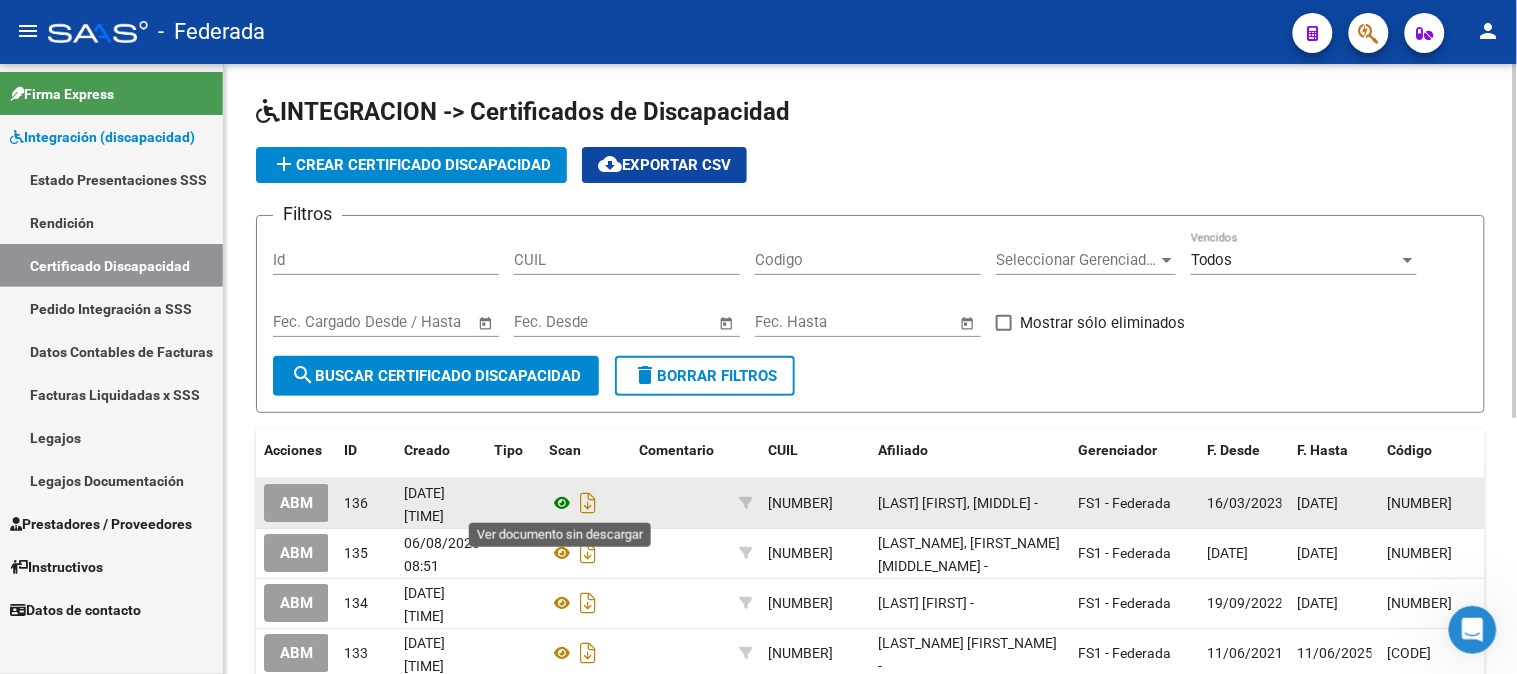 click 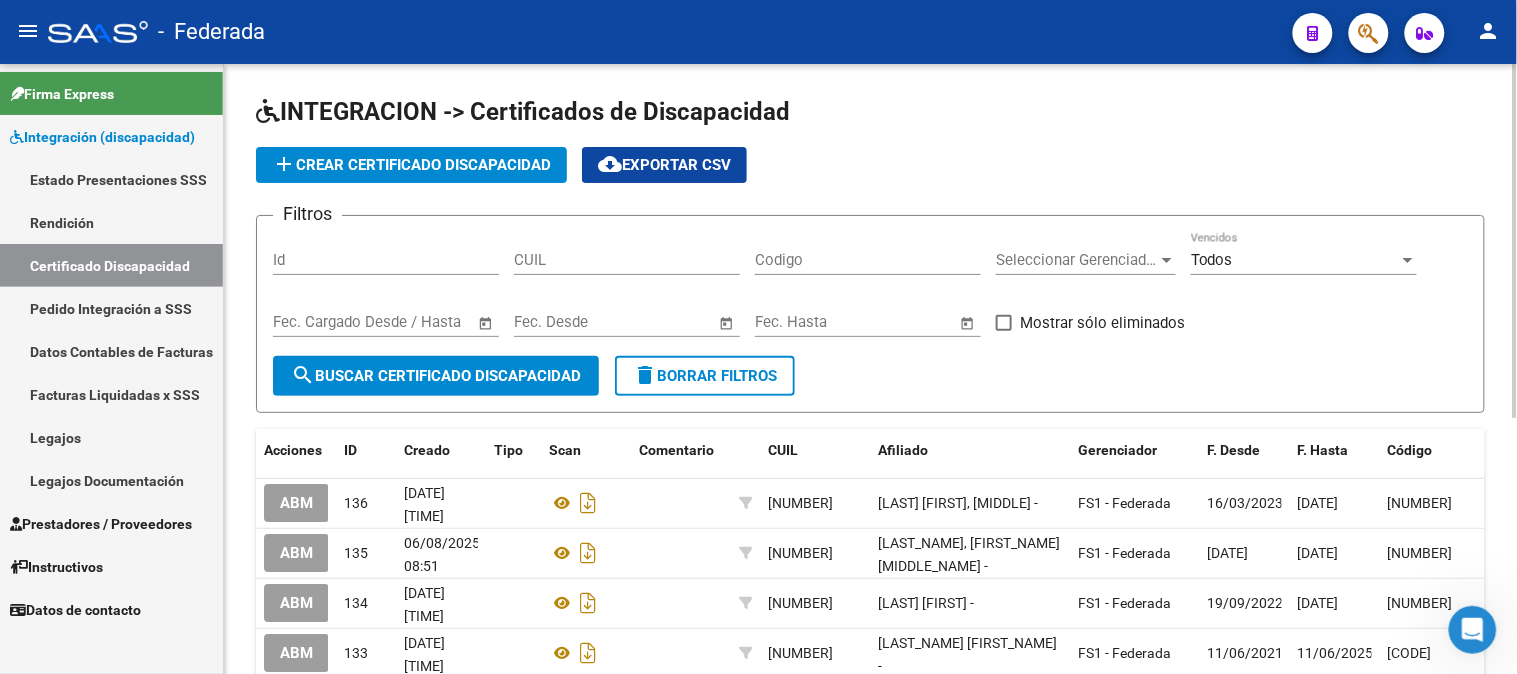 click on "add  Crear Certificado Discapacidad" 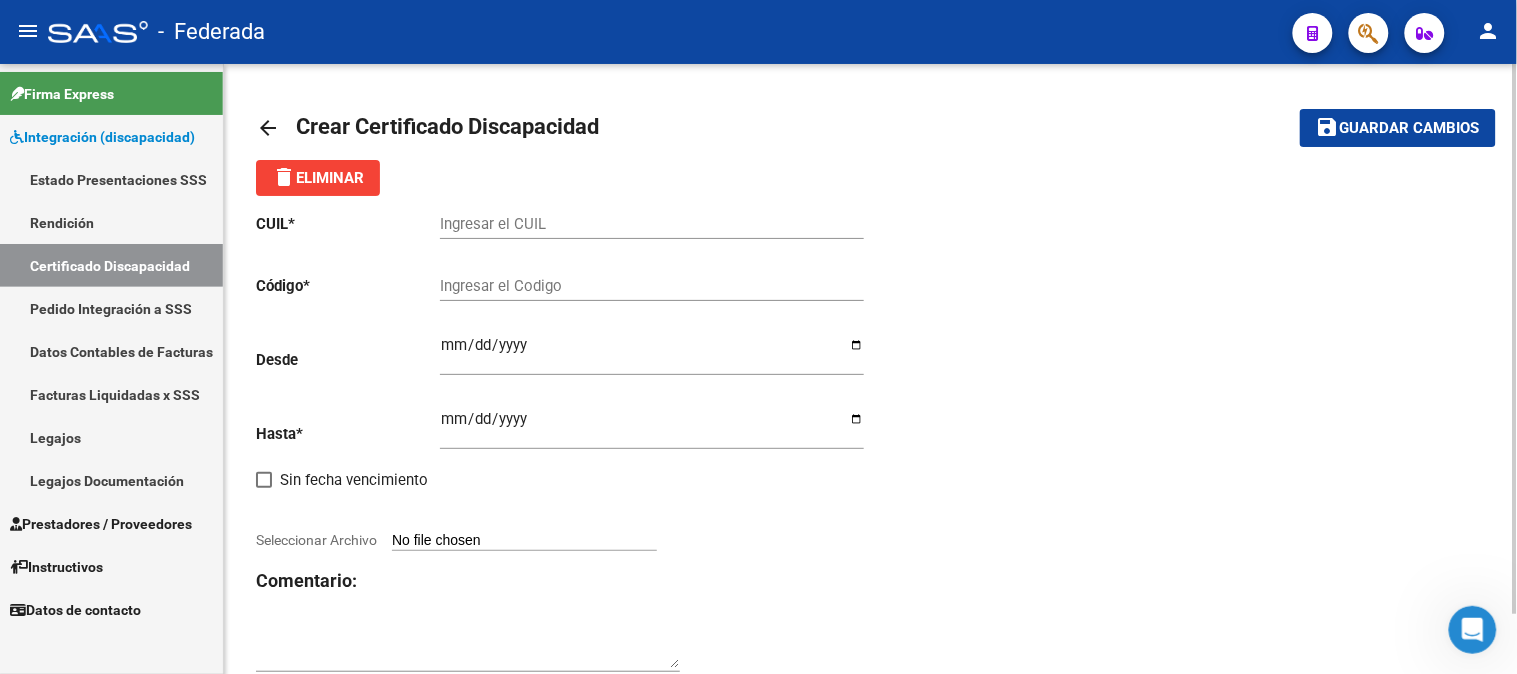 click on "Ingresar el CUIL" at bounding box center (652, 224) 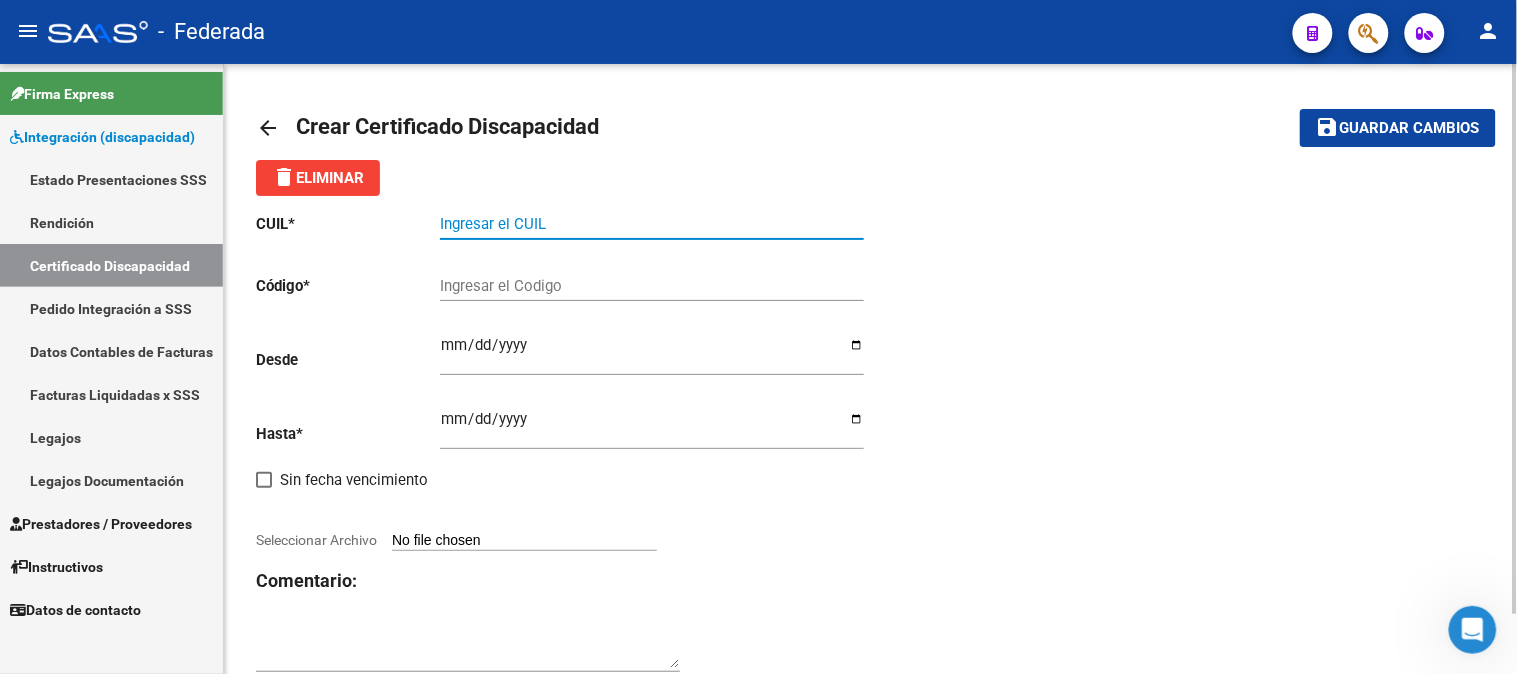 paste on "[NUMBER]" 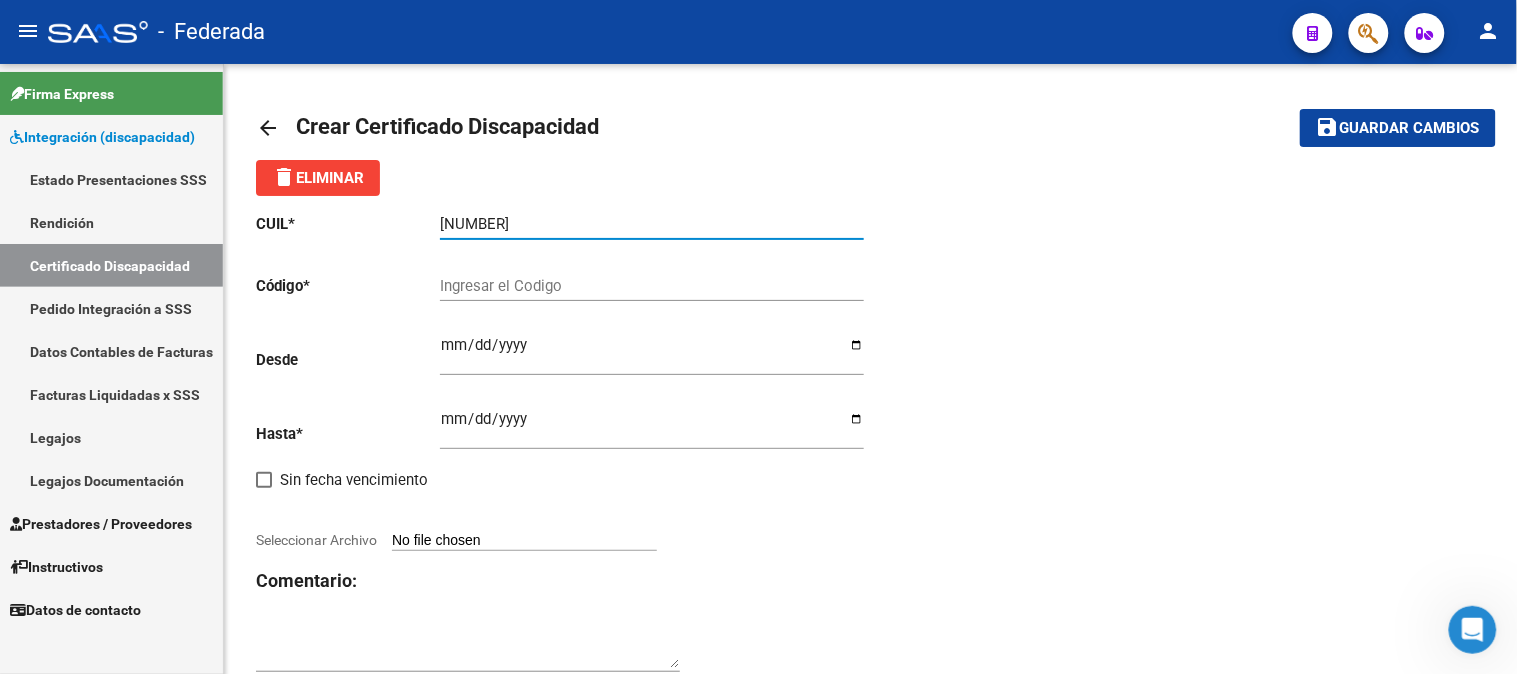 type on "[NUMBER]" 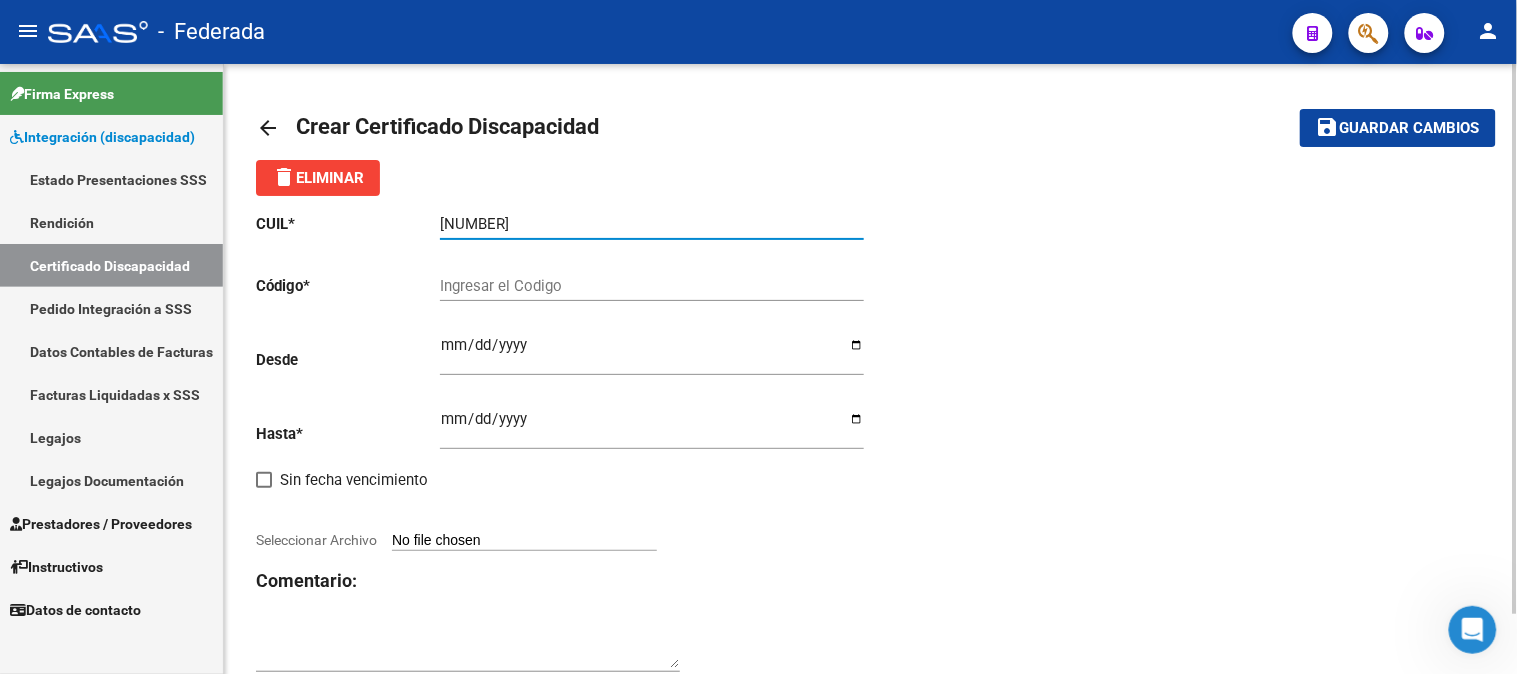 click on "Ingresar el Codigo" at bounding box center [652, 286] 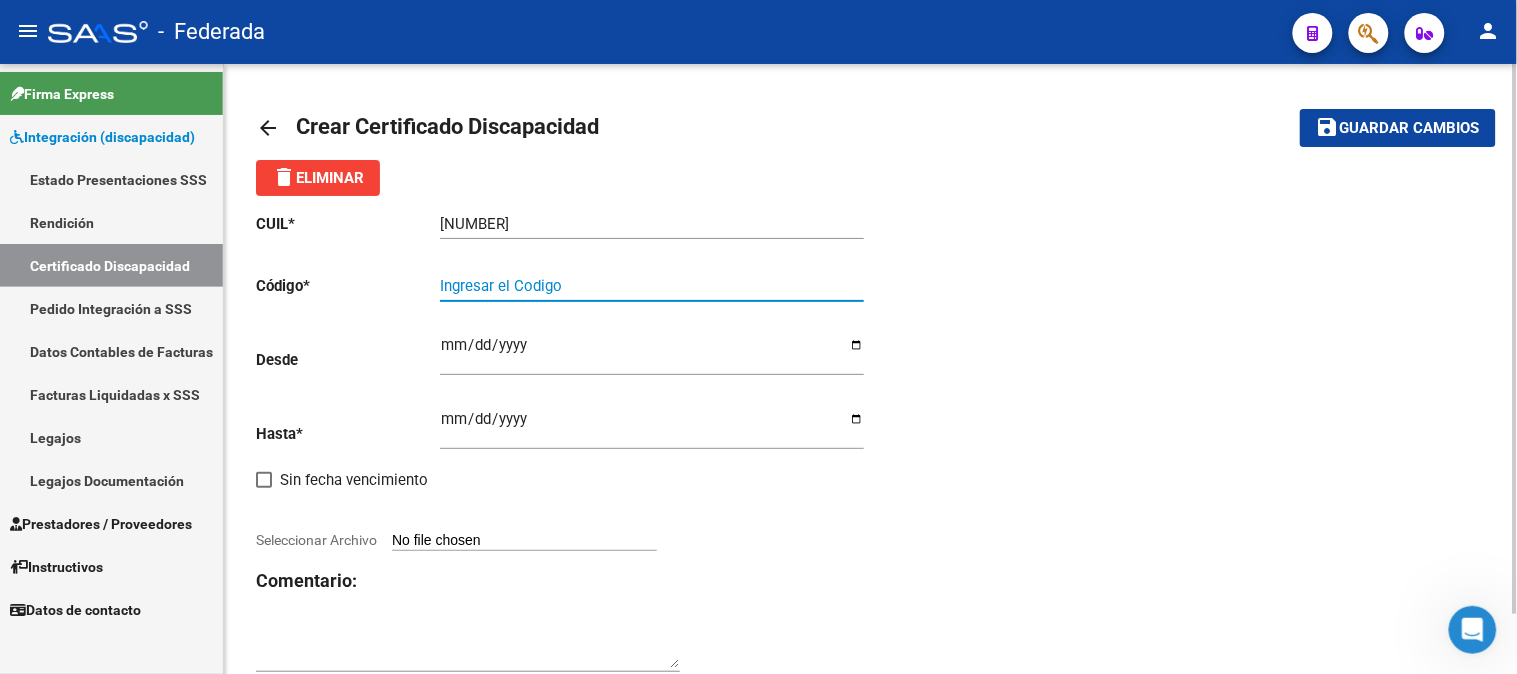paste on "[CODE]" 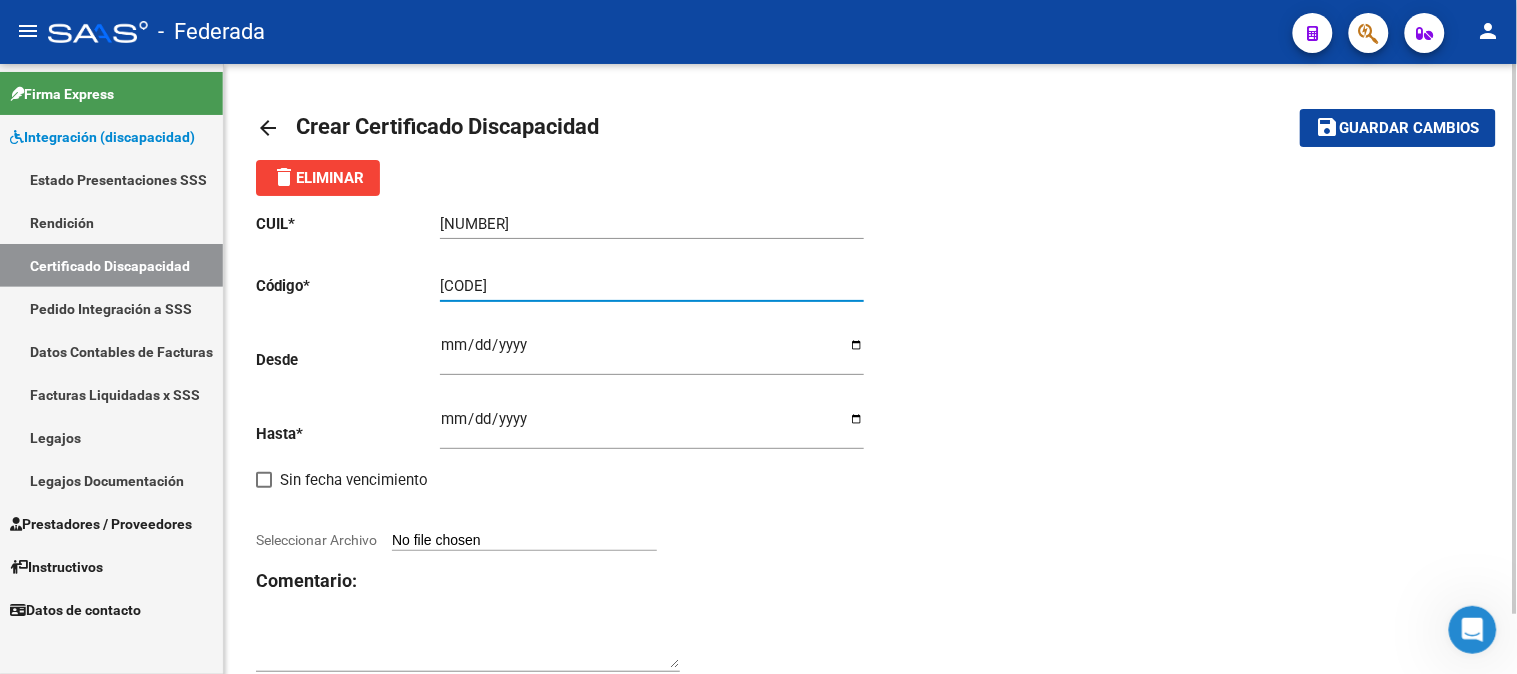 click on "[CODE]" at bounding box center [652, 286] 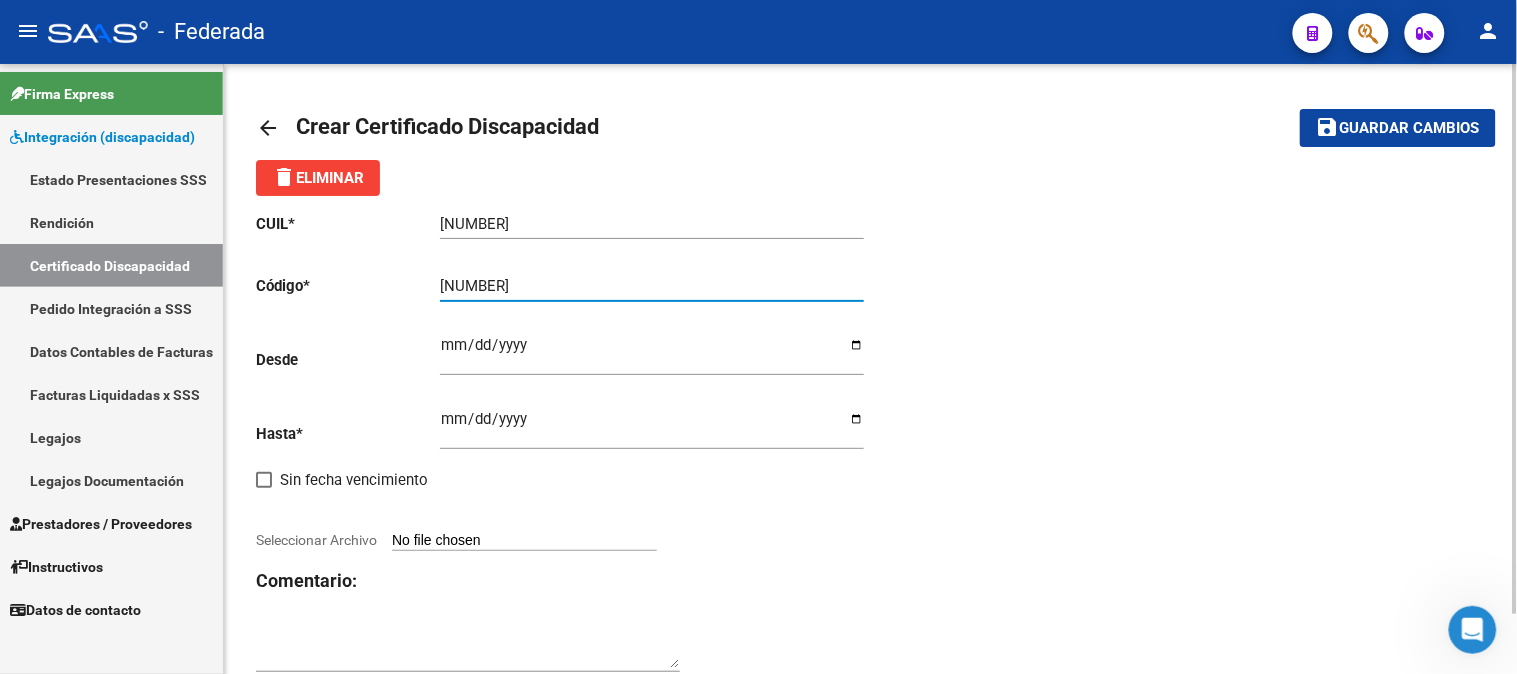 type on "[NUMBER]" 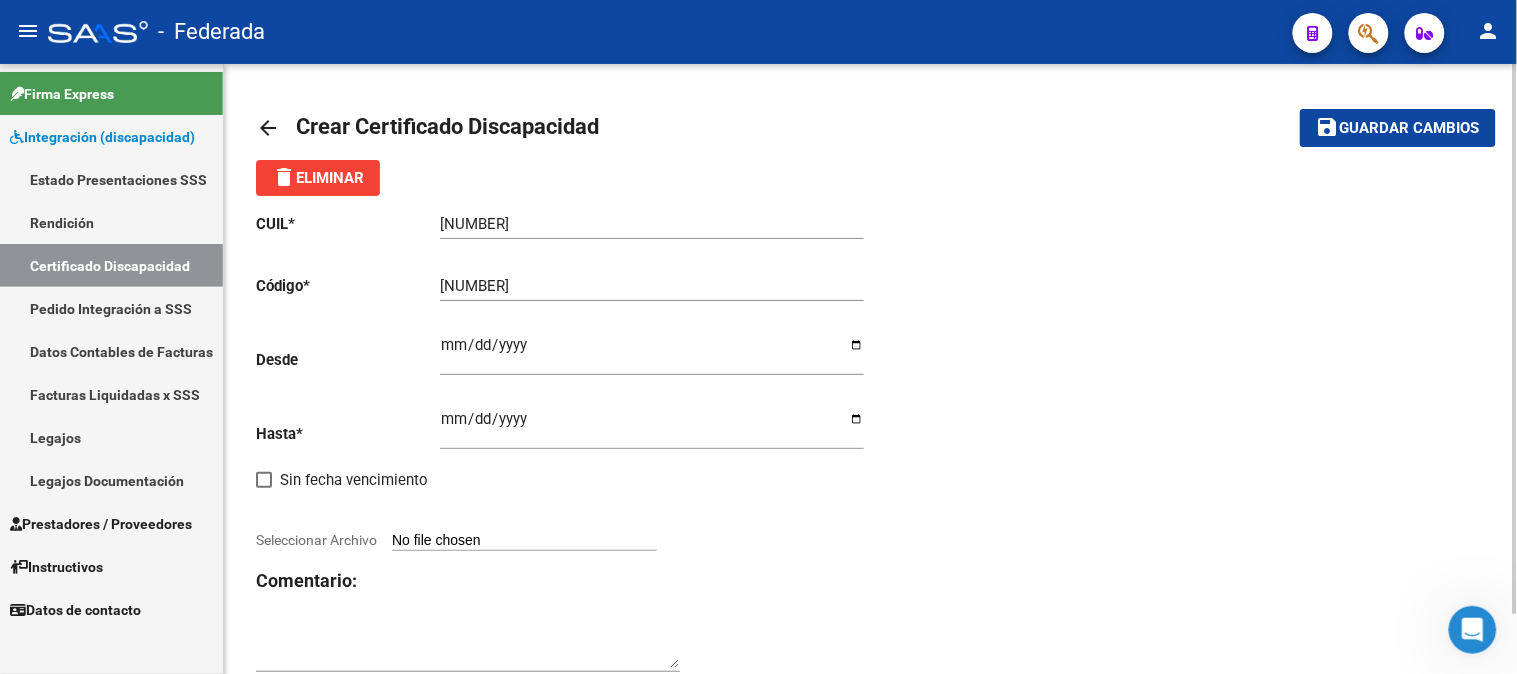 click on "Ingresar fec. Desde" at bounding box center [652, 353] 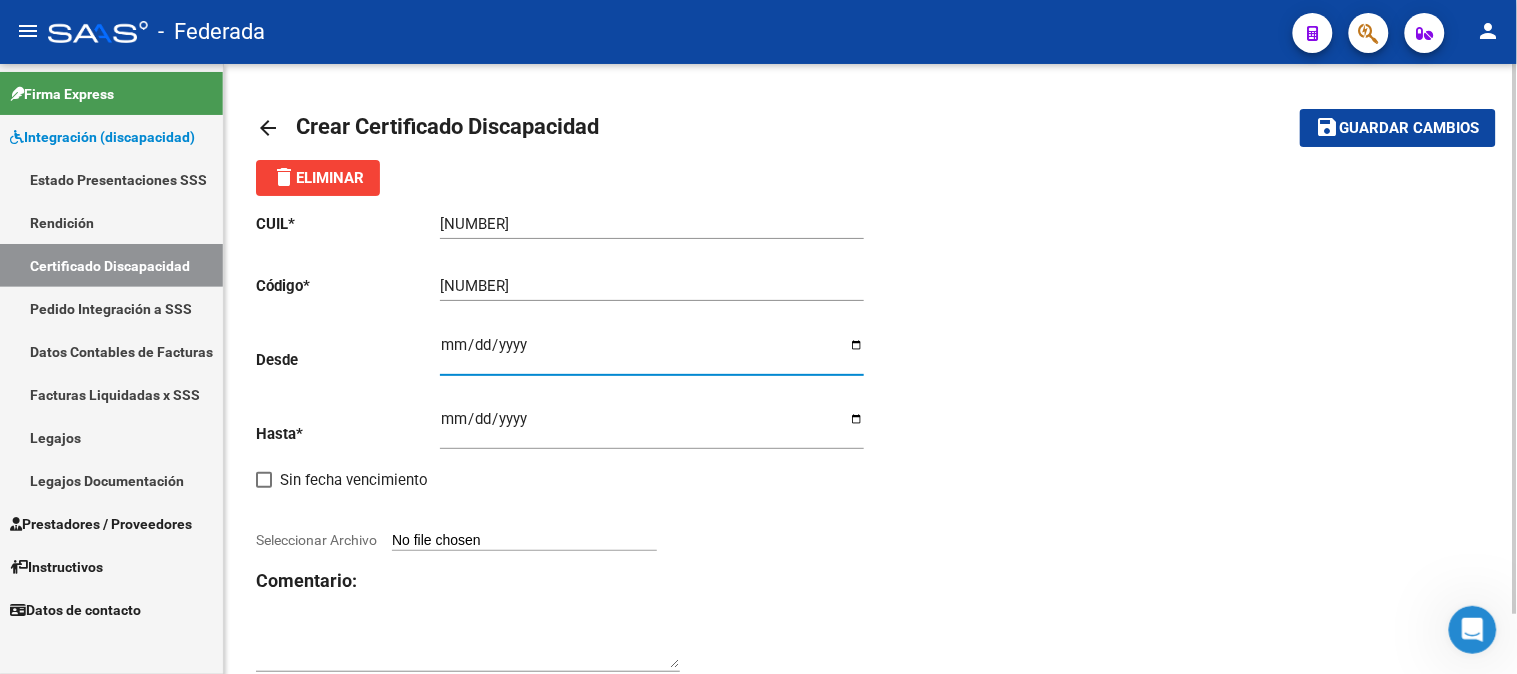 type on "[DATE]" 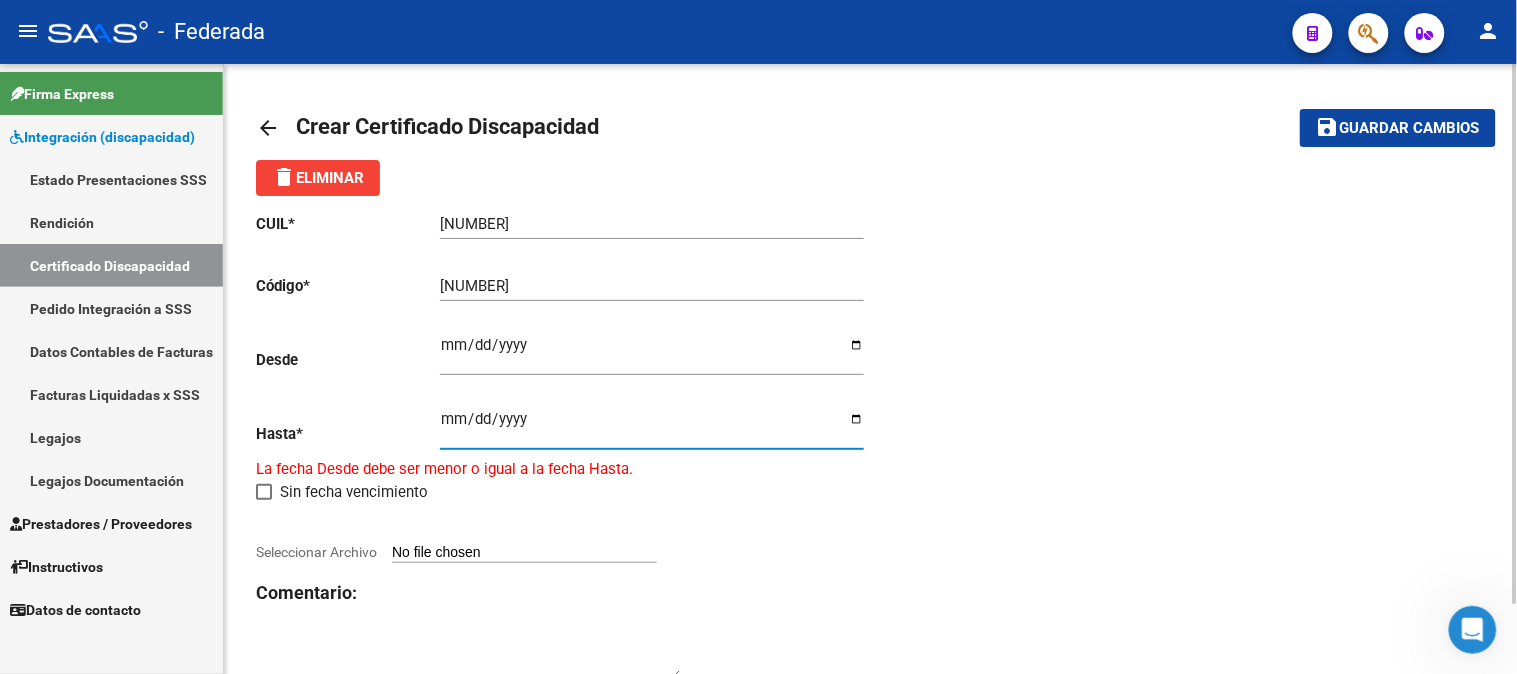 type on "[DATE]" 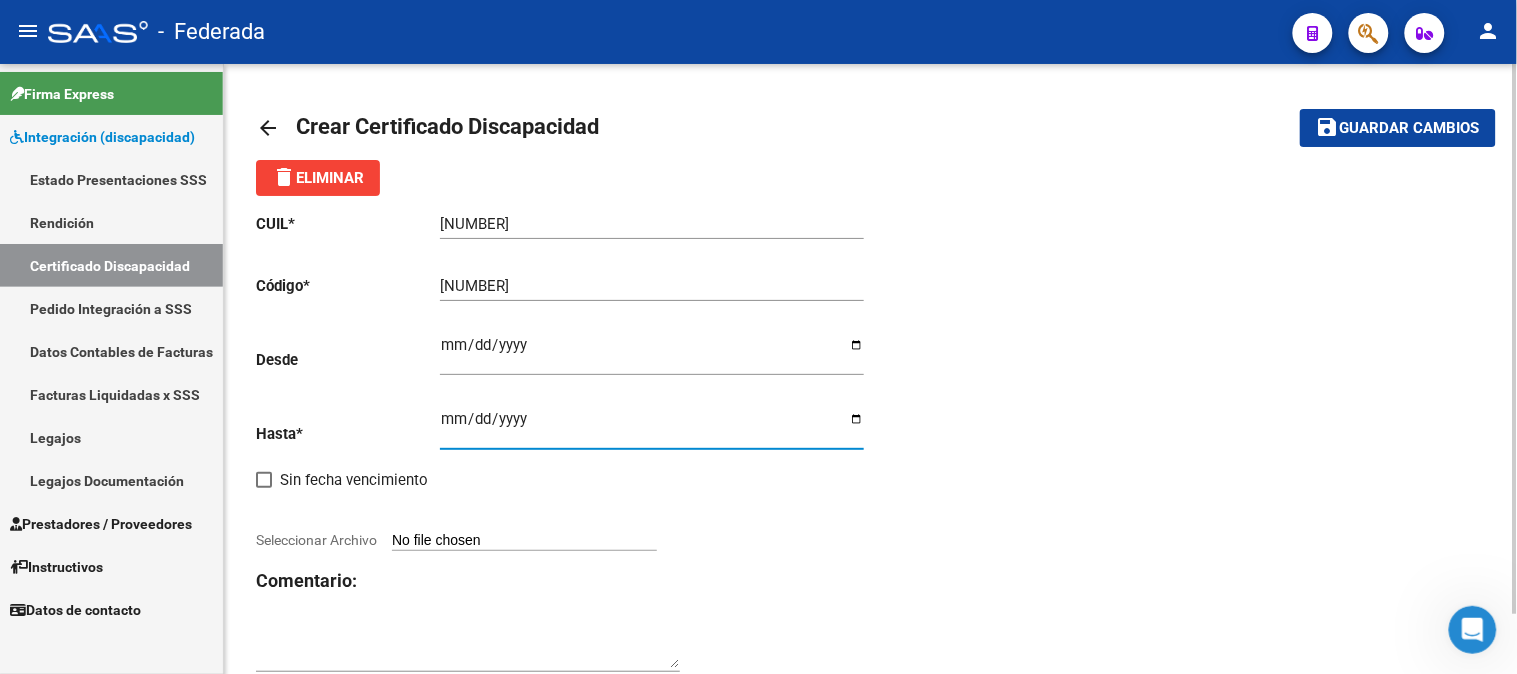 click on "CUIL  *   [CUIL] Ingresar el CUIL  Código  *   [CODE] Ingresar el Codigo  Desde    [DATE] Ingresar fec. Desde  Hasta  *   [DATE] Ingresar fec. Hasta     Sin fecha vencimiento        Seleccionar Archivo Comentario:" 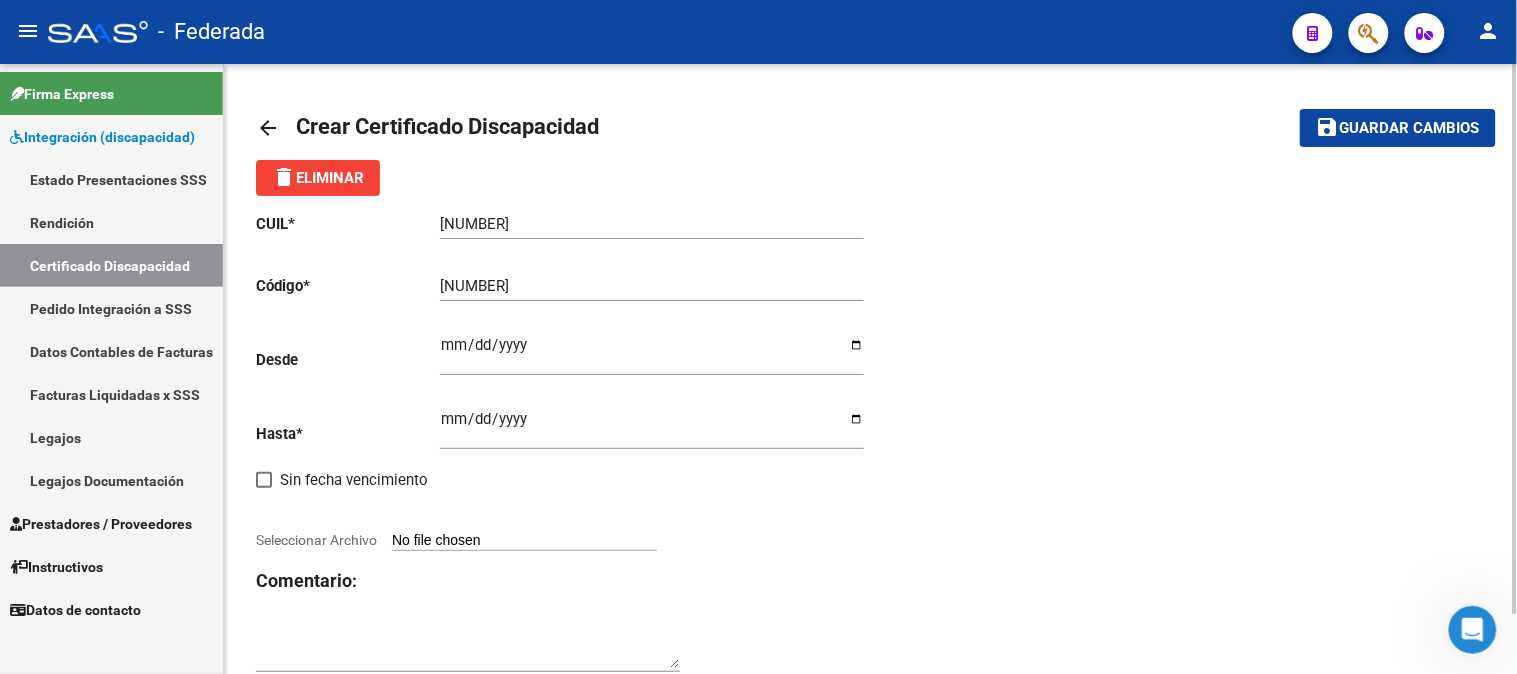 click on "Seleccionar Archivo" at bounding box center [524, 541] 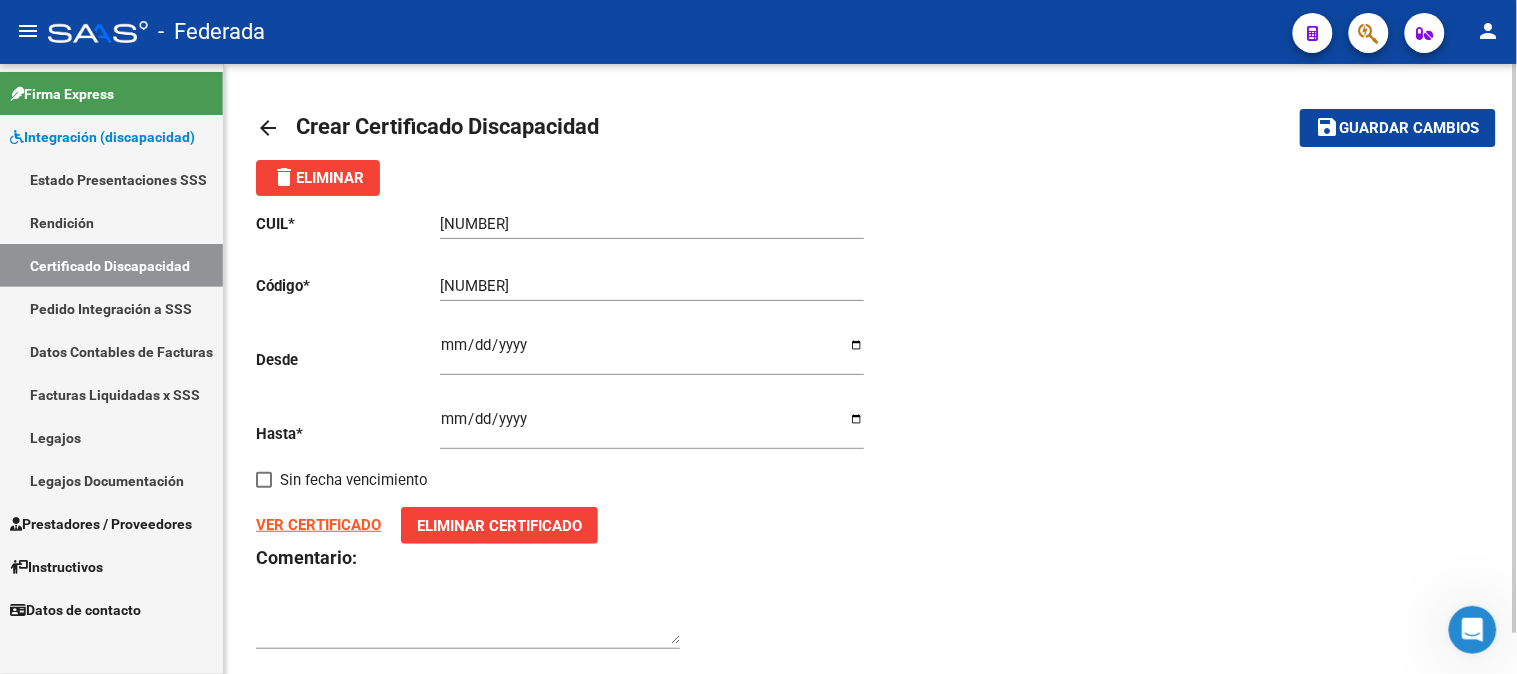 click on "save" 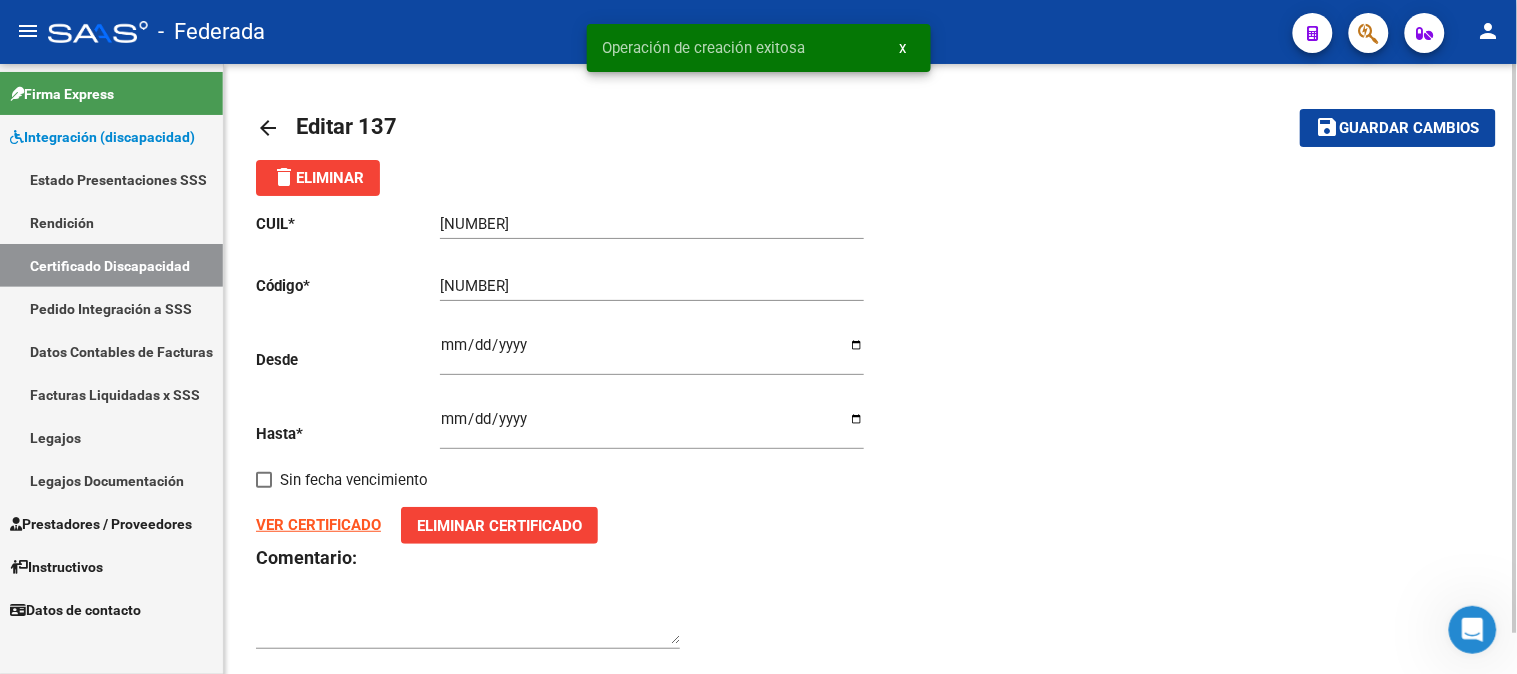 click on "x" at bounding box center [903, 48] 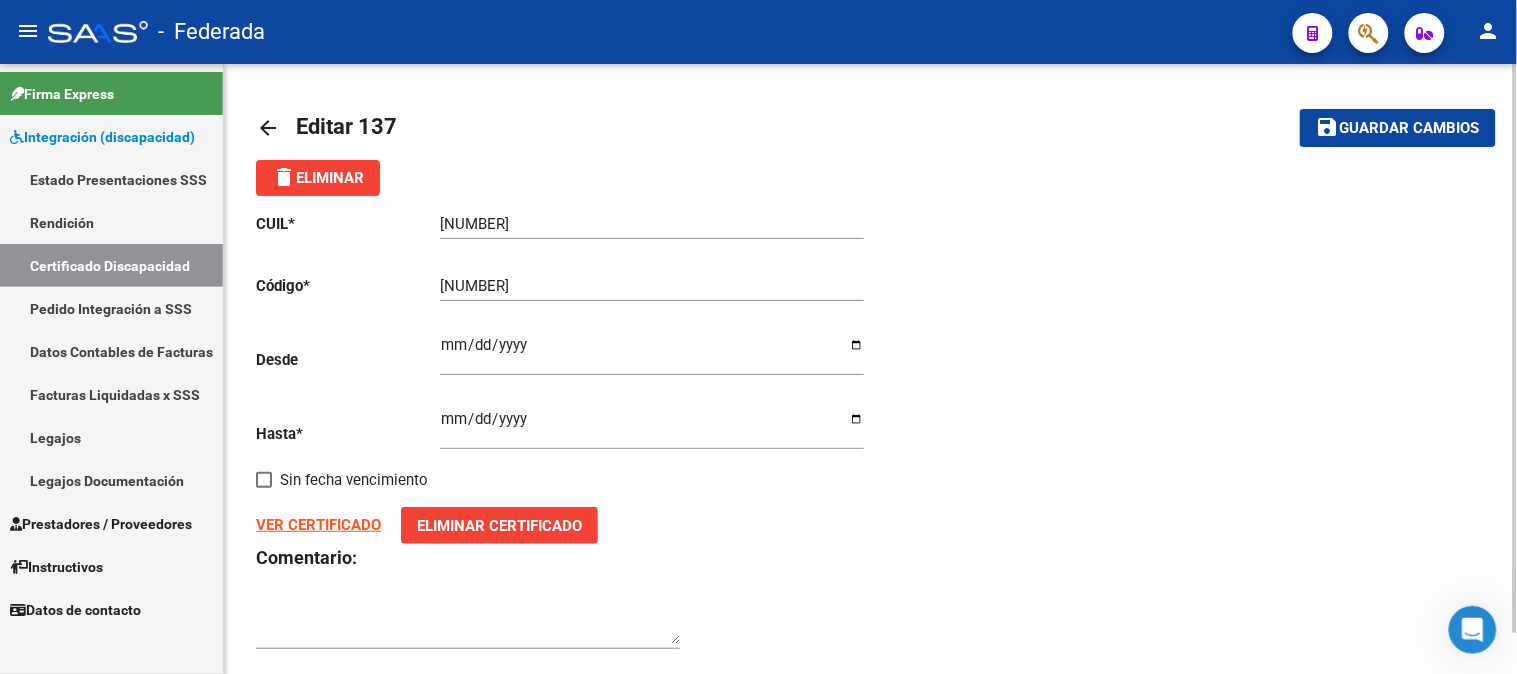 click on "Certificado Discapacidad" at bounding box center [111, 265] 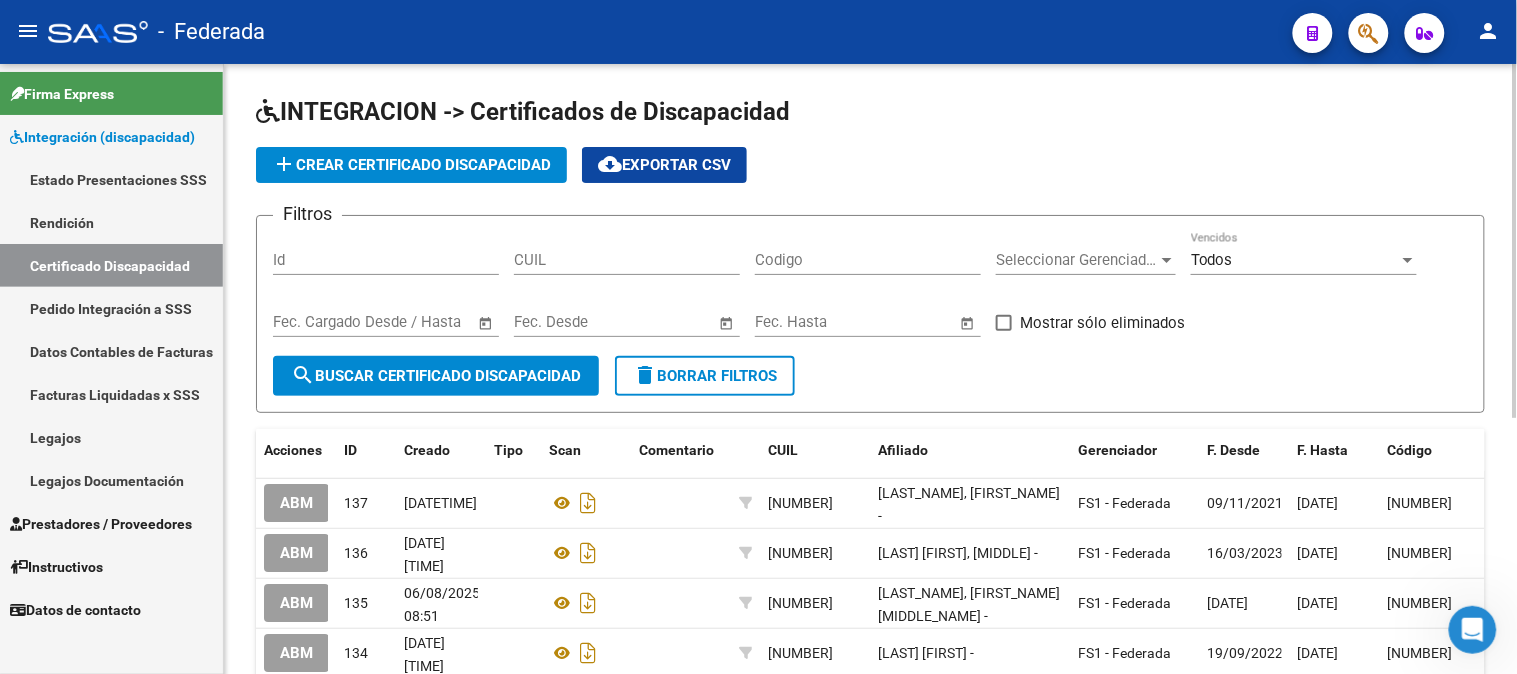 scroll, scrollTop: 111, scrollLeft: 0, axis: vertical 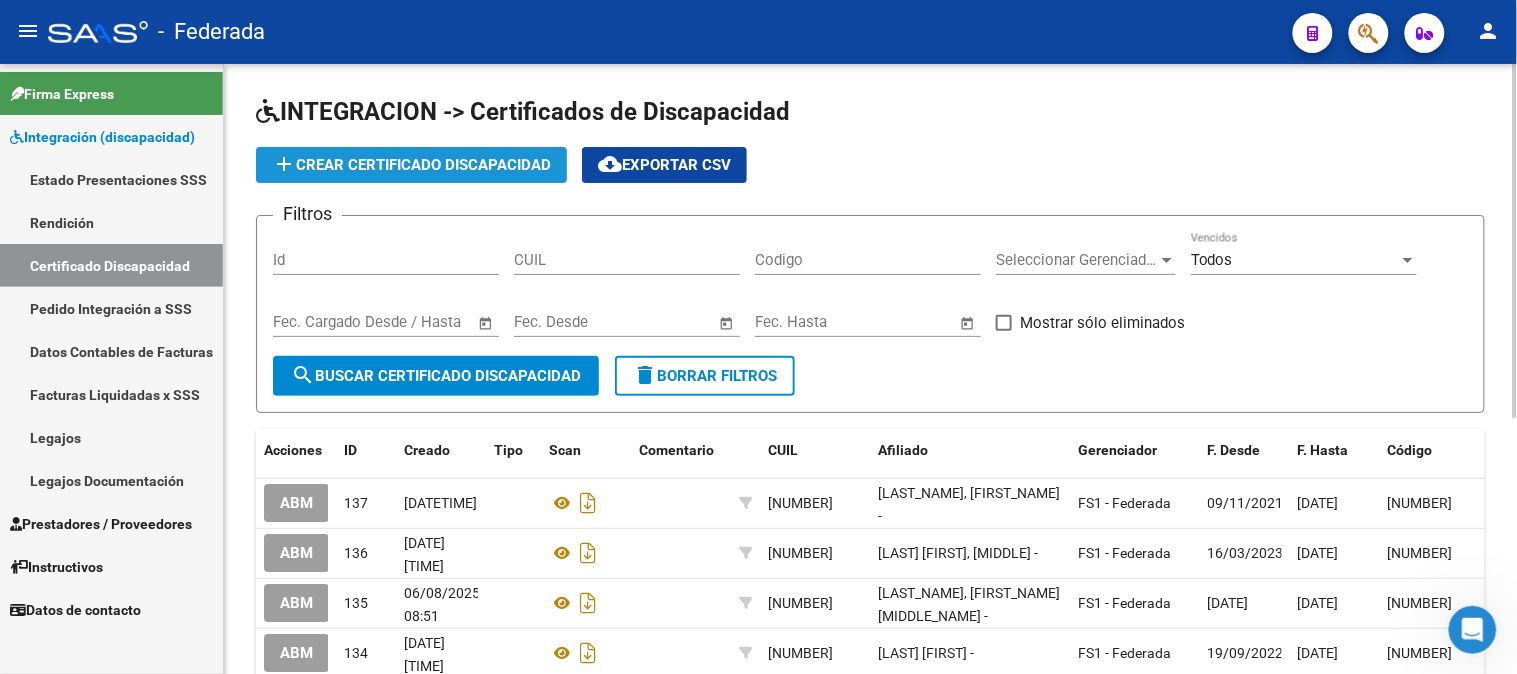 click on "add  Crear Certificado Discapacidad" 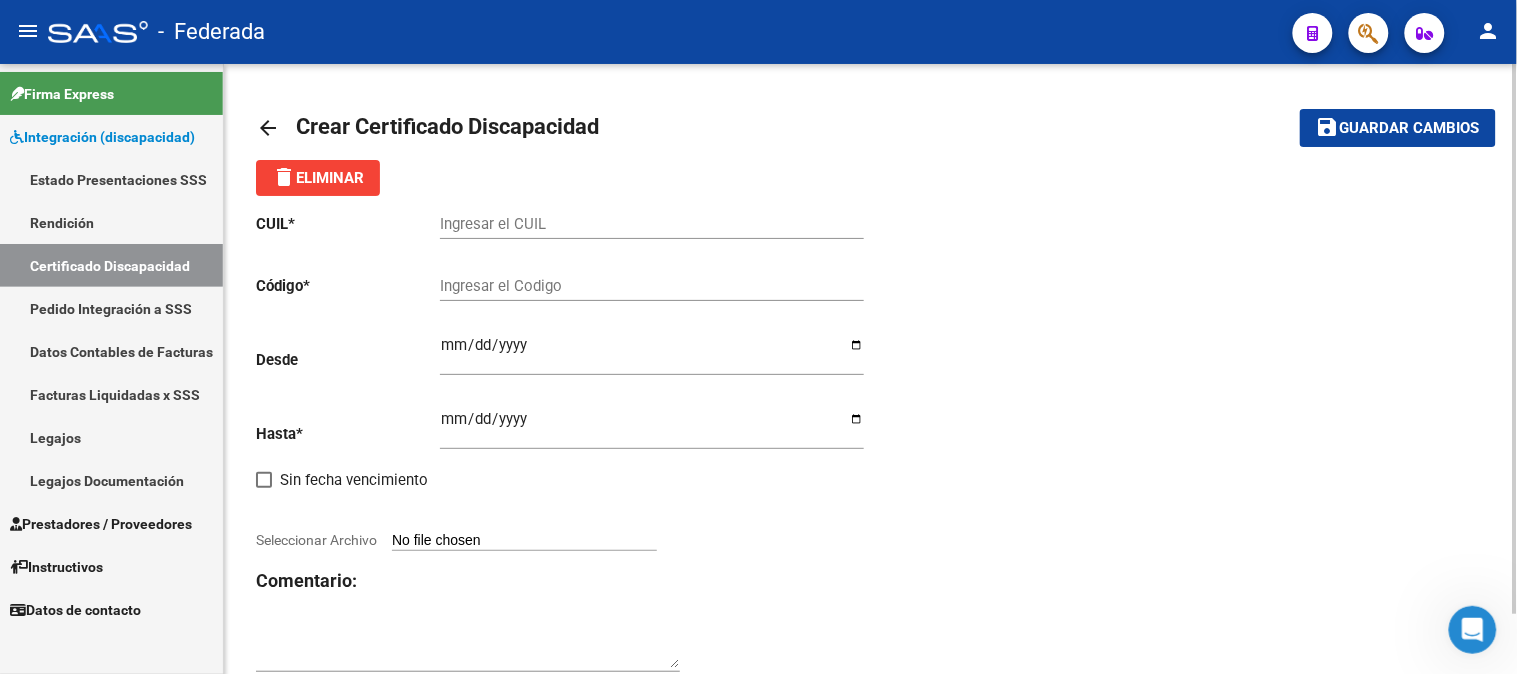 click on "Ingresar el CUIL" at bounding box center [652, 224] 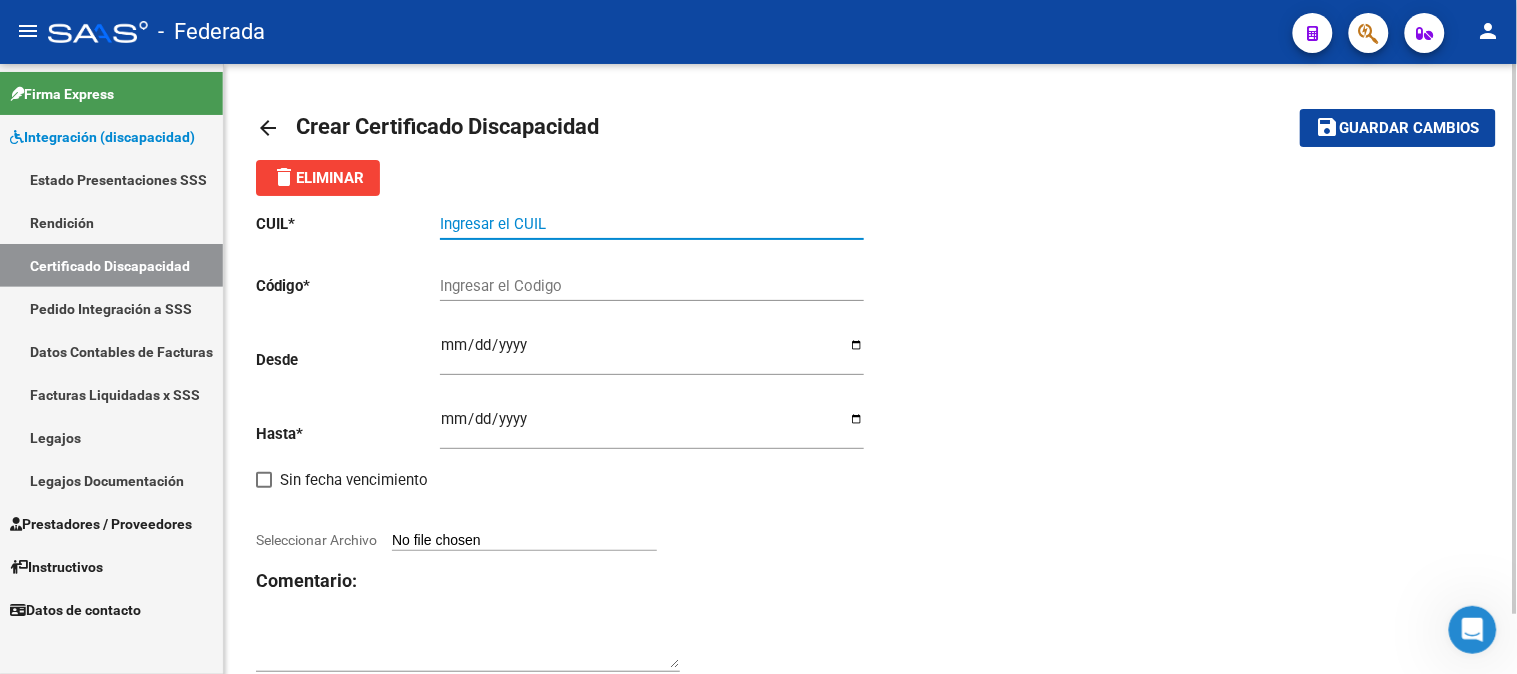 paste on "[CUIL]" 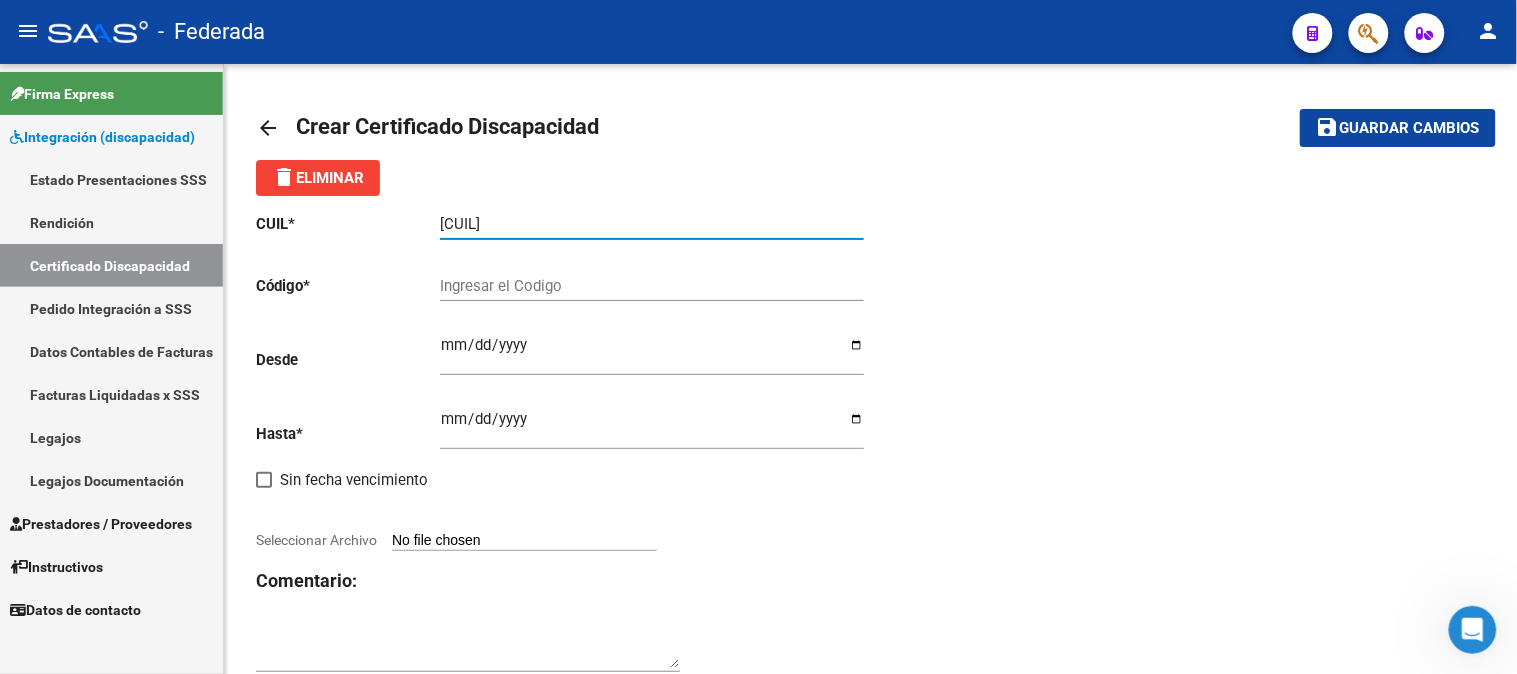 type on "[CUIL]" 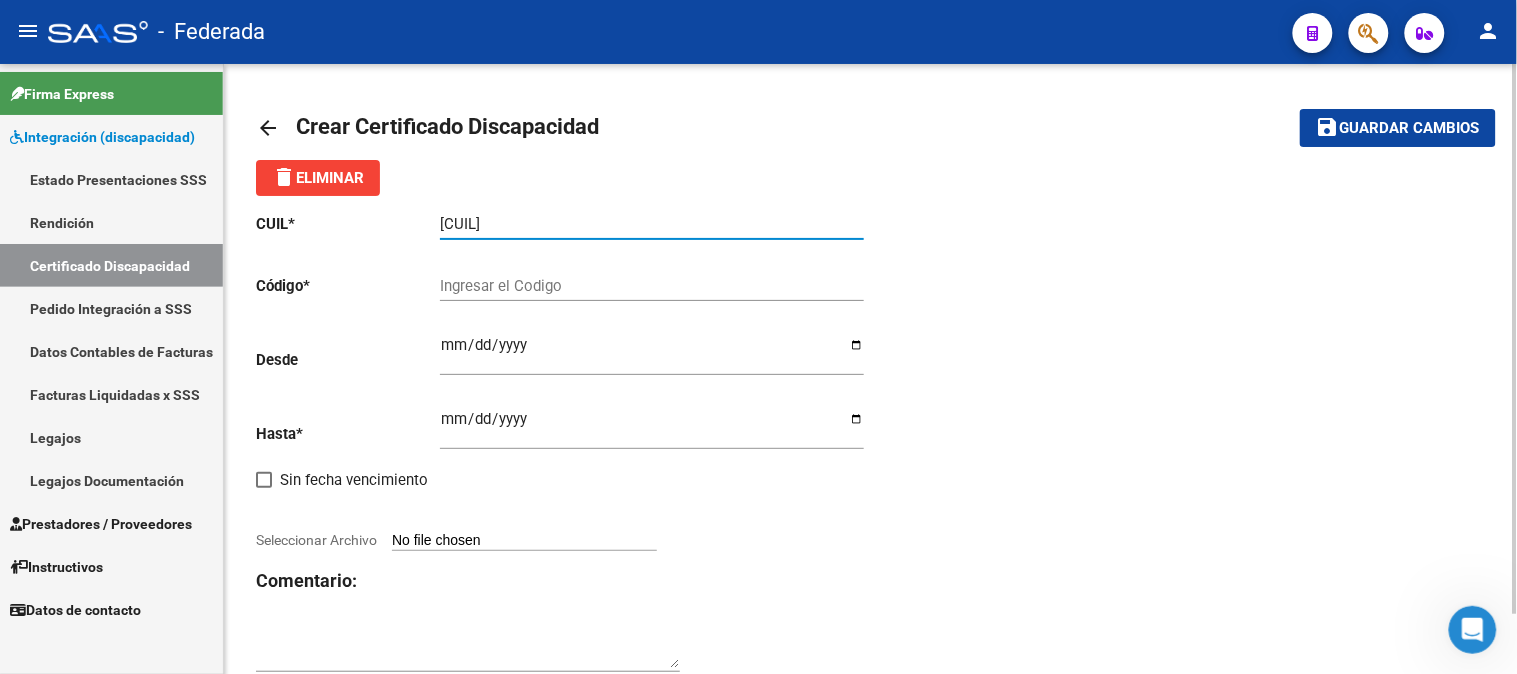 click on "Ingresar el Codigo" at bounding box center (652, 286) 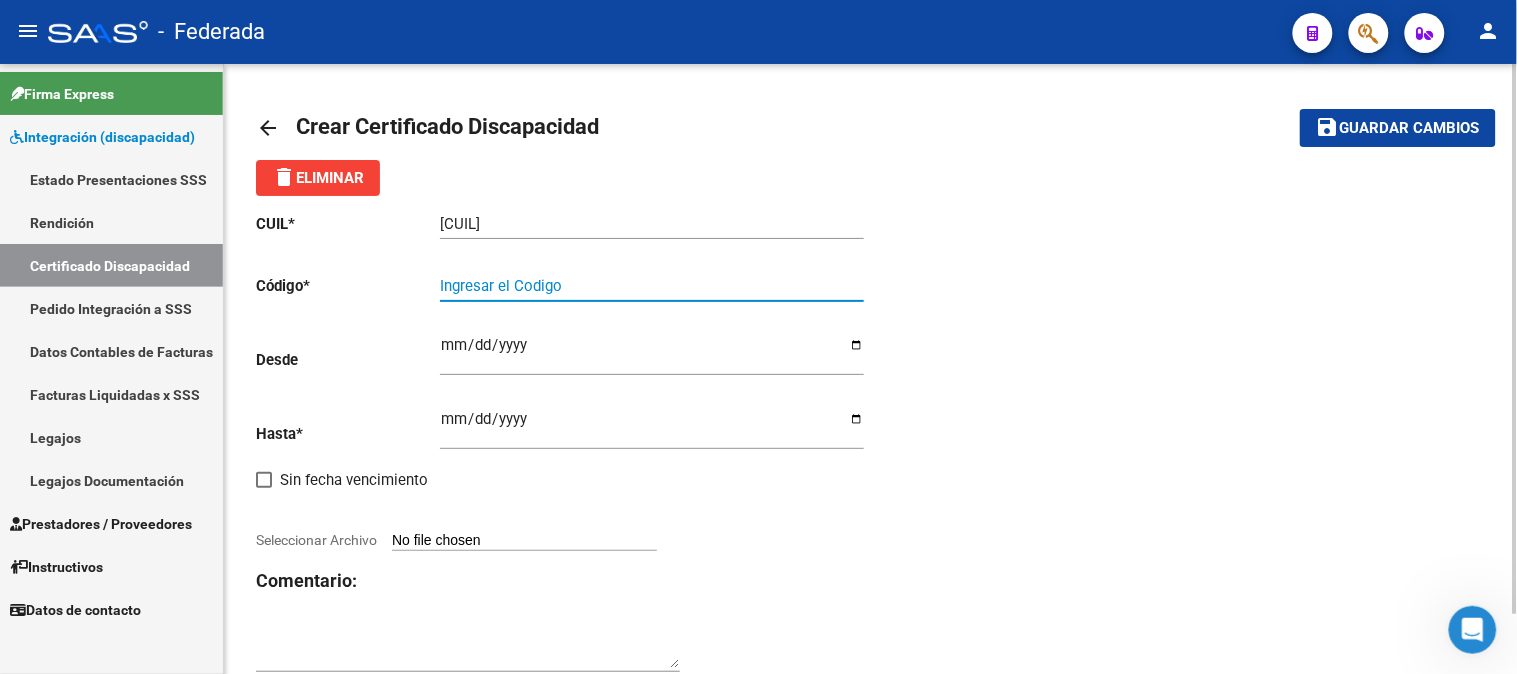 paste on "[CODE]" 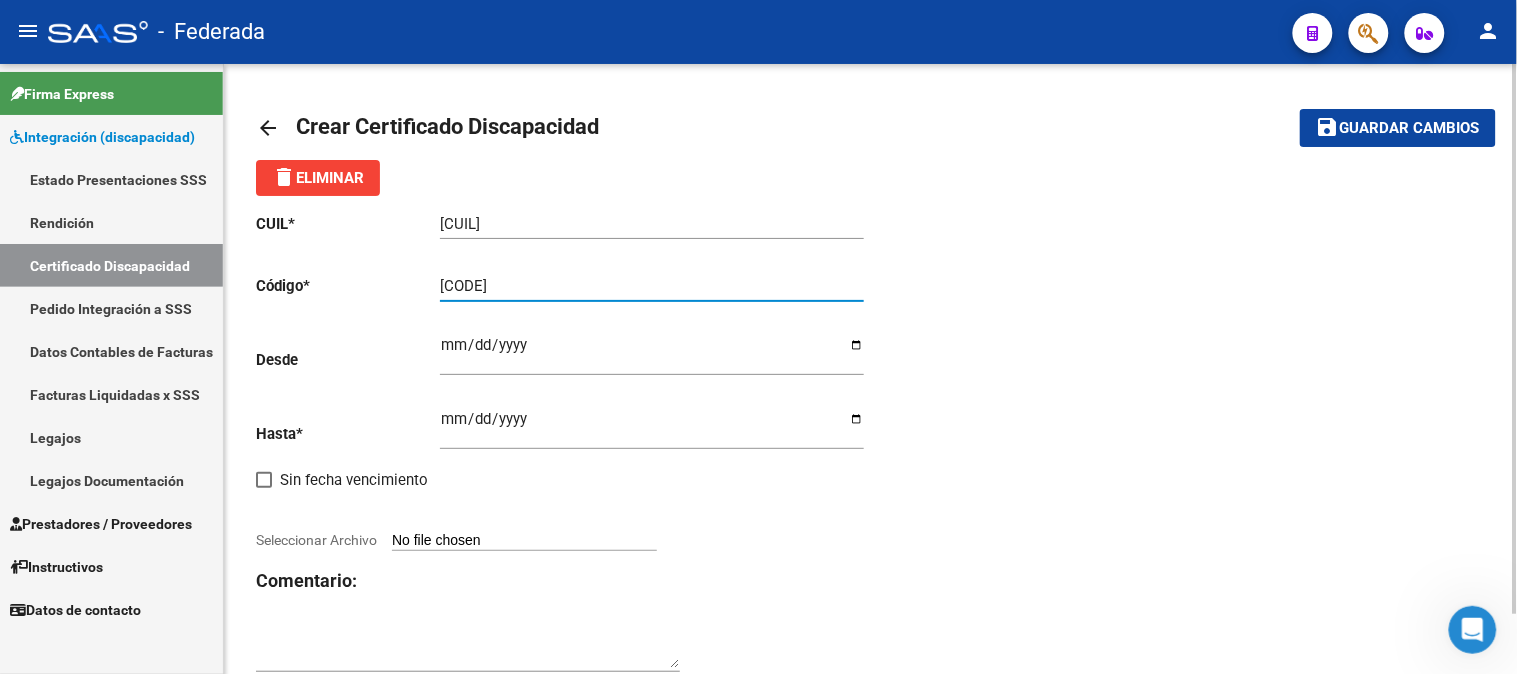 click on "[CODE]" at bounding box center (652, 286) 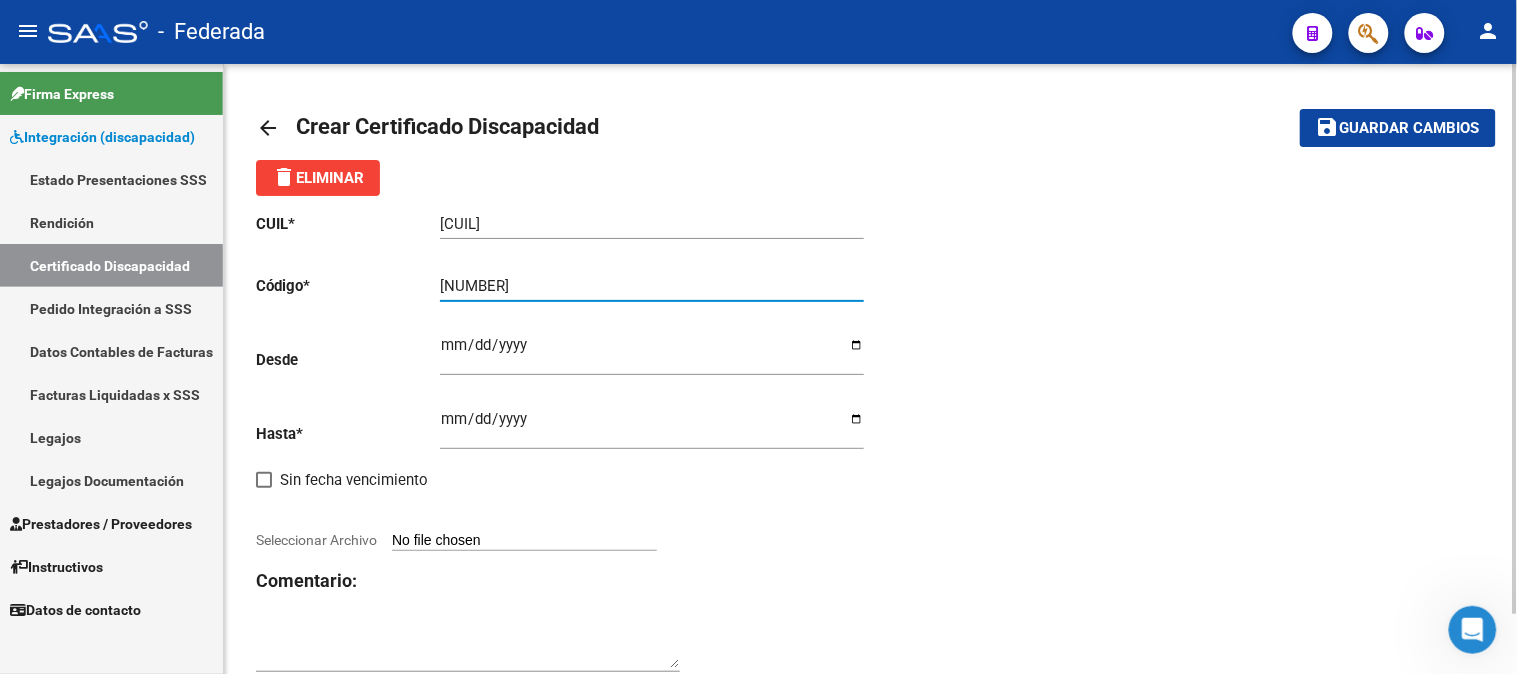 type on "[NUMBER]" 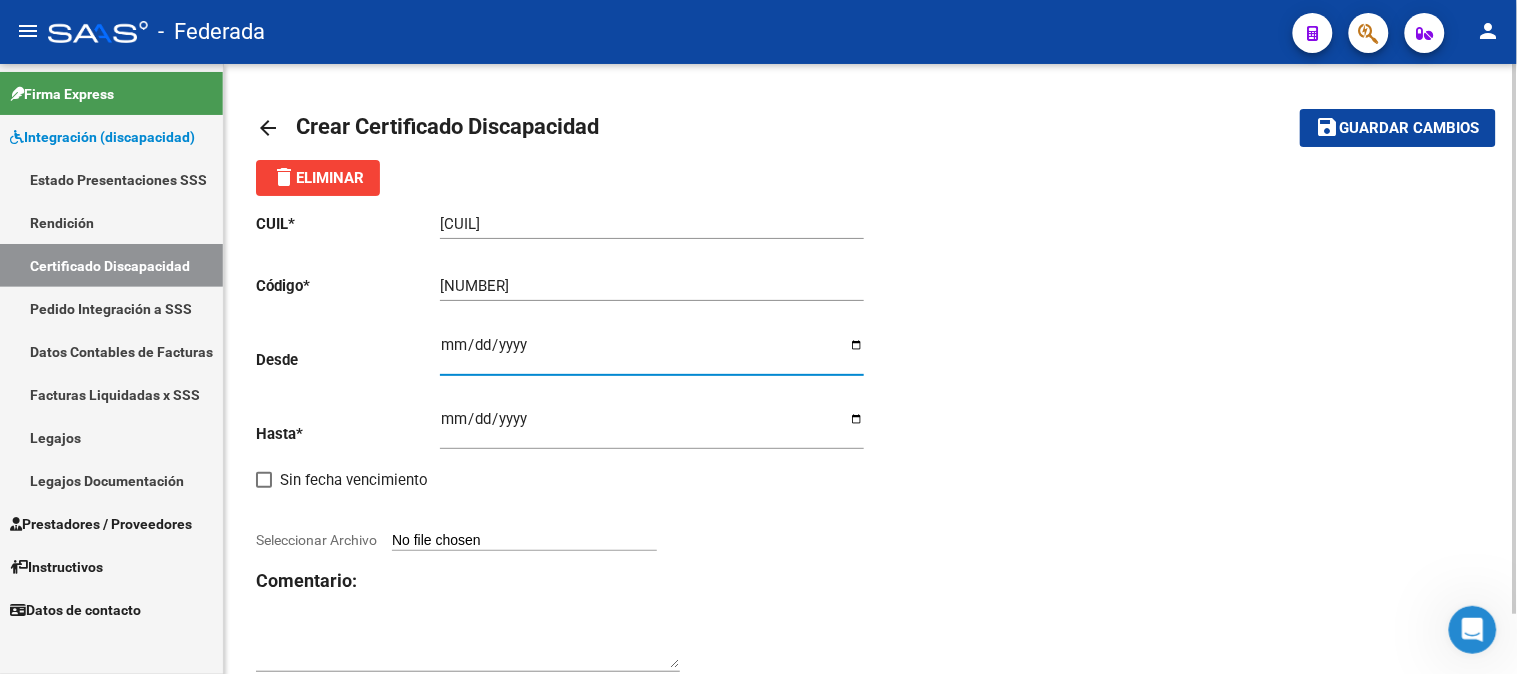 type on "[DATE]" 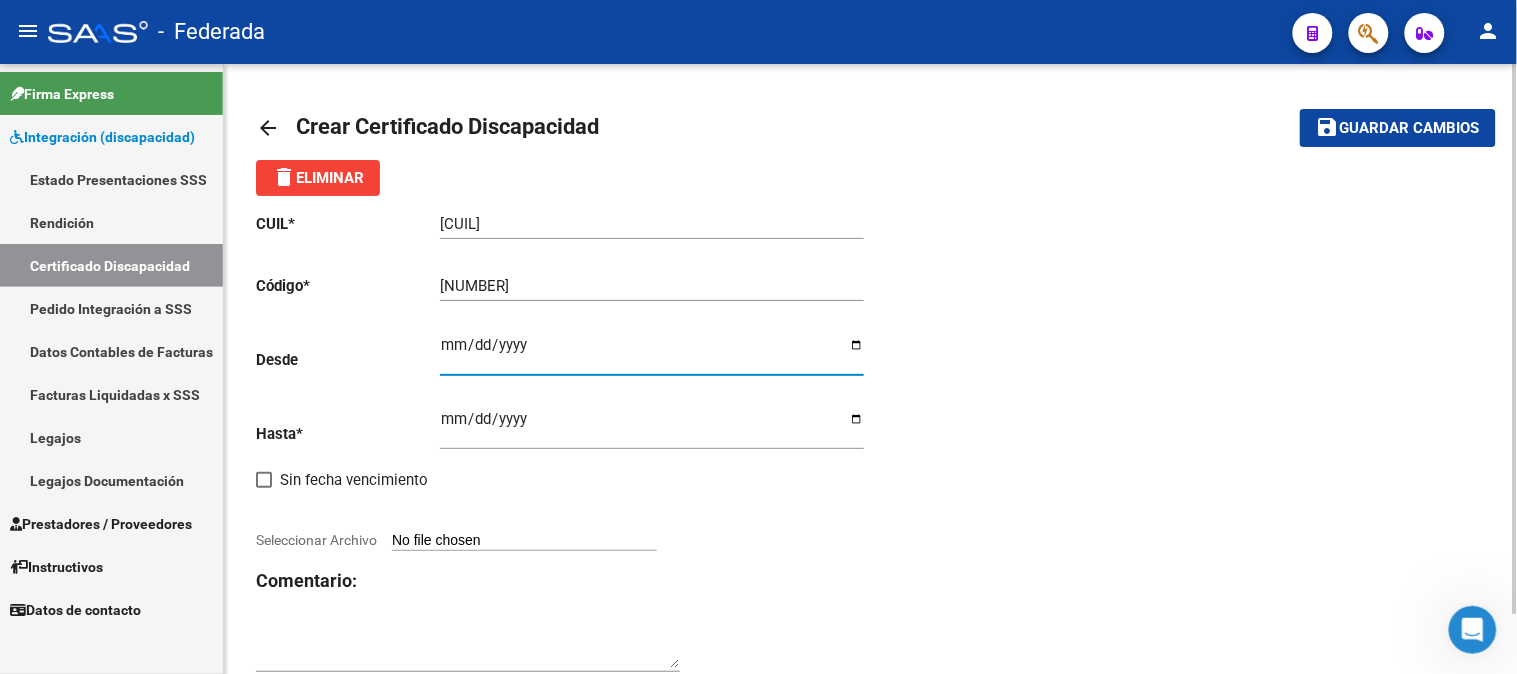 click on "Ingresar fec. Hasta" at bounding box center (652, 427) 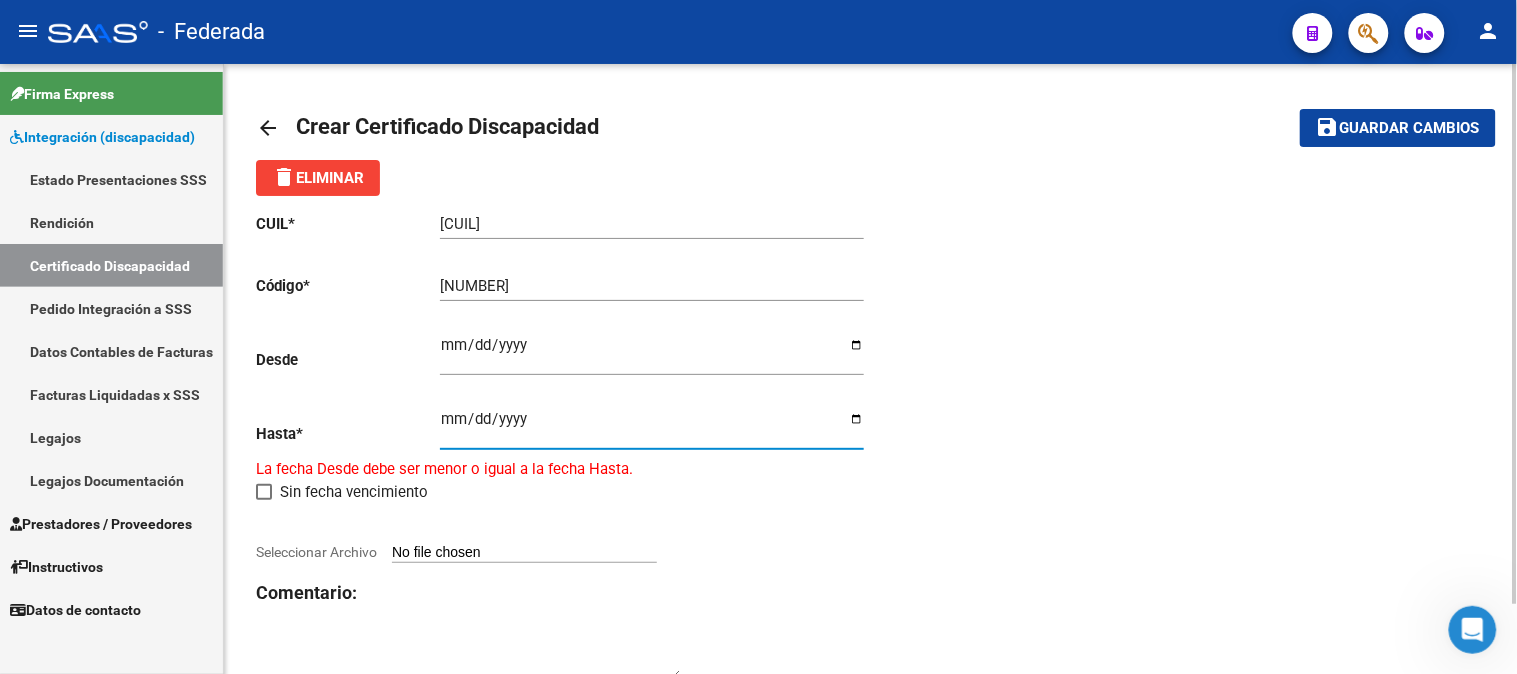 type on "2028-03-07" 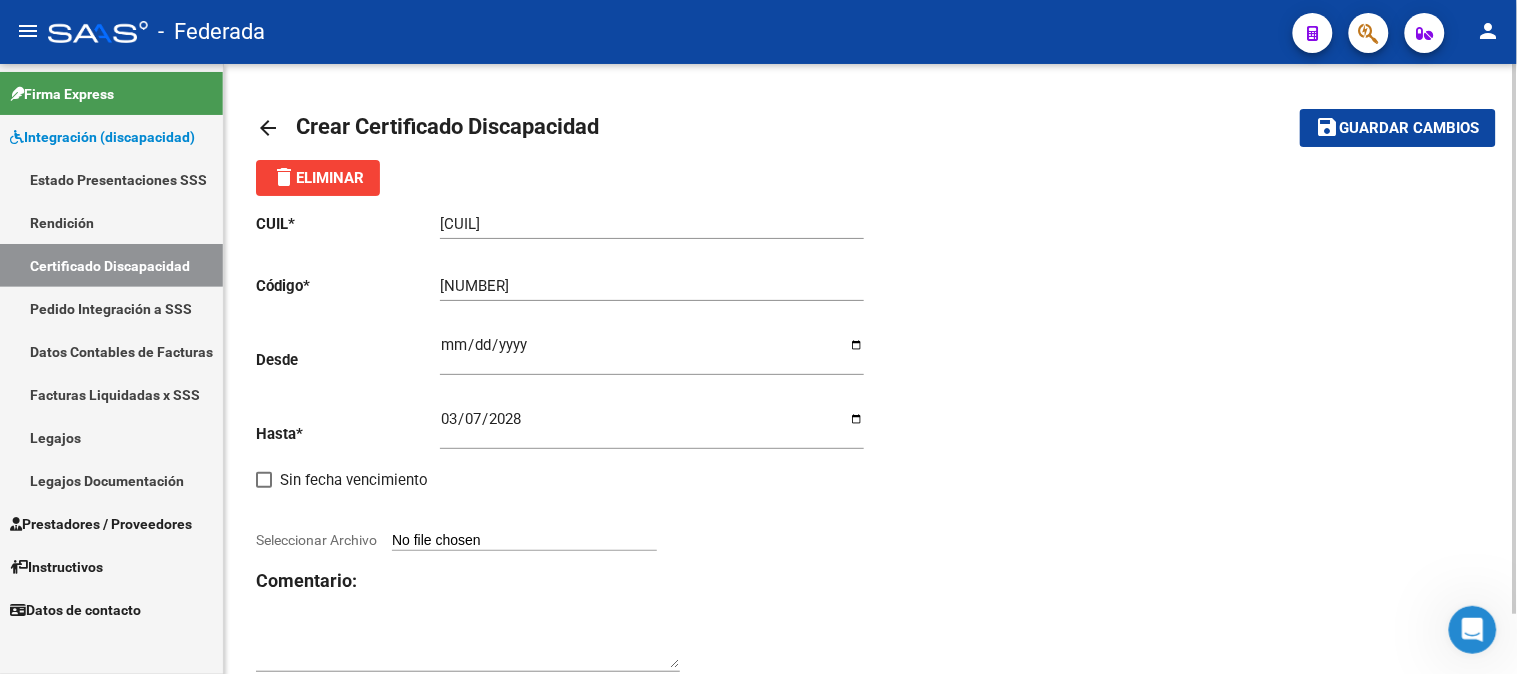 click on "CUIL  *   [CUIL] Ingresar el CUIL  Código  *   [CODE] Ingresar el Codigo  Desde    [DATE] Ingresar fec. Desde  Hasta  *   [DATE] Ingresar fec. Hasta     Sin fecha vencimiento        Seleccionar Archivo Comentario:" 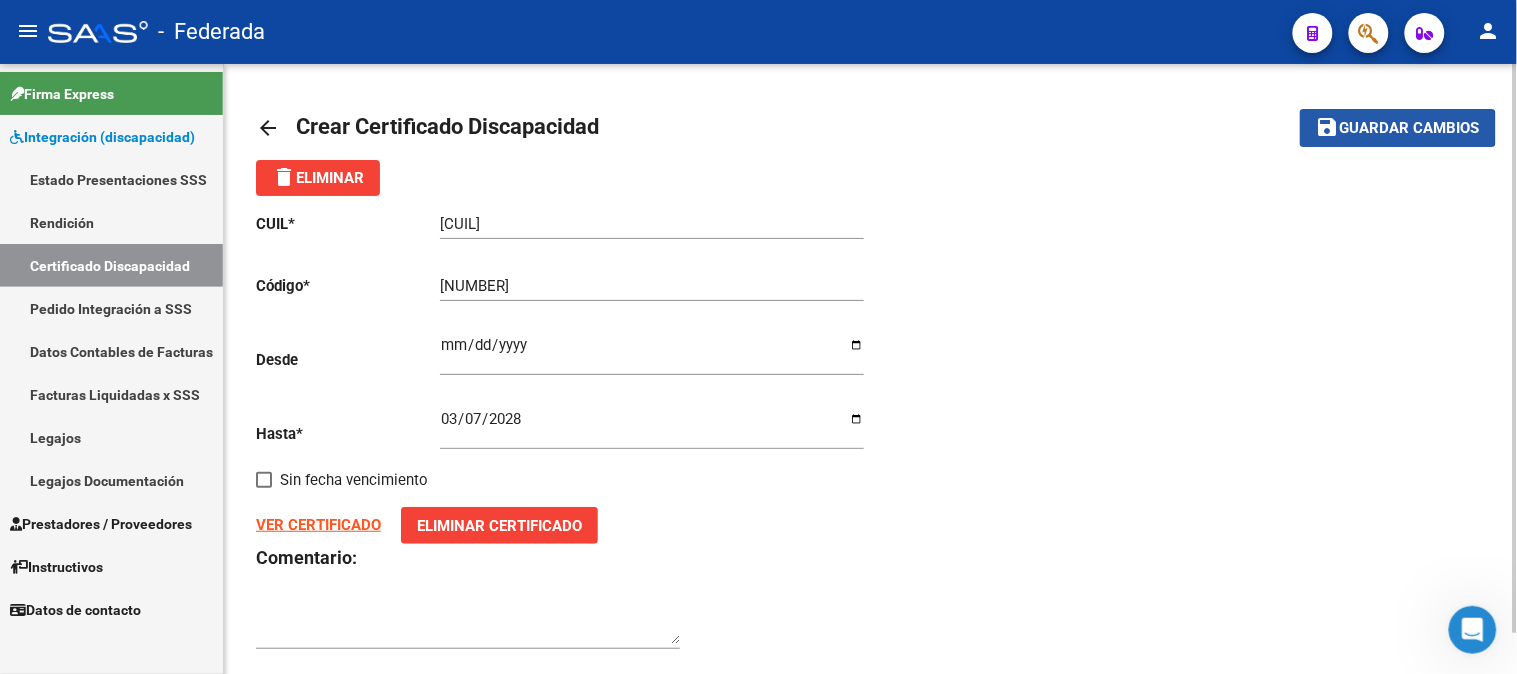 click on "Guardar cambios" 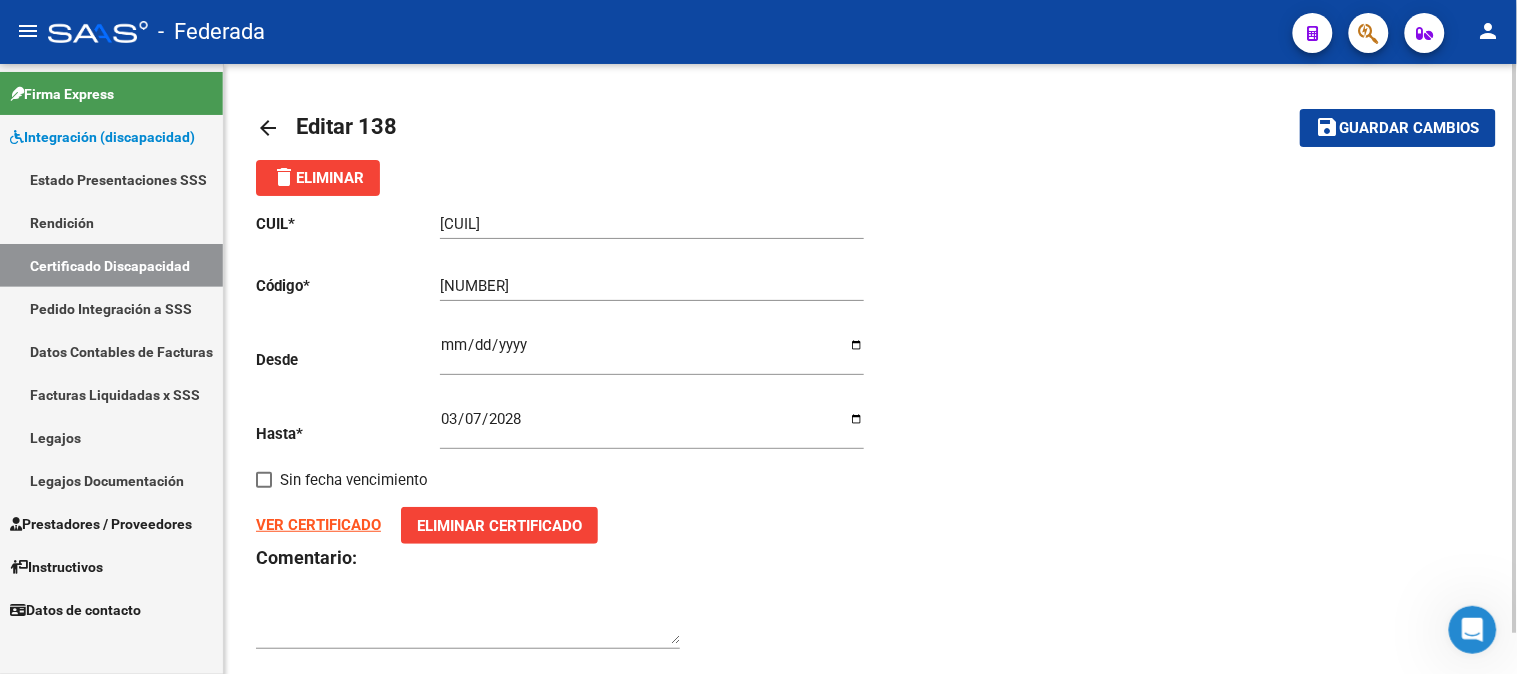 click on "Certificado Discapacidad" at bounding box center [111, 265] 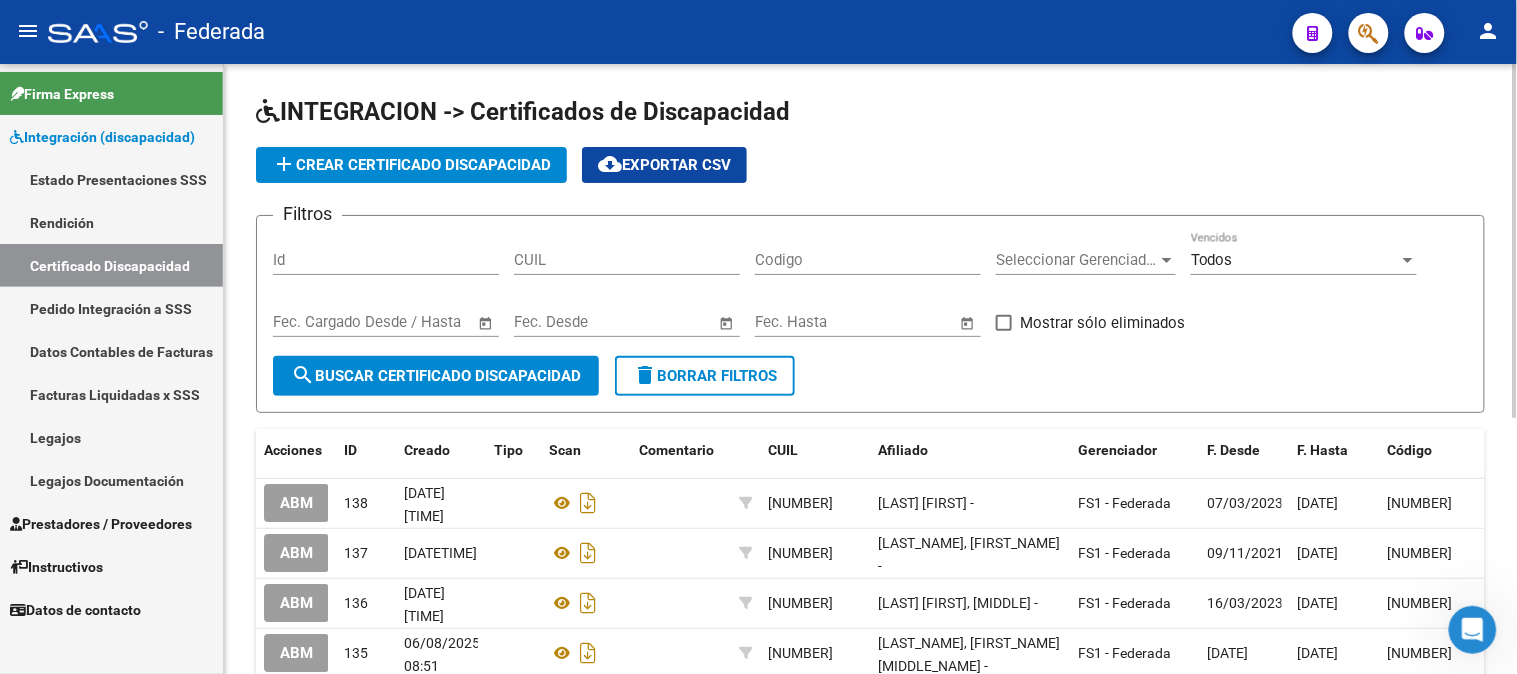 click on "Facturas Liquidadas x SSS" at bounding box center (111, 394) 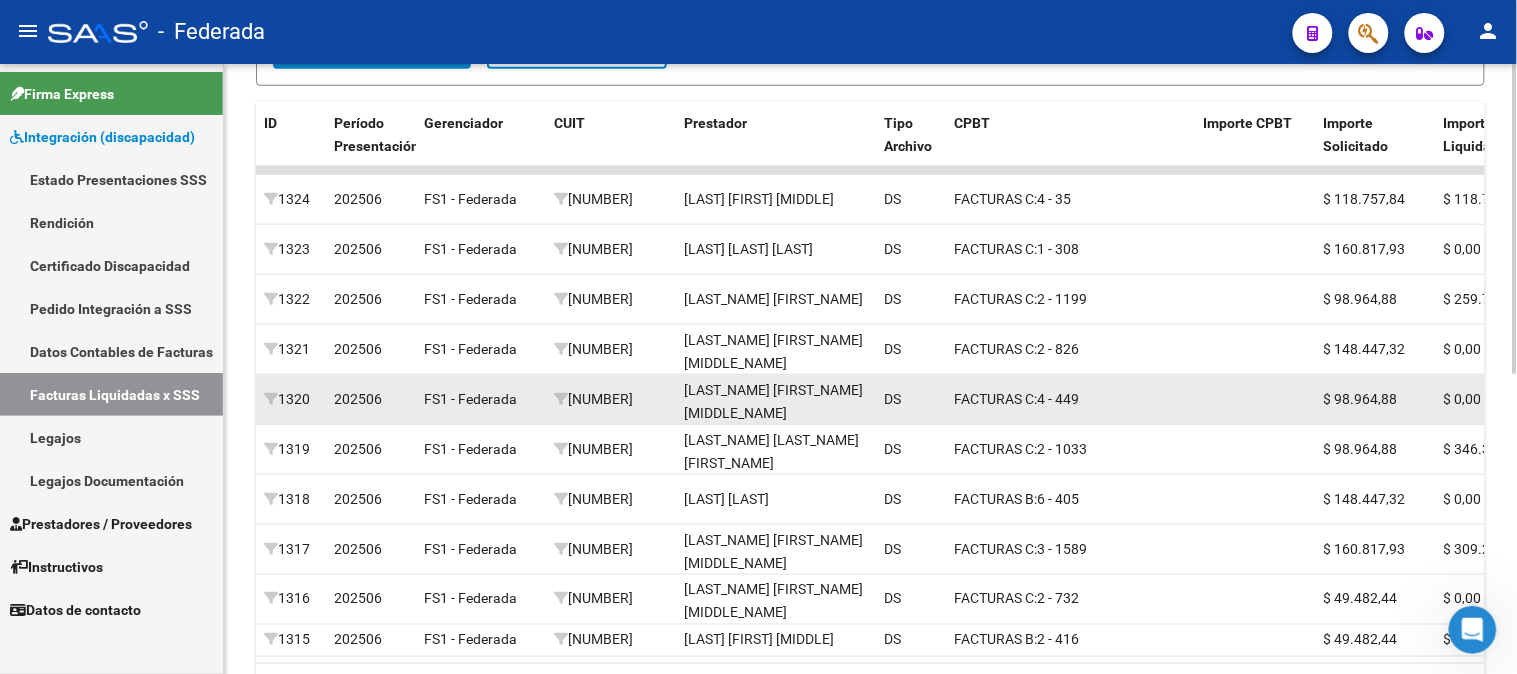 scroll, scrollTop: 508, scrollLeft: 0, axis: vertical 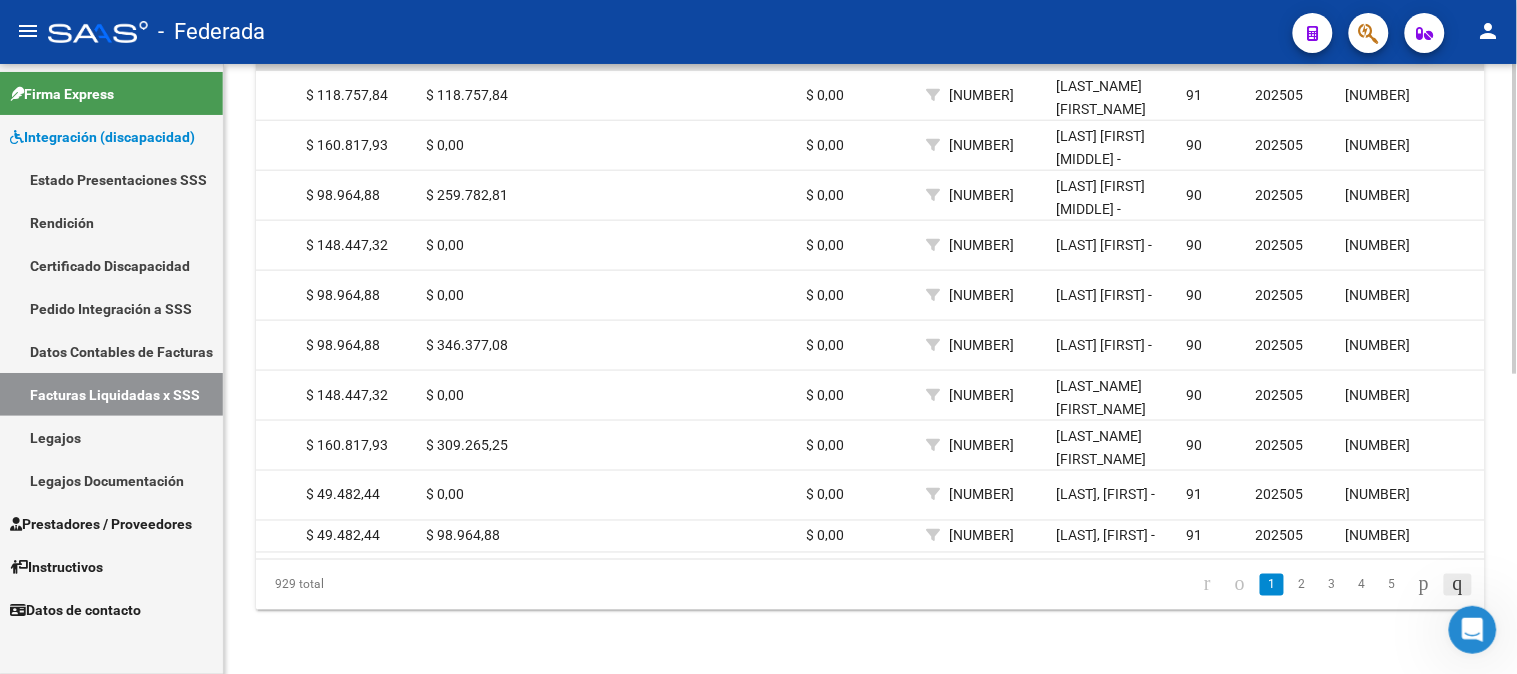 click 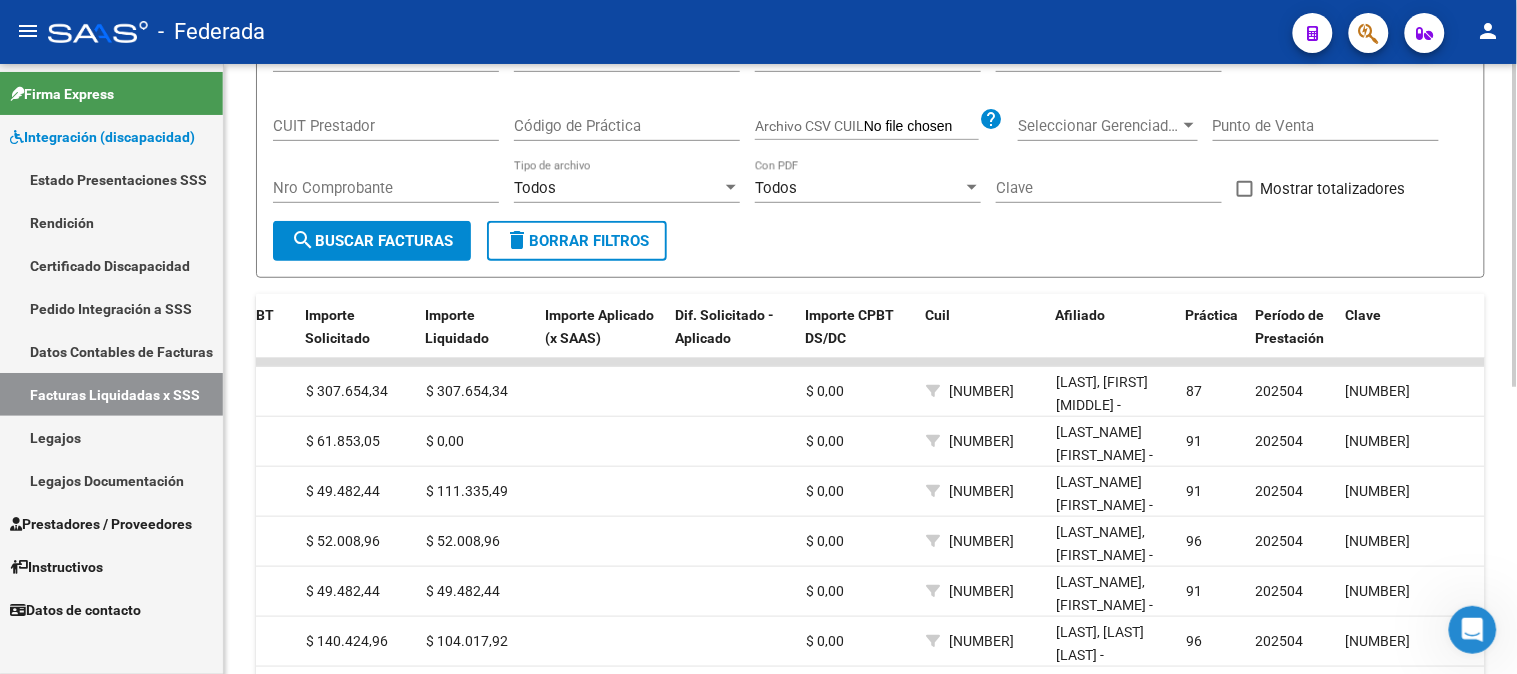 scroll, scrollTop: 96, scrollLeft: 0, axis: vertical 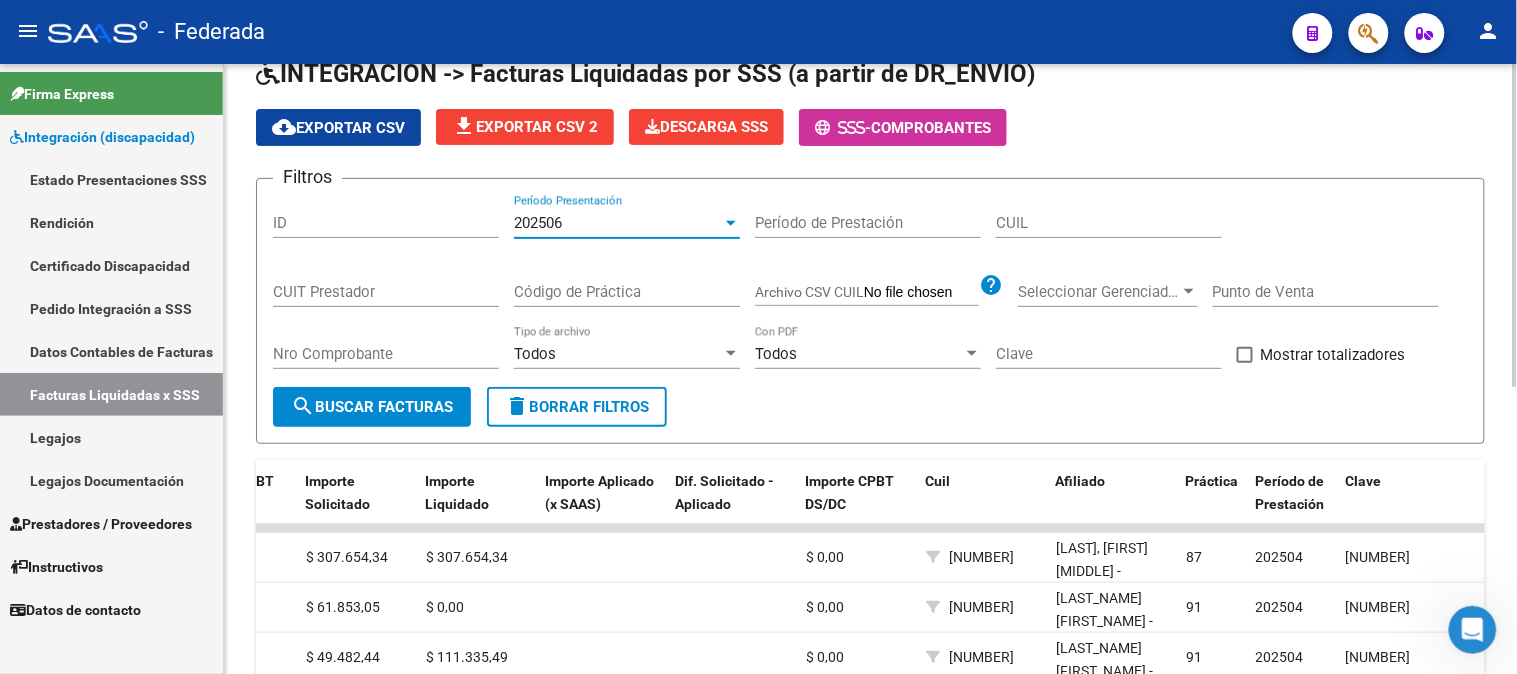 click on "202506" at bounding box center (618, 223) 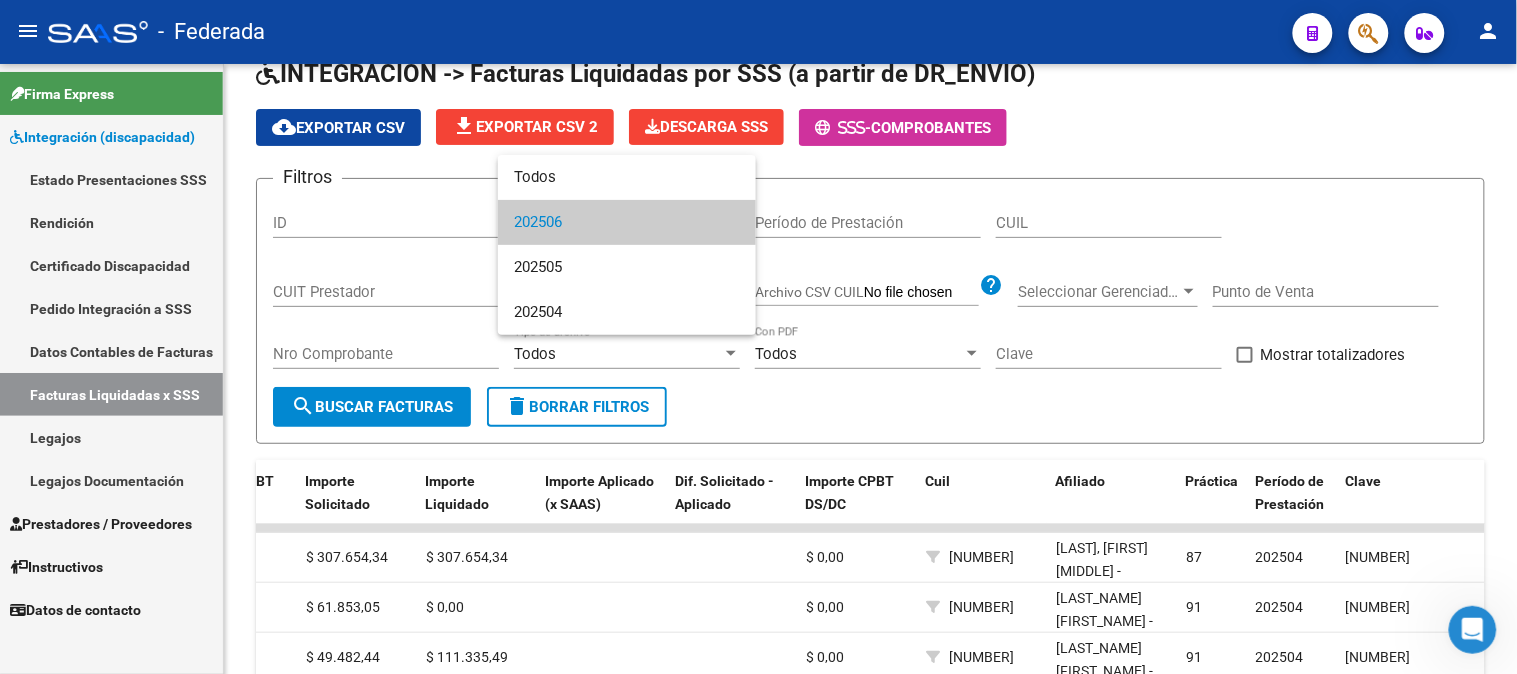 click at bounding box center [758, 337] 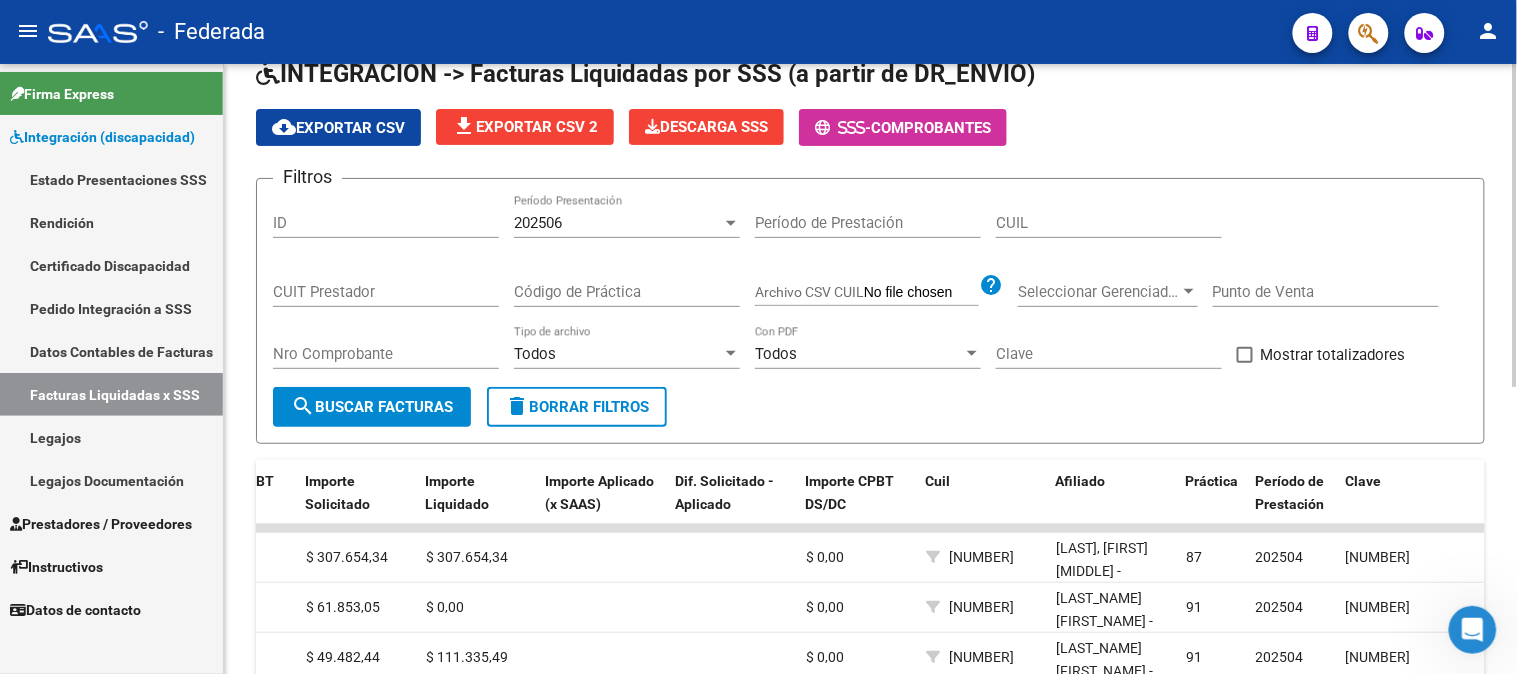 click on "Mostrar totalizadores" at bounding box center [1321, 355] 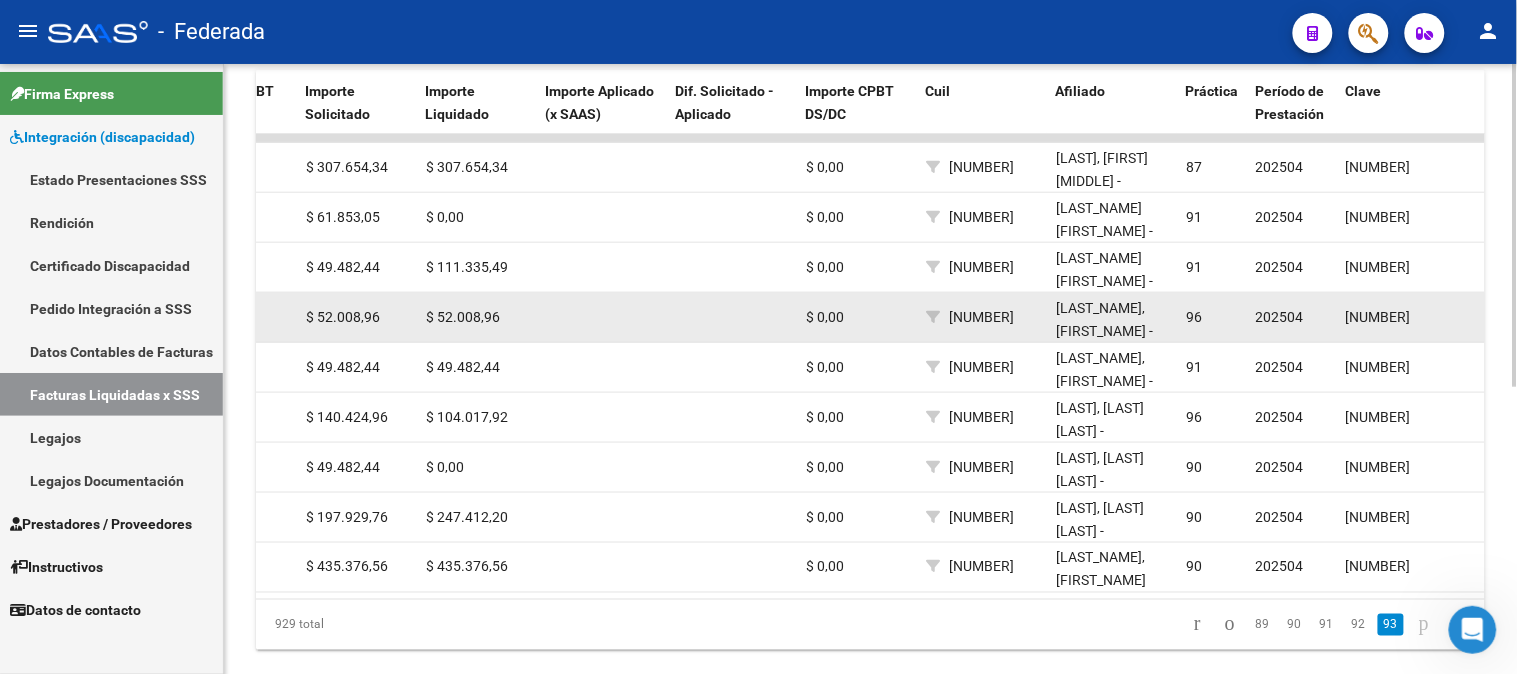 scroll, scrollTop: 541, scrollLeft: 0, axis: vertical 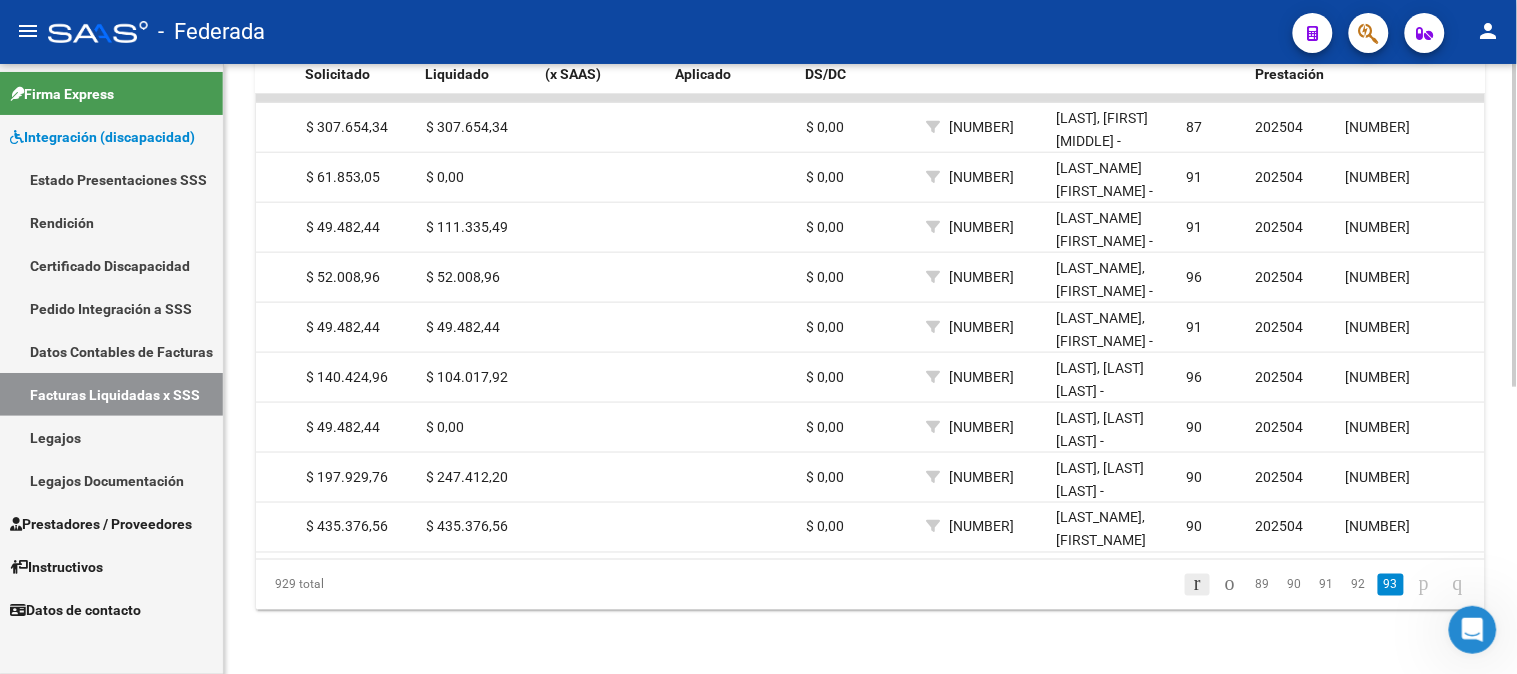 click 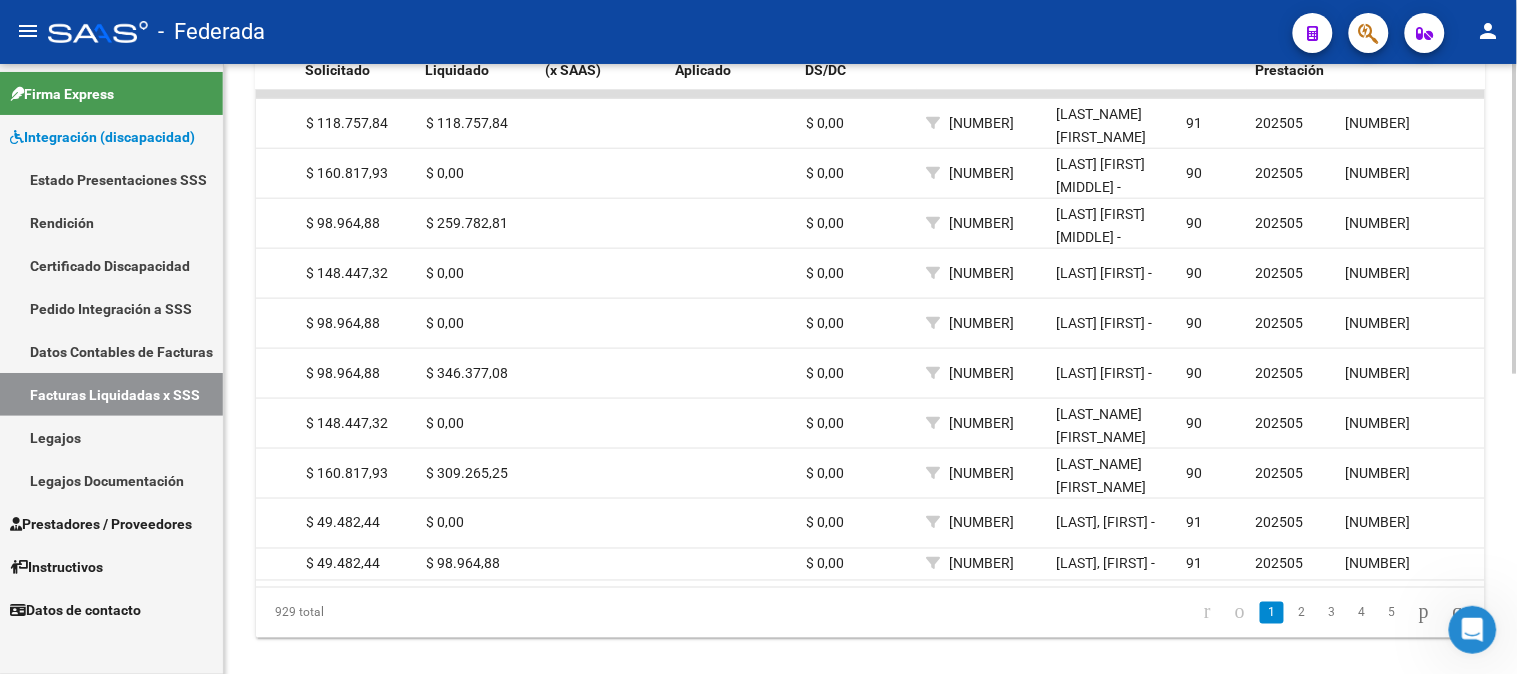 scroll, scrollTop: 591, scrollLeft: 0, axis: vertical 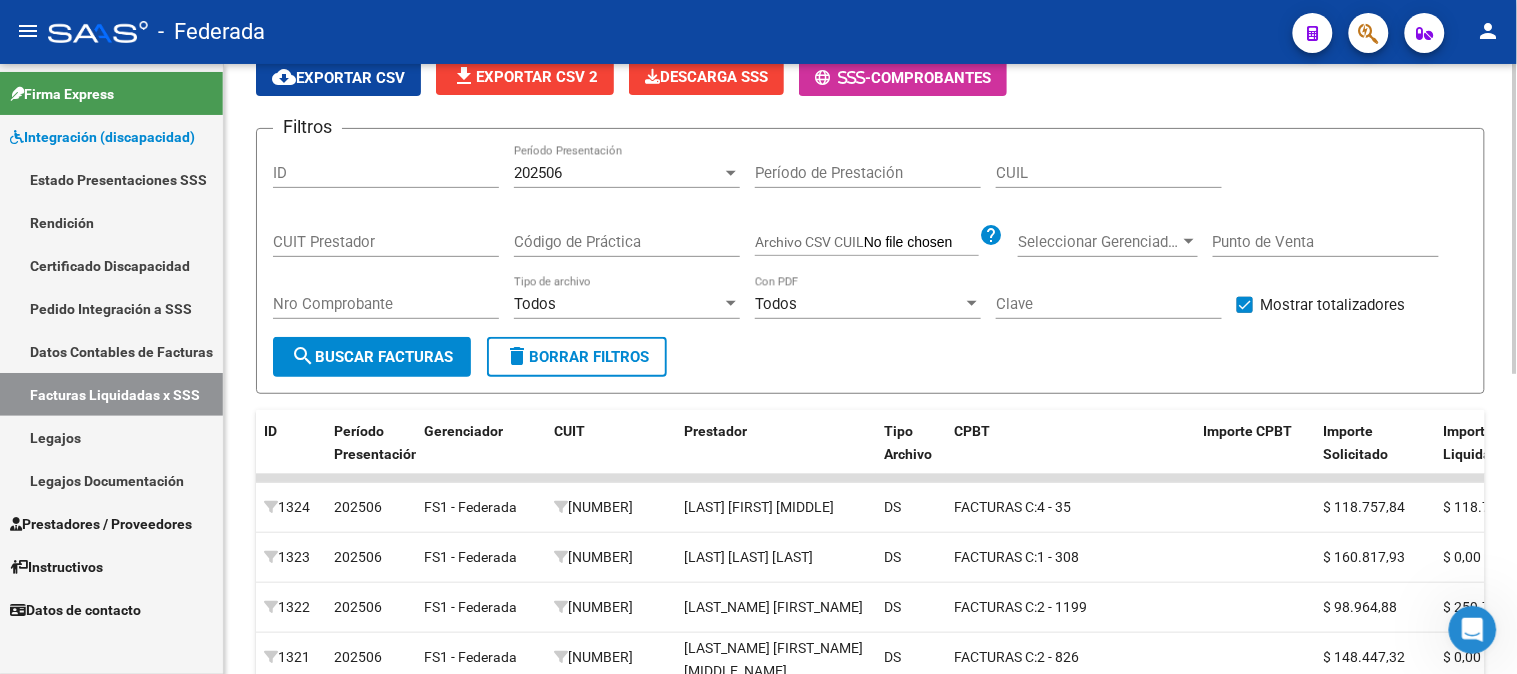 click at bounding box center (1245, 305) 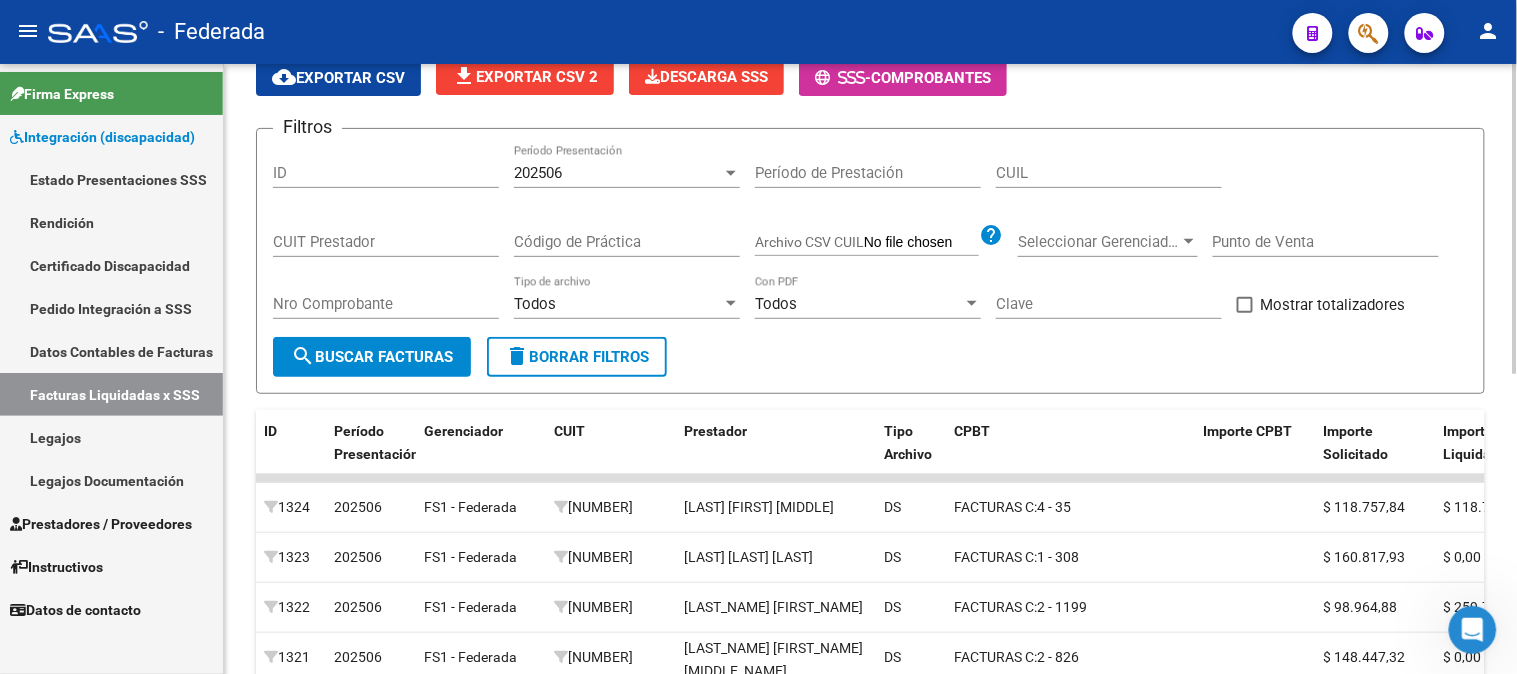 click at bounding box center [1245, 305] 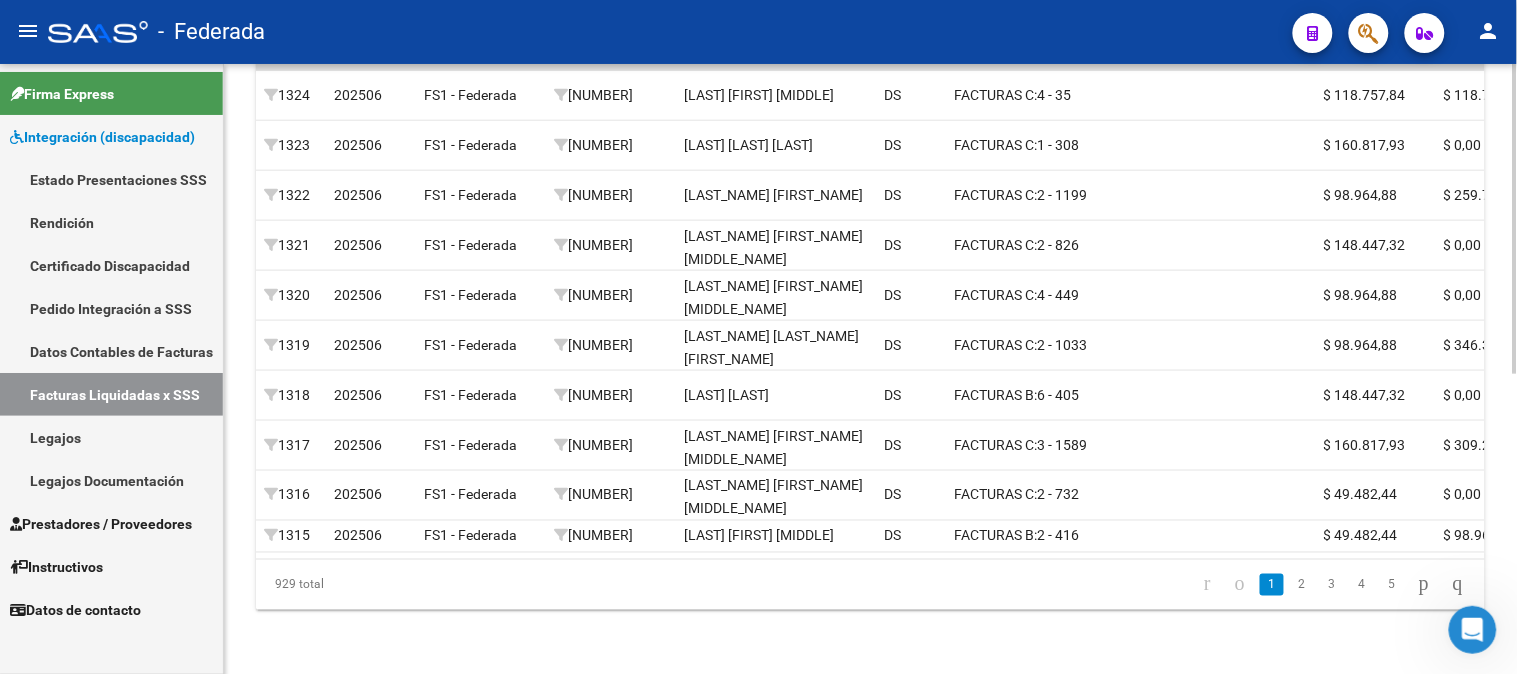 scroll, scrollTop: 591, scrollLeft: 0, axis: vertical 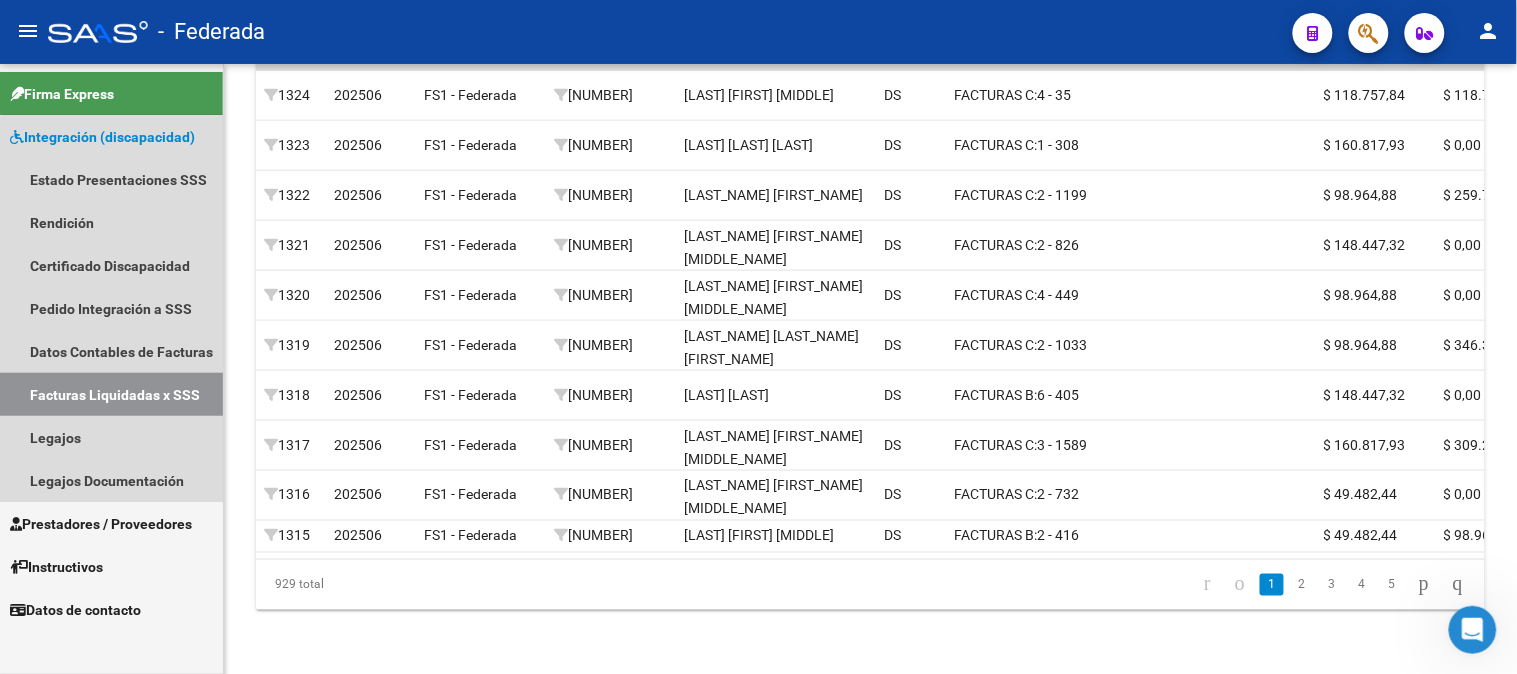 click on "Facturas Liquidadas x SSS" at bounding box center [111, 394] 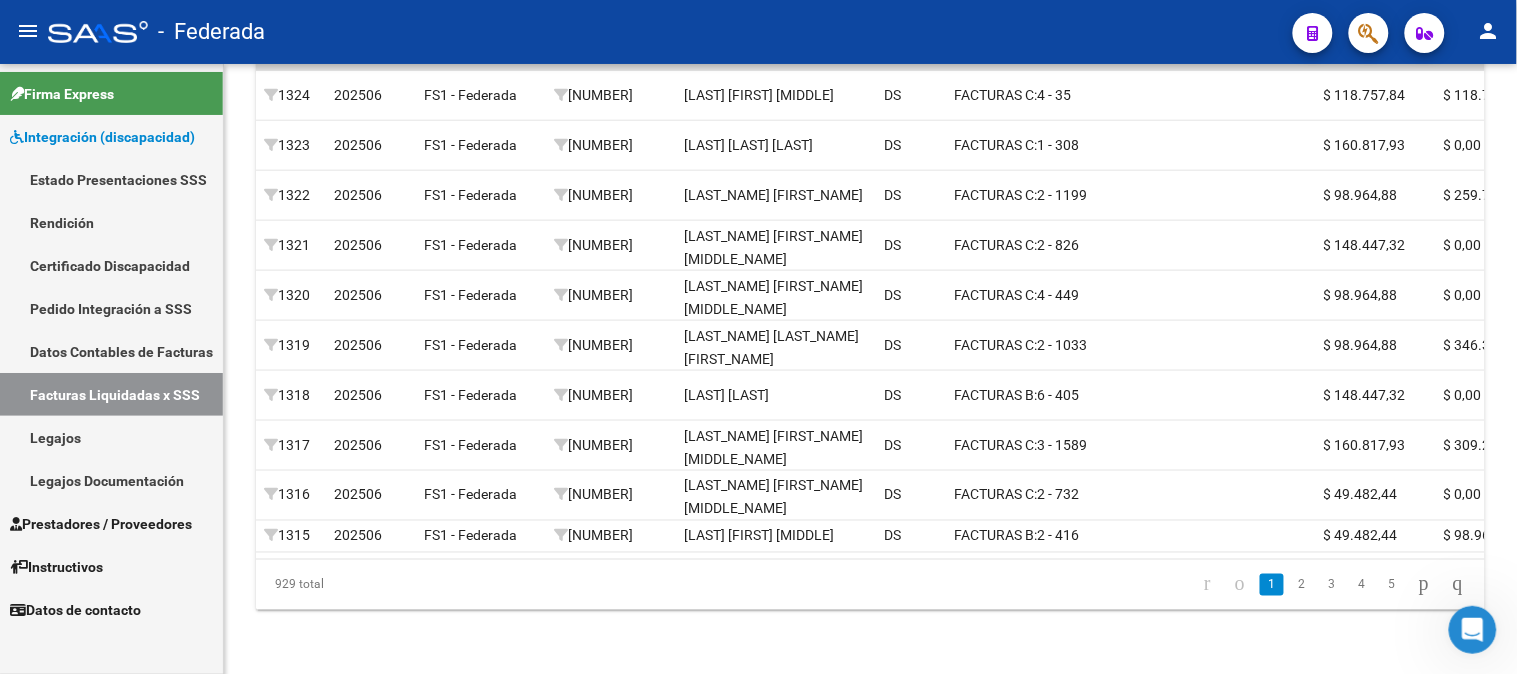 click on "Certificado Discapacidad" at bounding box center (111, 265) 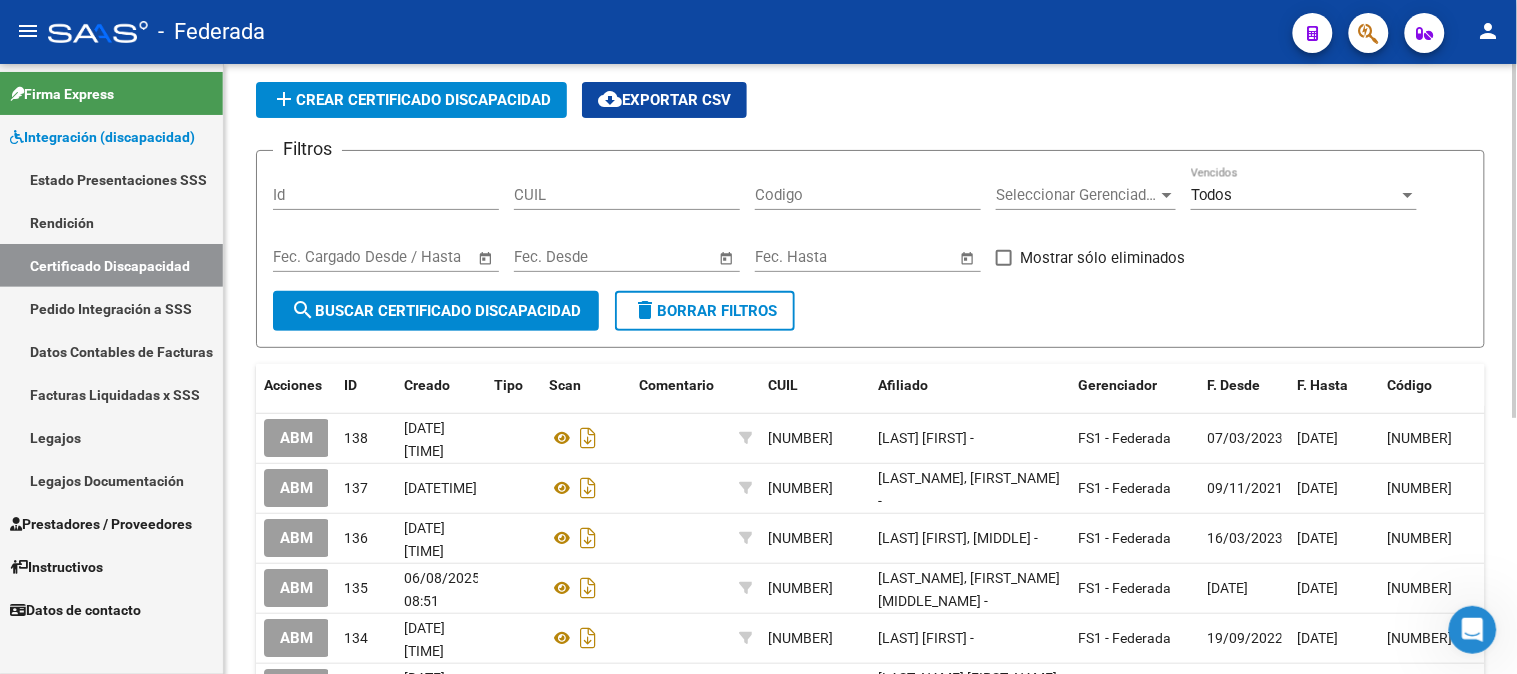 scroll, scrollTop: 111, scrollLeft: 0, axis: vertical 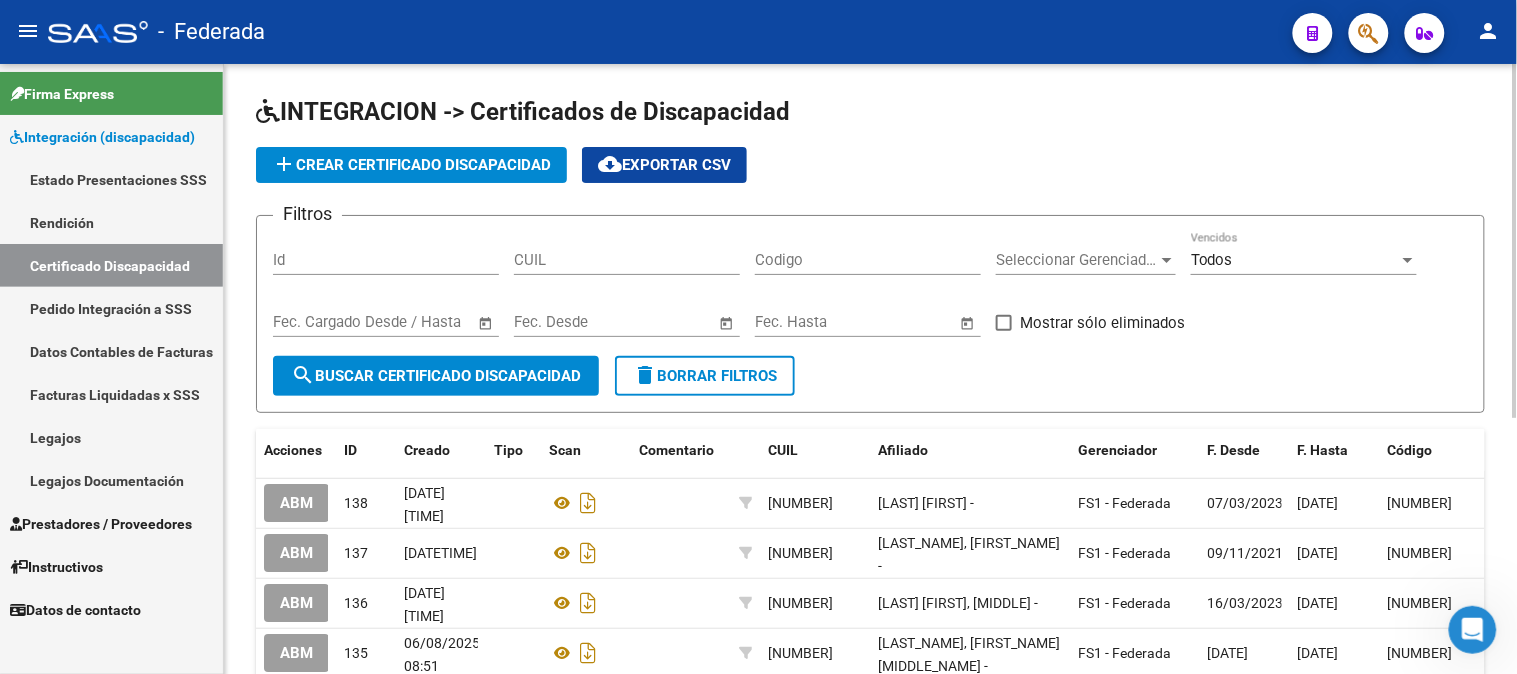 click on "add  Crear Certificado Discapacidad" 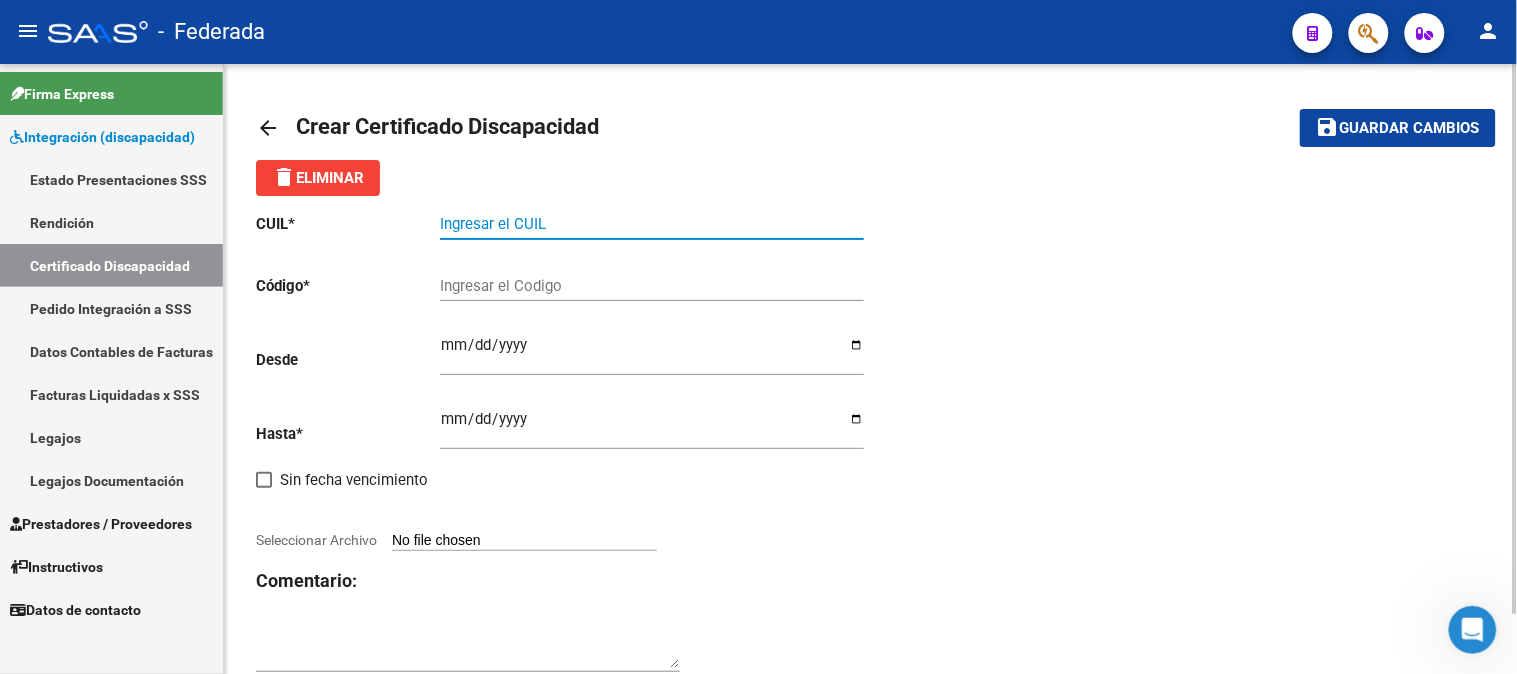 click on "Ingresar el CUIL" at bounding box center (652, 224) 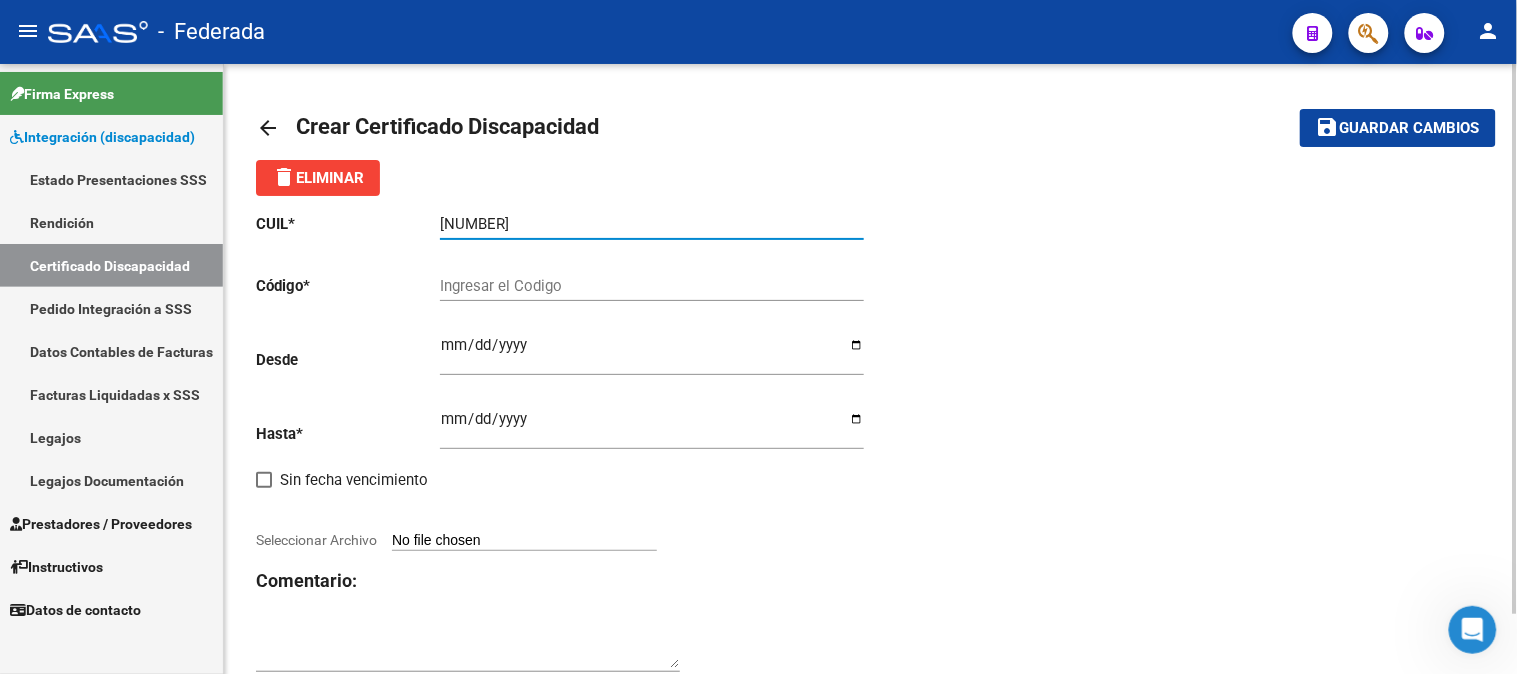 type on "[NUMBER]" 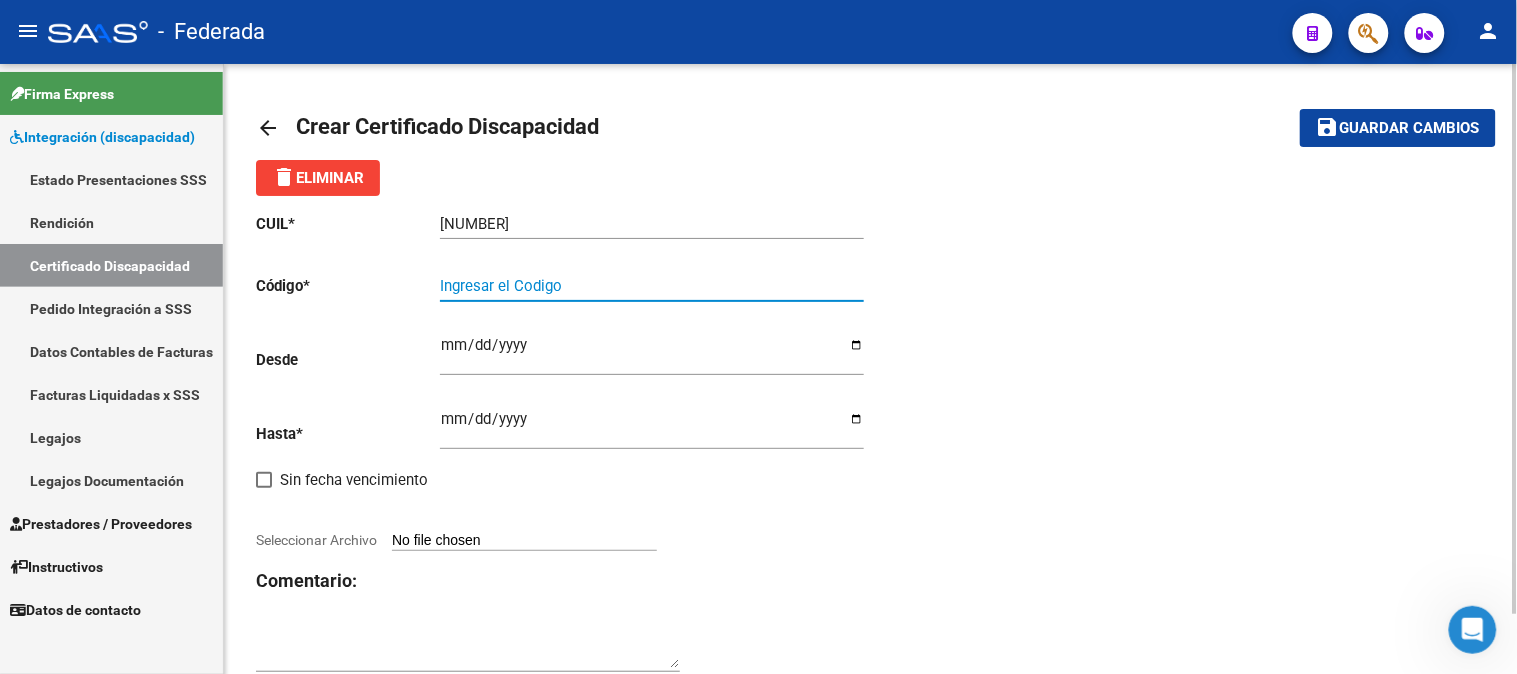 click on "Ingresar el Codigo" at bounding box center (652, 286) 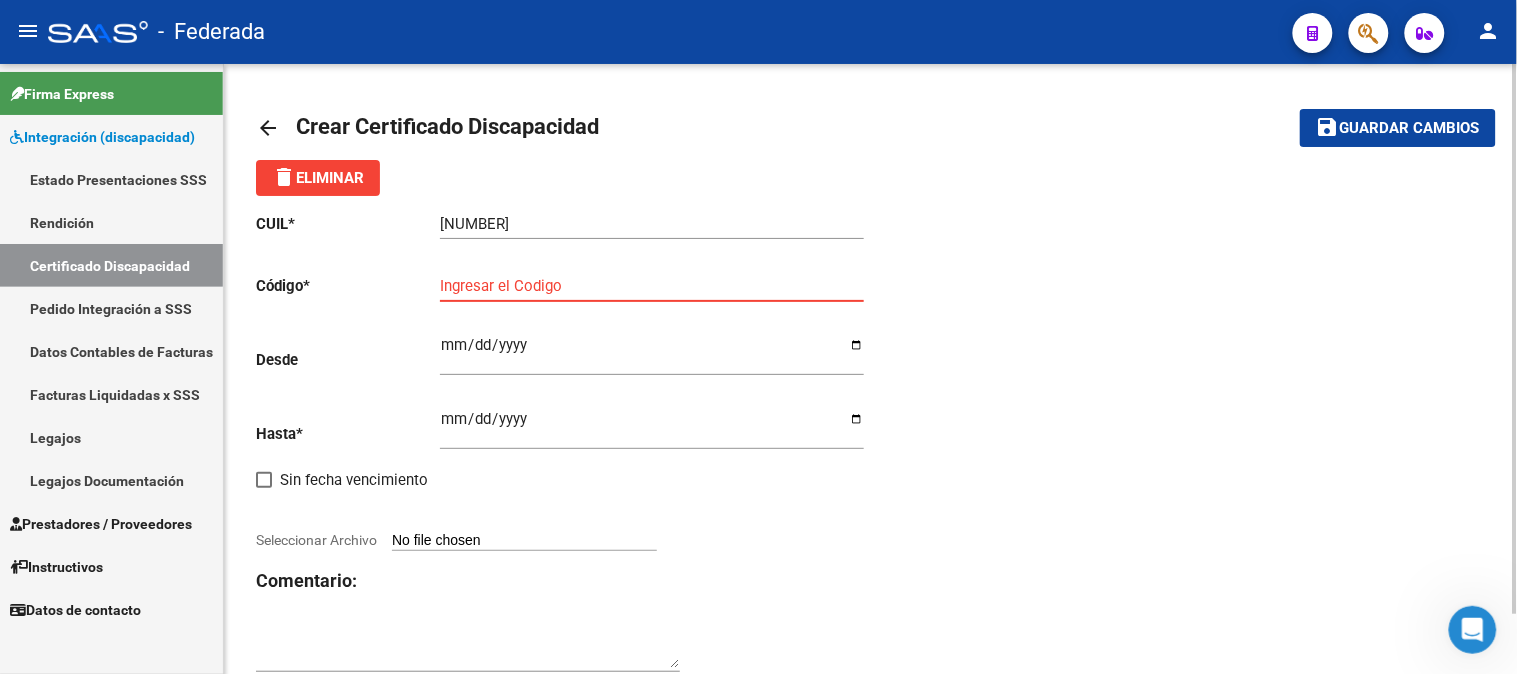 paste on "[NUMBER]" 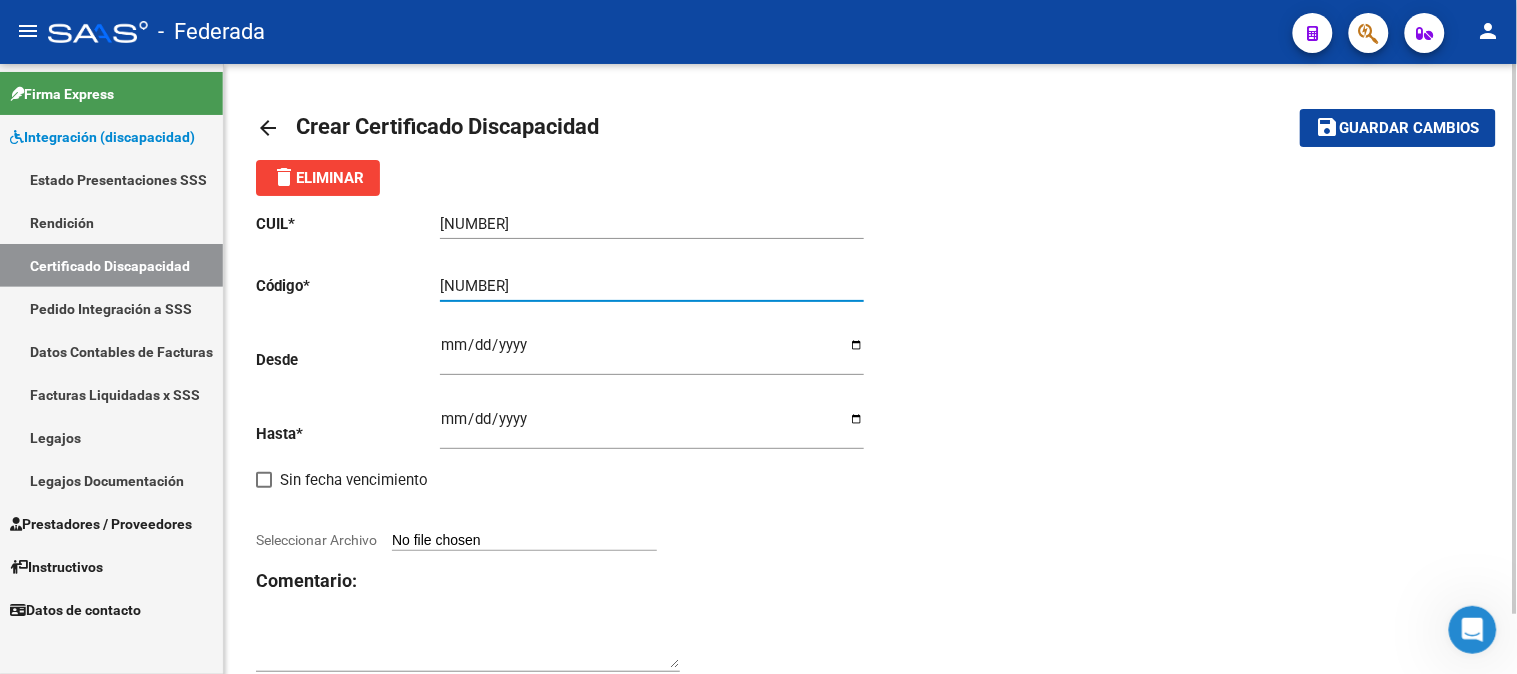 click on "[NUMBER]" at bounding box center (652, 286) 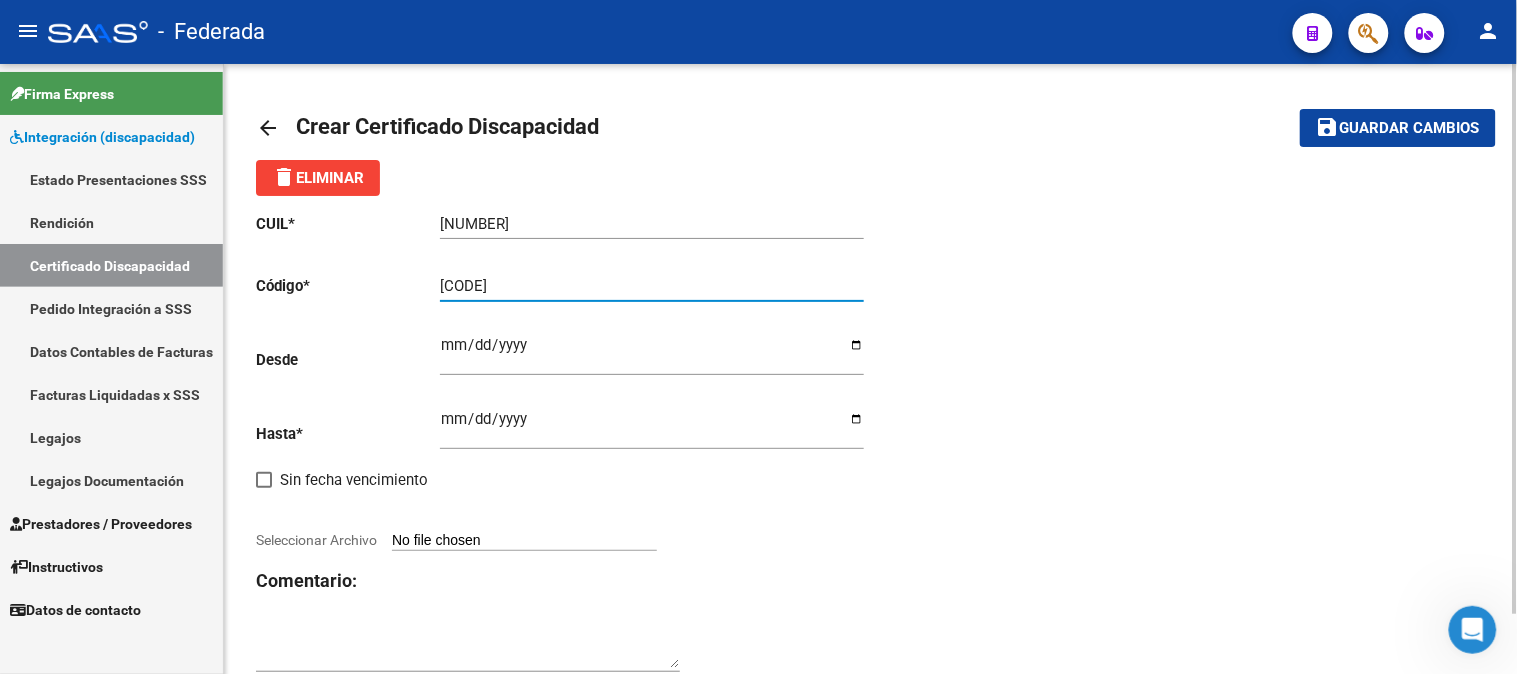 type on "[CODE]" 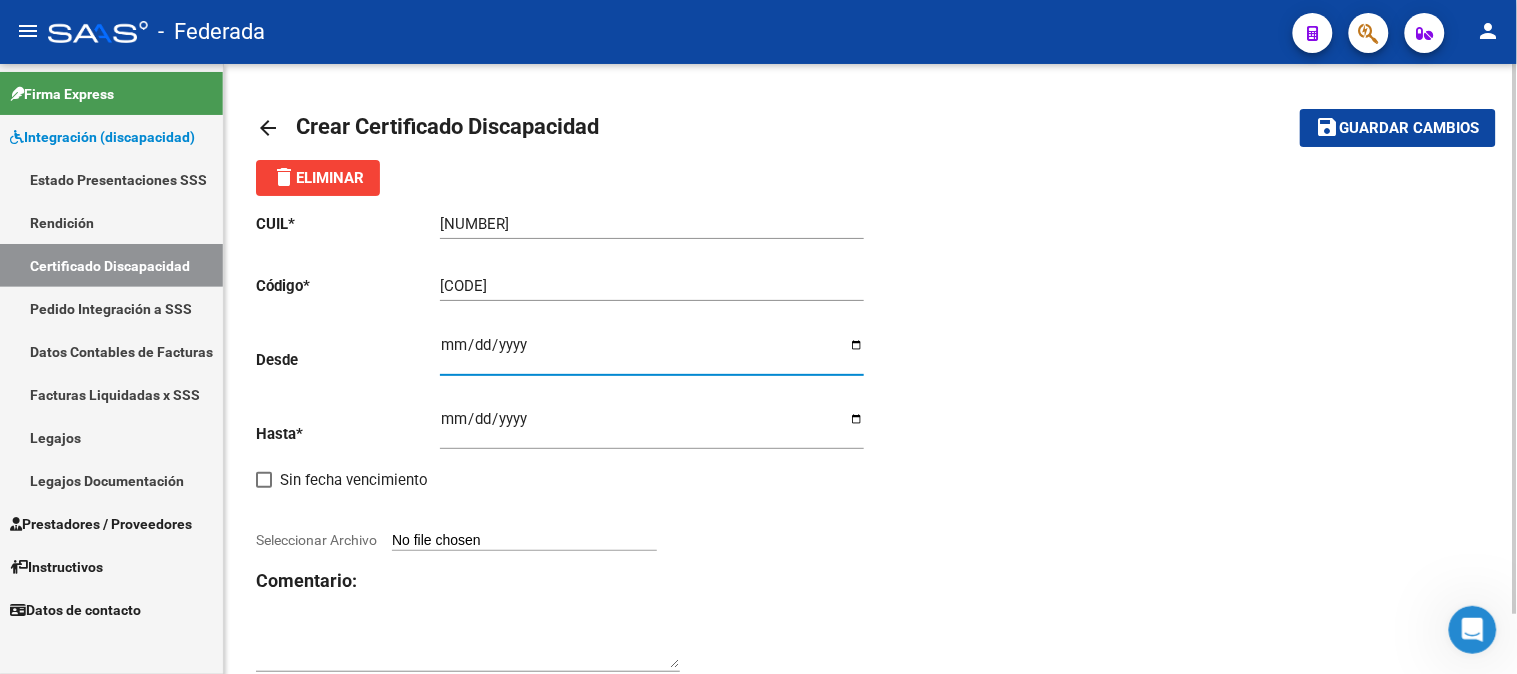 type on "[DATE]" 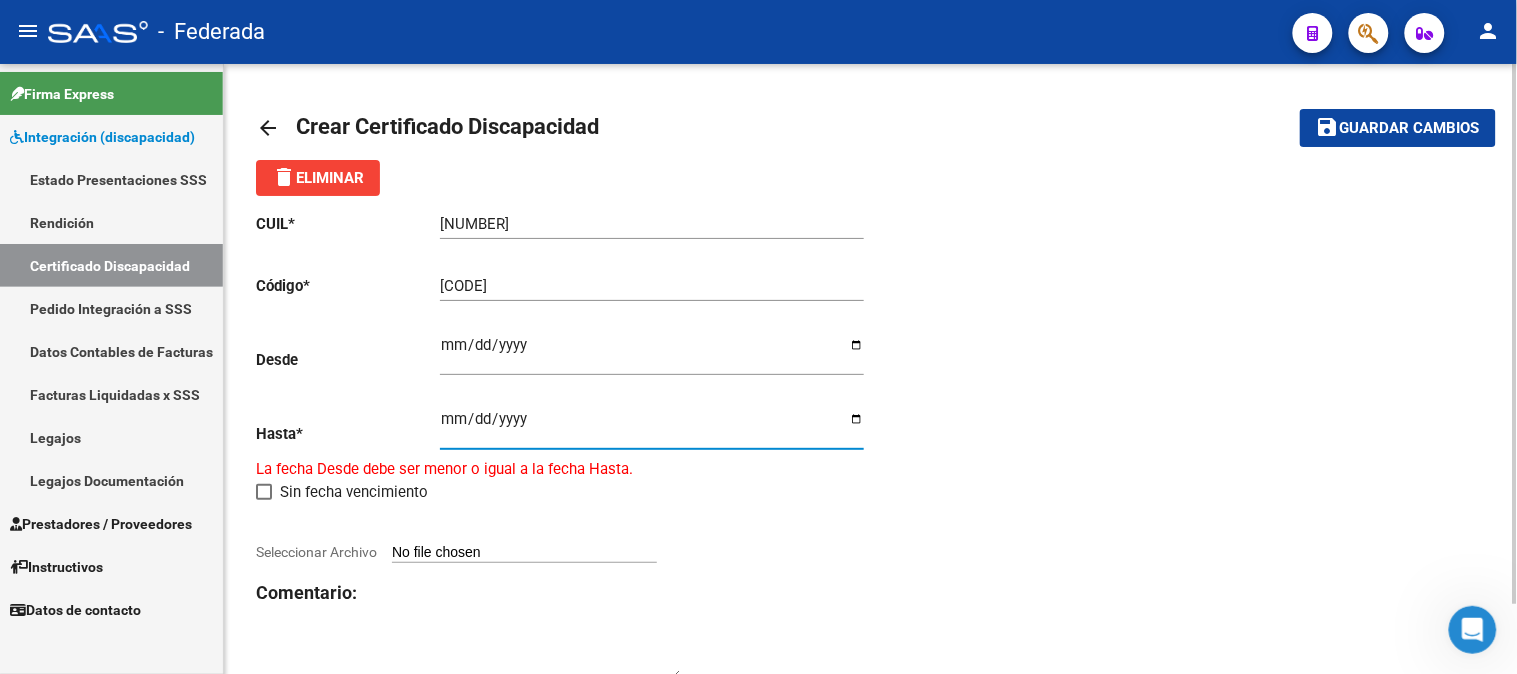 type on "[DATE]" 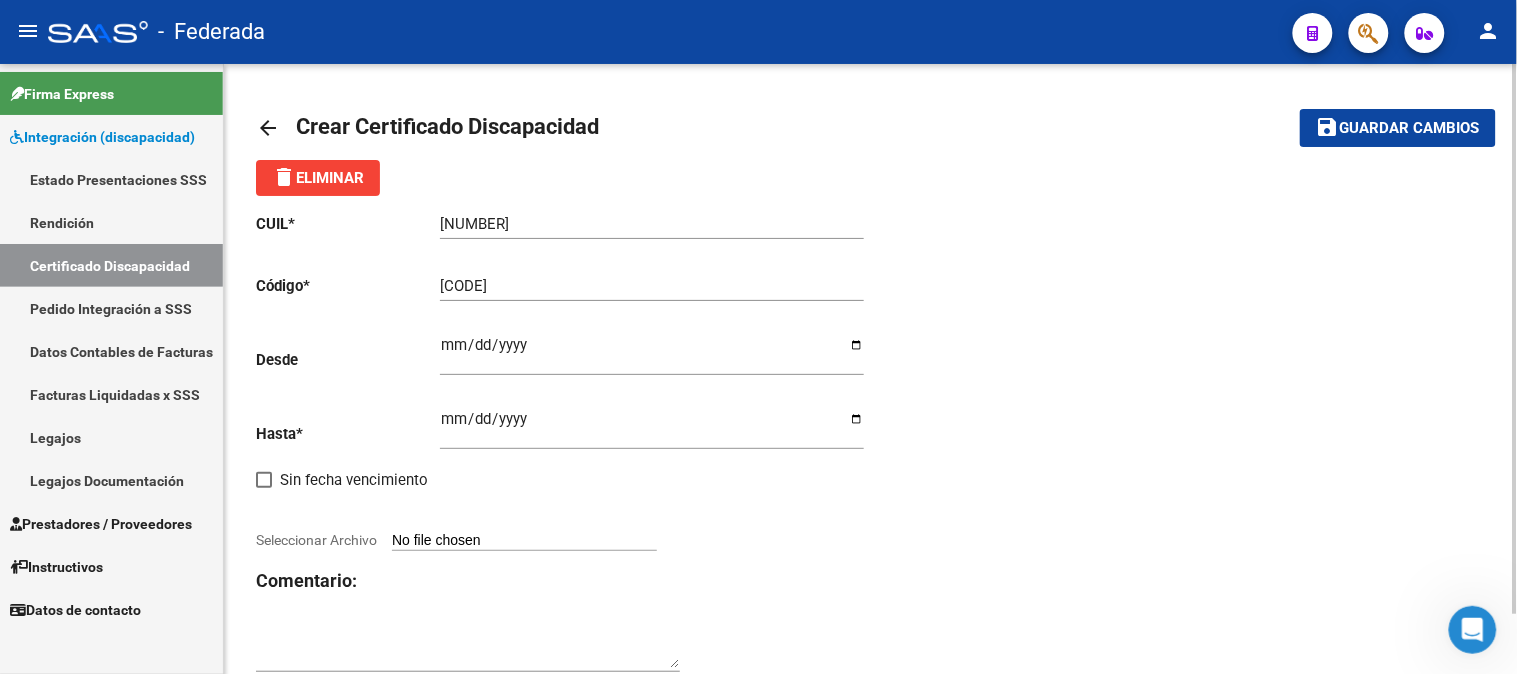 click on "CUIL  *   [CUIL] Ingresar el CUIL  Código  *   [CODE] Ingresar el Codigo  Desde    [DATE] Ingresar fec. Desde  Hasta  *   [DATE] Ingresar fec. Hasta     Sin fecha vencimiento        Seleccionar Archivo Comentario:" 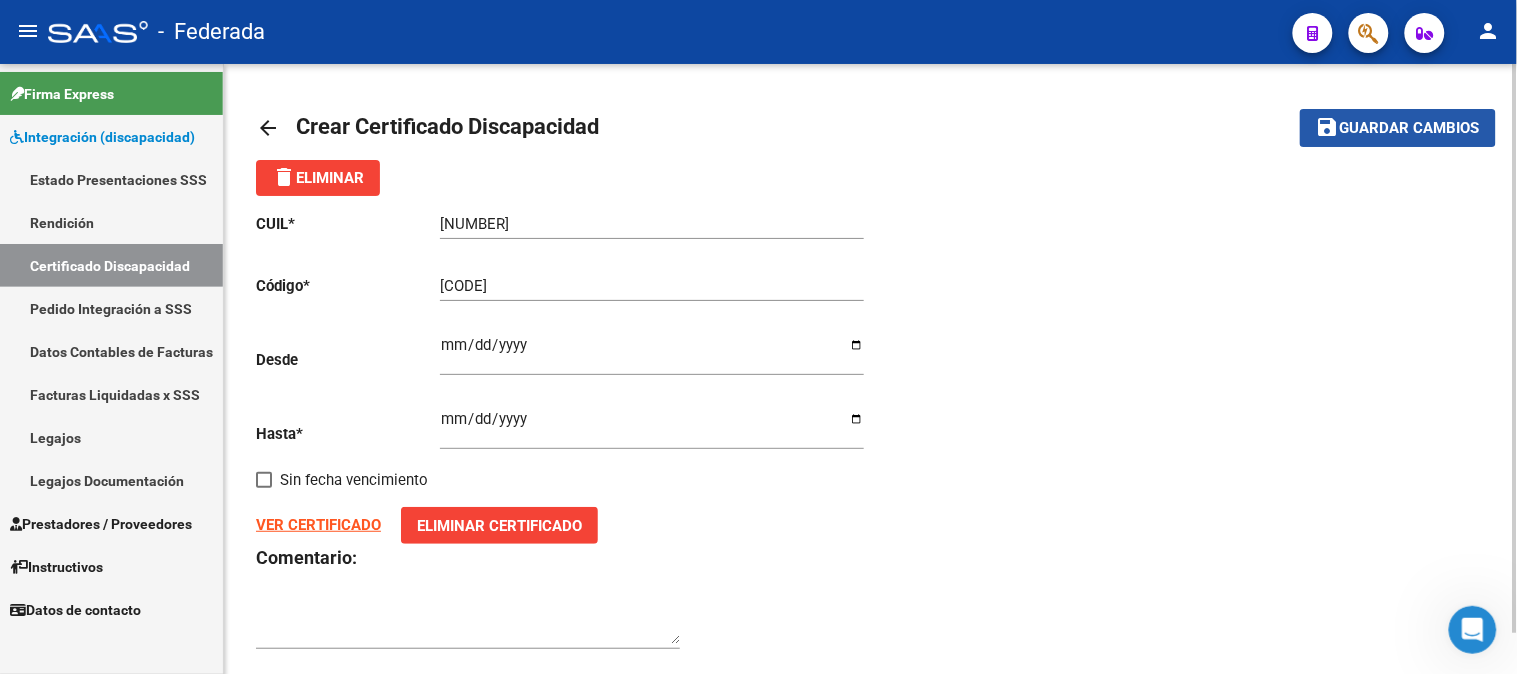 click on "save" 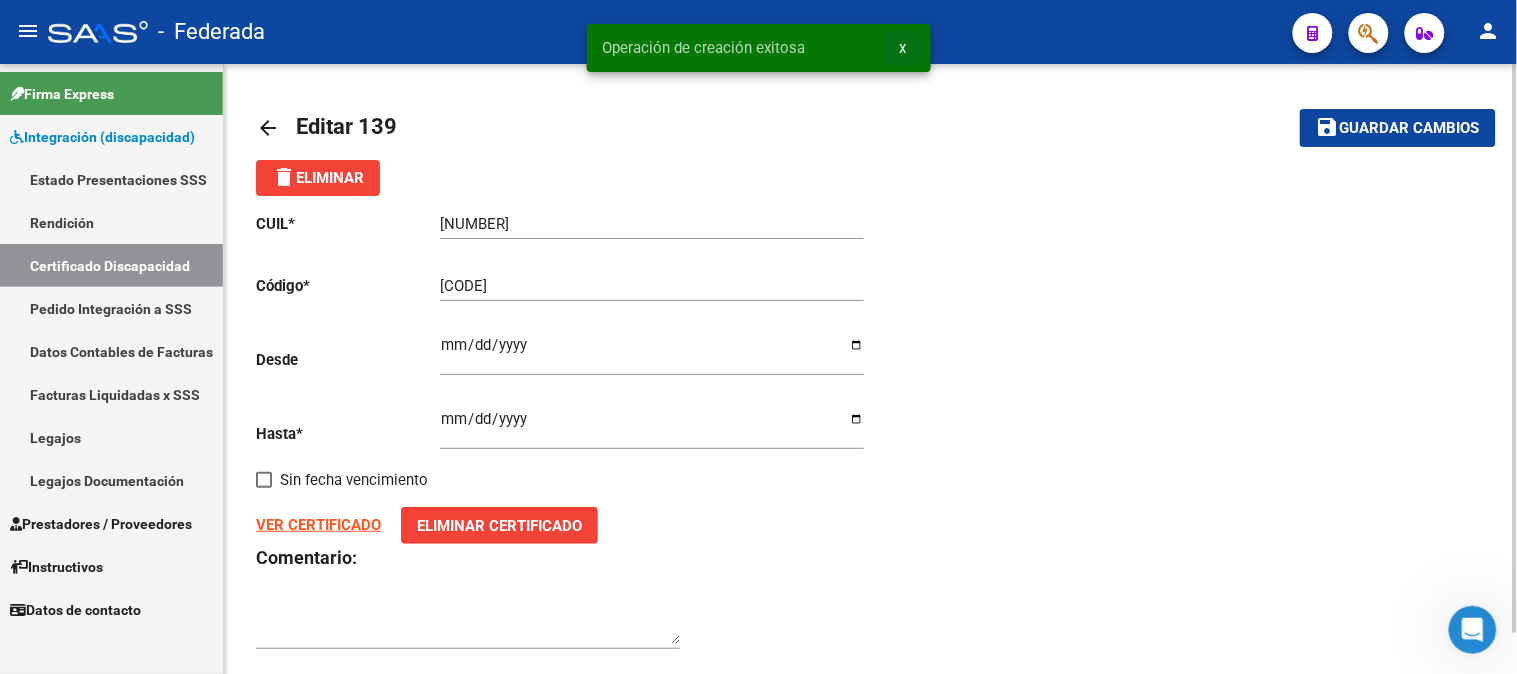 click on "x" at bounding box center [903, 48] 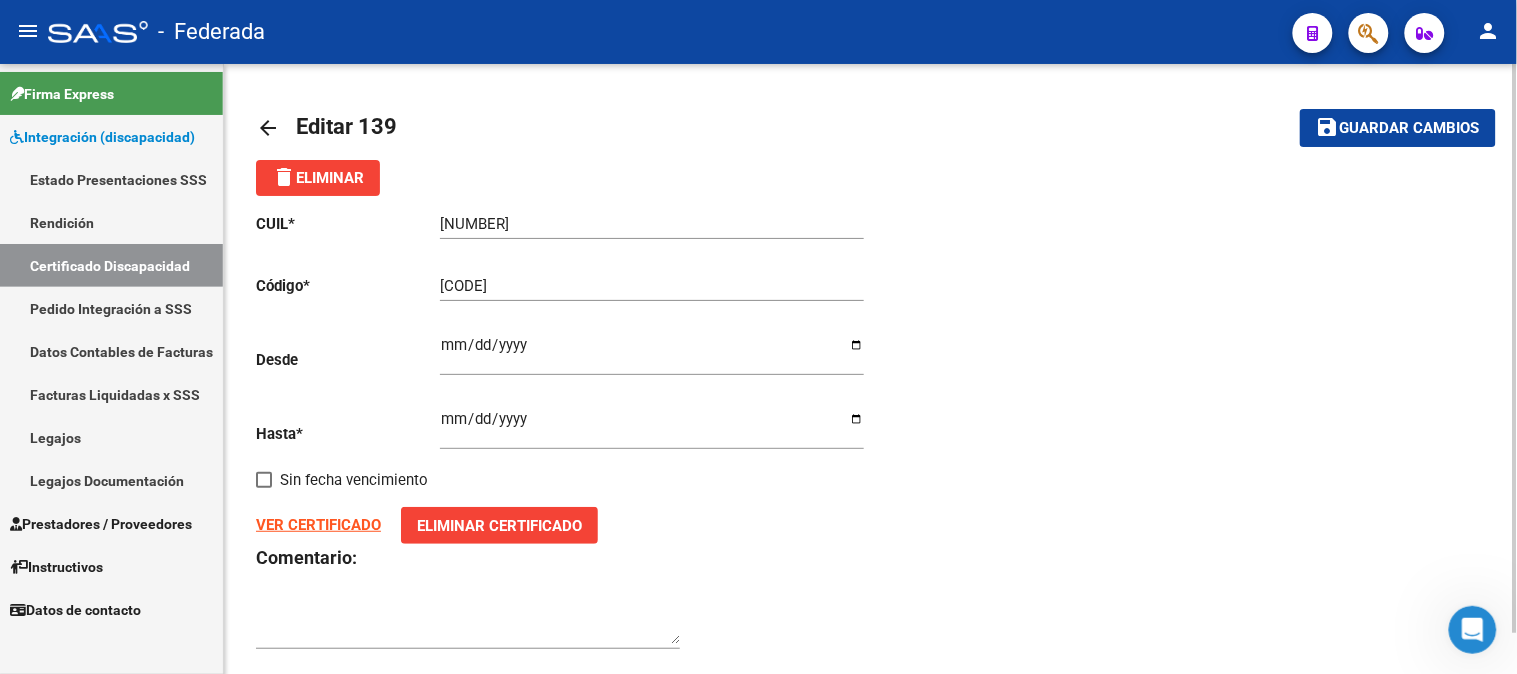 click on "Certificado Discapacidad" at bounding box center (111, 265) 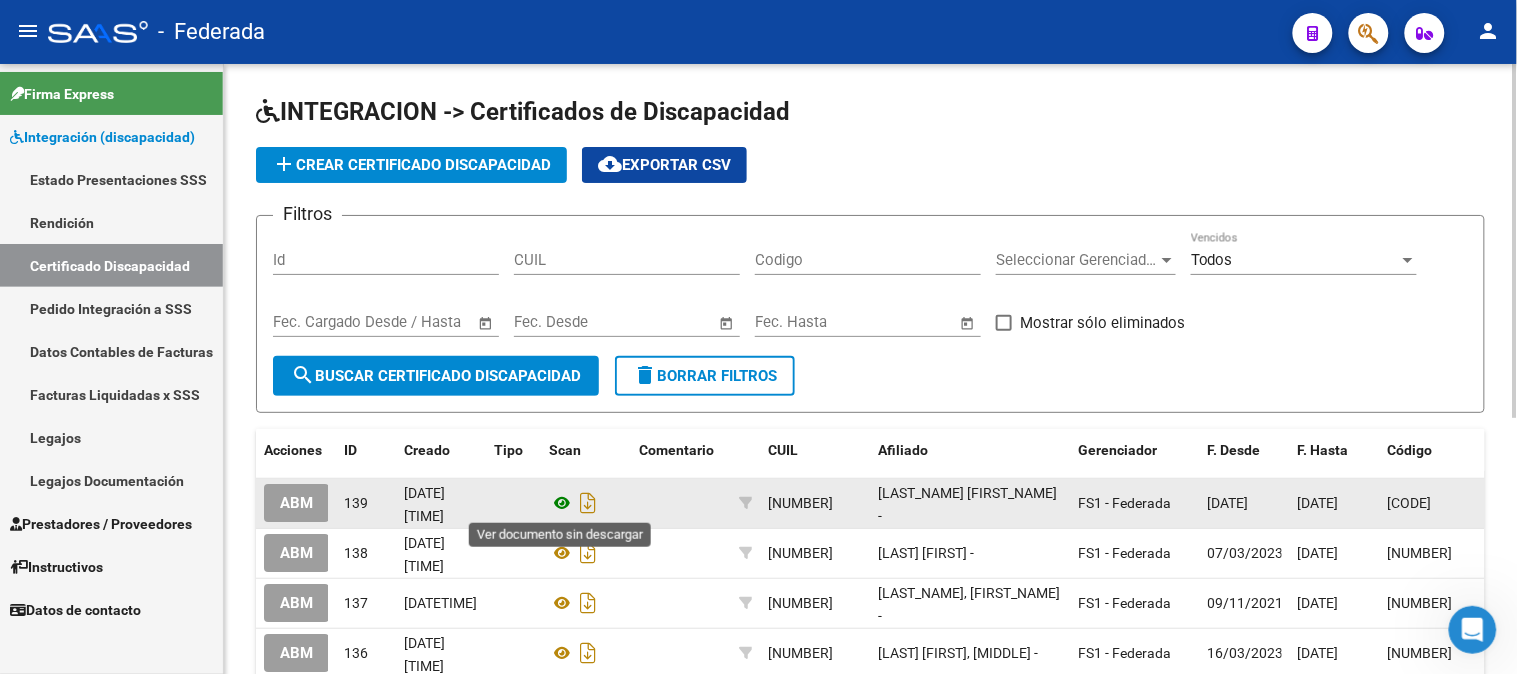 click 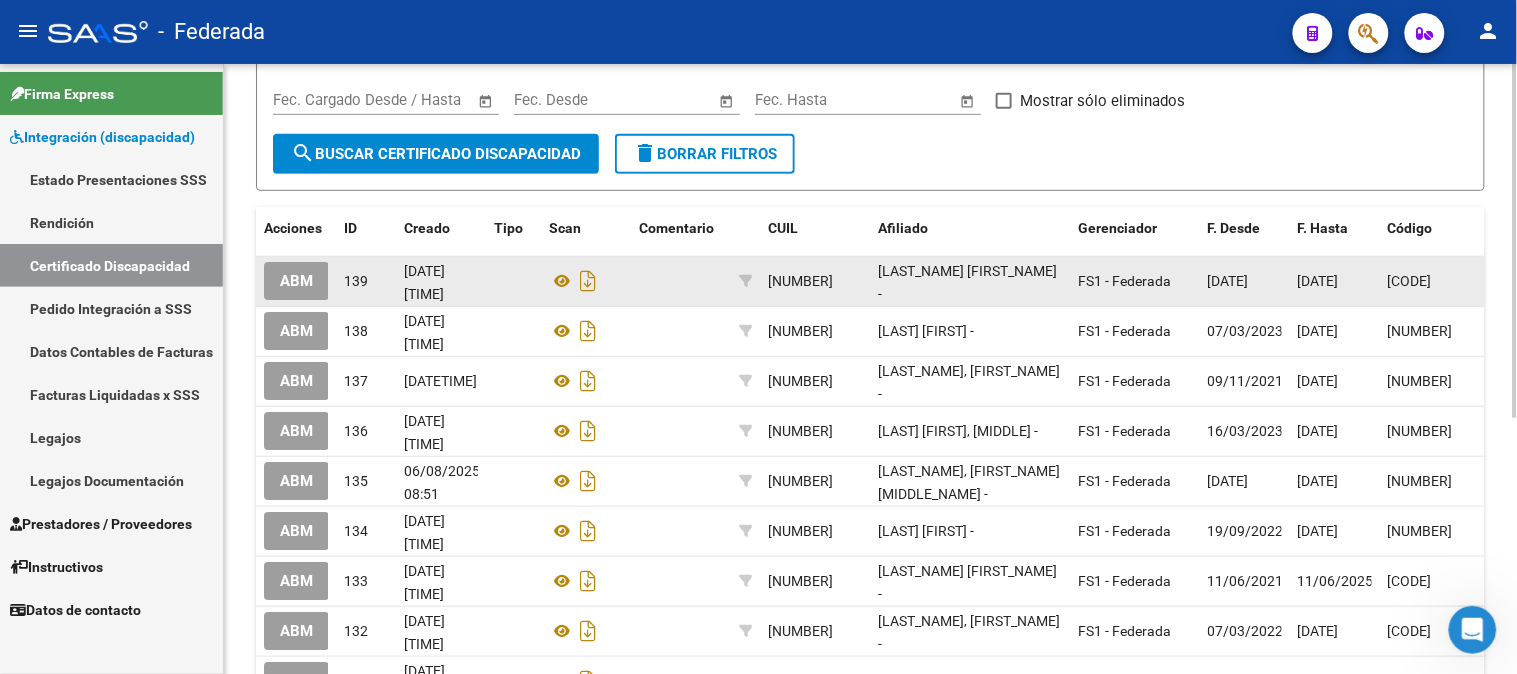 scroll, scrollTop: 111, scrollLeft: 0, axis: vertical 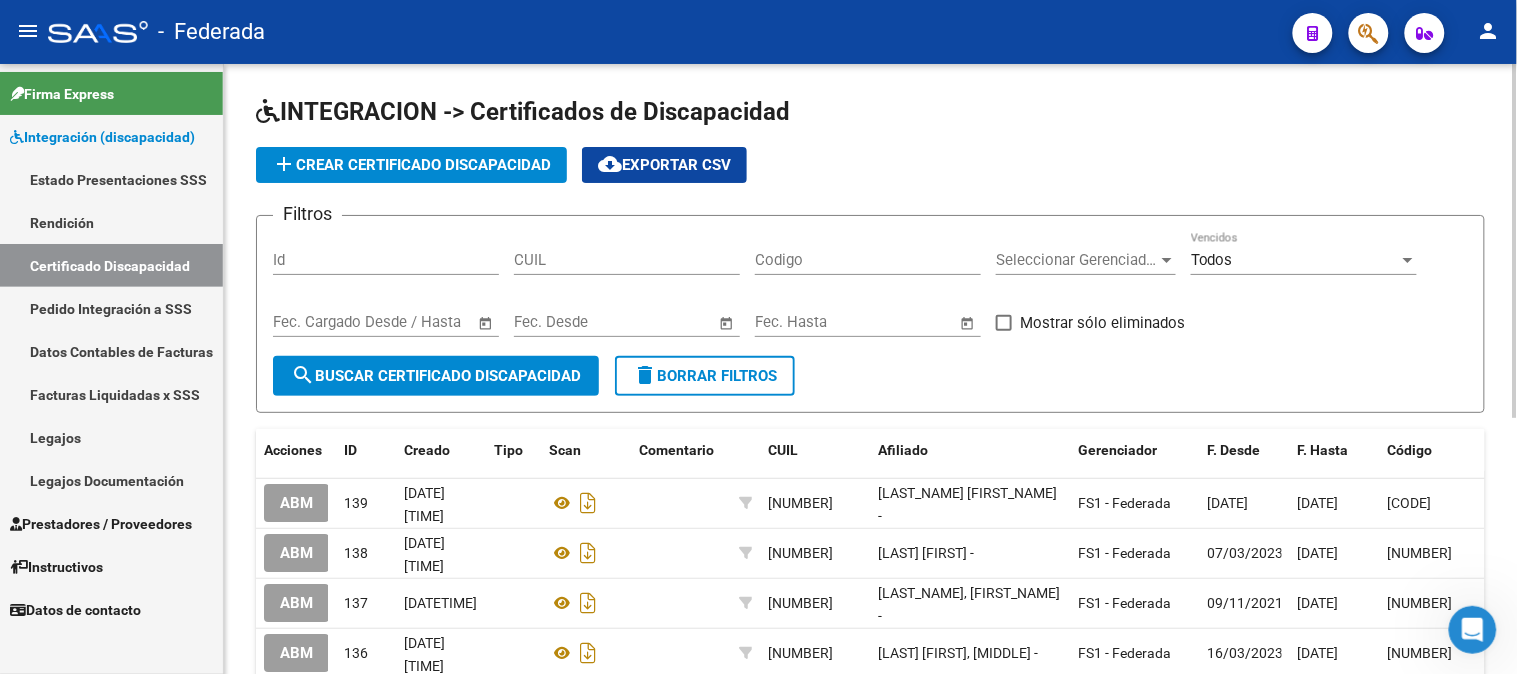 click on "add  Crear Certificado Discapacidad" 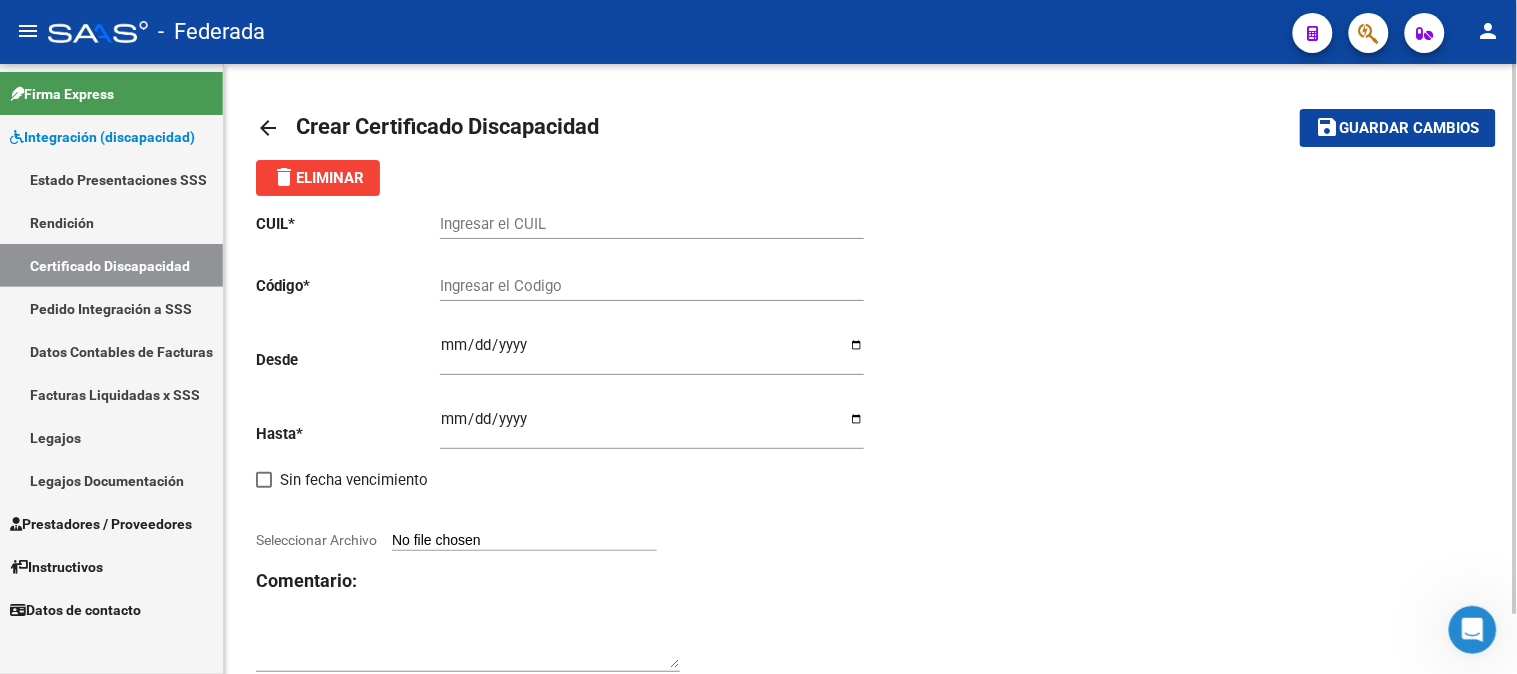 click on "Ingresar el CUIL" at bounding box center [652, 224] 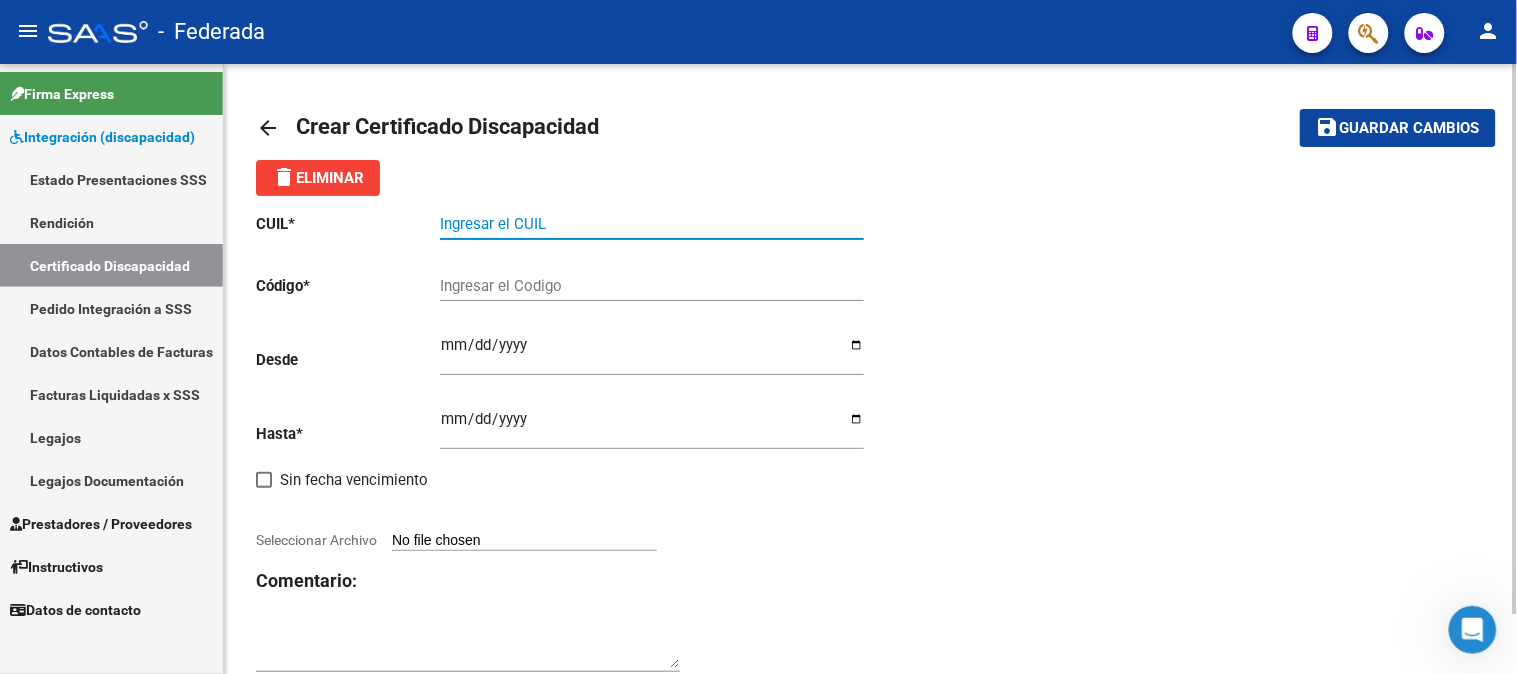 paste on "[NUMBER]" 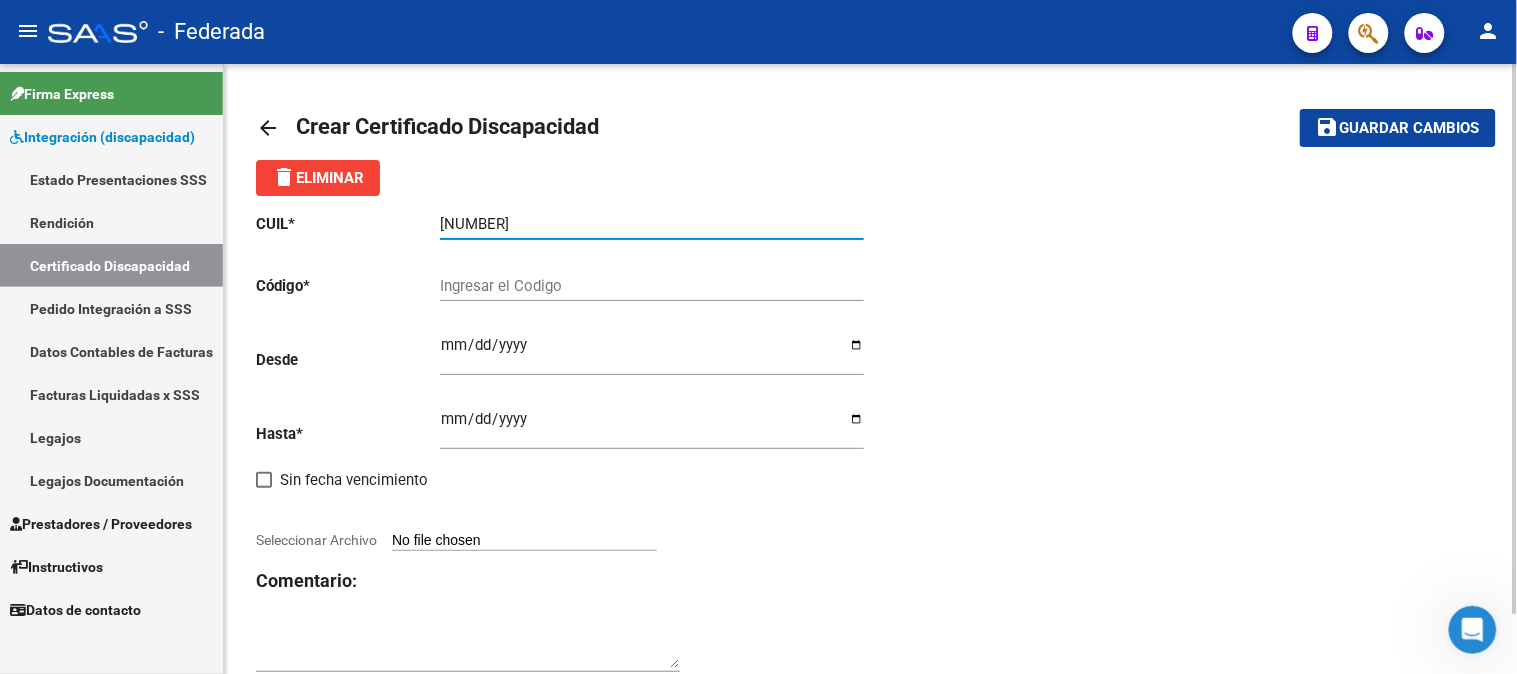 type on "[NUMBER]" 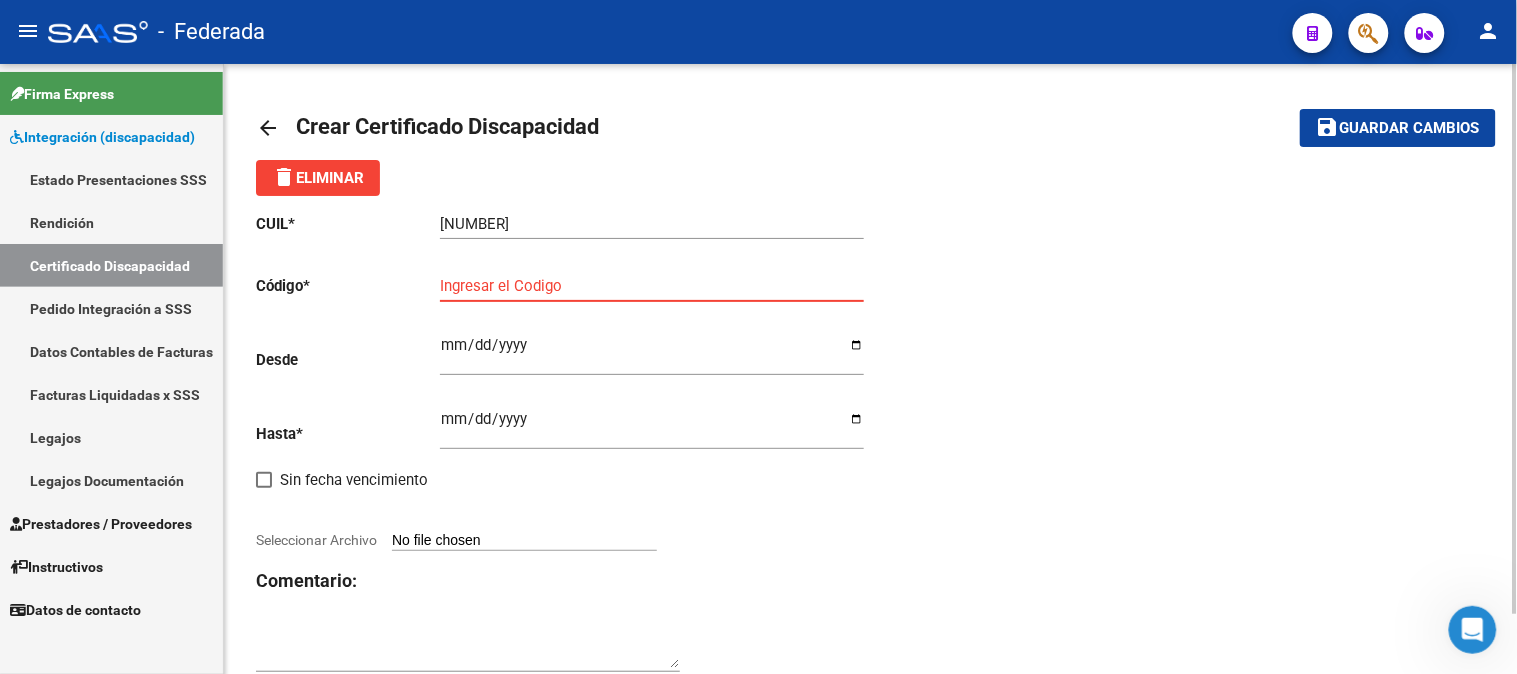 paste on "[CODE]" 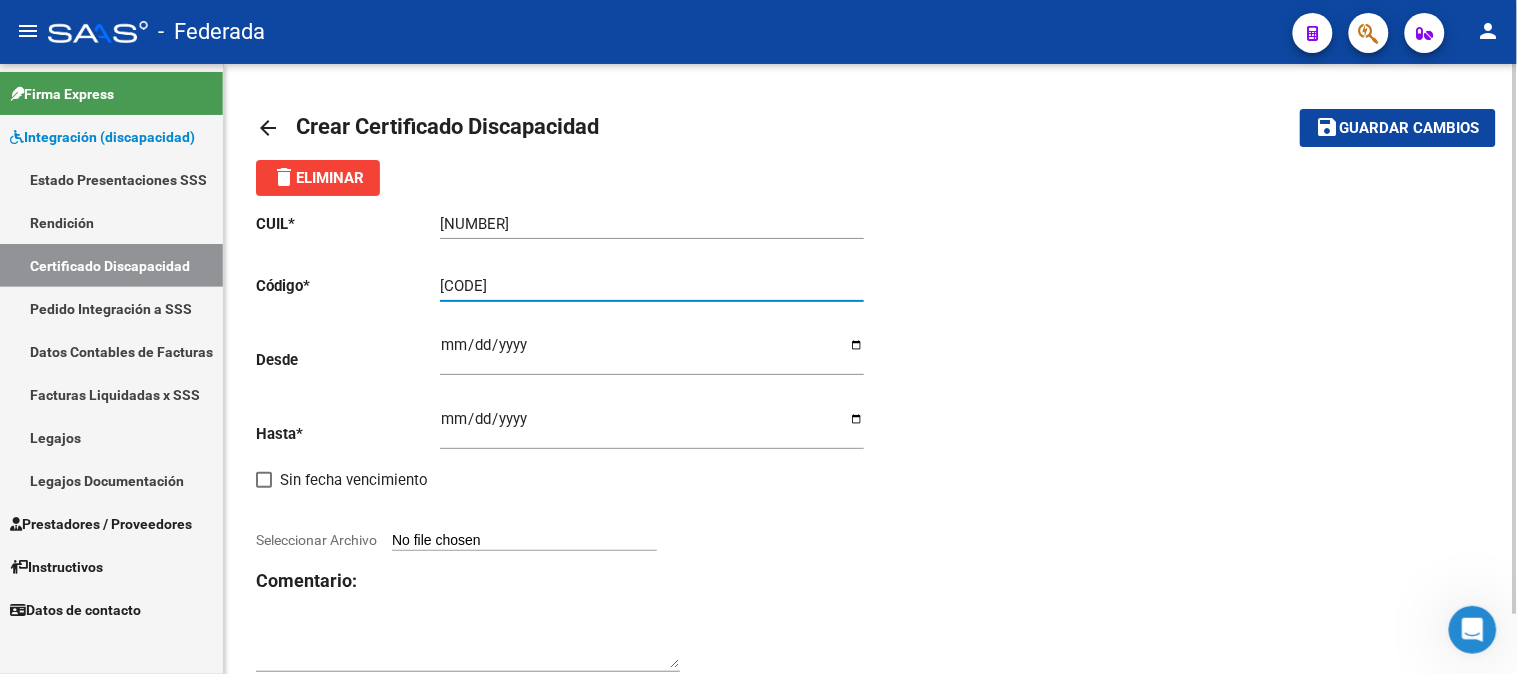 click on "[CODE]" at bounding box center (652, 286) 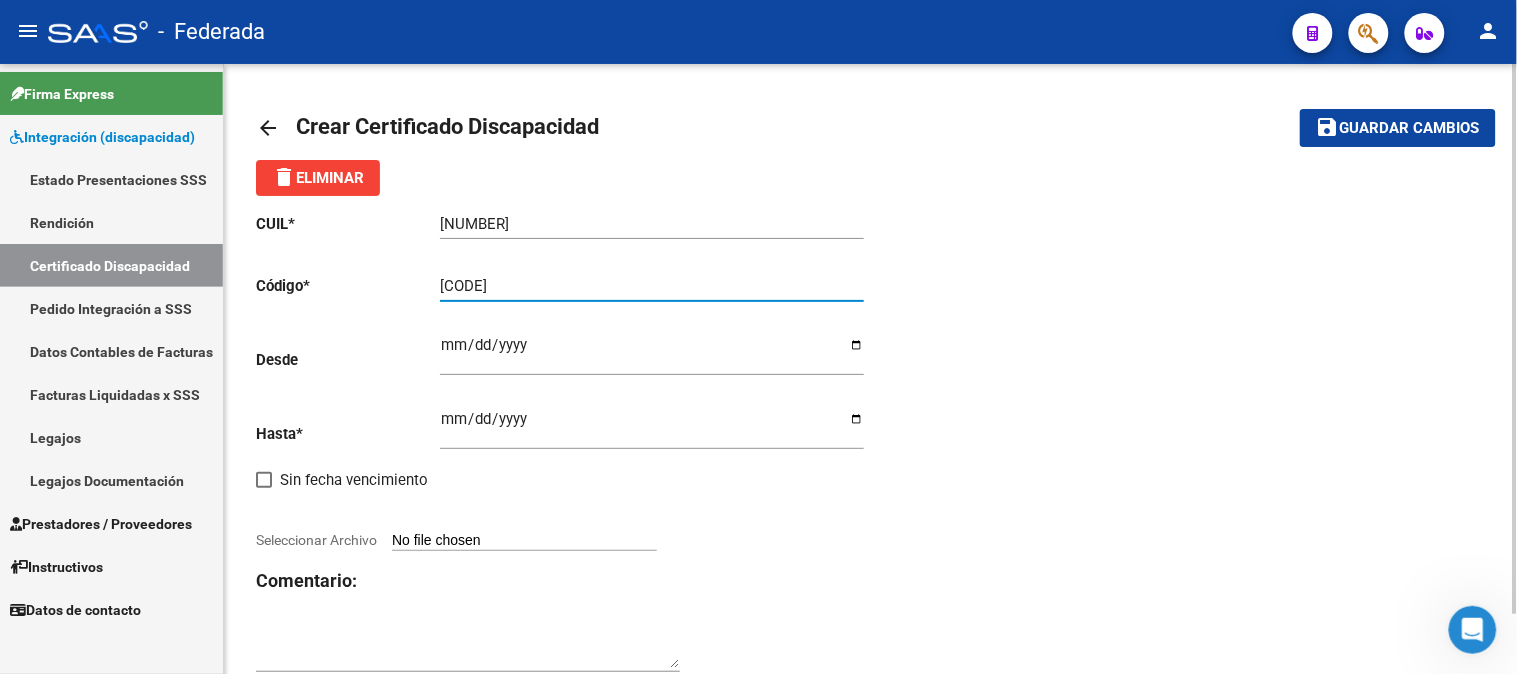type on "[CODE]" 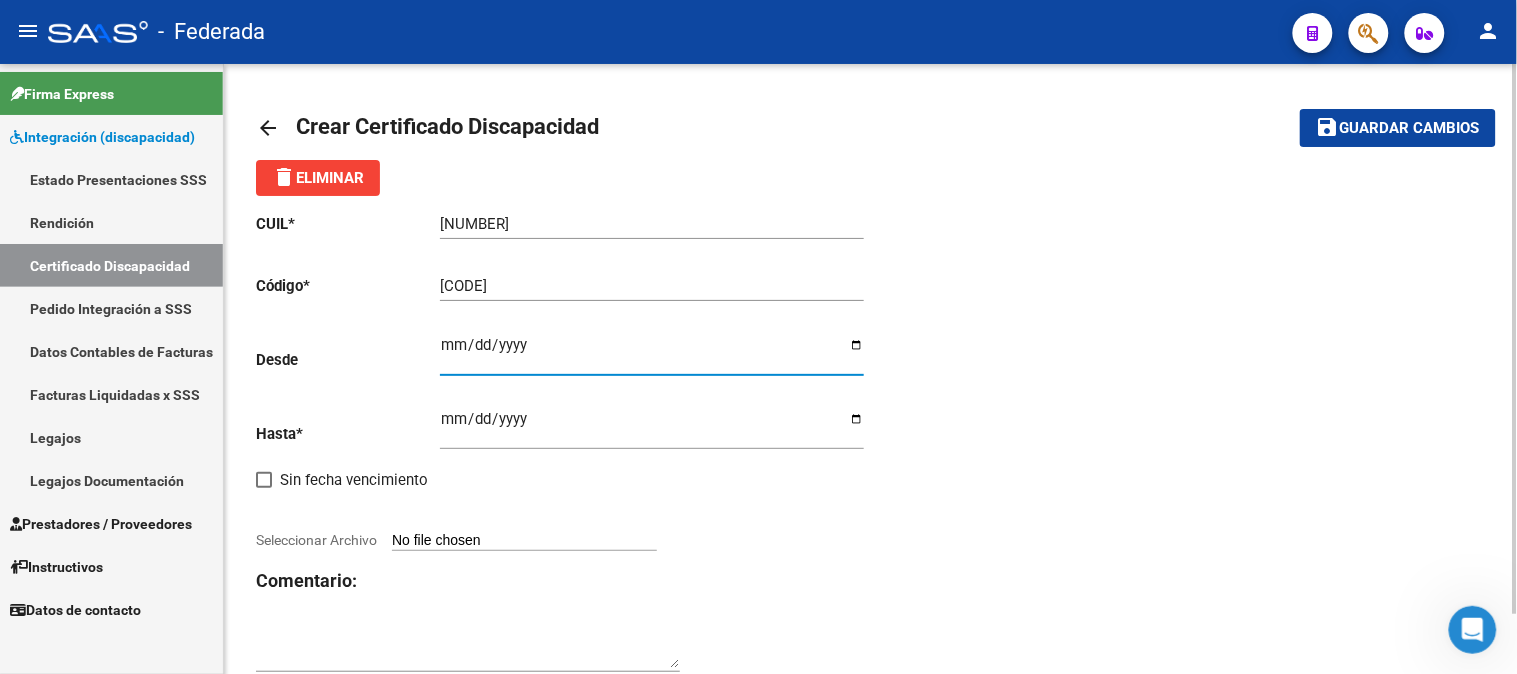click on "Ingresar fec. Desde" at bounding box center [652, 353] 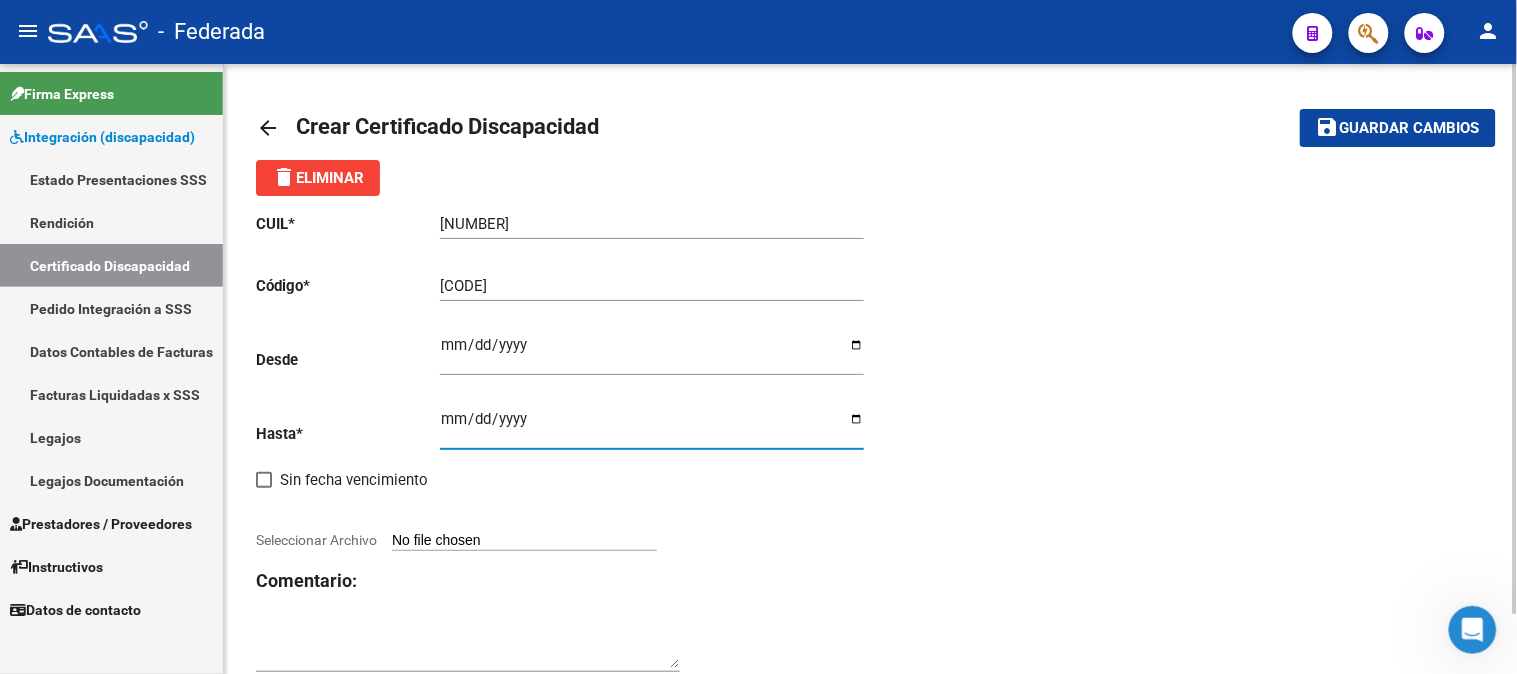 click on "Ingresar fec. Hasta" at bounding box center [652, 427] 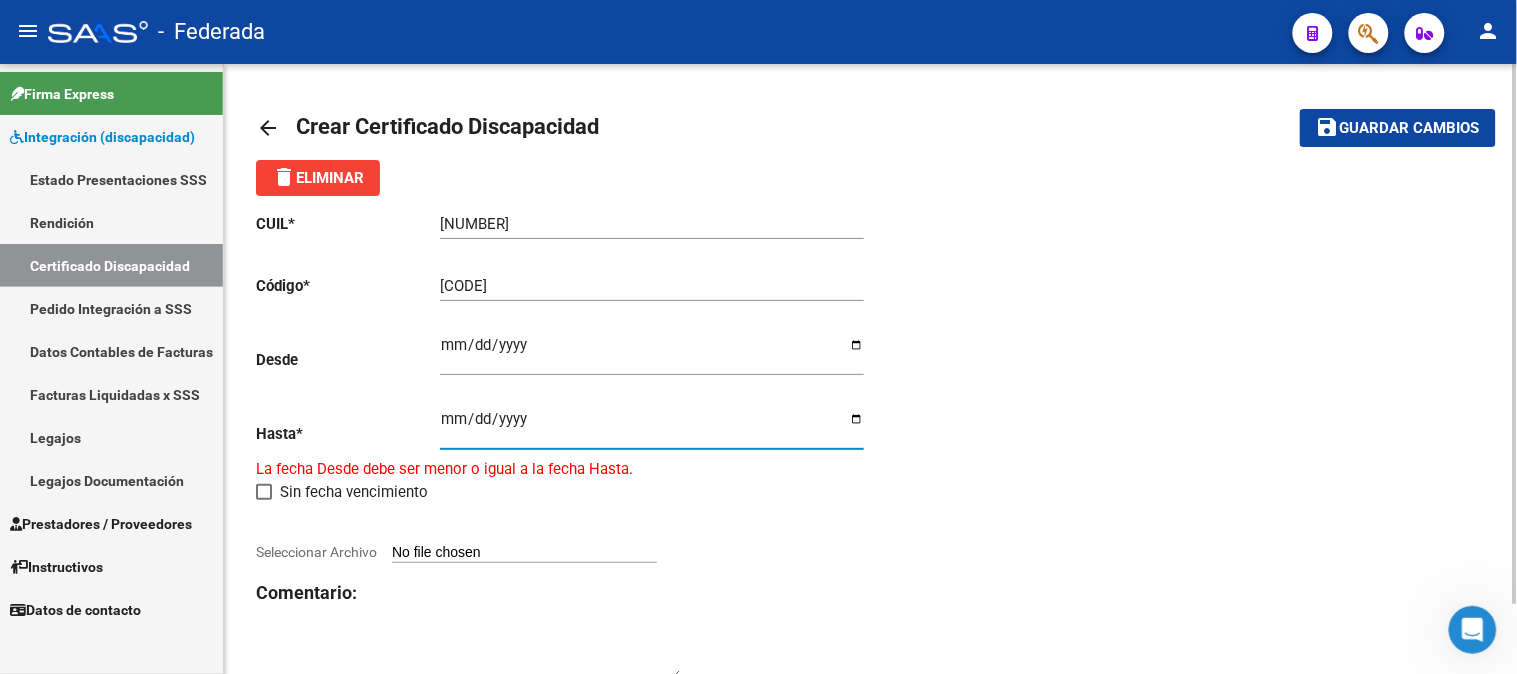 type on "[DATE]" 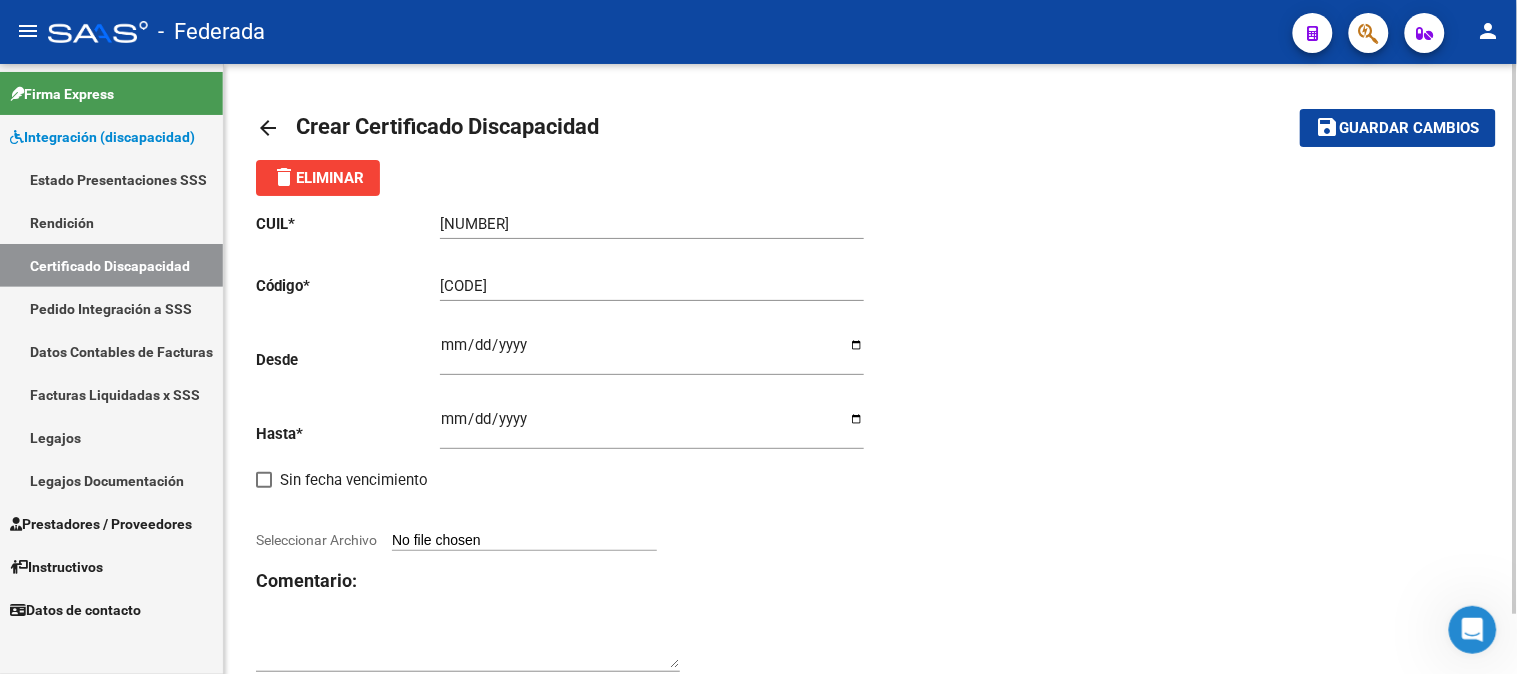 click on "CUIL  *   [NUMBER] Ingresar el CUIL  Código  *   [NUMBER] Ingresar el Codigo  Desde    [DATE] Ingresar fec. Desde  Hasta  *   [DATE] Ingresar fec. Hasta     Sin fecha vencimiento        Seleccionar Archivo Comentario:" 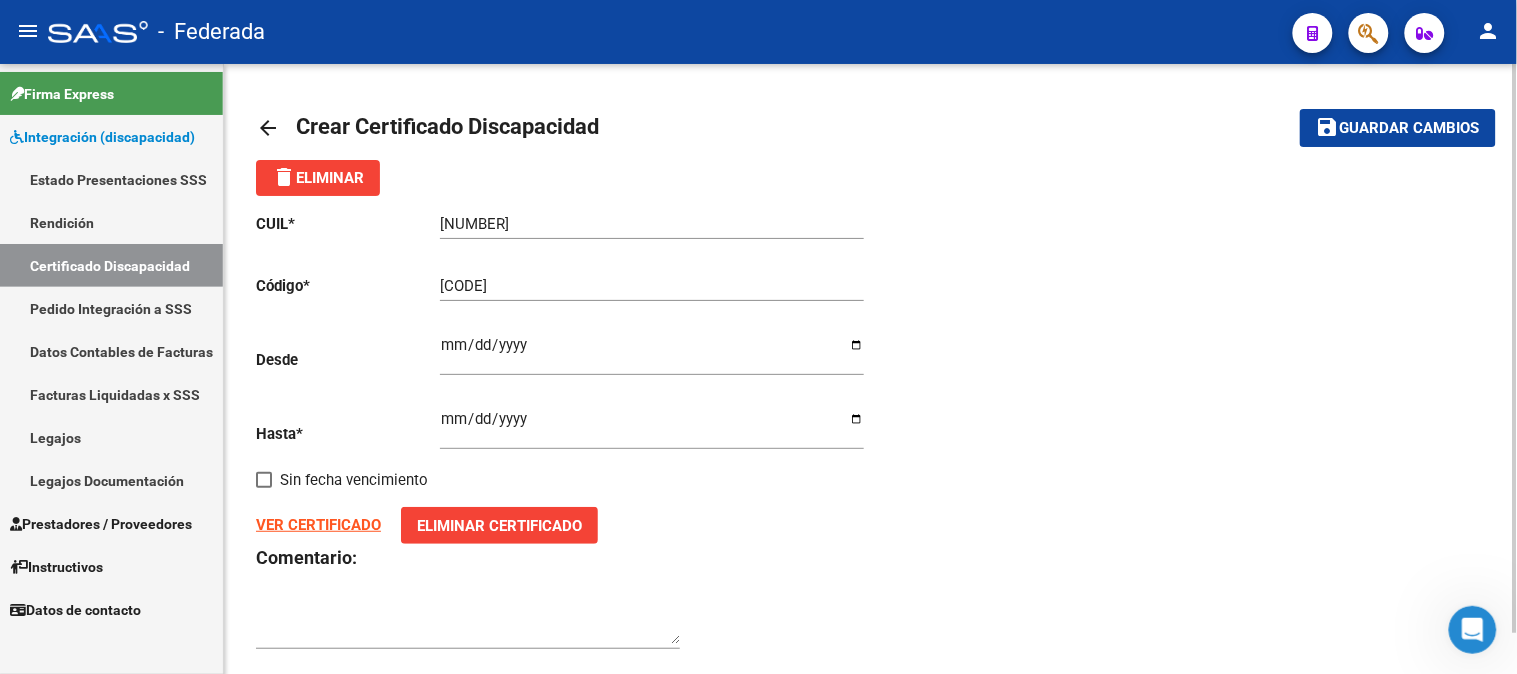 click on "save" 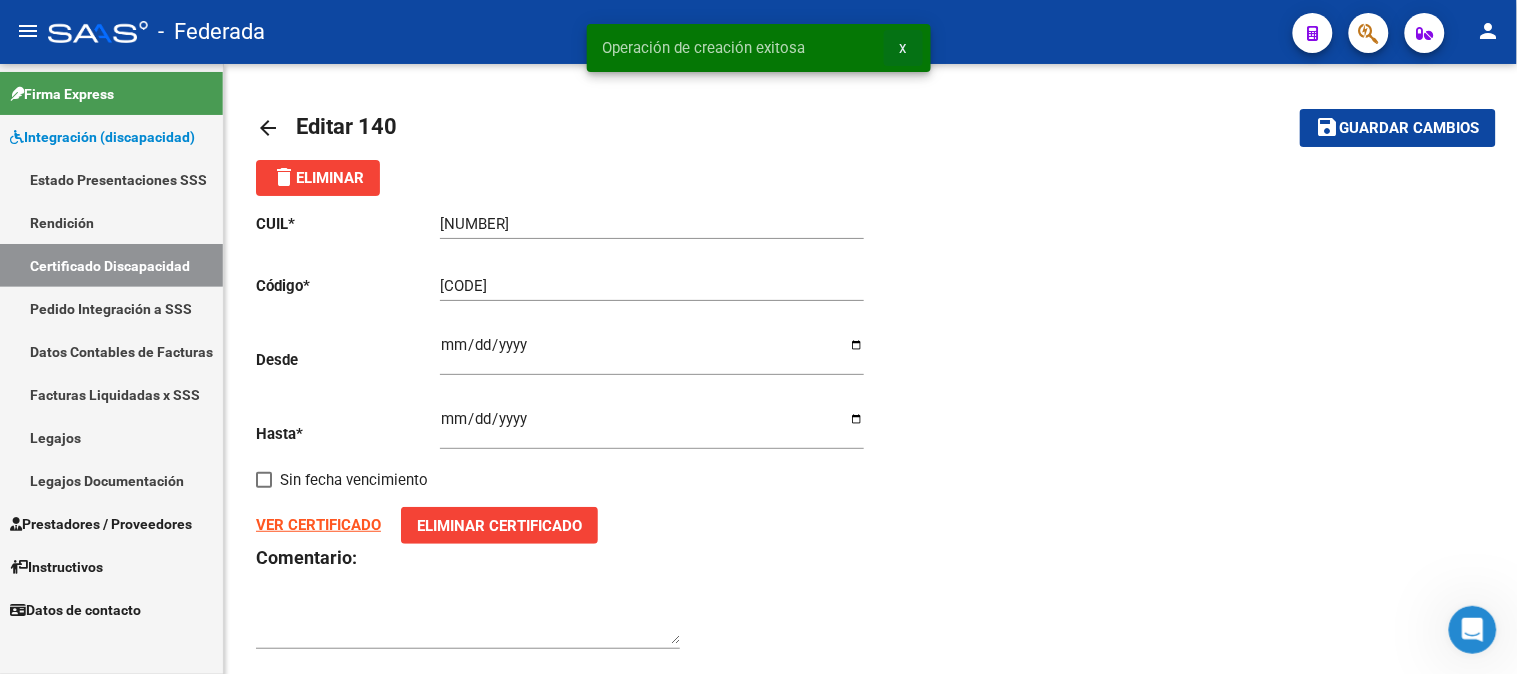 click on "x" at bounding box center (903, 48) 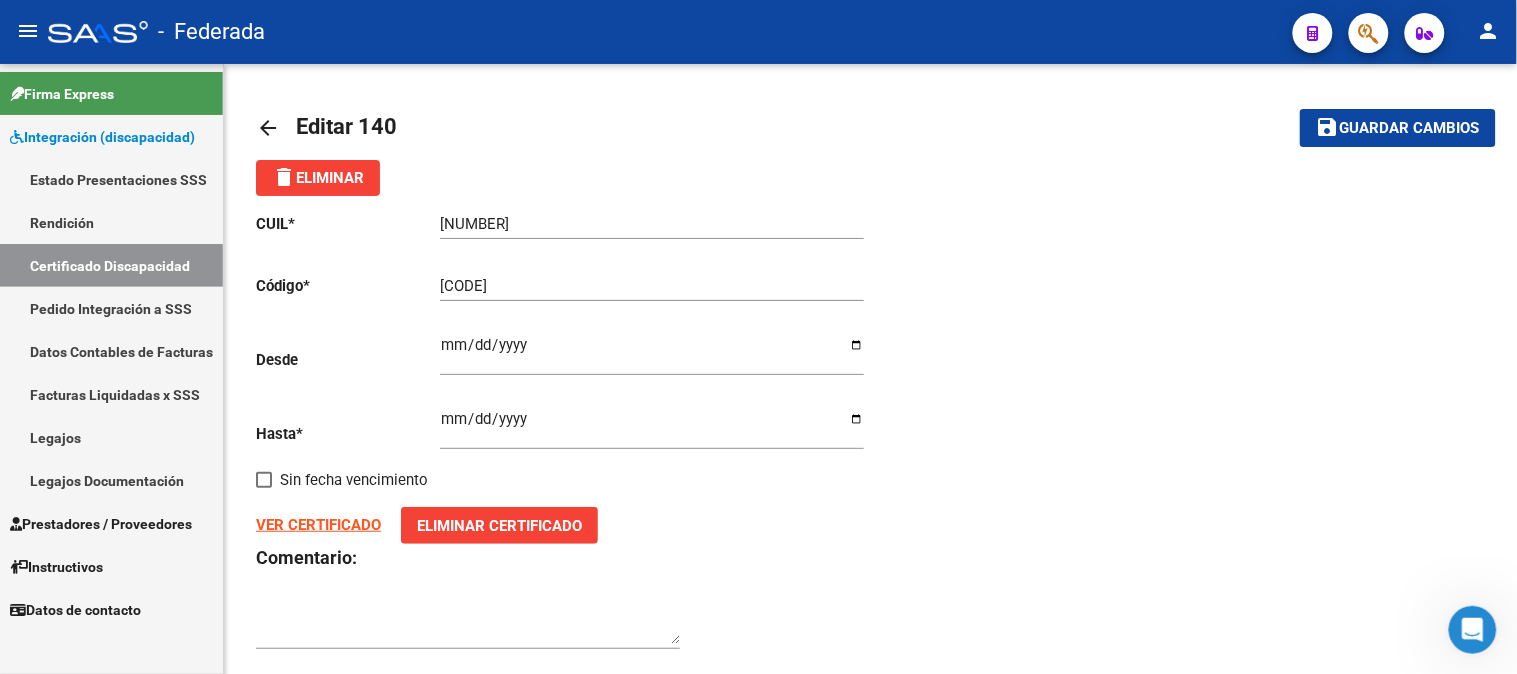 click on "Certificado Discapacidad" at bounding box center (111, 265) 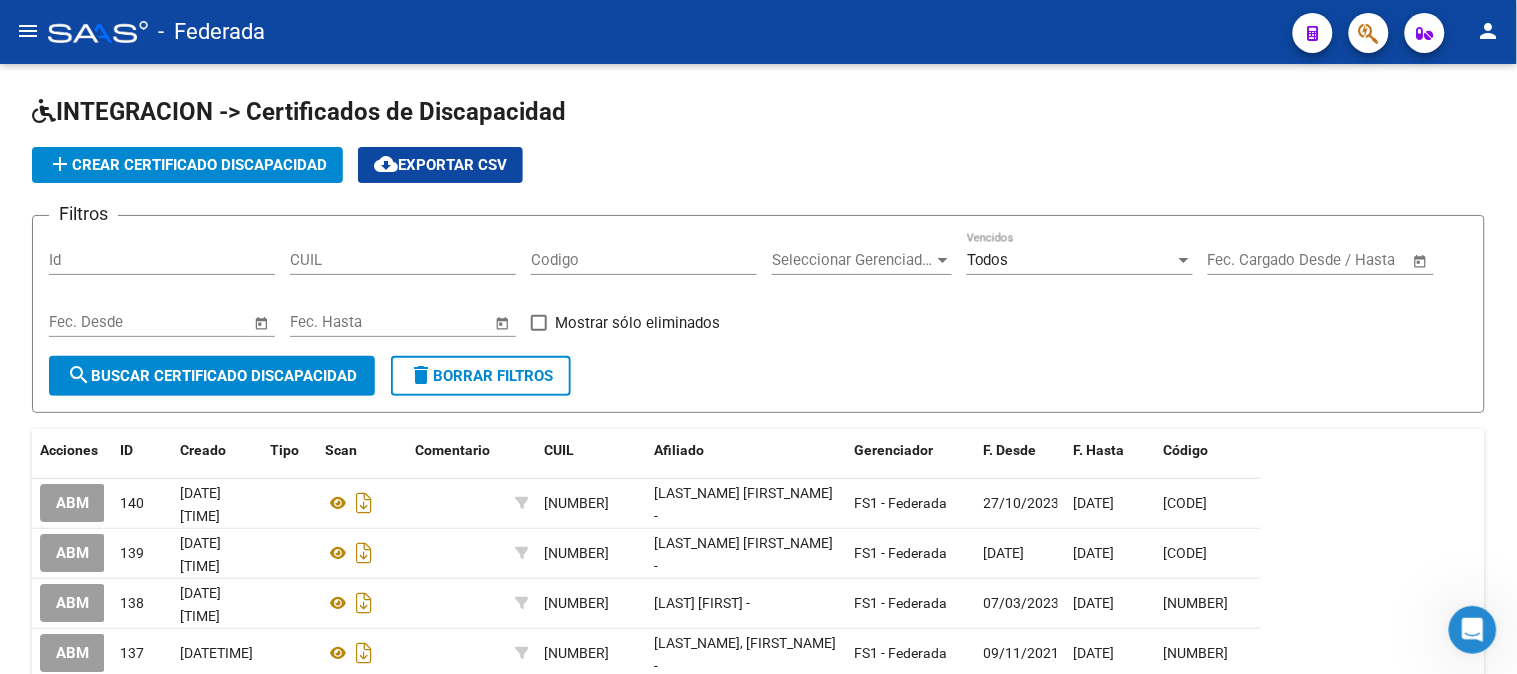 click on "menu" 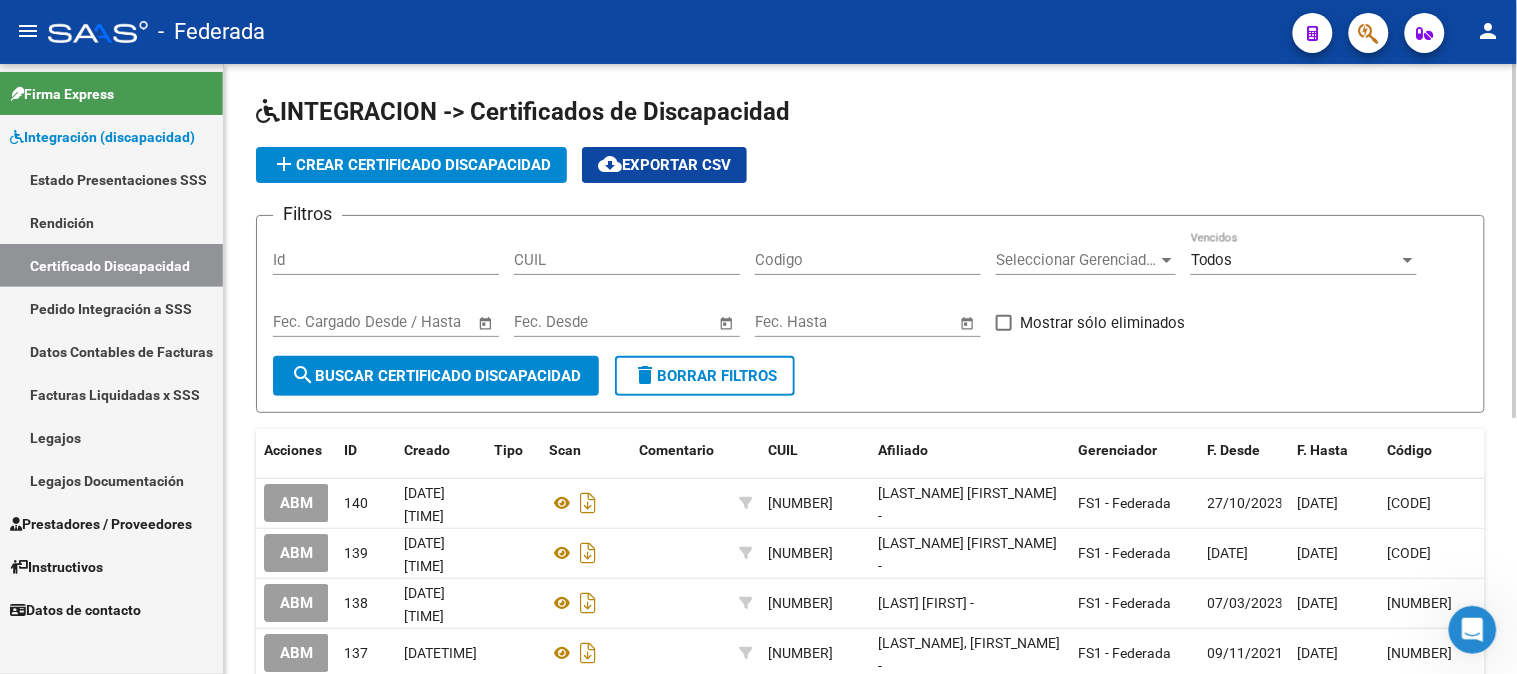 click on "add  Crear Certificado Discapacidad" 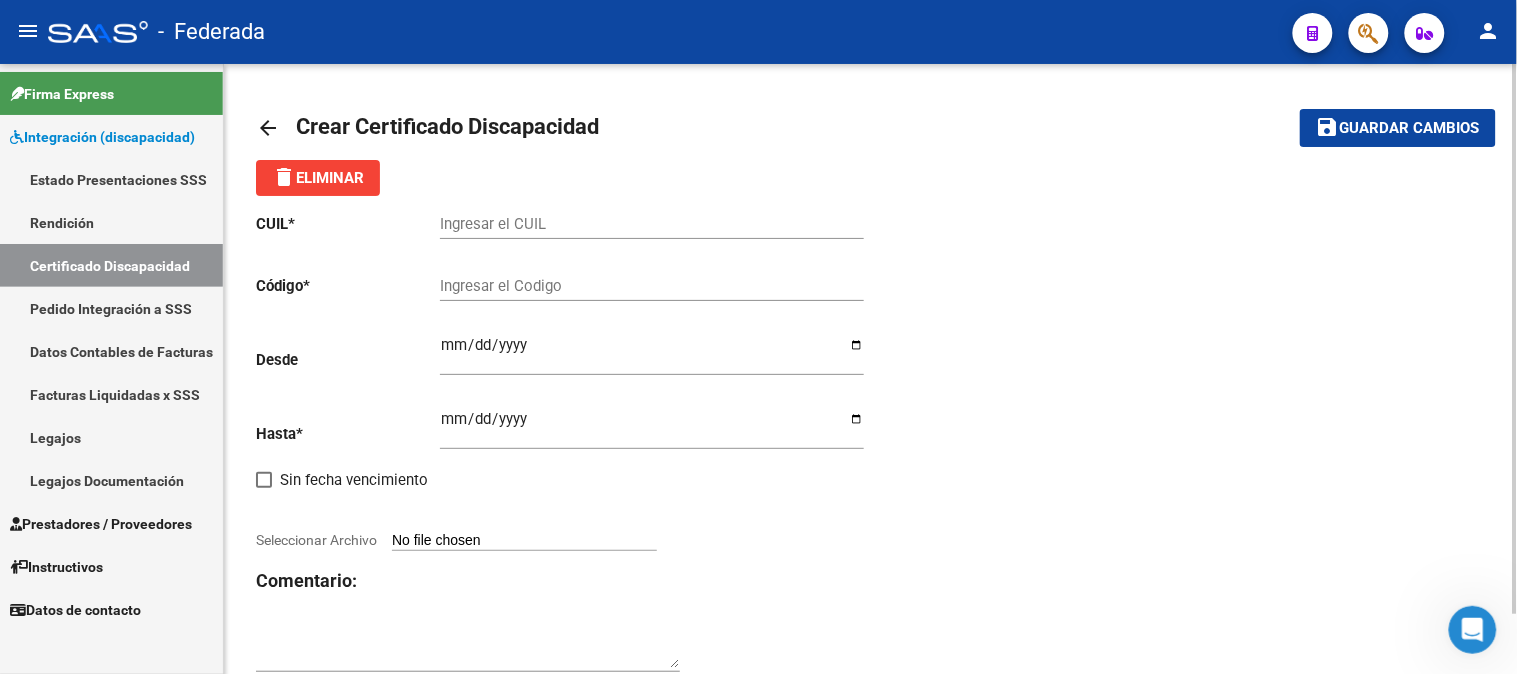 click on "Ingresar el CUIL" 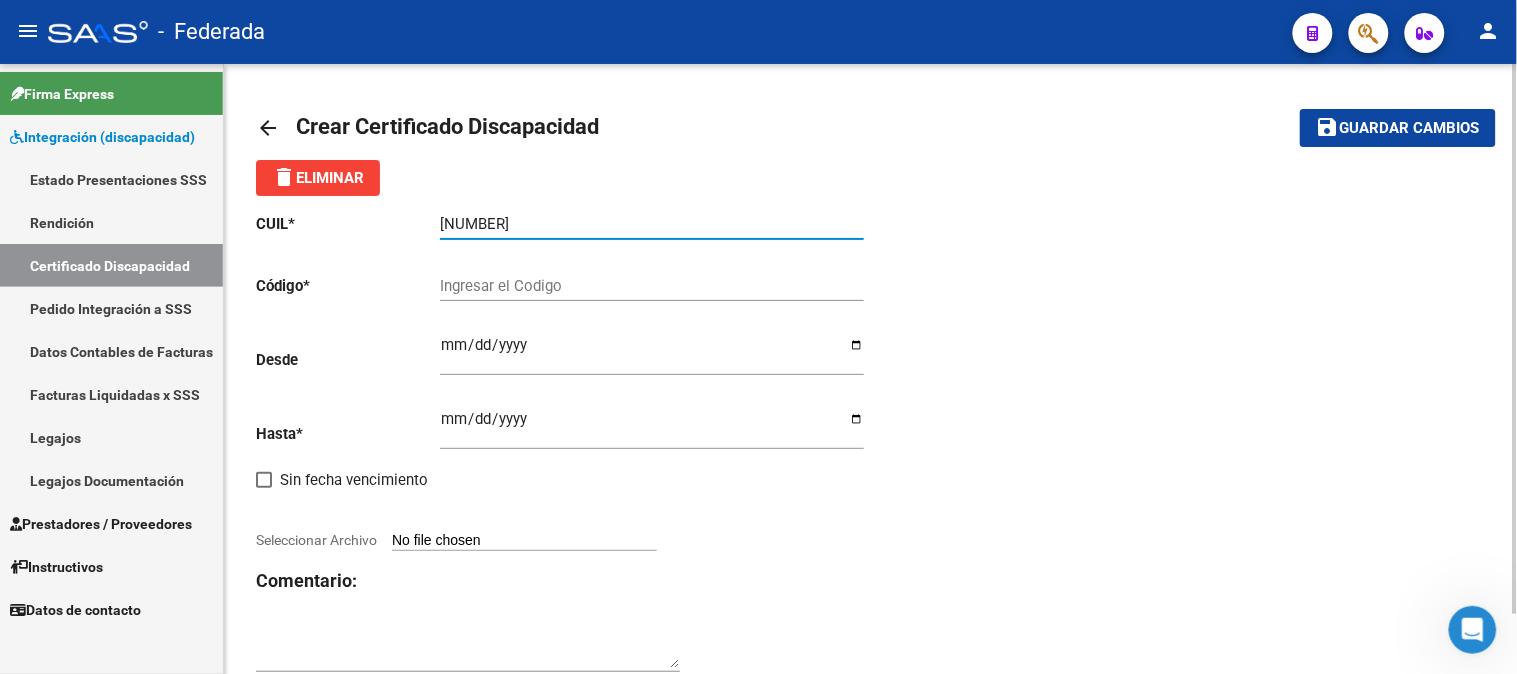 type on "[NUMBER]" 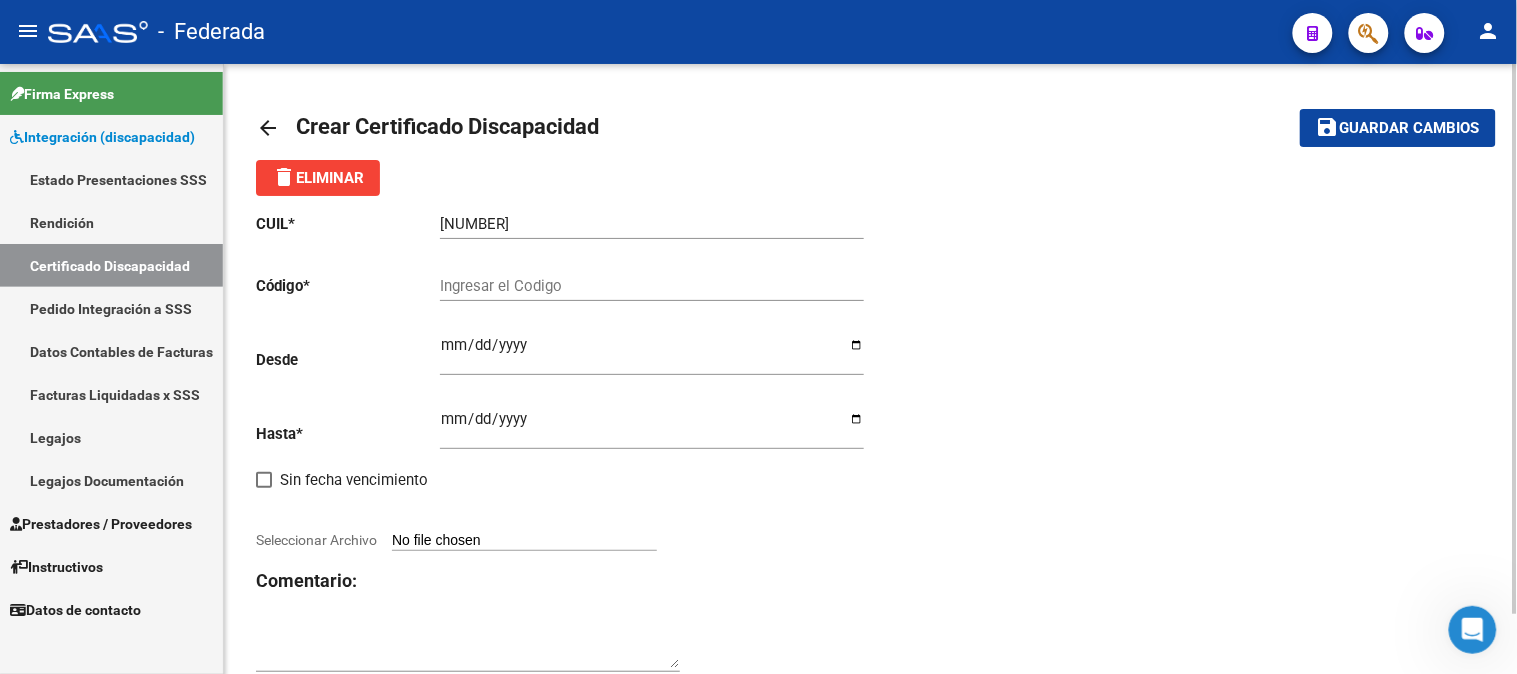 click on "Ingresar el Codigo" at bounding box center [652, 286] 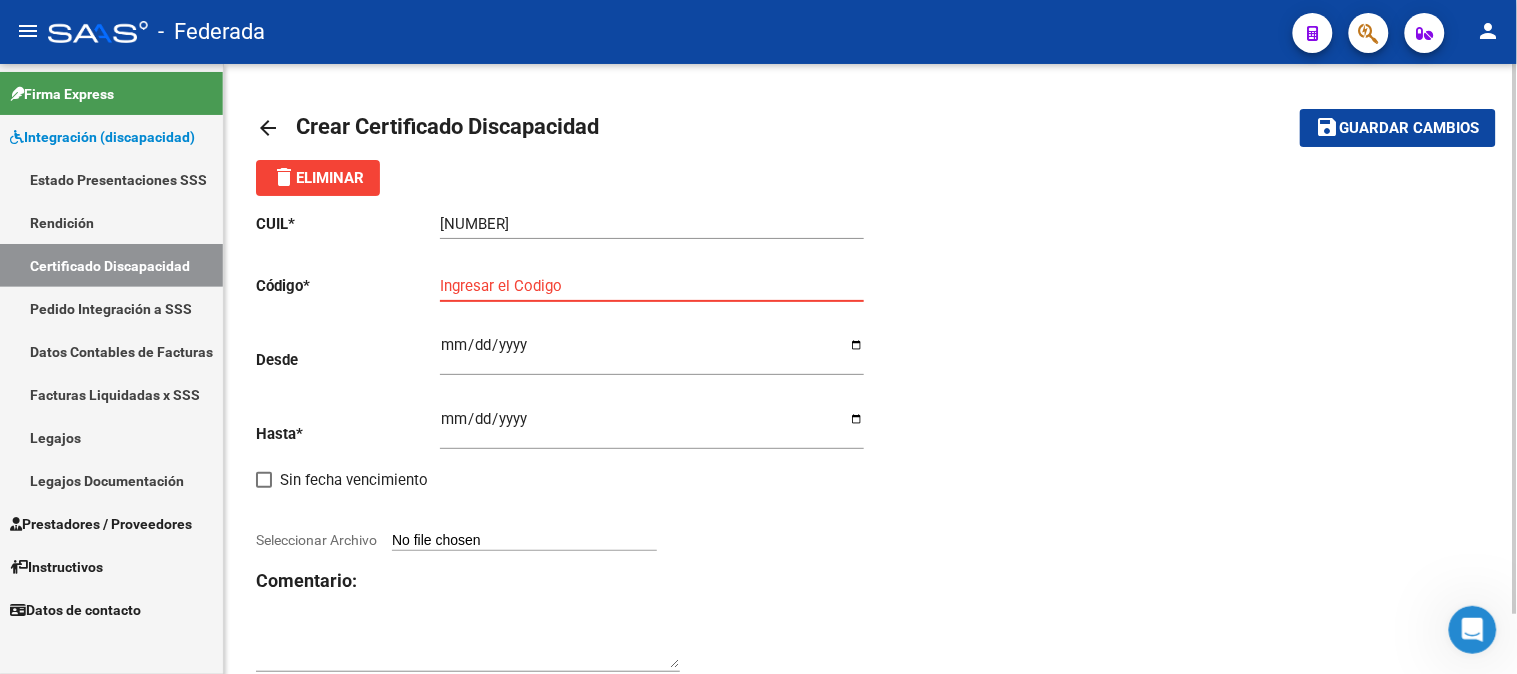paste on "[NUMBER]" 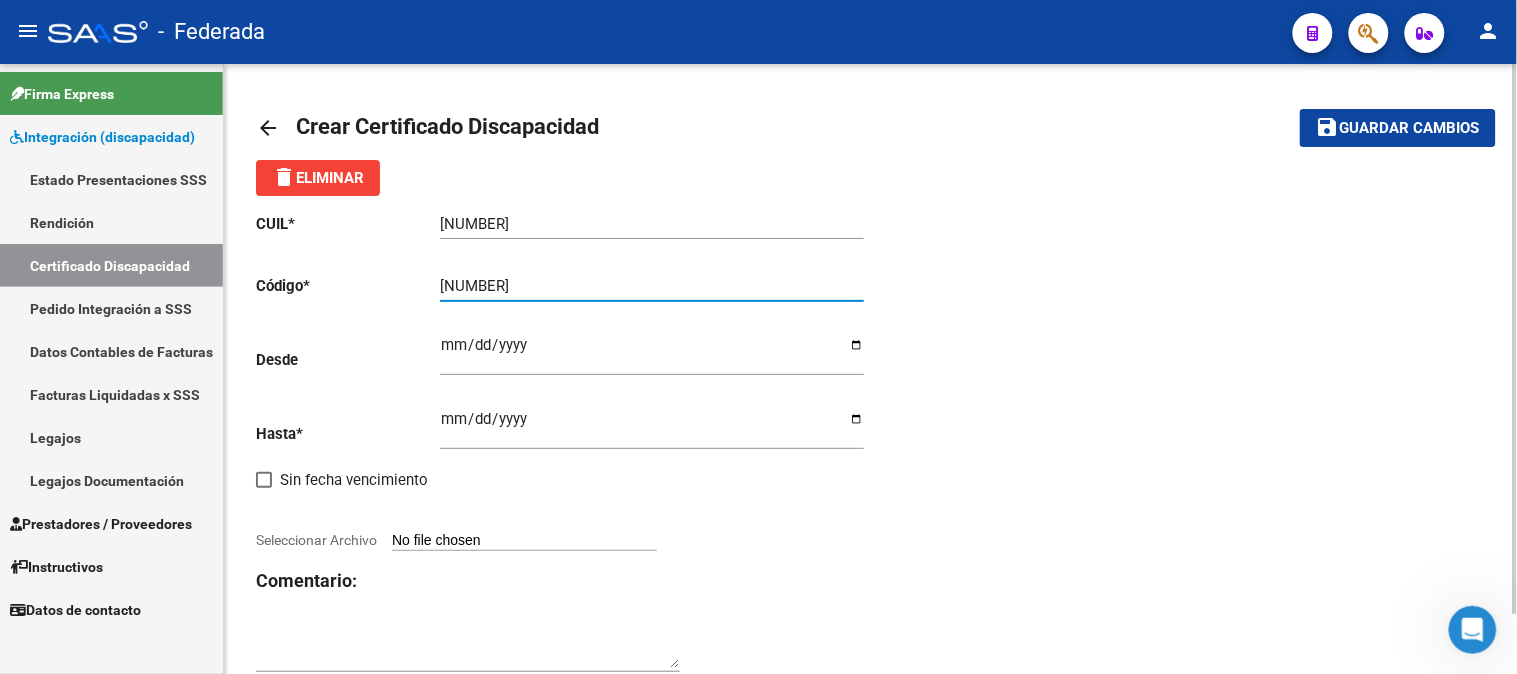 click on "[NUMBER]" at bounding box center [652, 286] 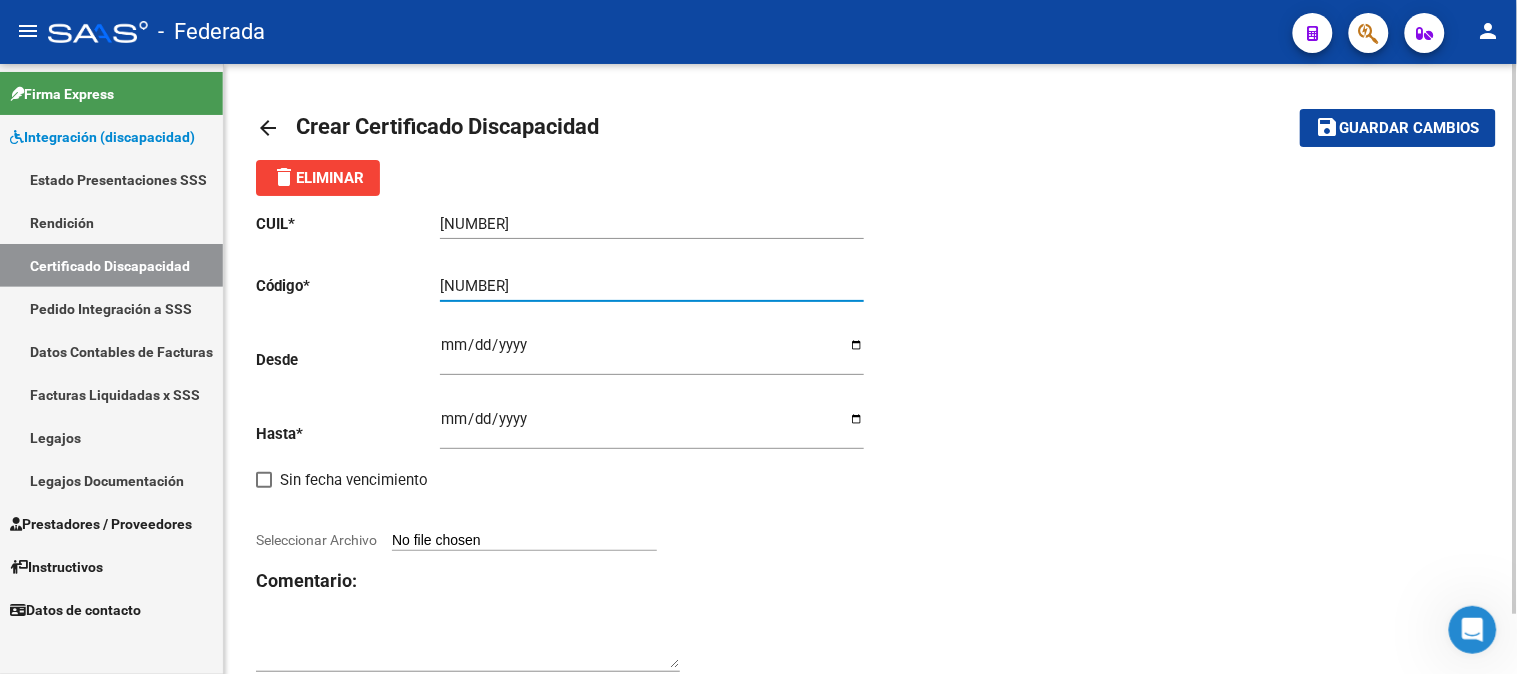 type on "[NUMBER]" 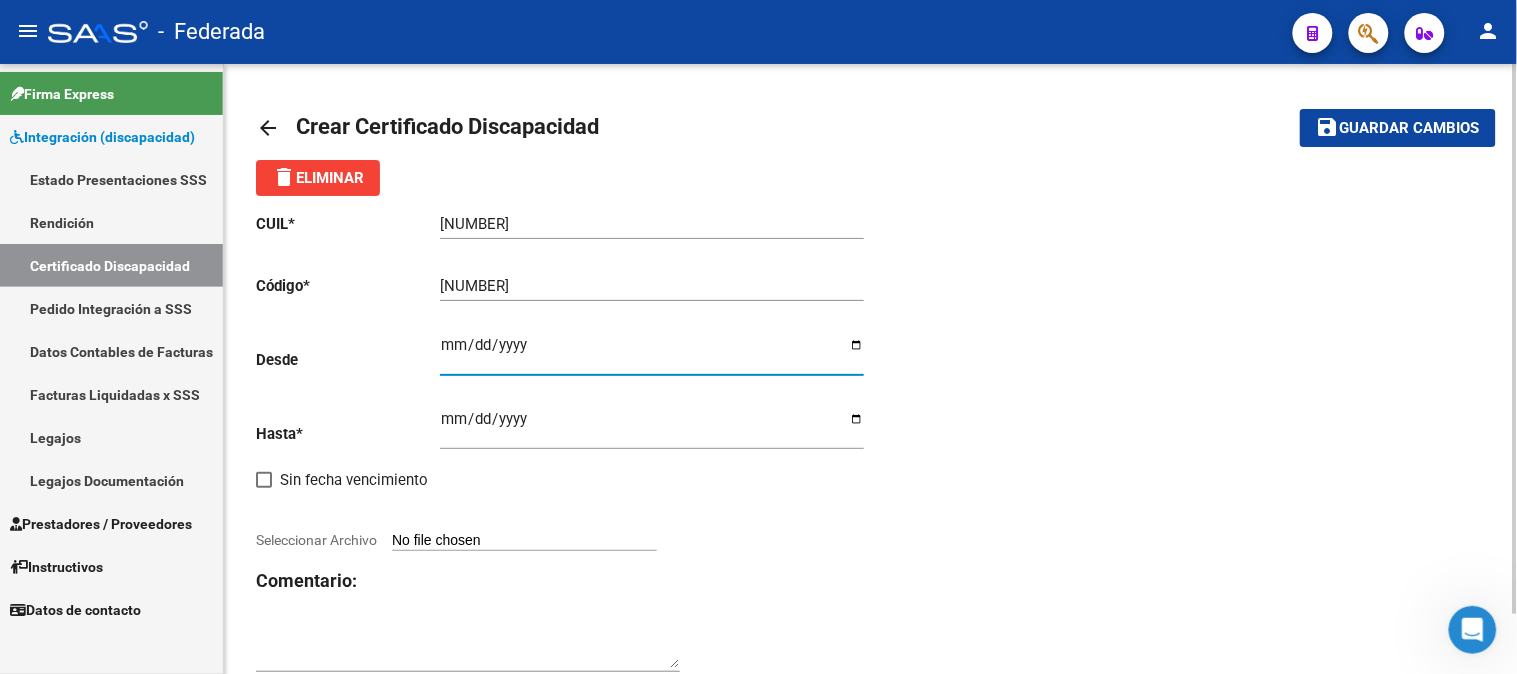 click on "Ingresar fec. Desde" at bounding box center [652, 353] 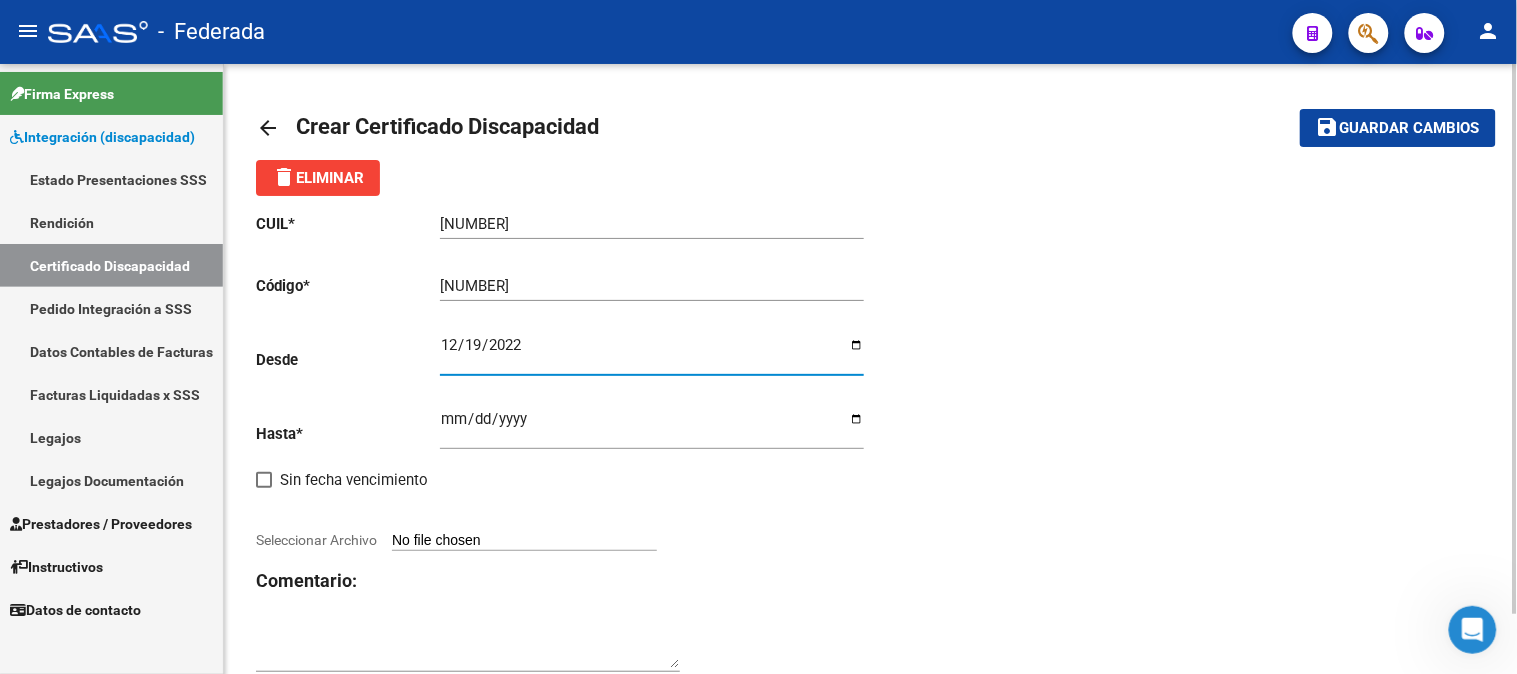 click on "Ingresar fec. Hasta" at bounding box center (652, 427) 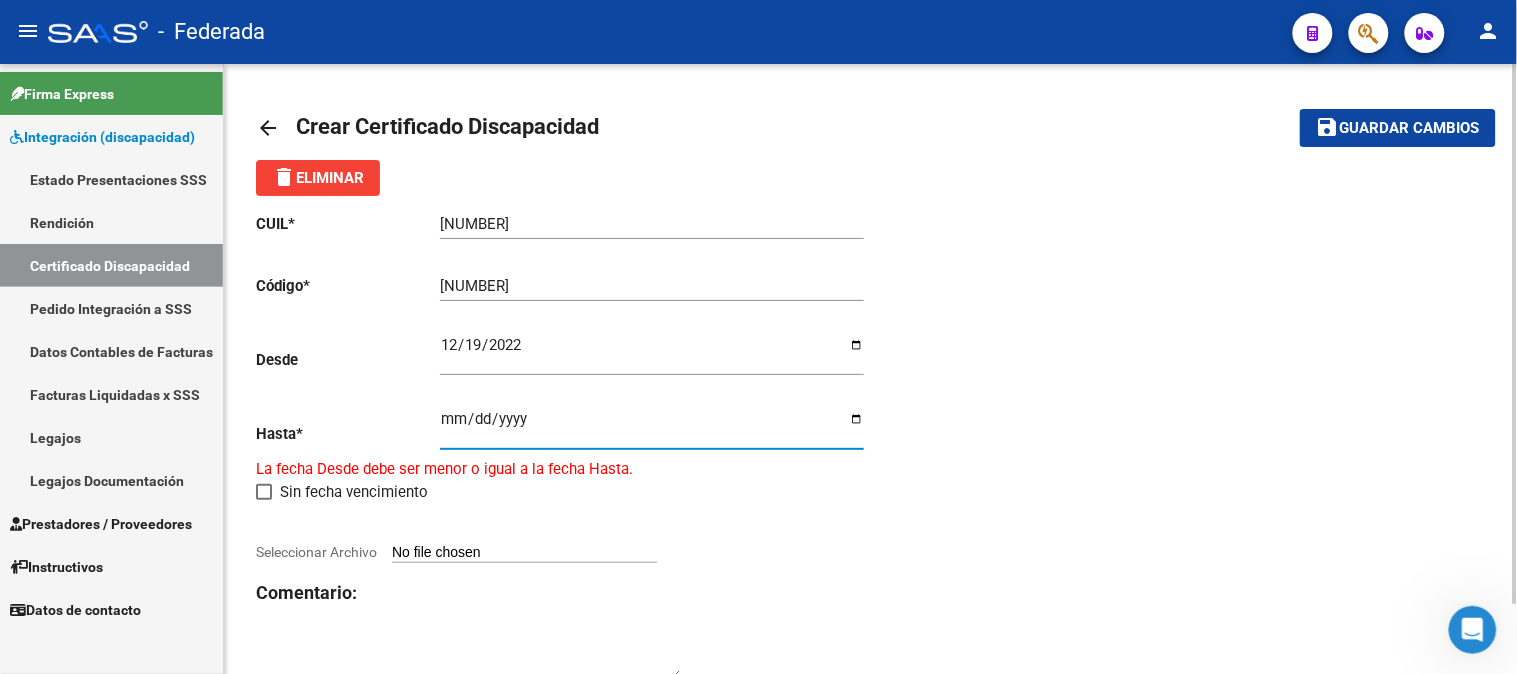 type on "[DATE]" 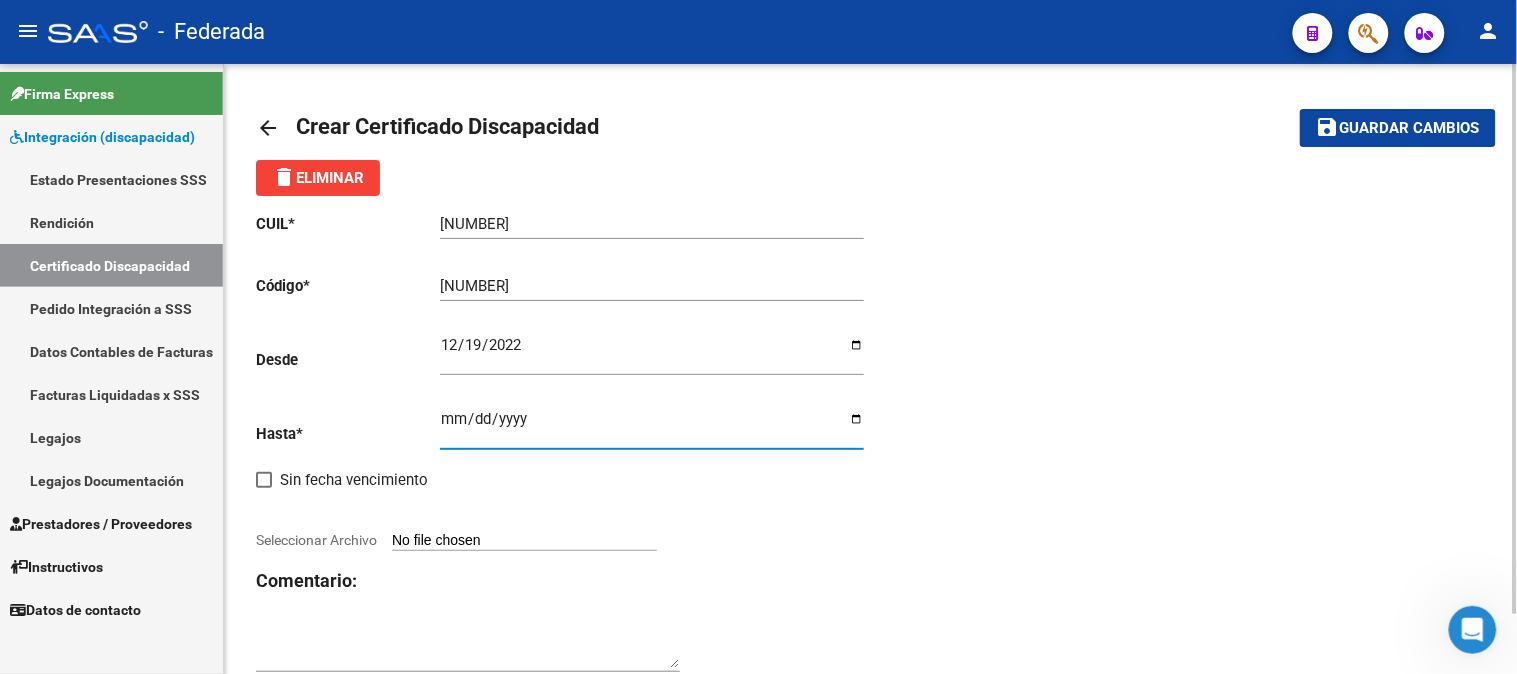 click on "CUIL  *   [NUMBER] Ingresar el CUIL  Código  *   [NUMBER] Ingresar el Codigo  Desde    [DATE] Ingresar fec. Desde  Hasta  *   [DATE] Ingresar fec. Hasta     Sin fecha vencimiento        Seleccionar Archivo Comentario:" 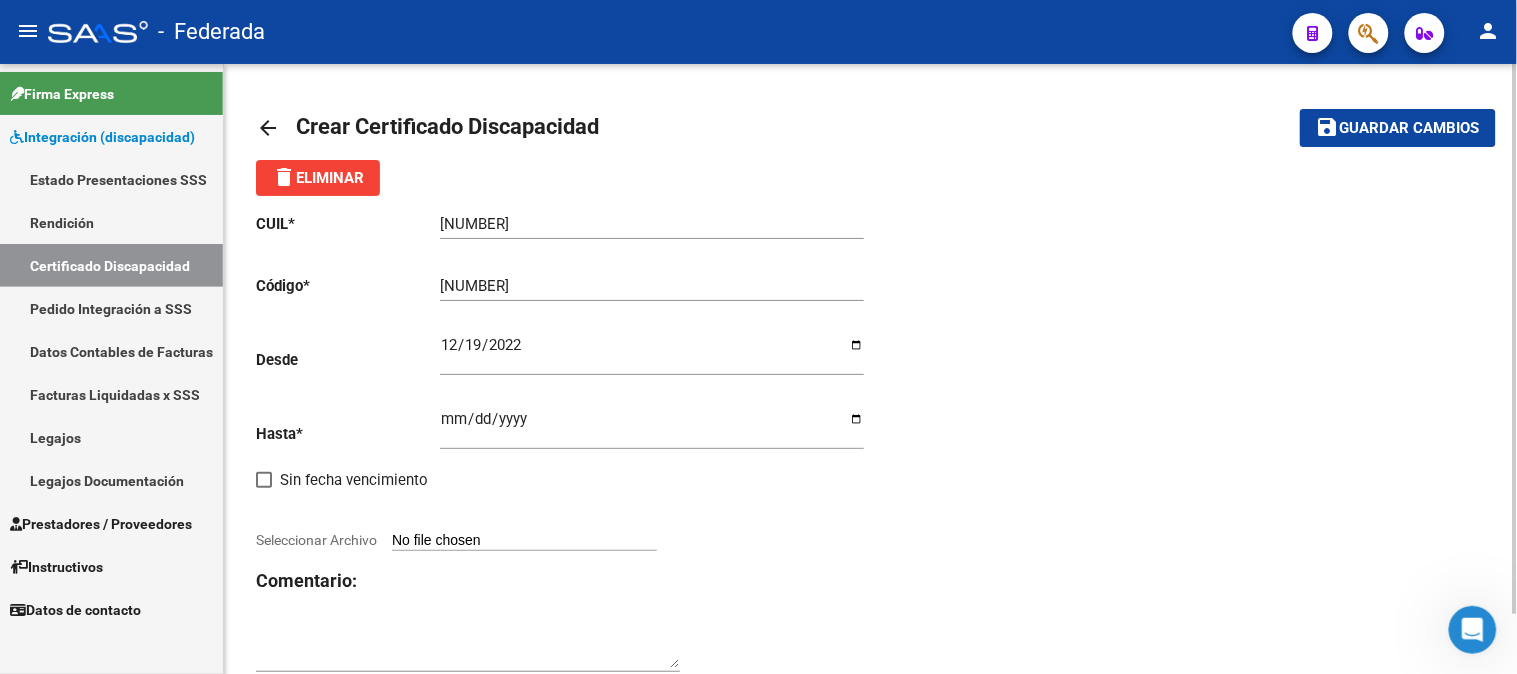 click on "Seleccionar Archivo" at bounding box center (524, 541) 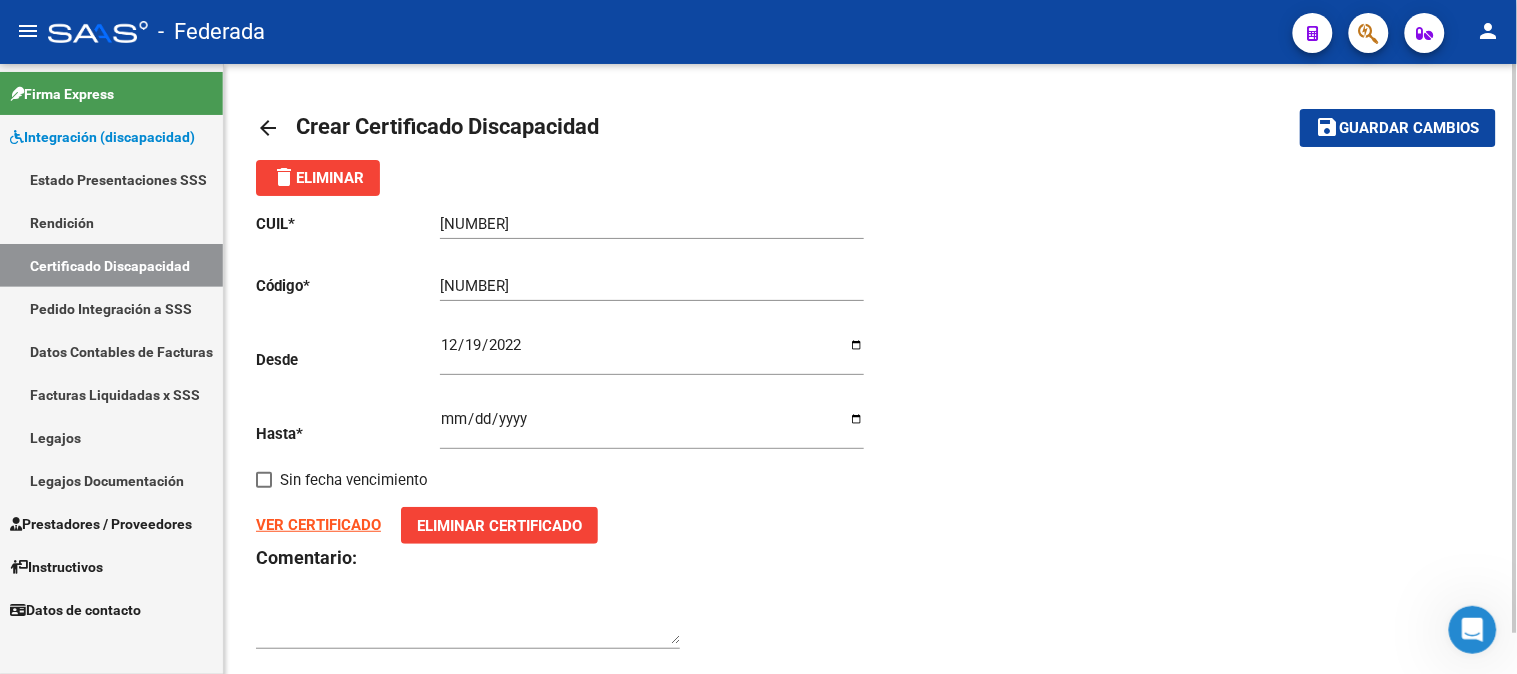 click on "Guardar cambios" 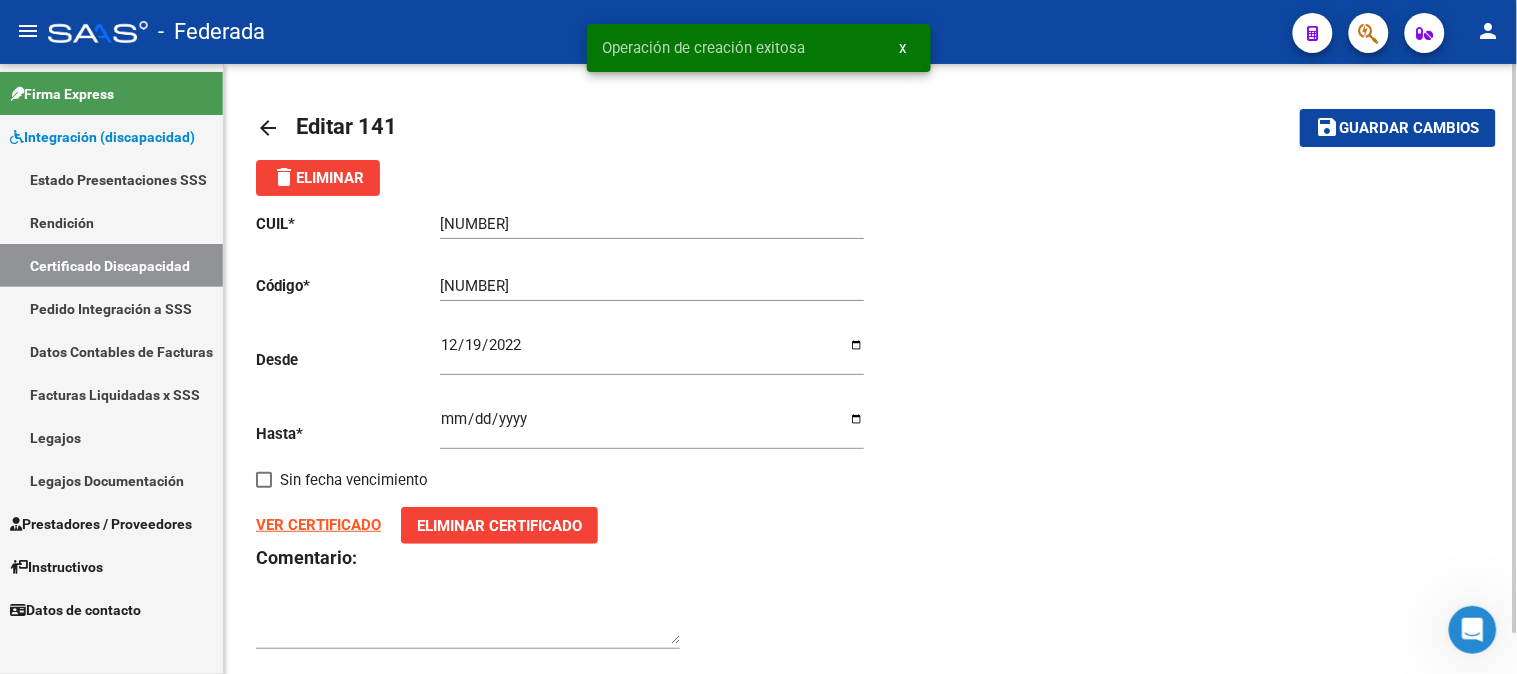 click on "x" at bounding box center (903, 48) 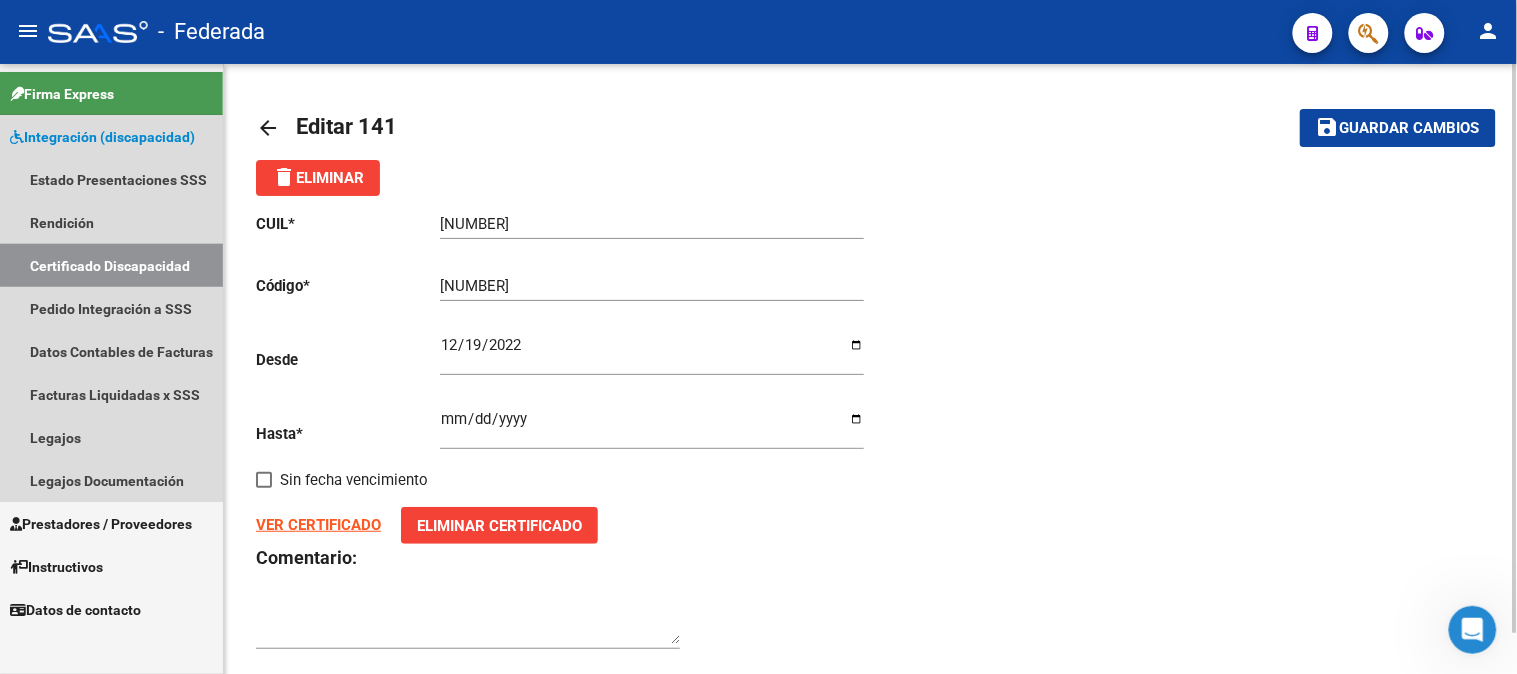 click on "Certificado Discapacidad" at bounding box center (111, 265) 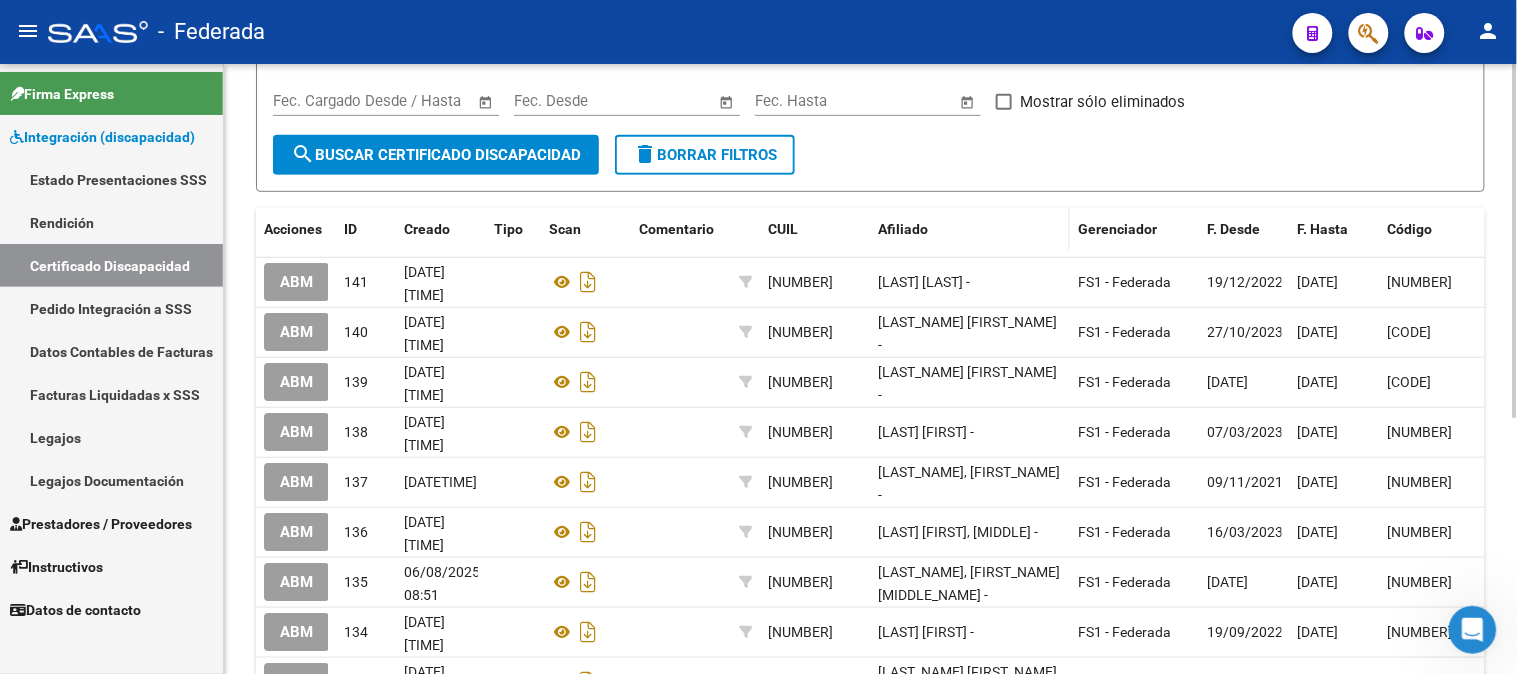 scroll, scrollTop: 222, scrollLeft: 0, axis: vertical 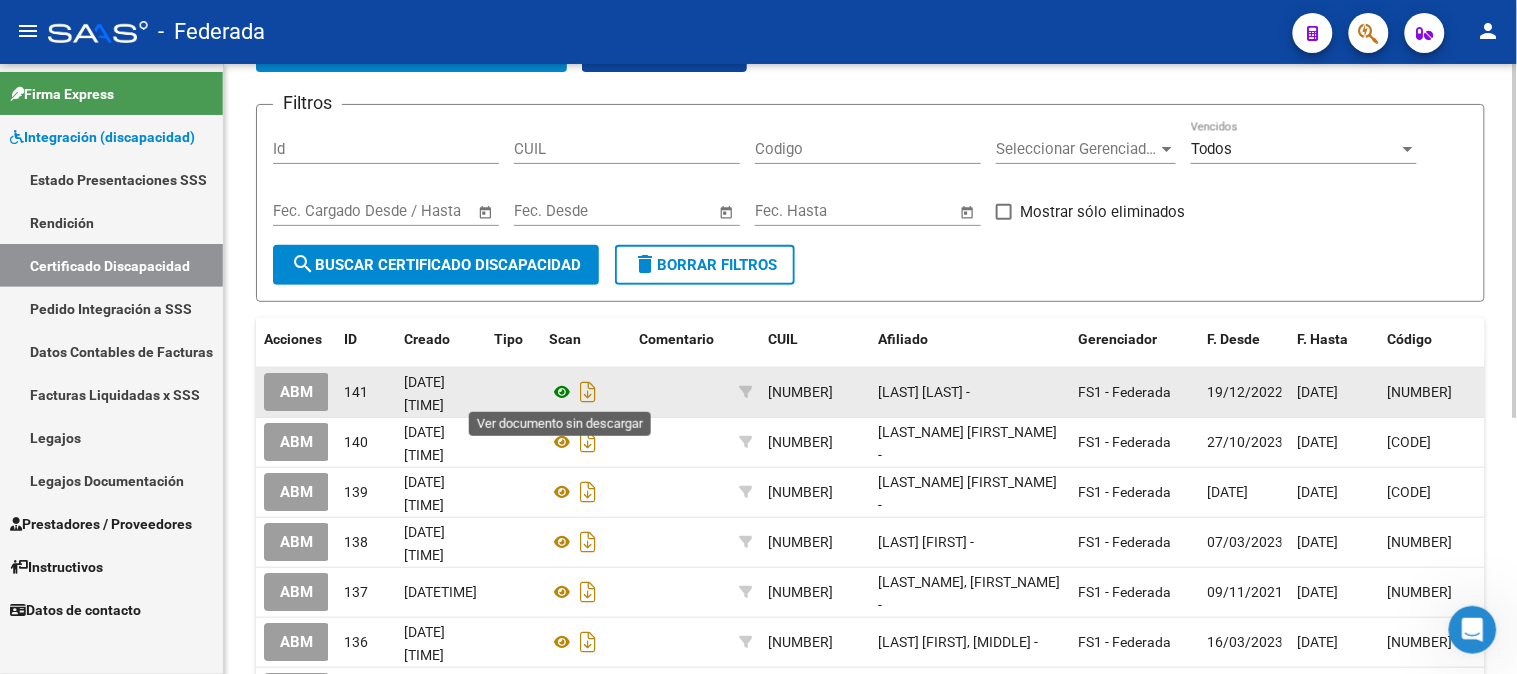 click 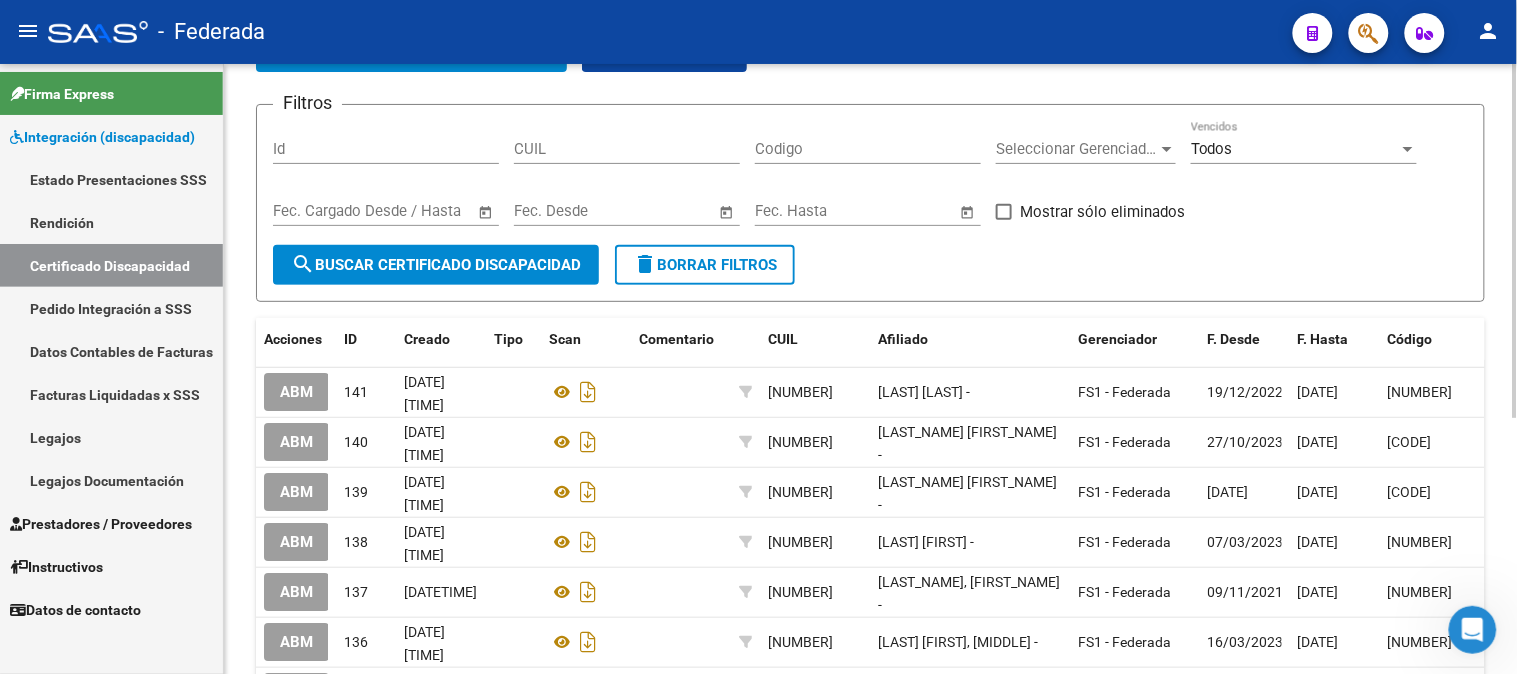 scroll, scrollTop: 0, scrollLeft: 0, axis: both 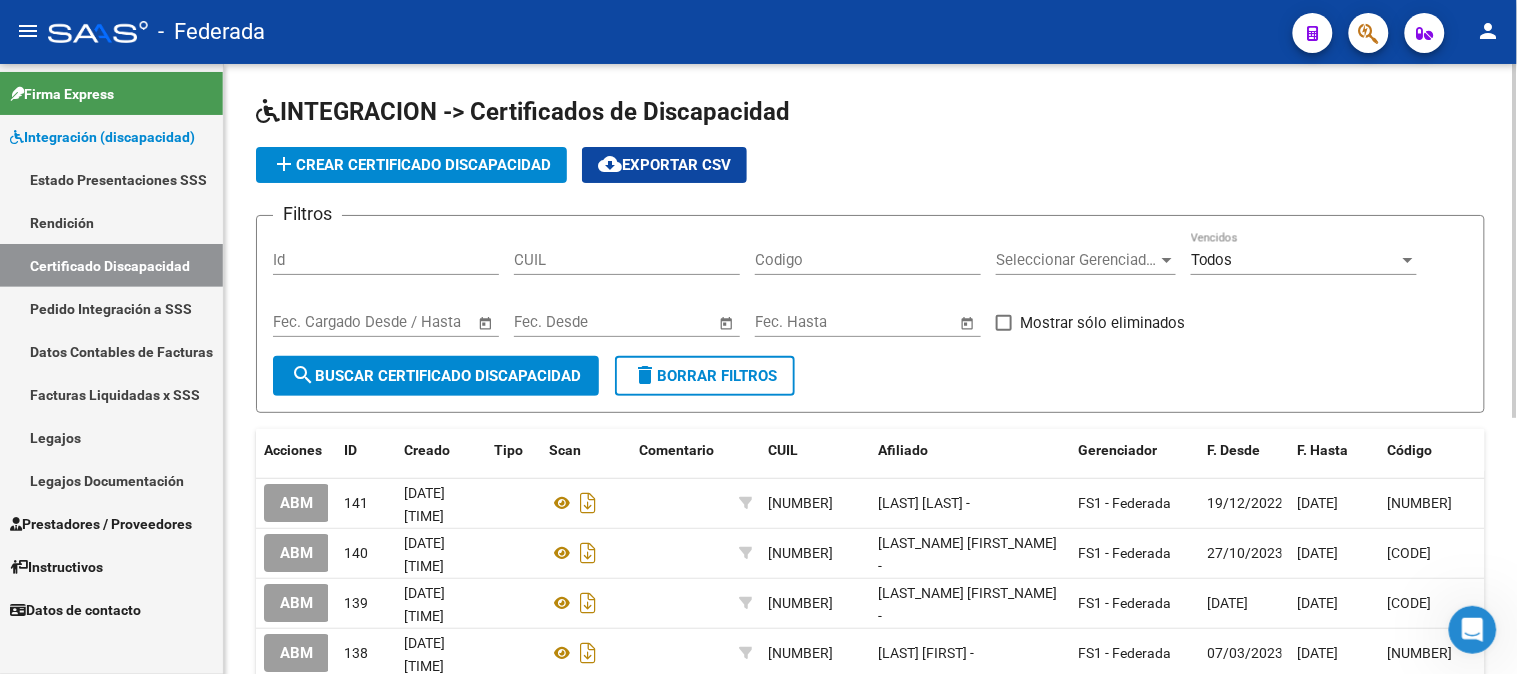 click on "add  Crear Certificado Discapacidad" 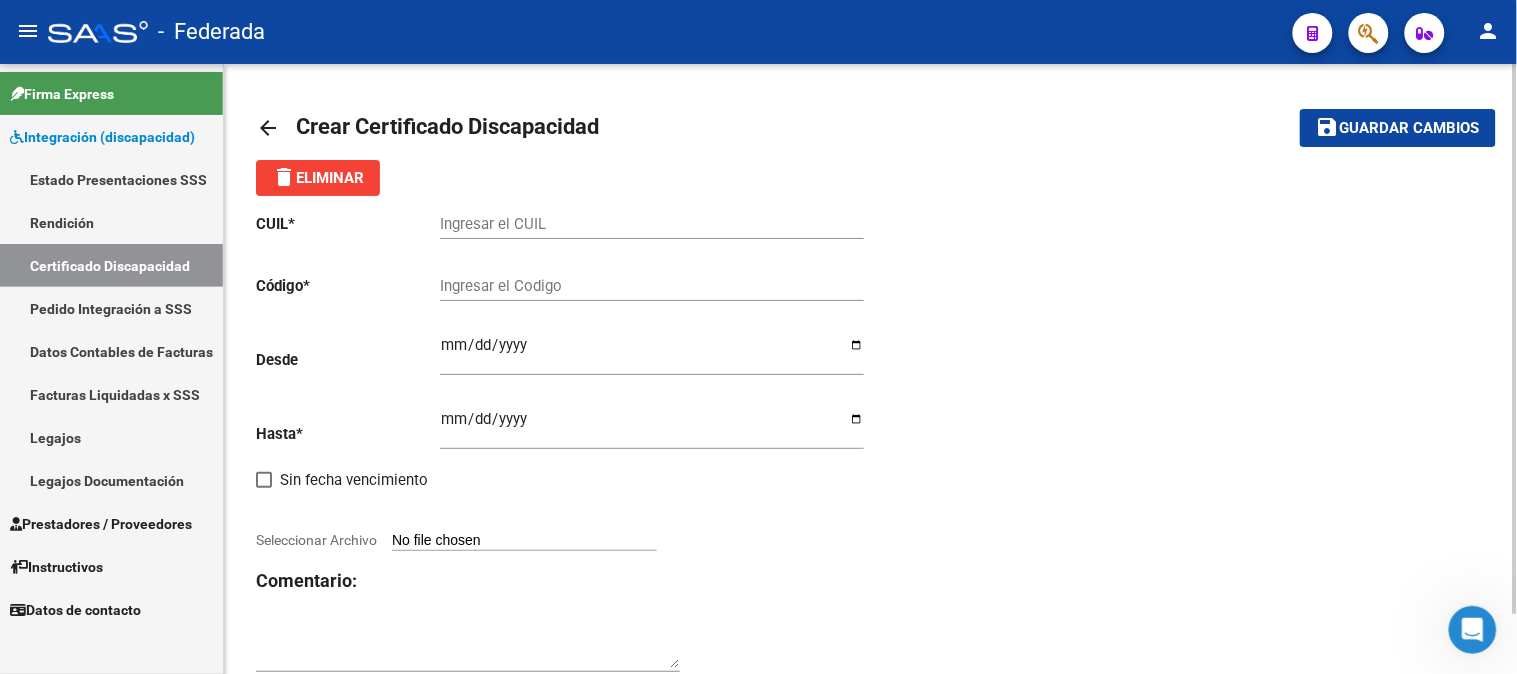 click on "Ingresar el CUIL" at bounding box center [652, 224] 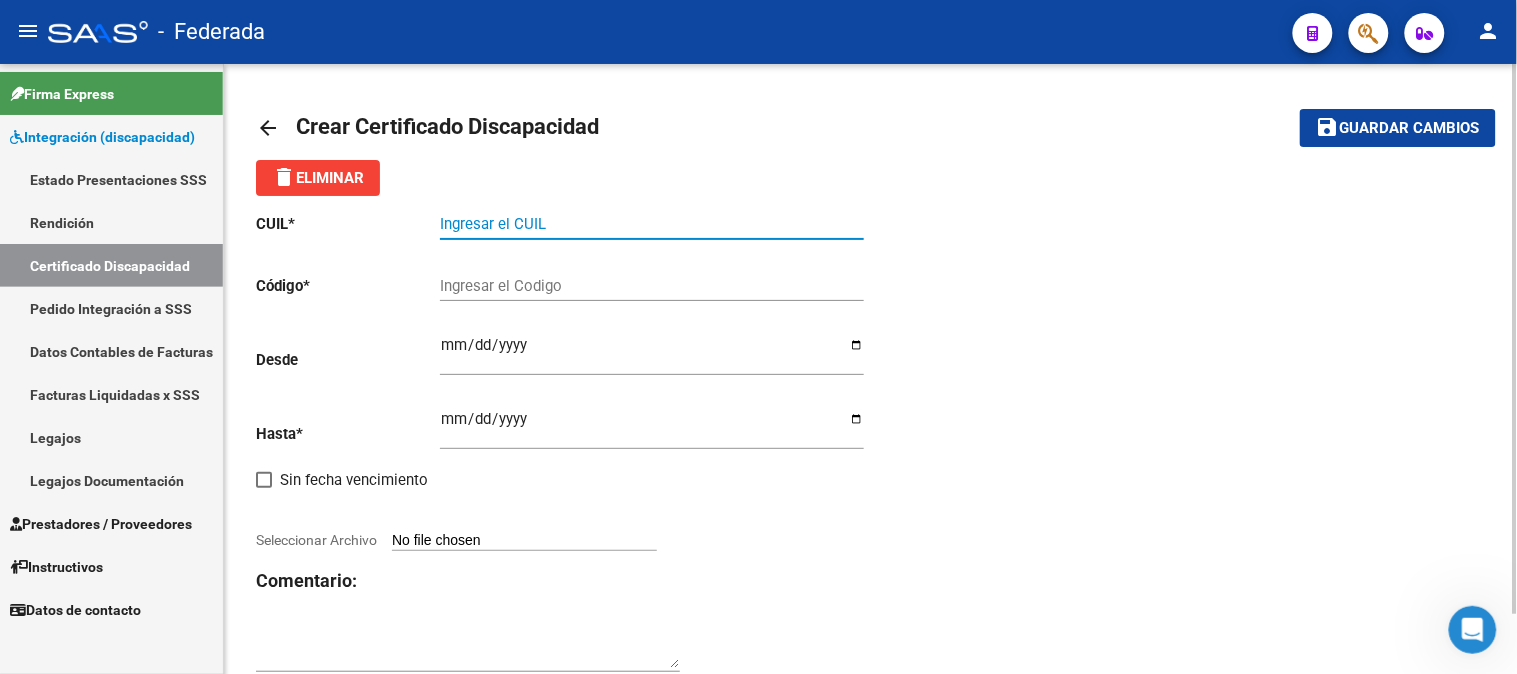paste on "[CUIL]" 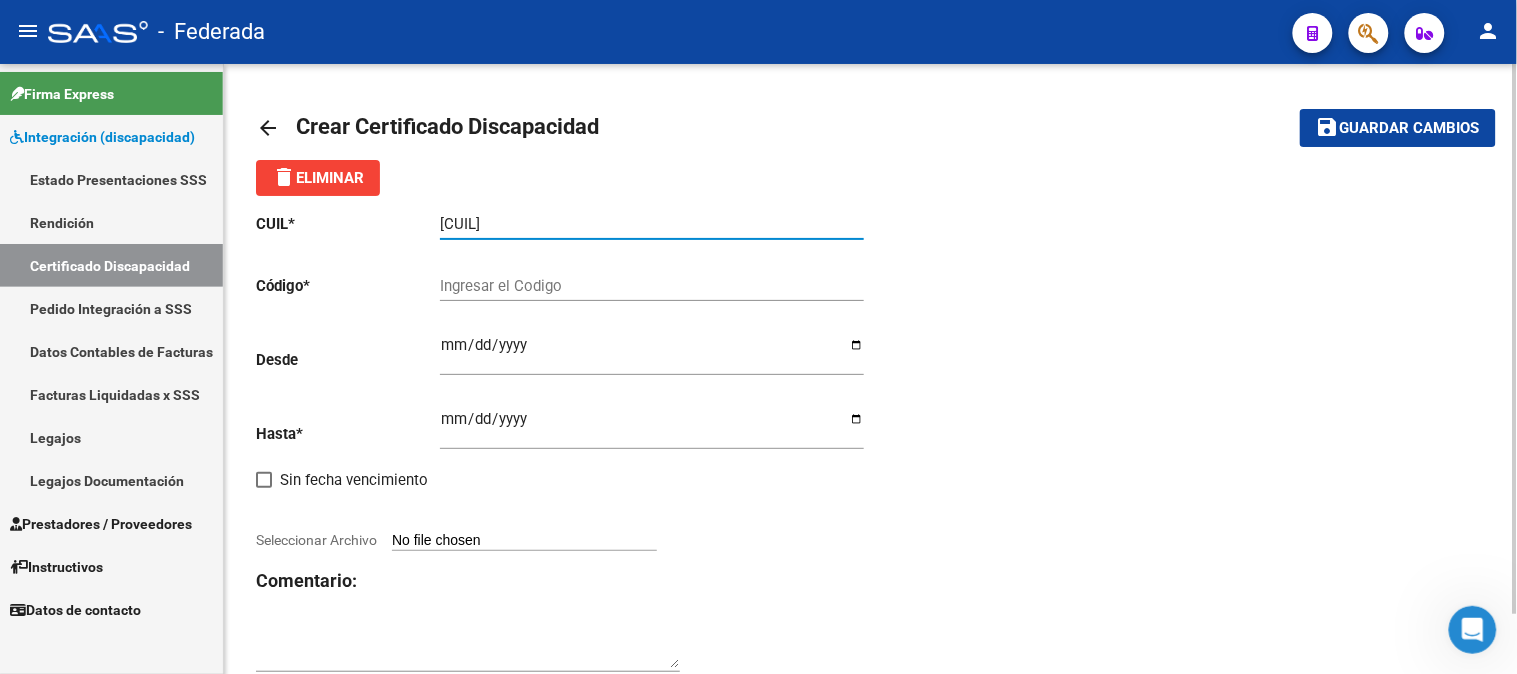 type on "[CUIL]" 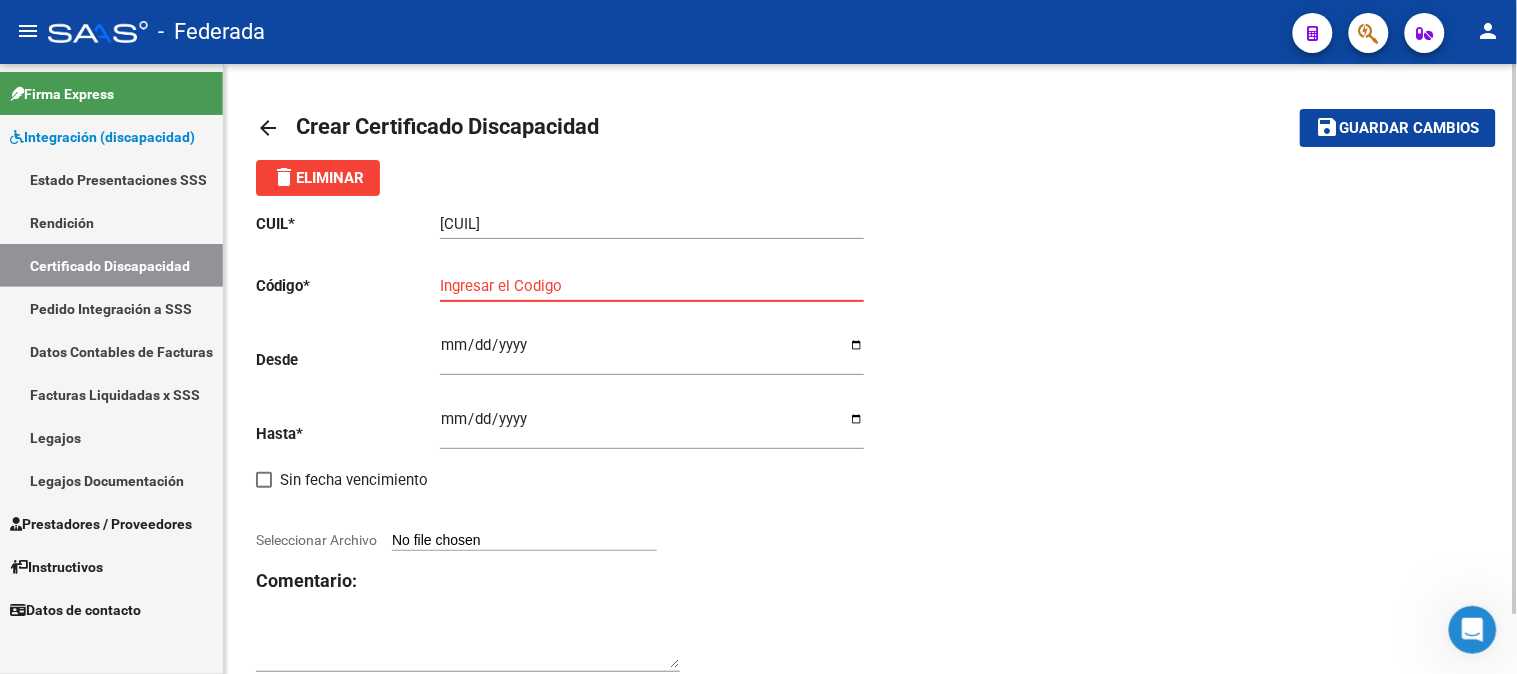 click on "Ingresar el Codigo" at bounding box center [652, 286] 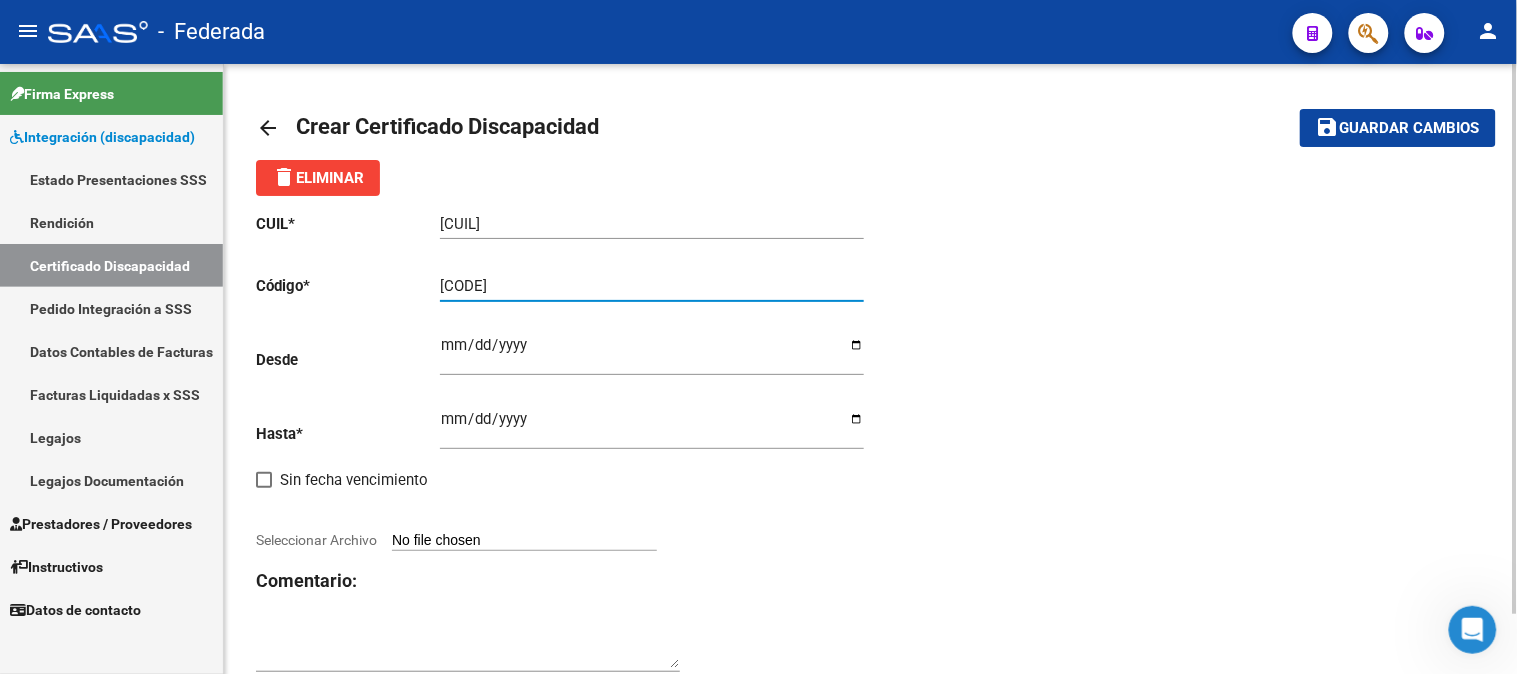 click on "[CODE]" at bounding box center (652, 286) 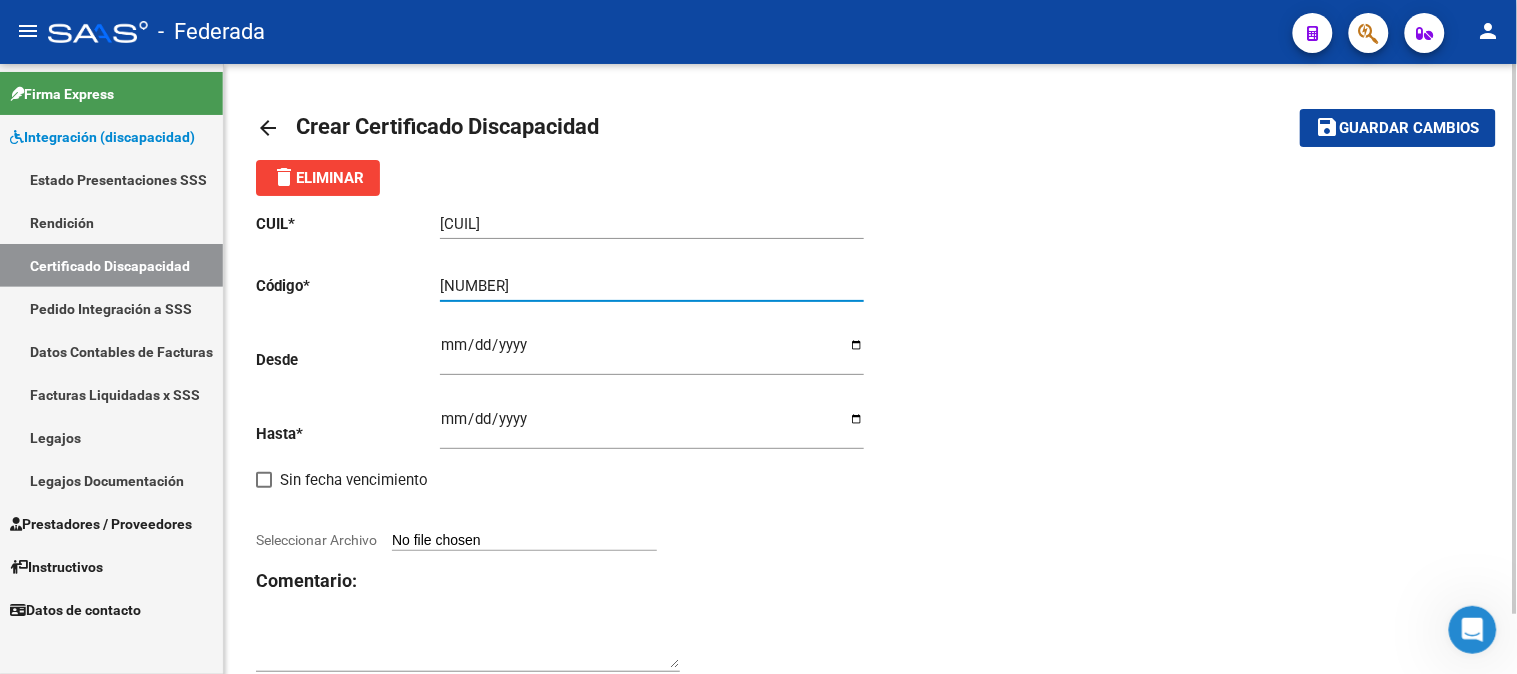 type on "[NUMBER]" 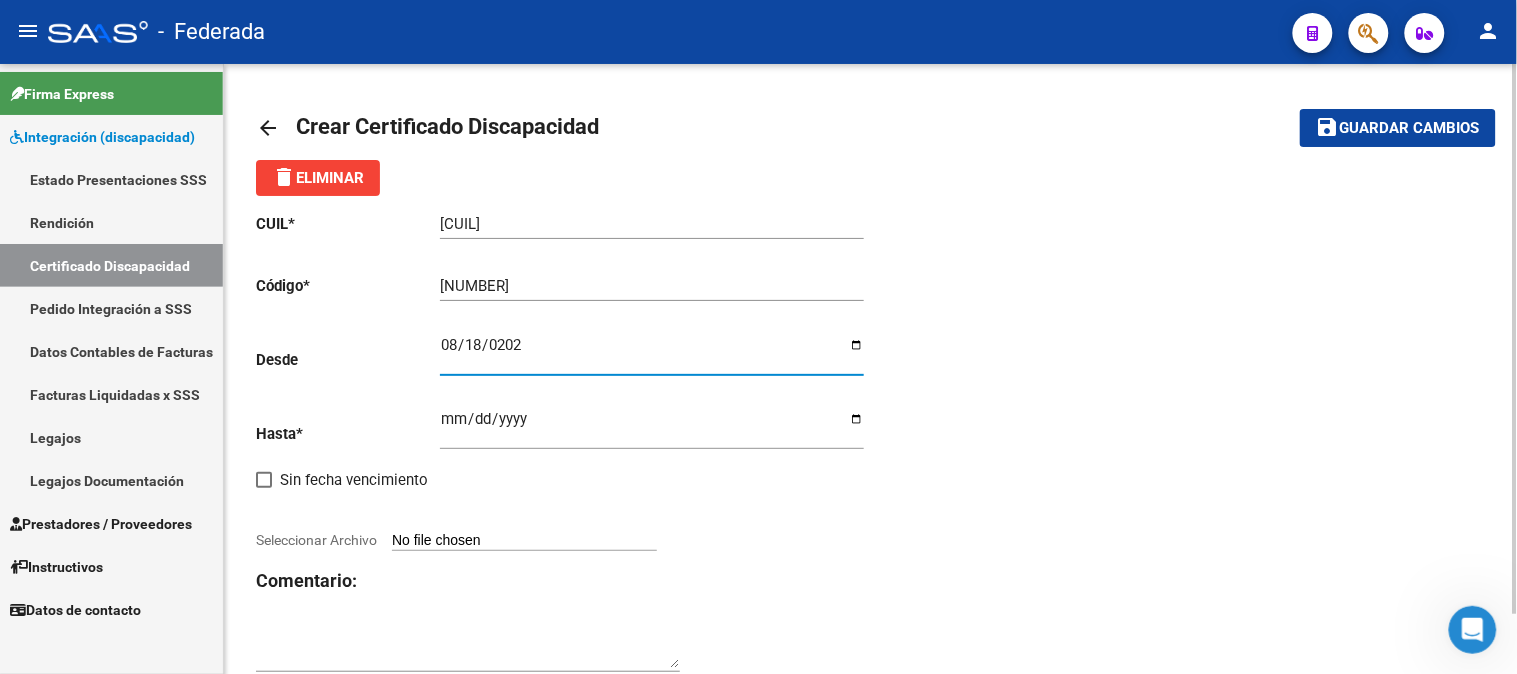 type on "[DATE]" 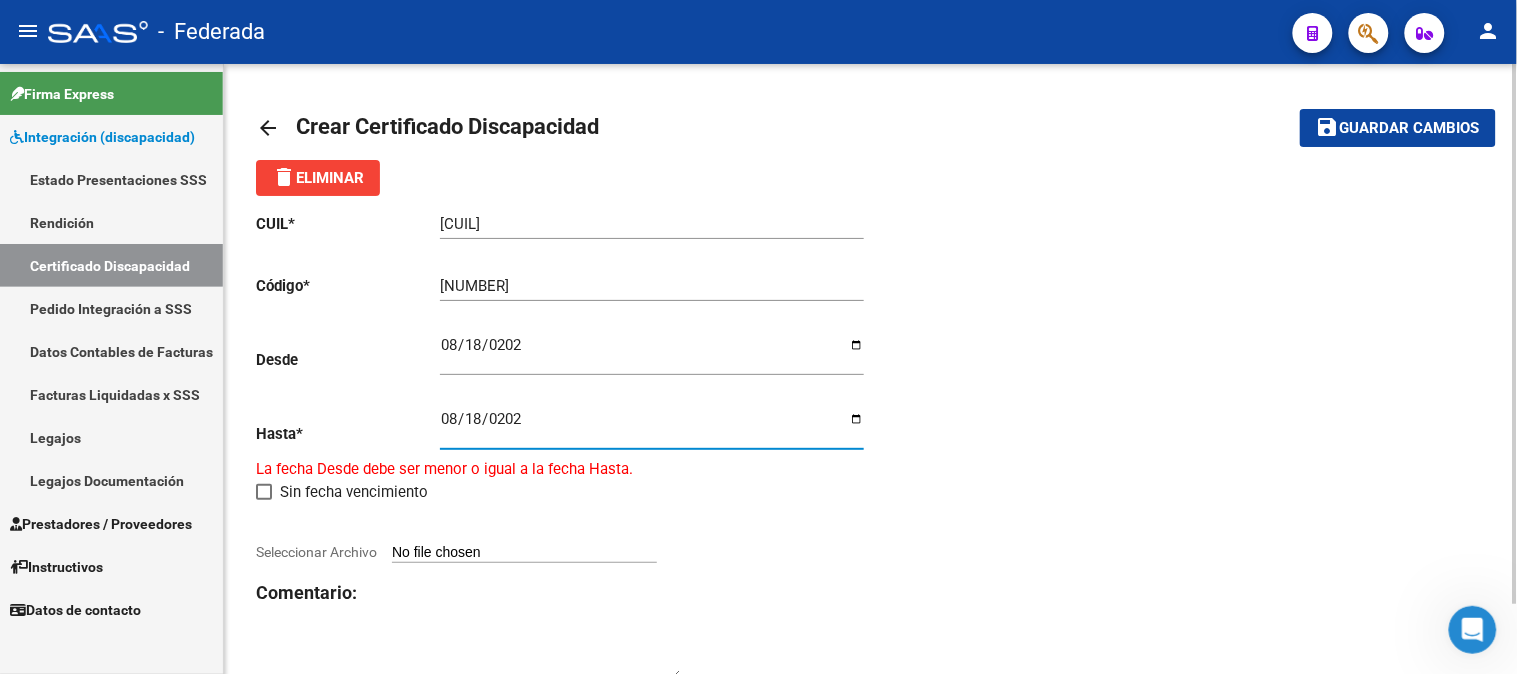 type on "2026-08-18" 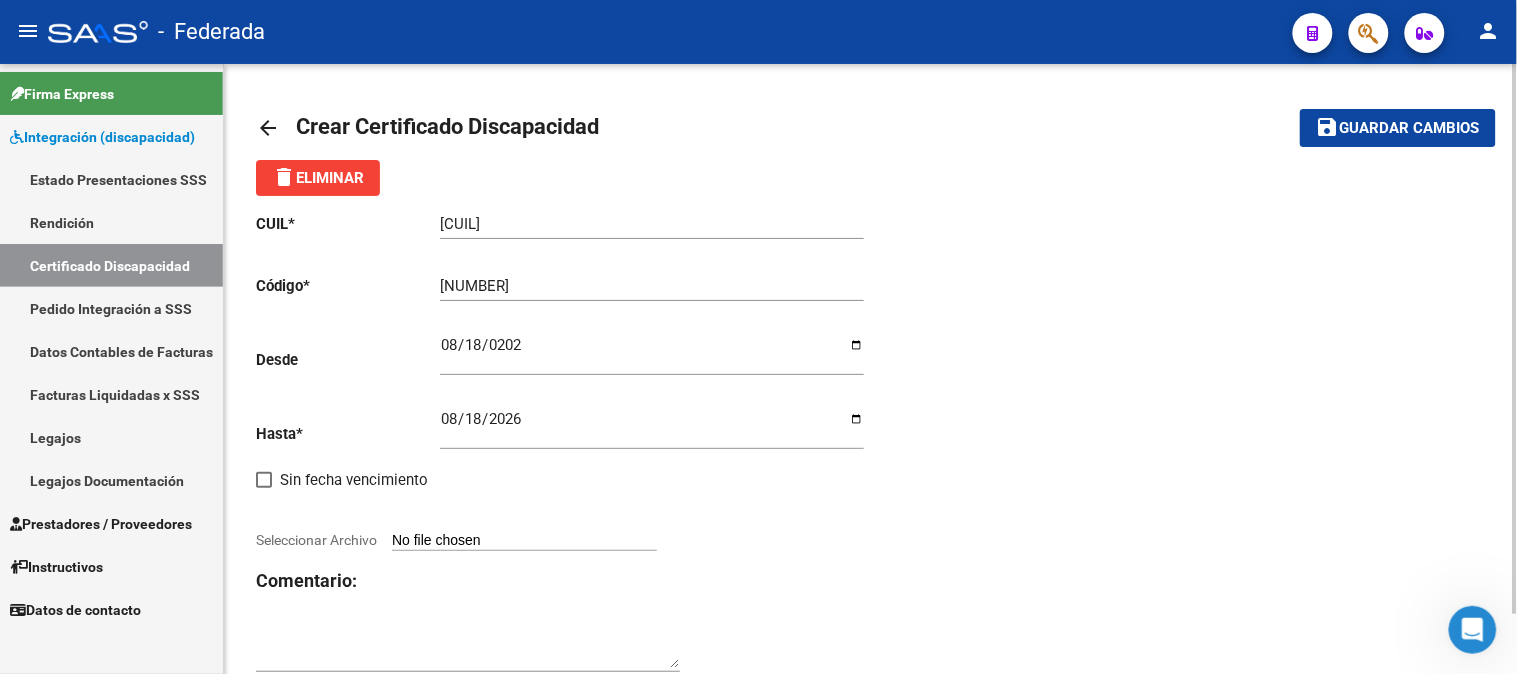 click on "CUIL  *   [CUIL] Ingresar el CUIL  Código  *   [CODE] Ingresar el Codigo  Desde    [DATE] Ingresar fec. Desde  Hasta  *   [DATE] Ingresar fec. Hasta     Sin fecha vencimiento        Seleccionar Archivo Comentario:" 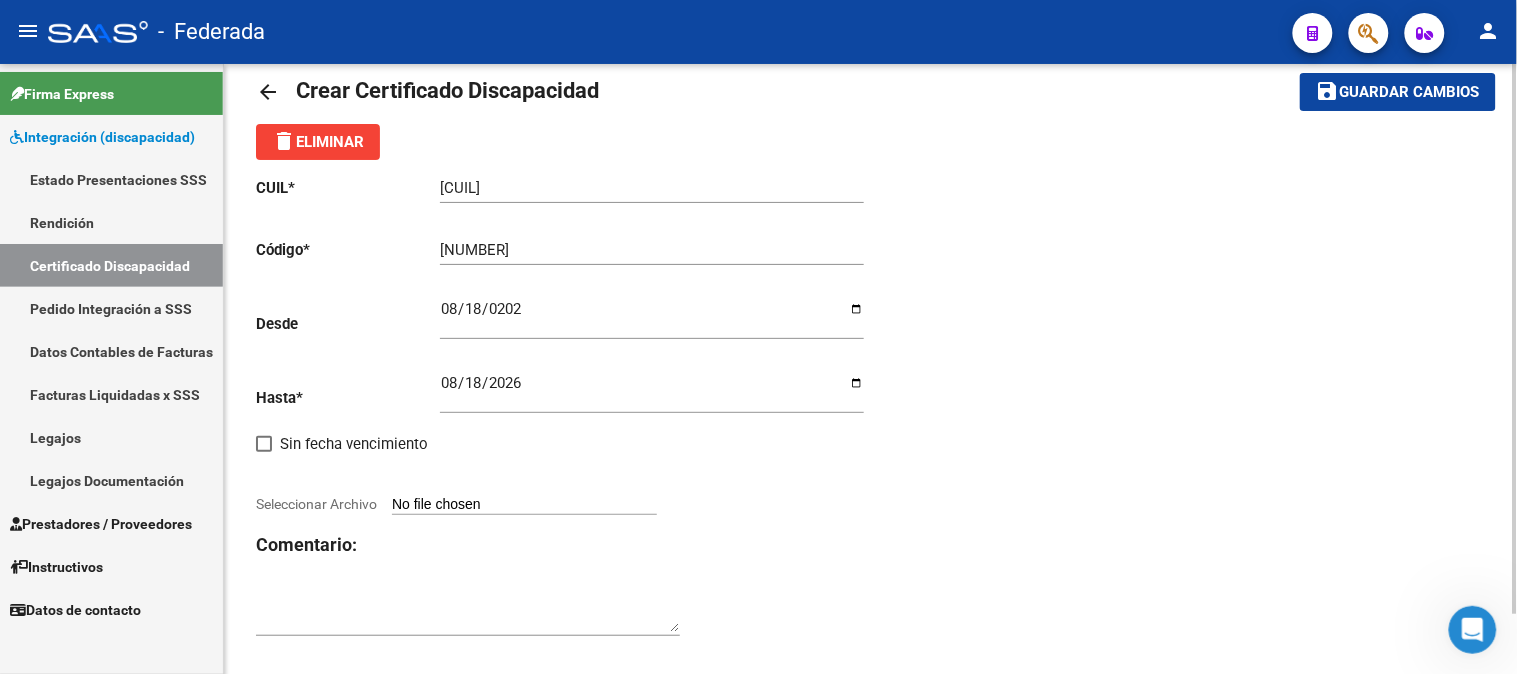 scroll, scrollTop: 66, scrollLeft: 0, axis: vertical 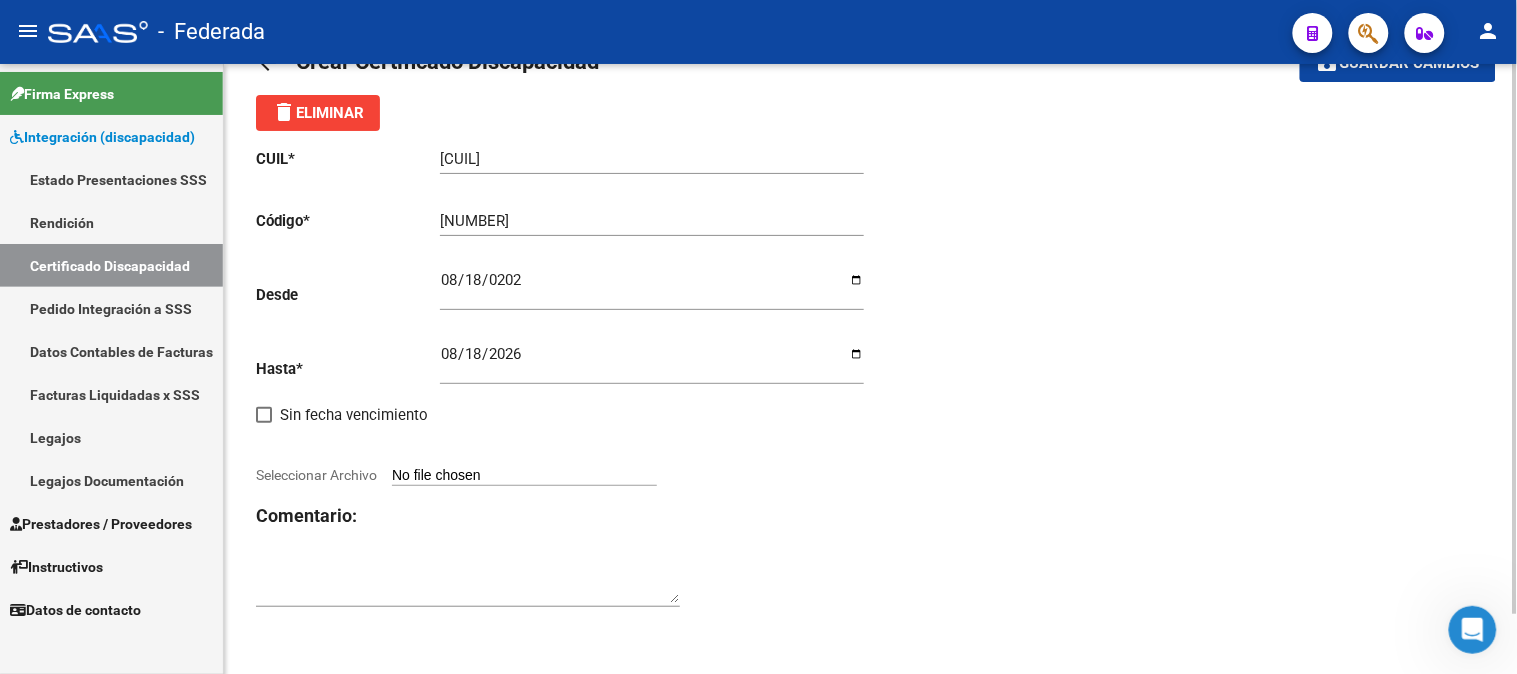 click on "Seleccionar Archivo" at bounding box center (524, 476) 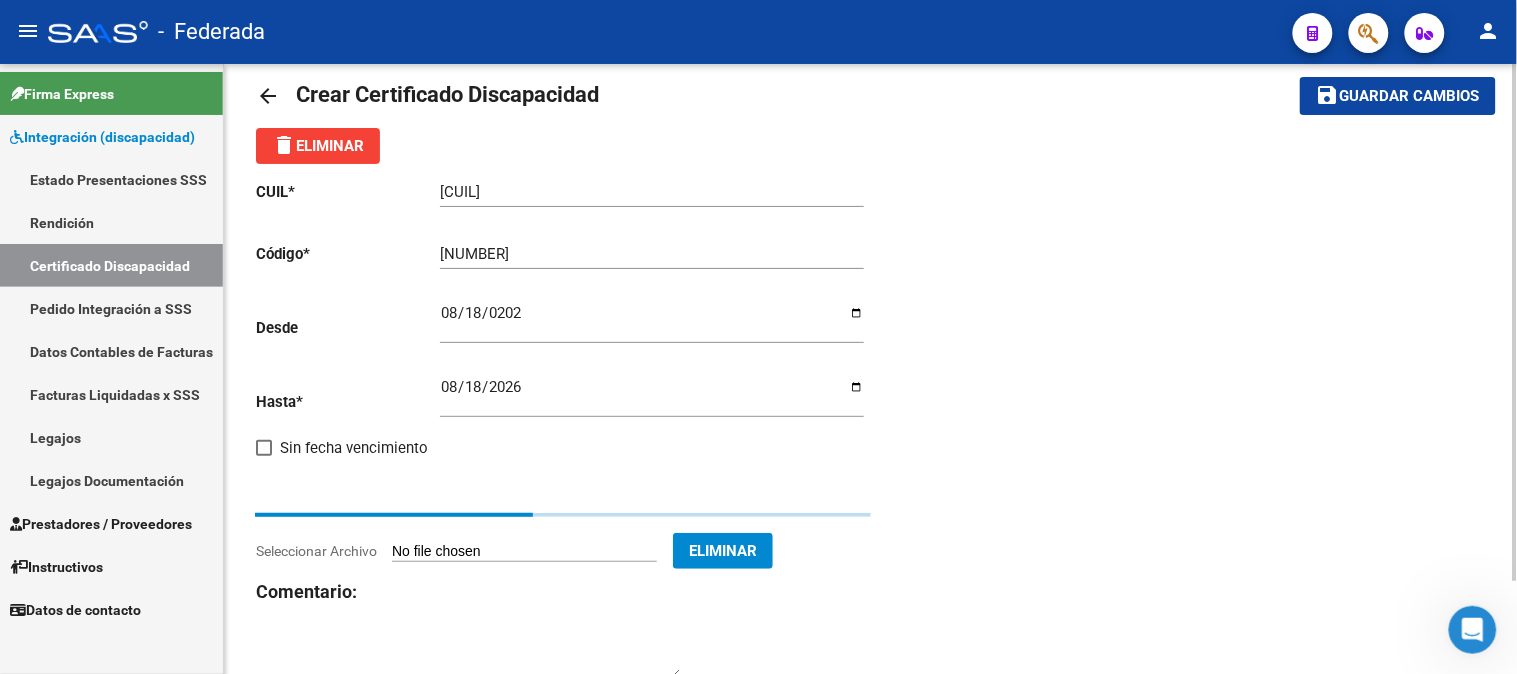 scroll, scrollTop: 0, scrollLeft: 0, axis: both 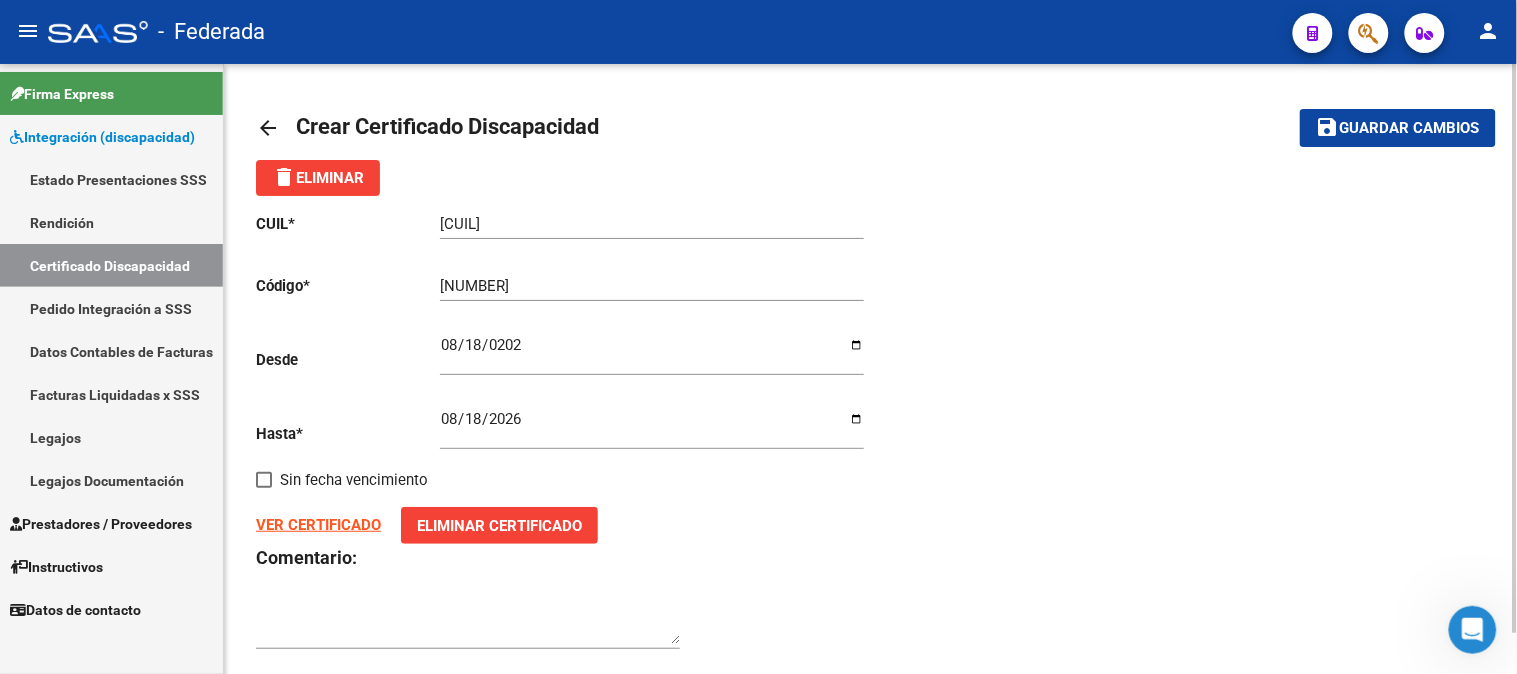 click on "Guardar cambios" 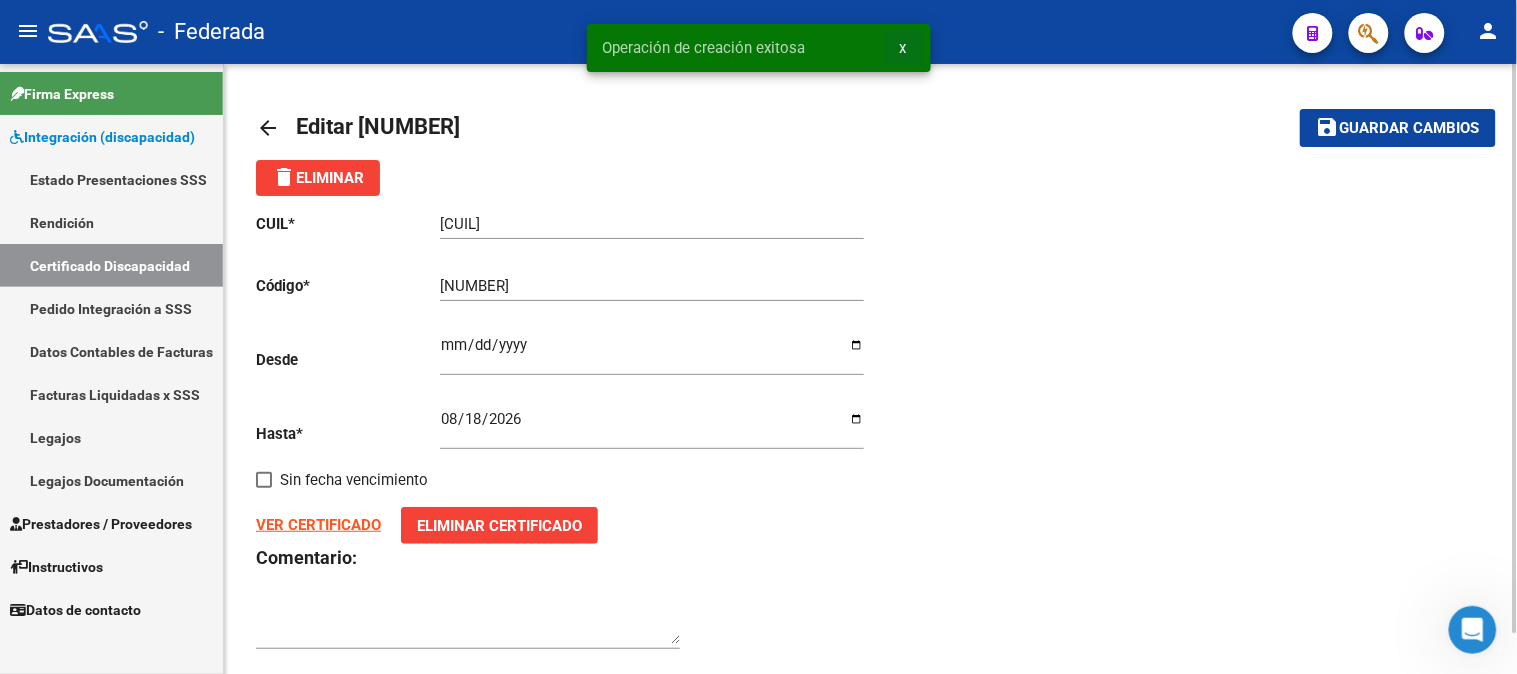 click on "x" at bounding box center [903, 48] 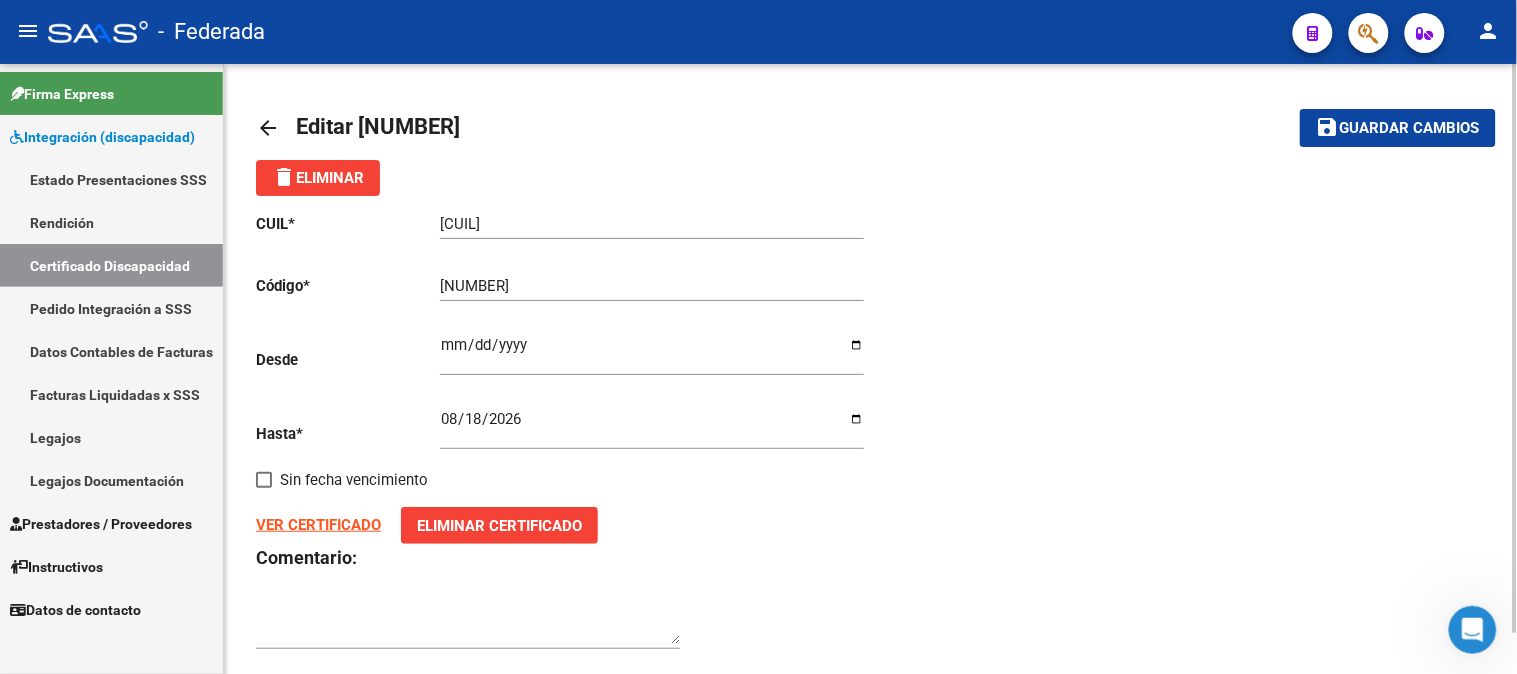 click on "Certificado Discapacidad" at bounding box center [111, 265] 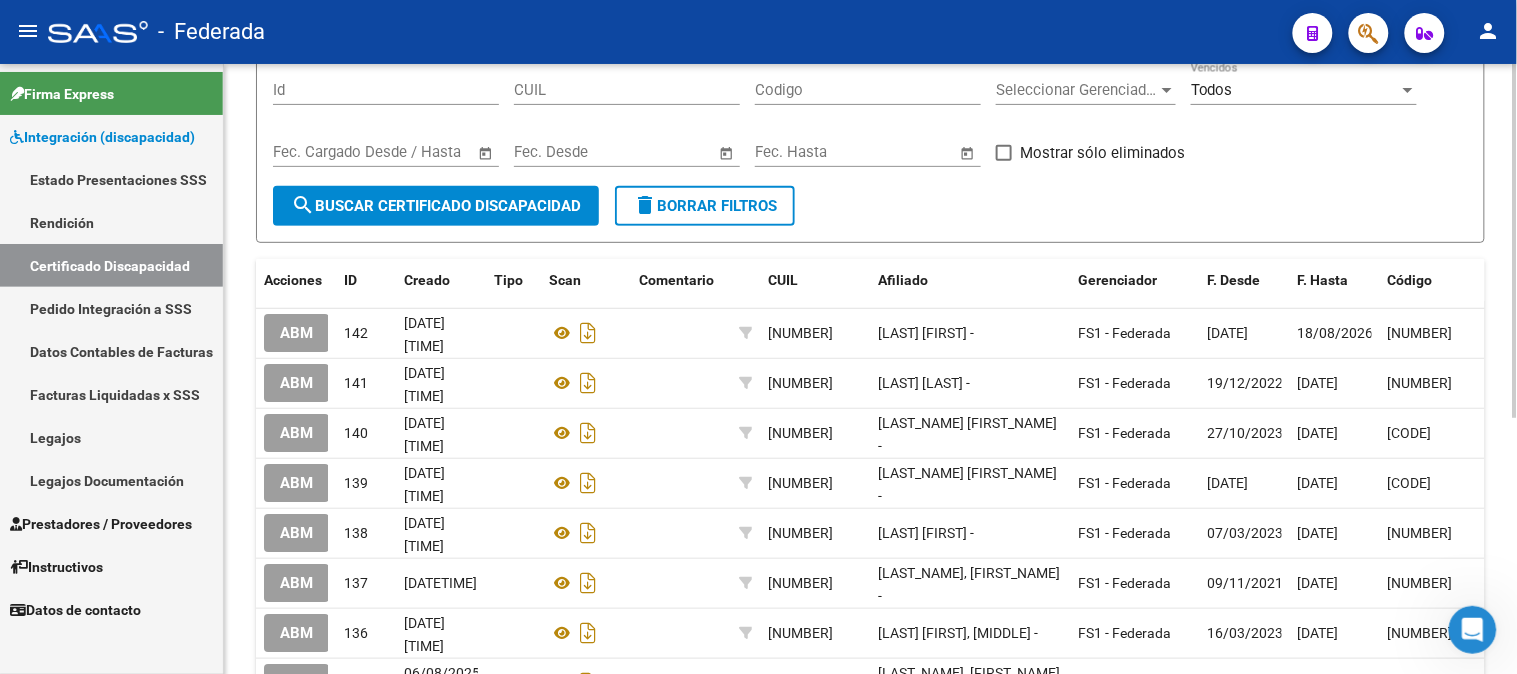 scroll, scrollTop: 222, scrollLeft: 0, axis: vertical 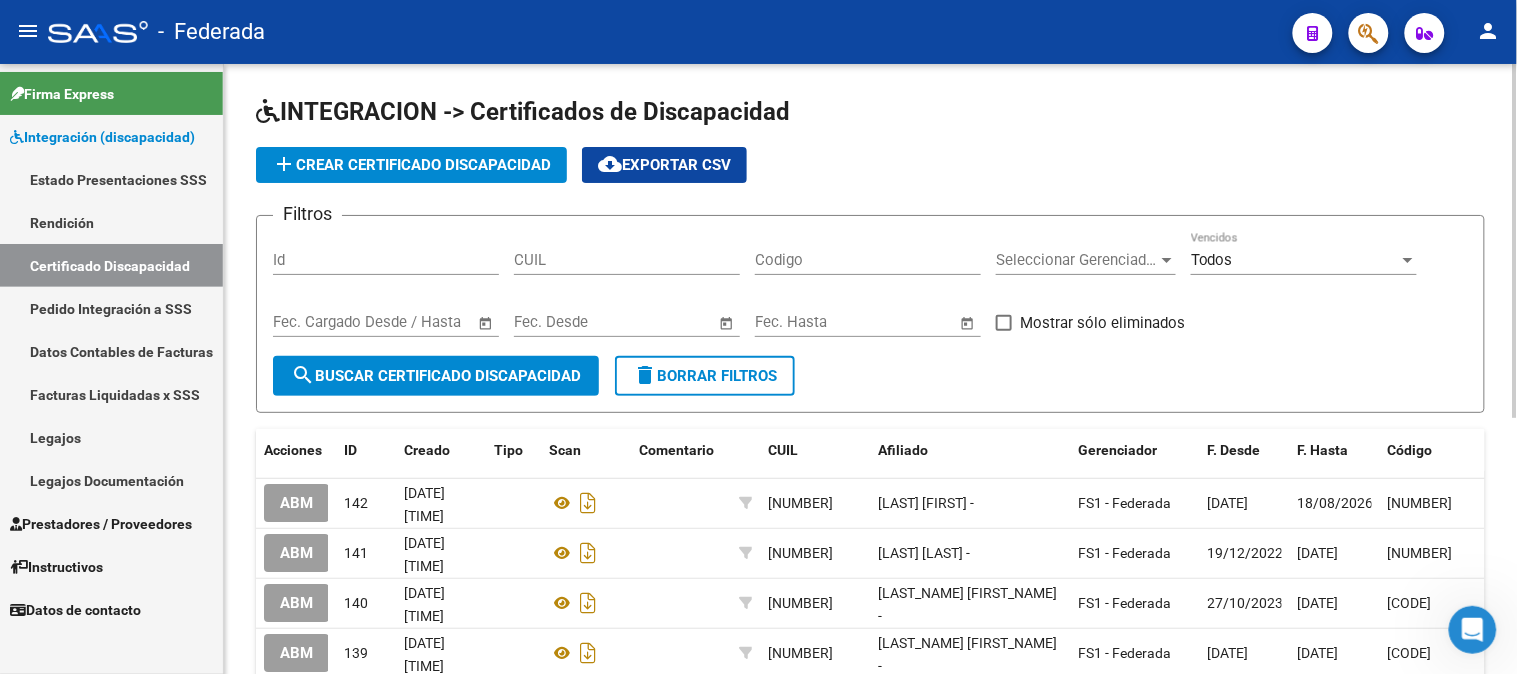 click on "add  Crear Certificado Discapacidad" 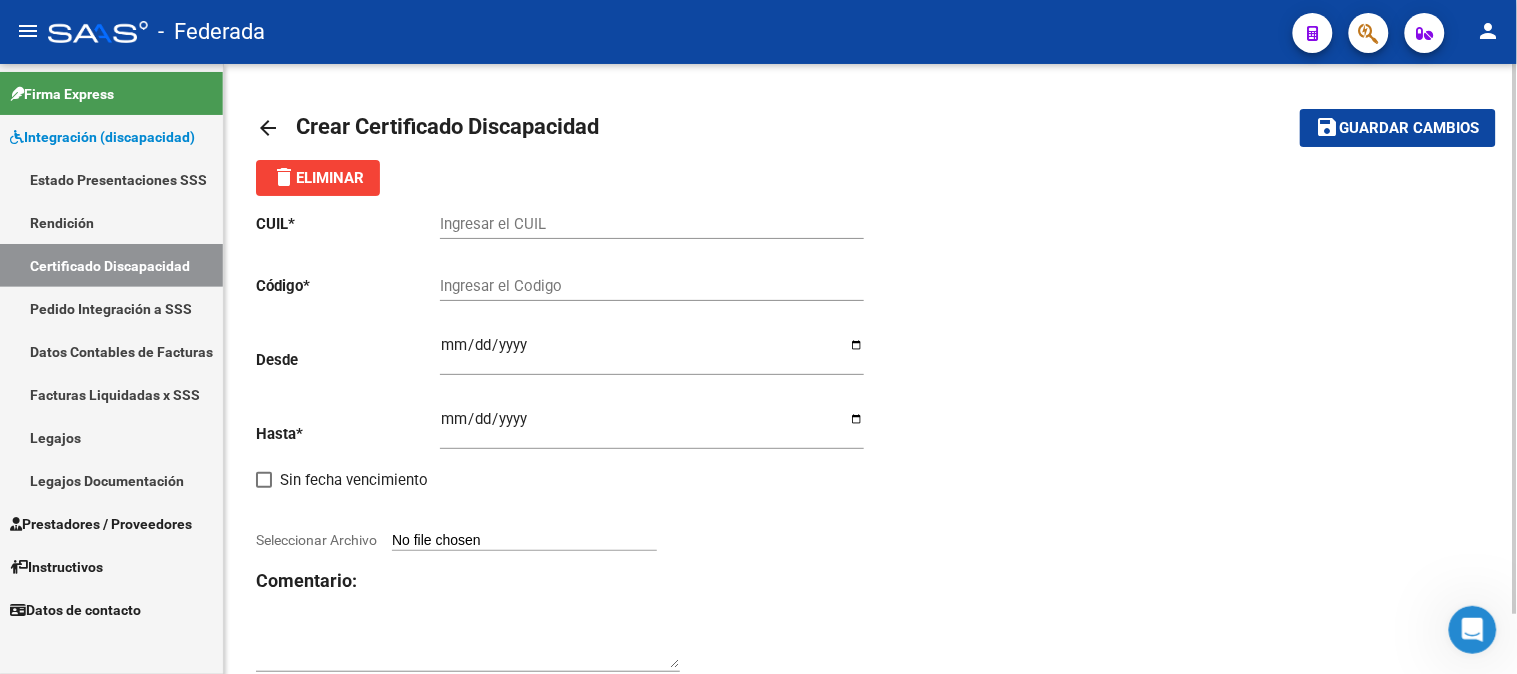 click on "Ingresar el CUIL" at bounding box center (652, 224) 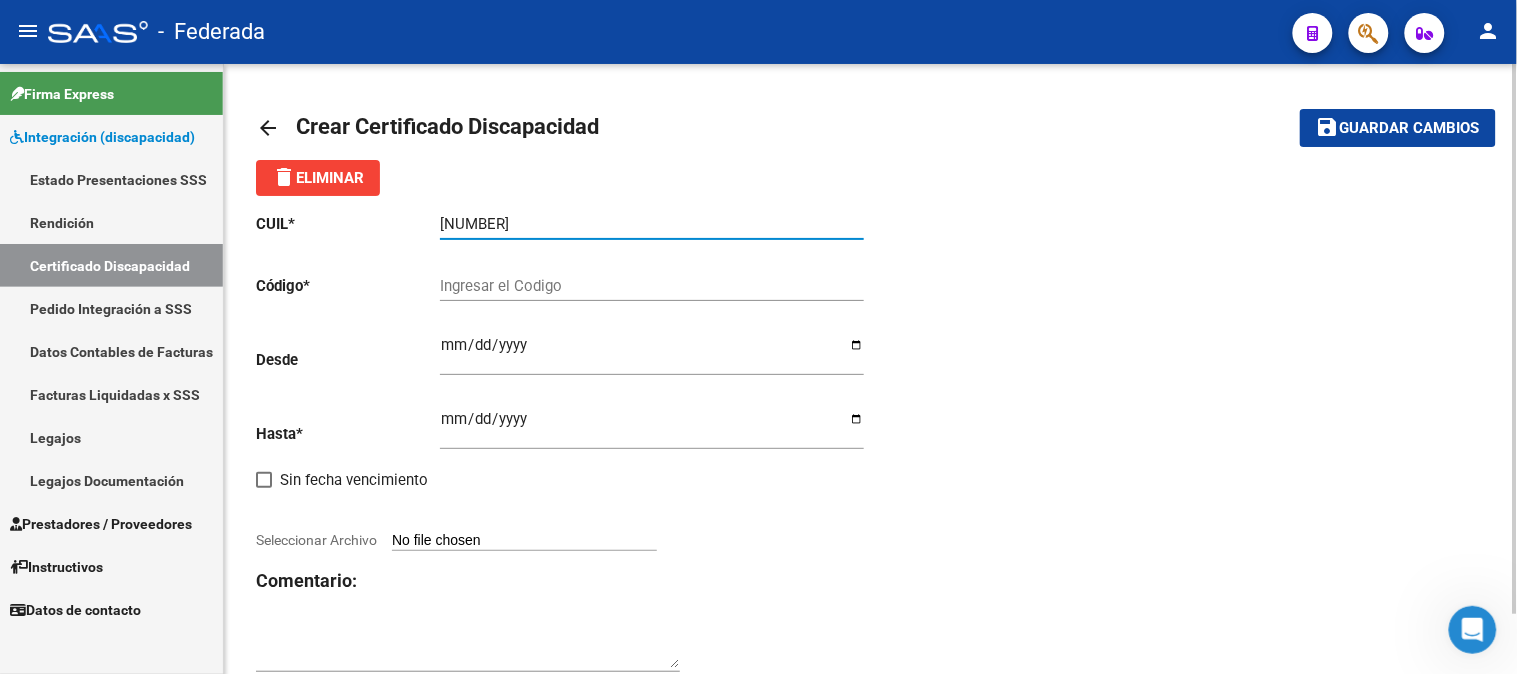 type on "[NUMBER]" 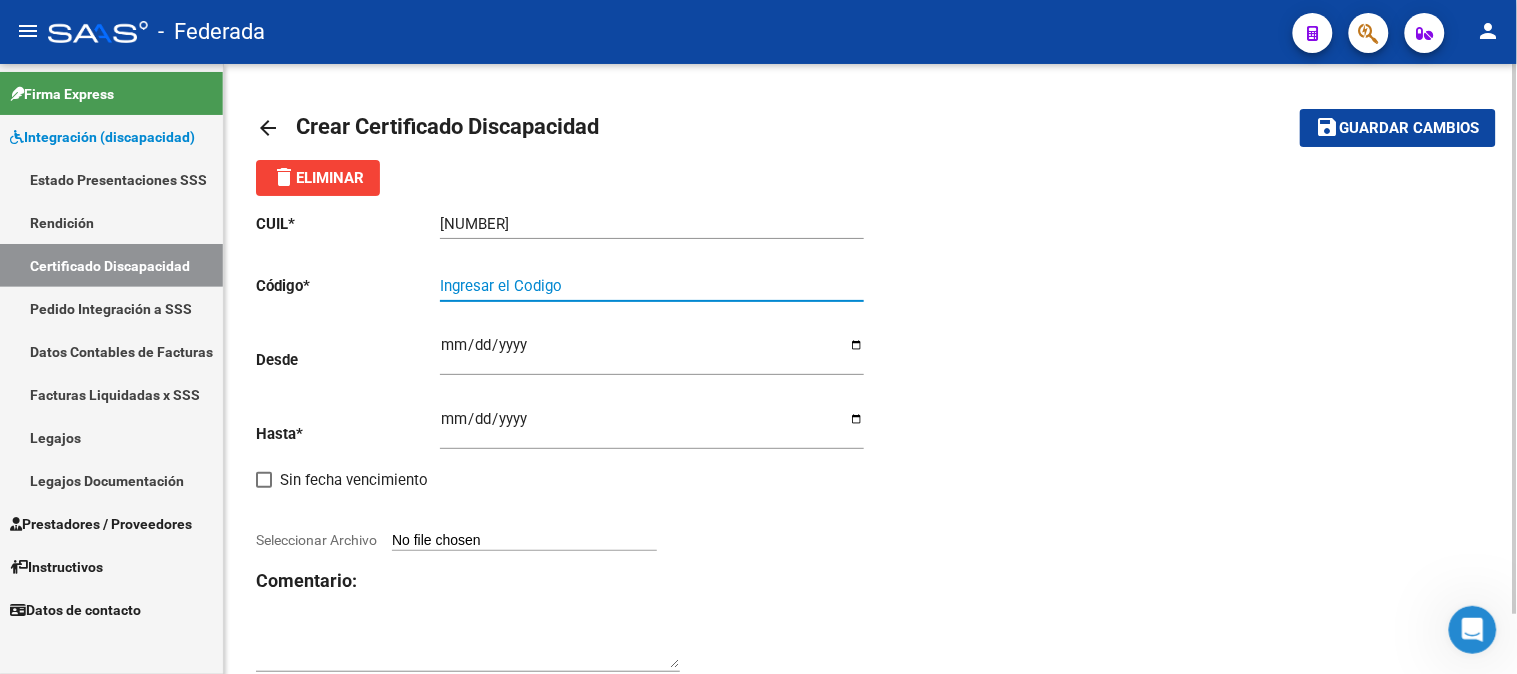 click on "Ingresar el Codigo" at bounding box center [652, 286] 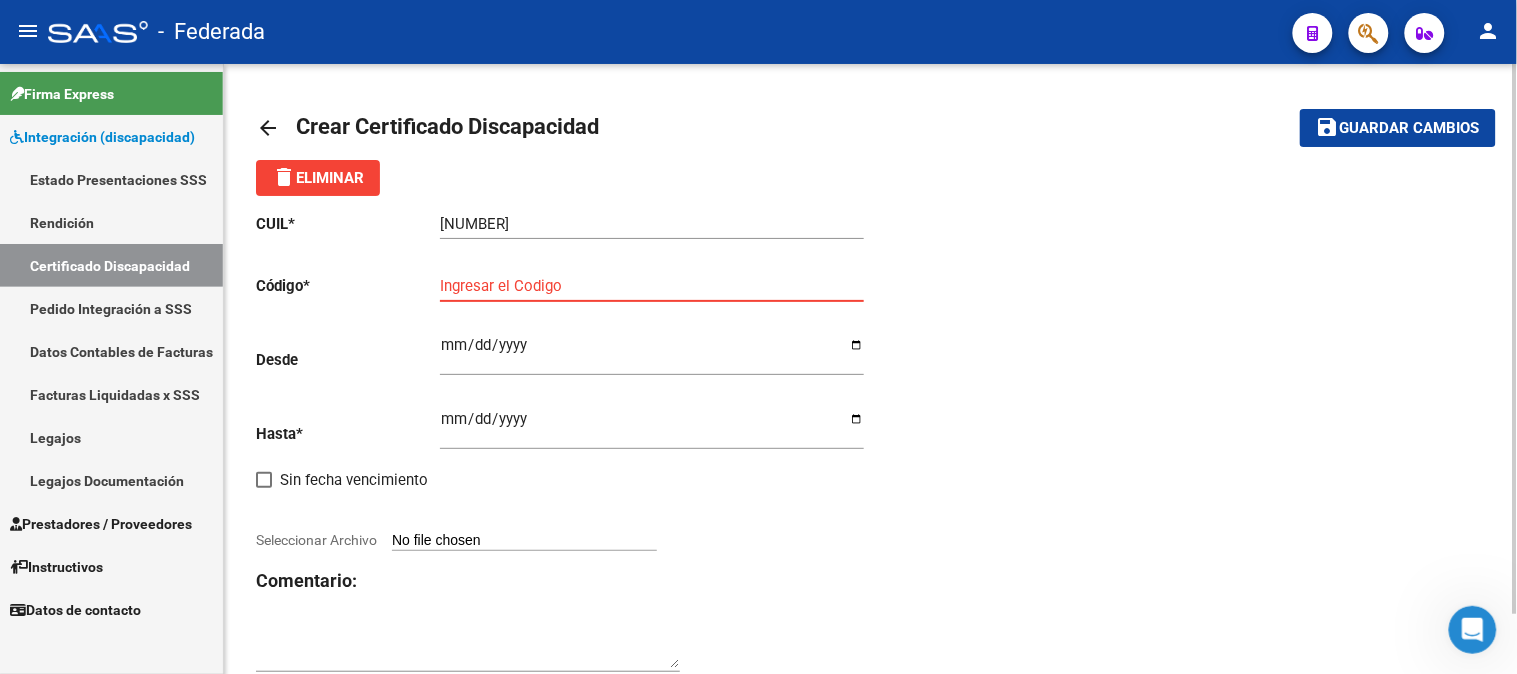 paste on "[NUMBER]" 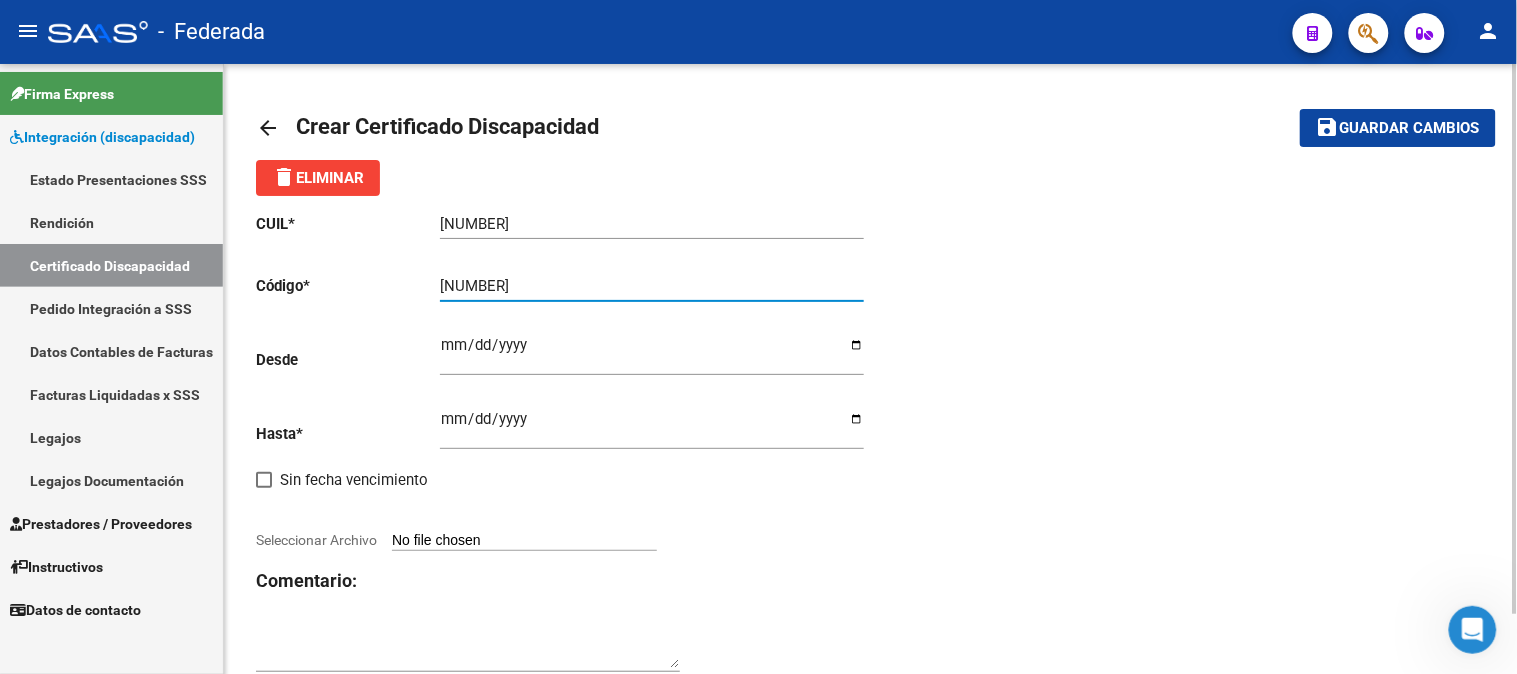 click on "[NUMBER]" at bounding box center (652, 286) 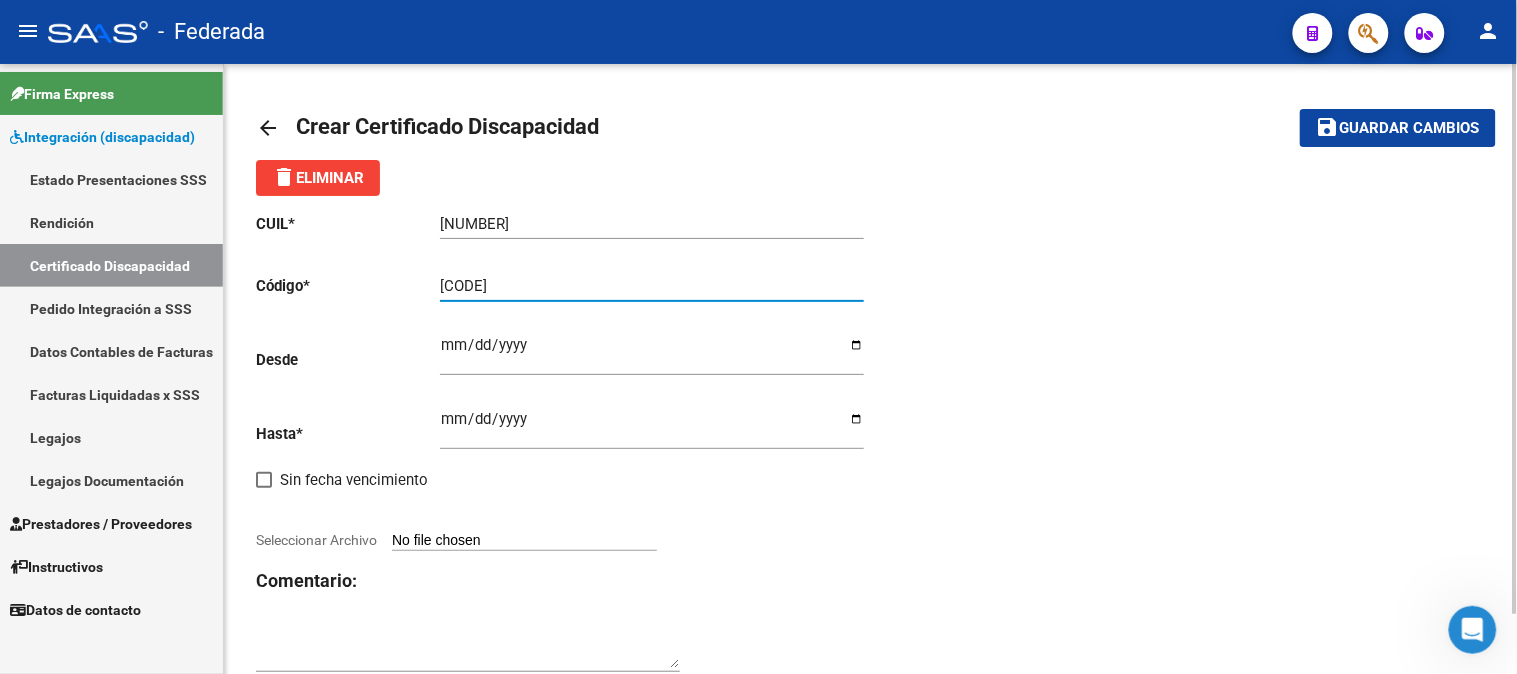 type on "[CODE]" 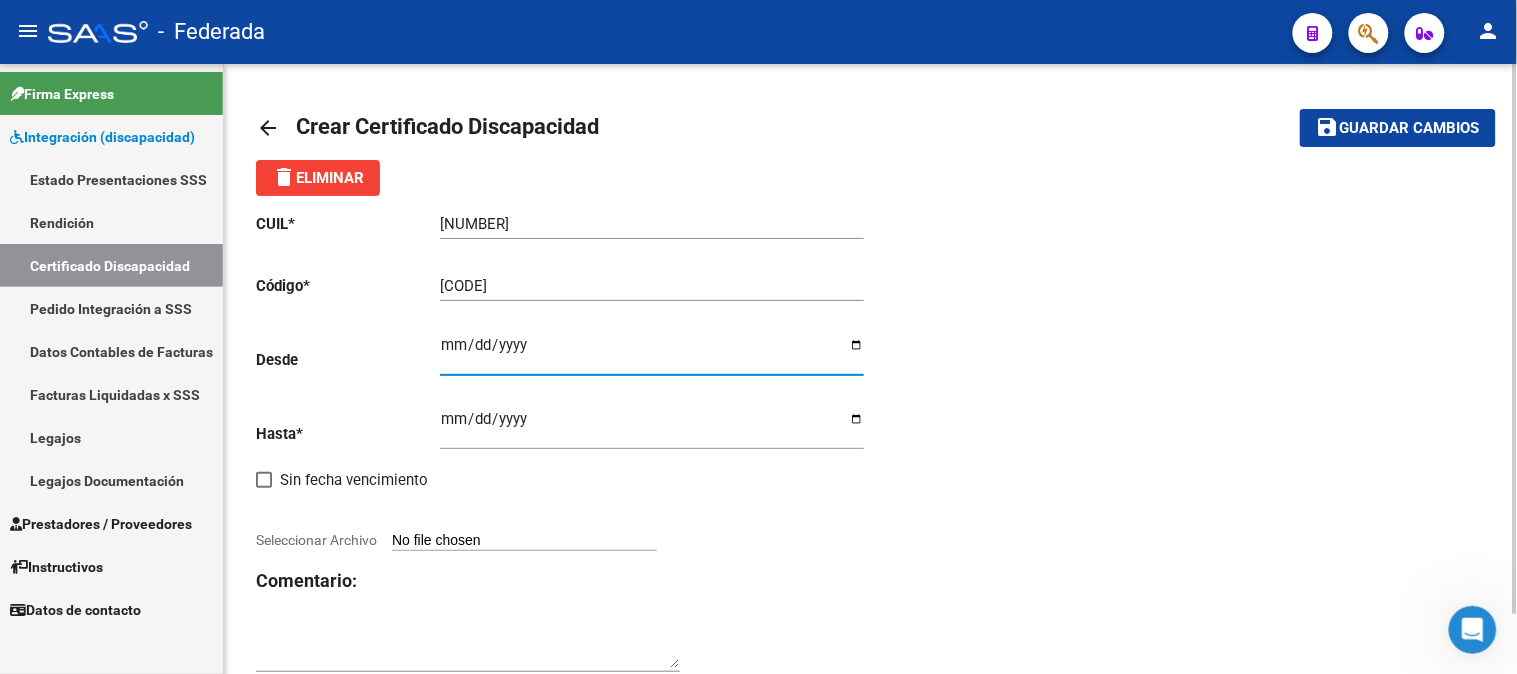 type on "[DATE]" 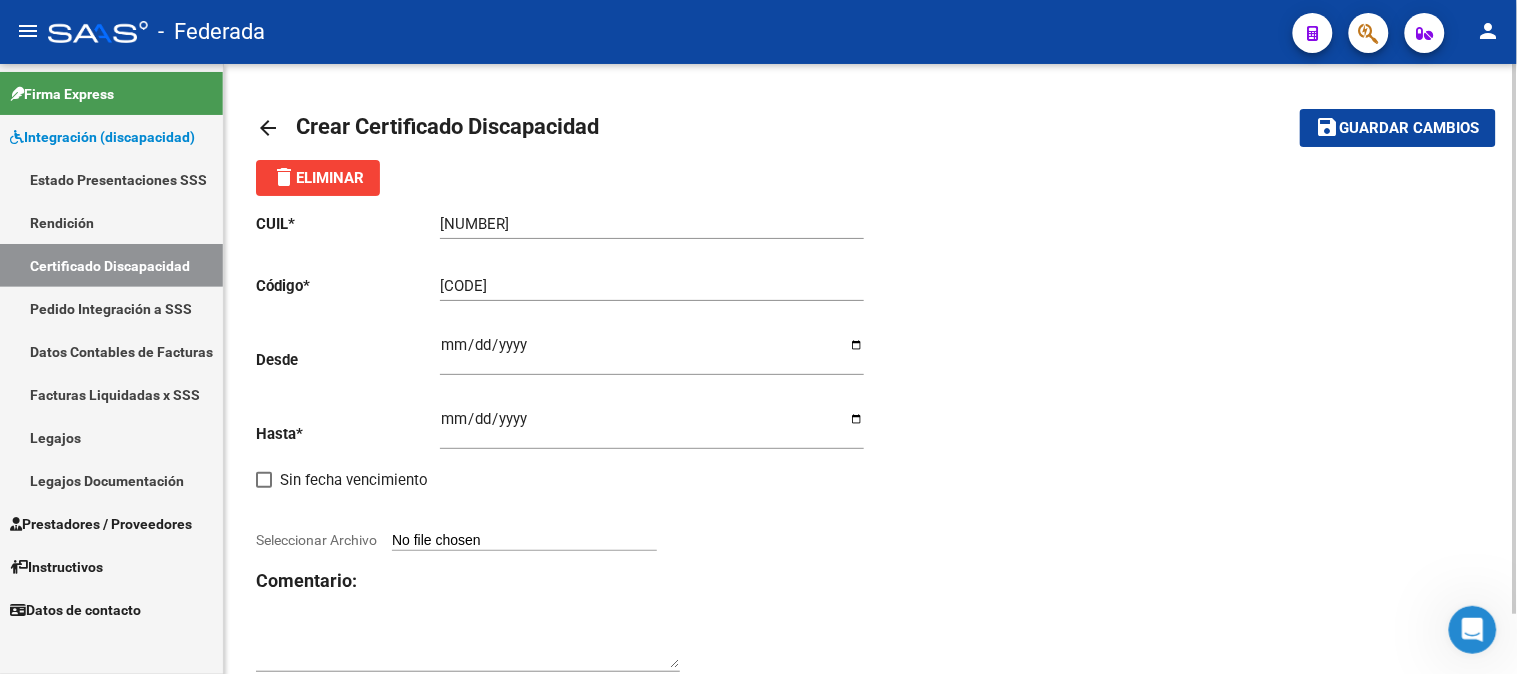click on "Ingresar fec. Hasta" at bounding box center (652, 427) 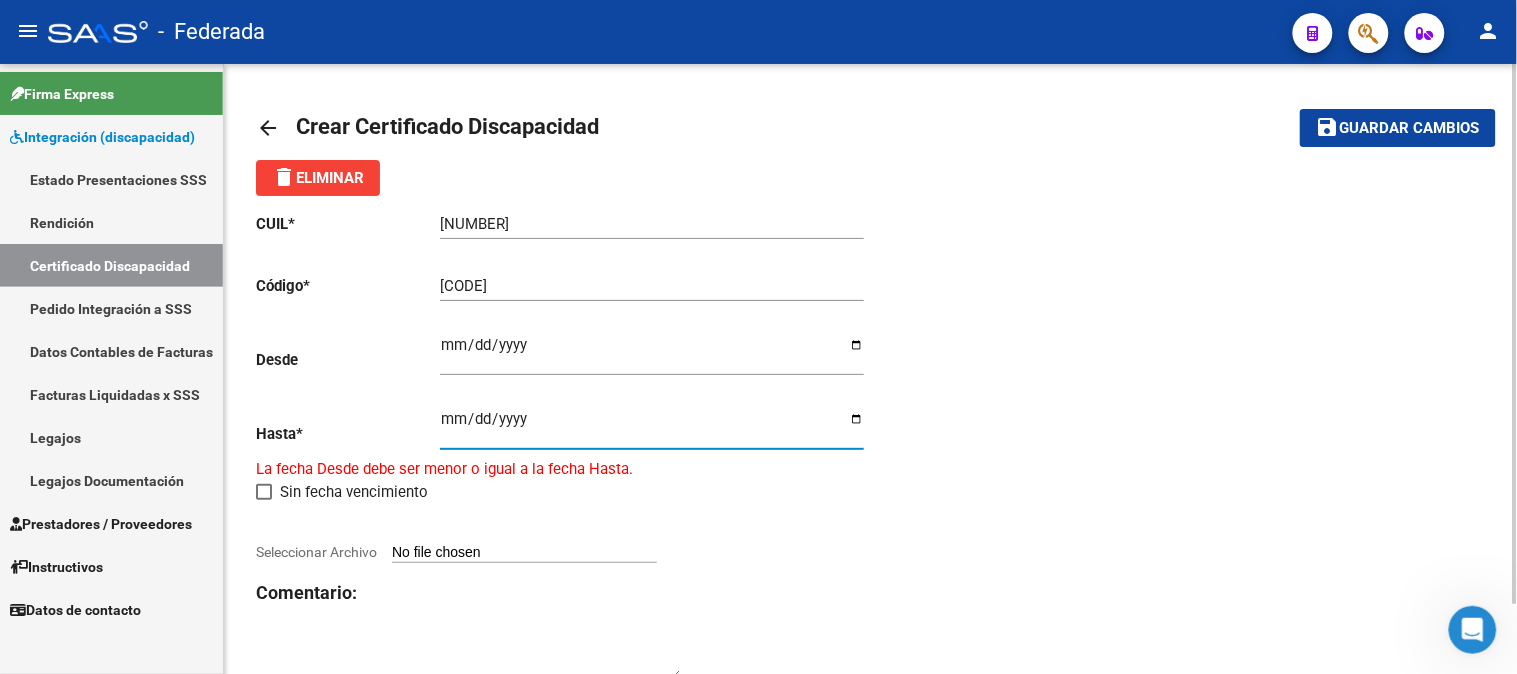 type on "[DATE]" 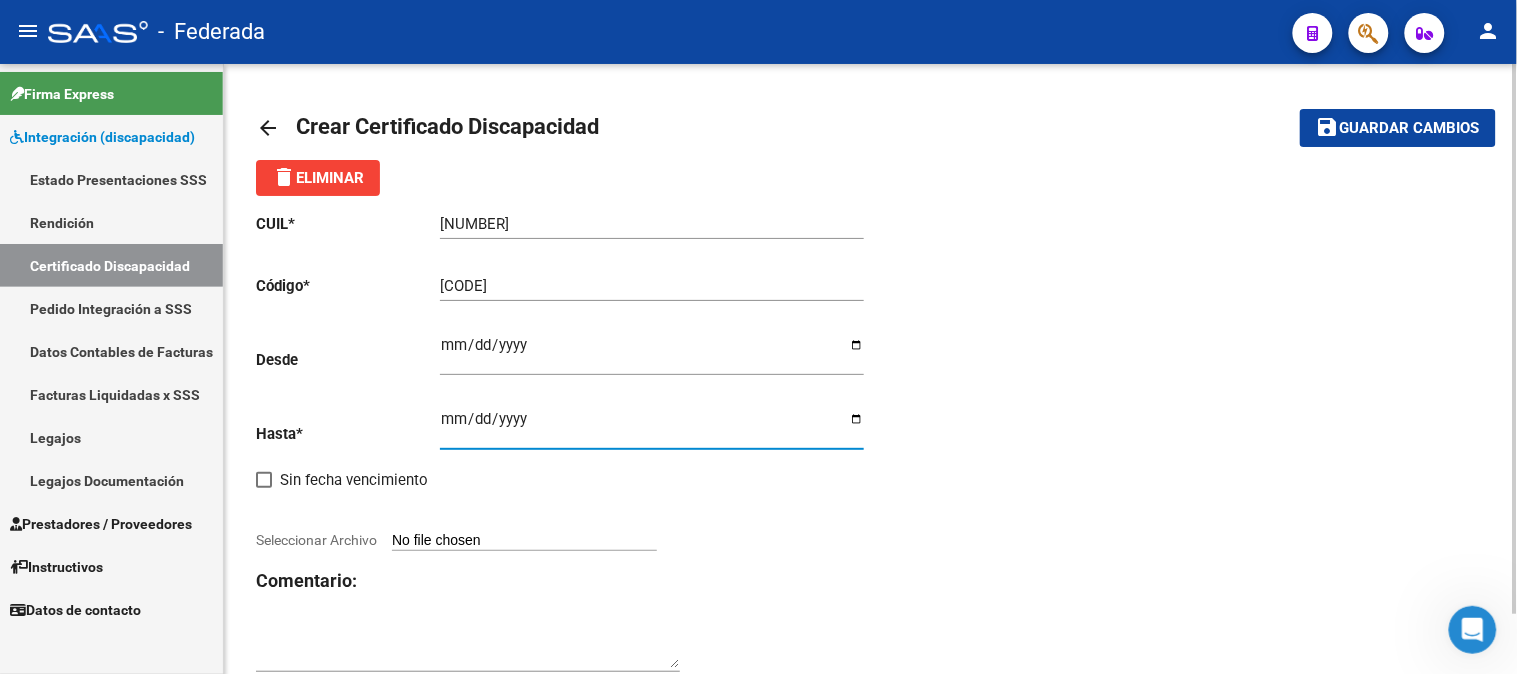 click on "CUIL  *   [CUIL] Ingresar el CUIL  Código  *   [CODE] Ingresar el Codigo  Desde    [DATE] Ingresar fec. Desde  Hasta  *   [DATE] Ingresar fec. Hasta     Sin fecha vencimiento        Seleccionar Archivo Comentario:" 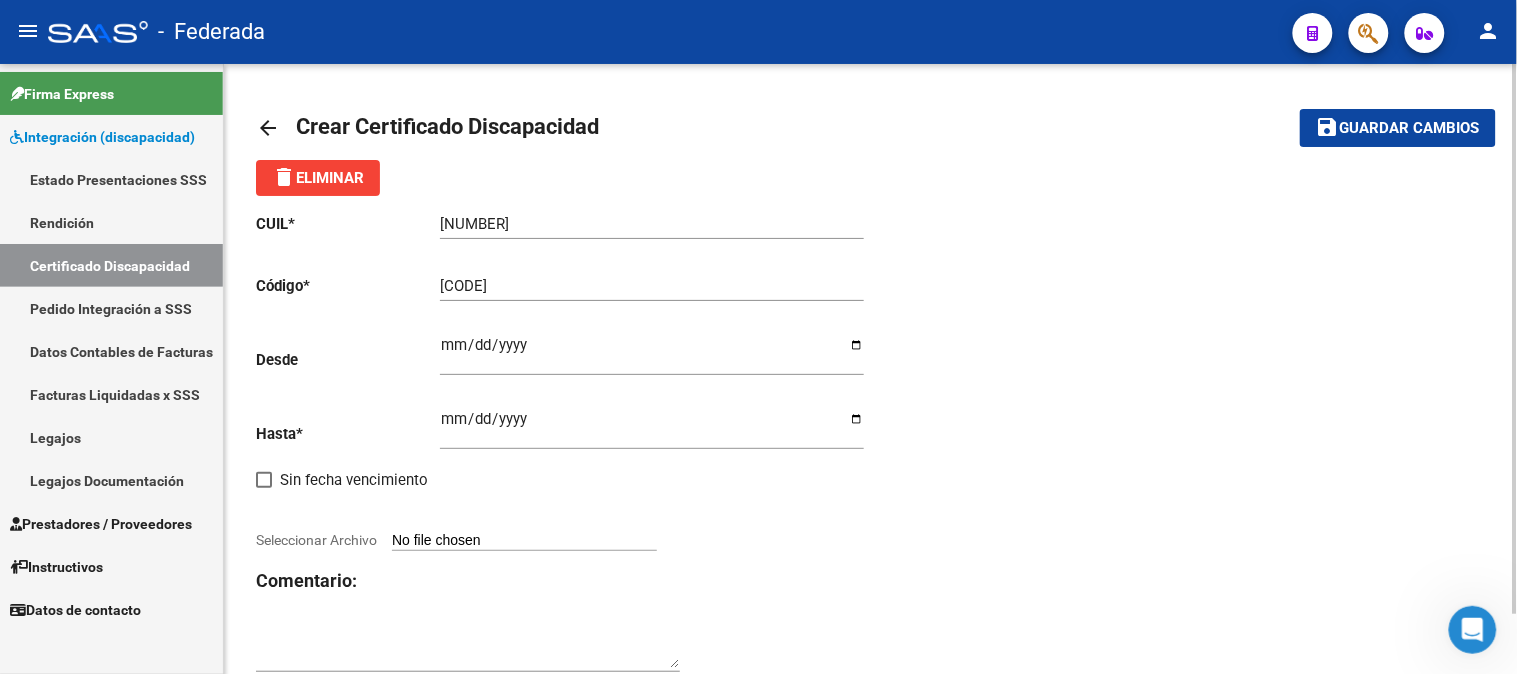 click on "Seleccionar Archivo" at bounding box center (524, 541) 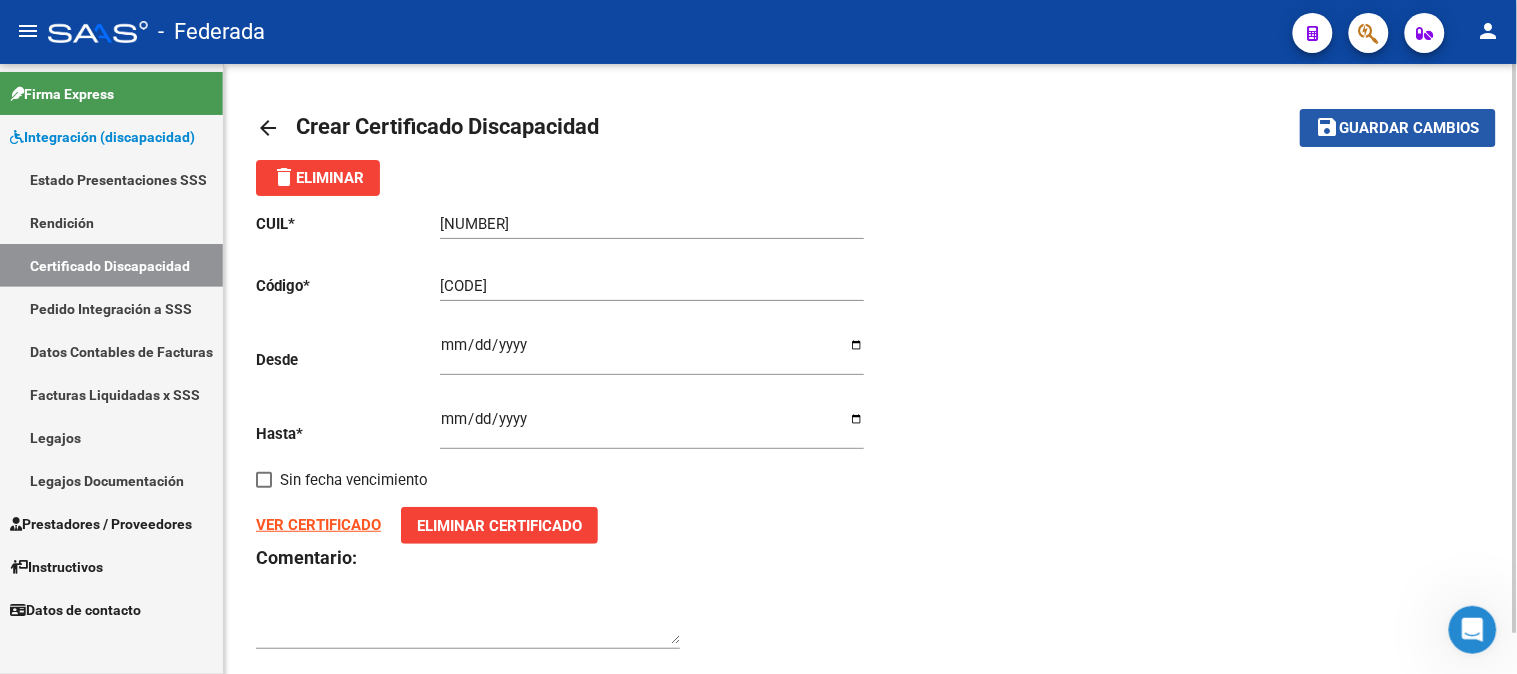 click on "Guardar cambios" 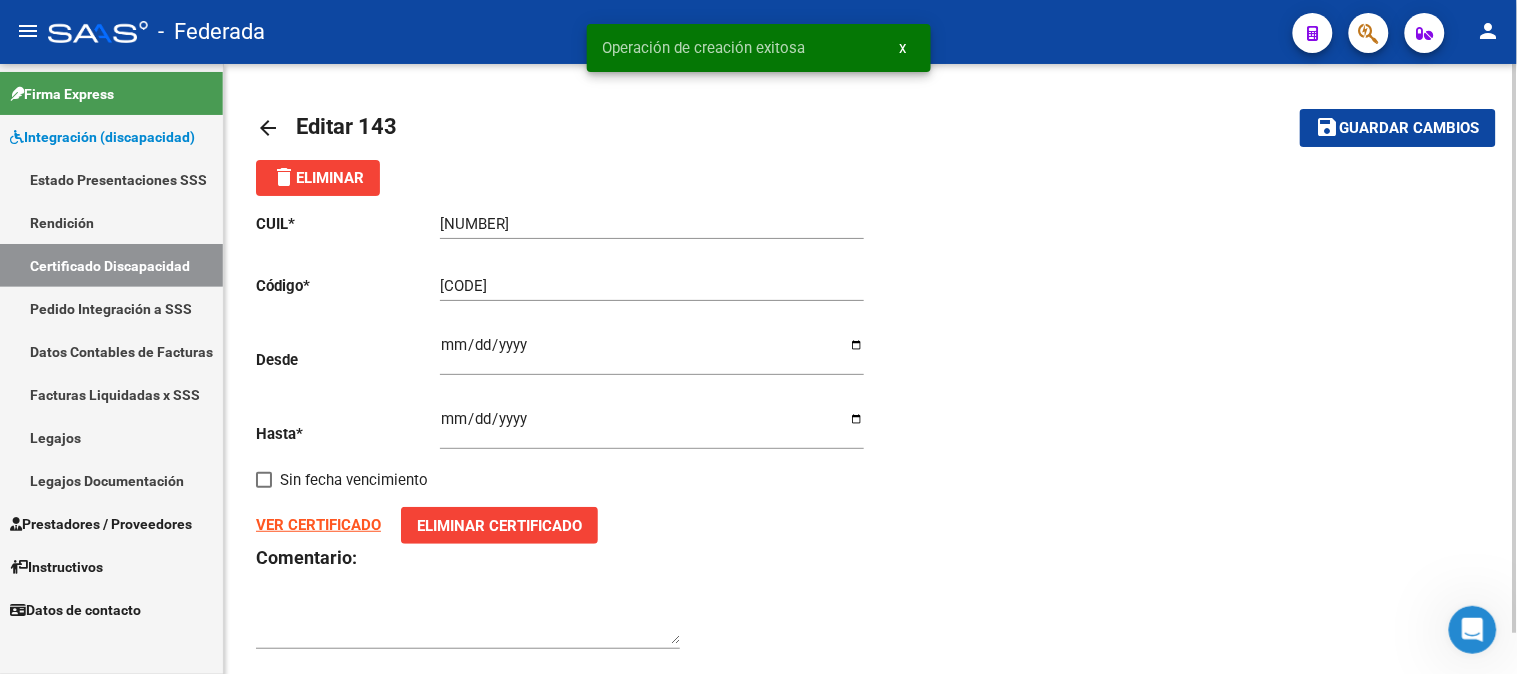 click on "Certificado Discapacidad" at bounding box center (111, 265) 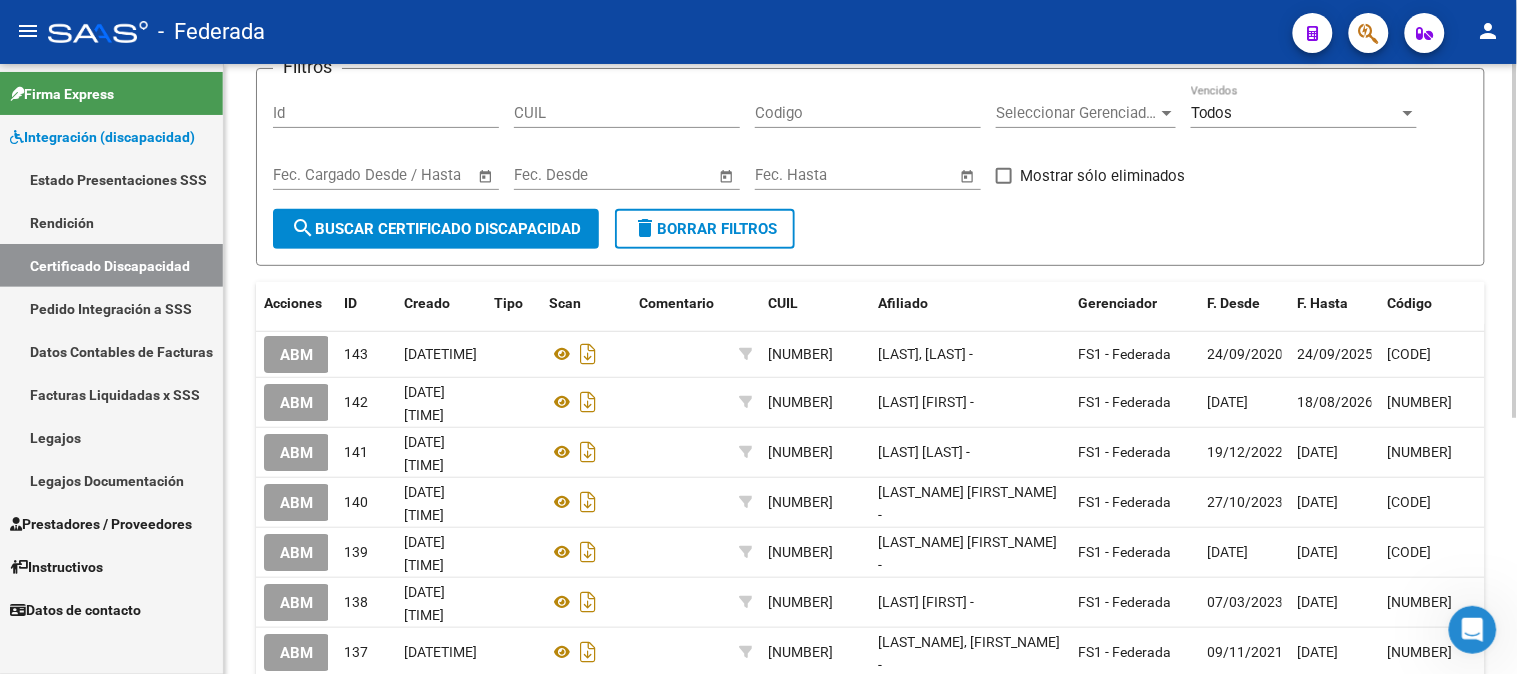 scroll, scrollTop: 111, scrollLeft: 0, axis: vertical 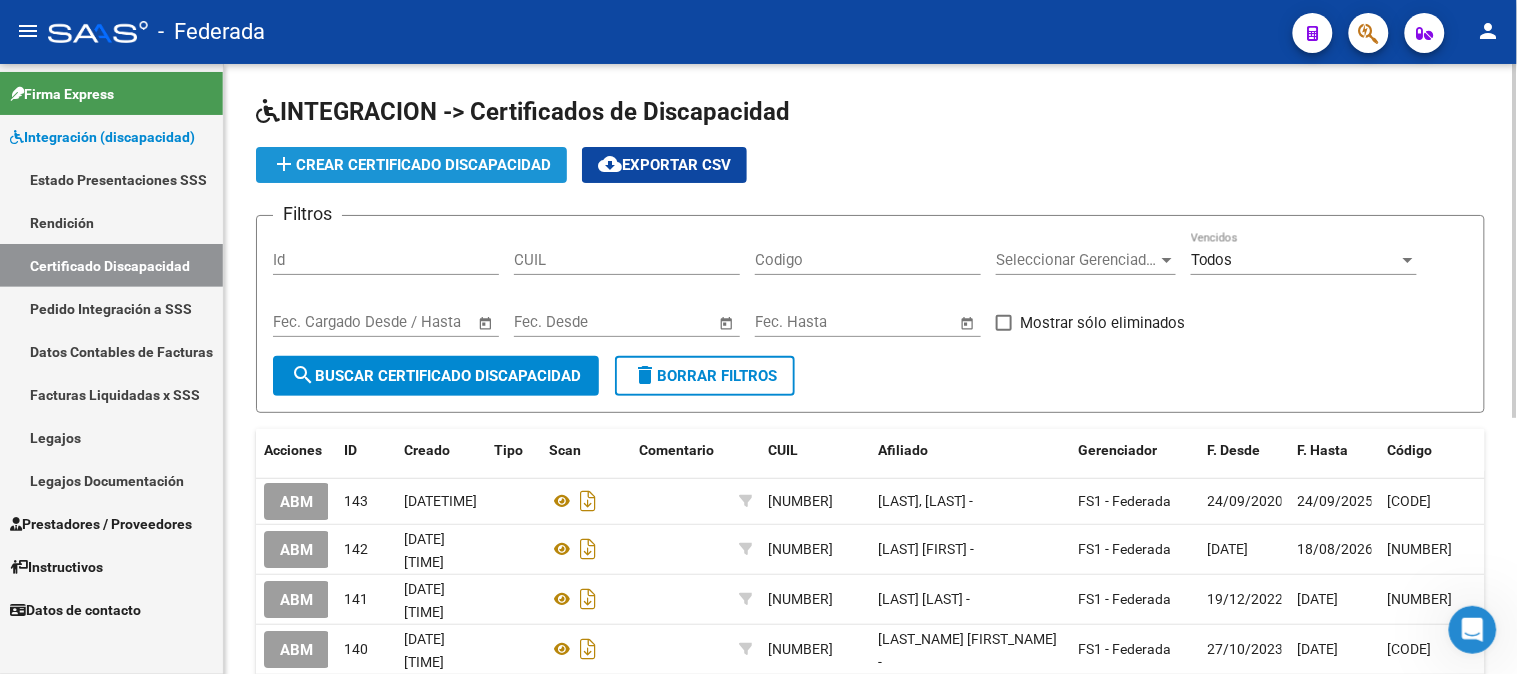 click on "add  Crear Certificado Discapacidad" 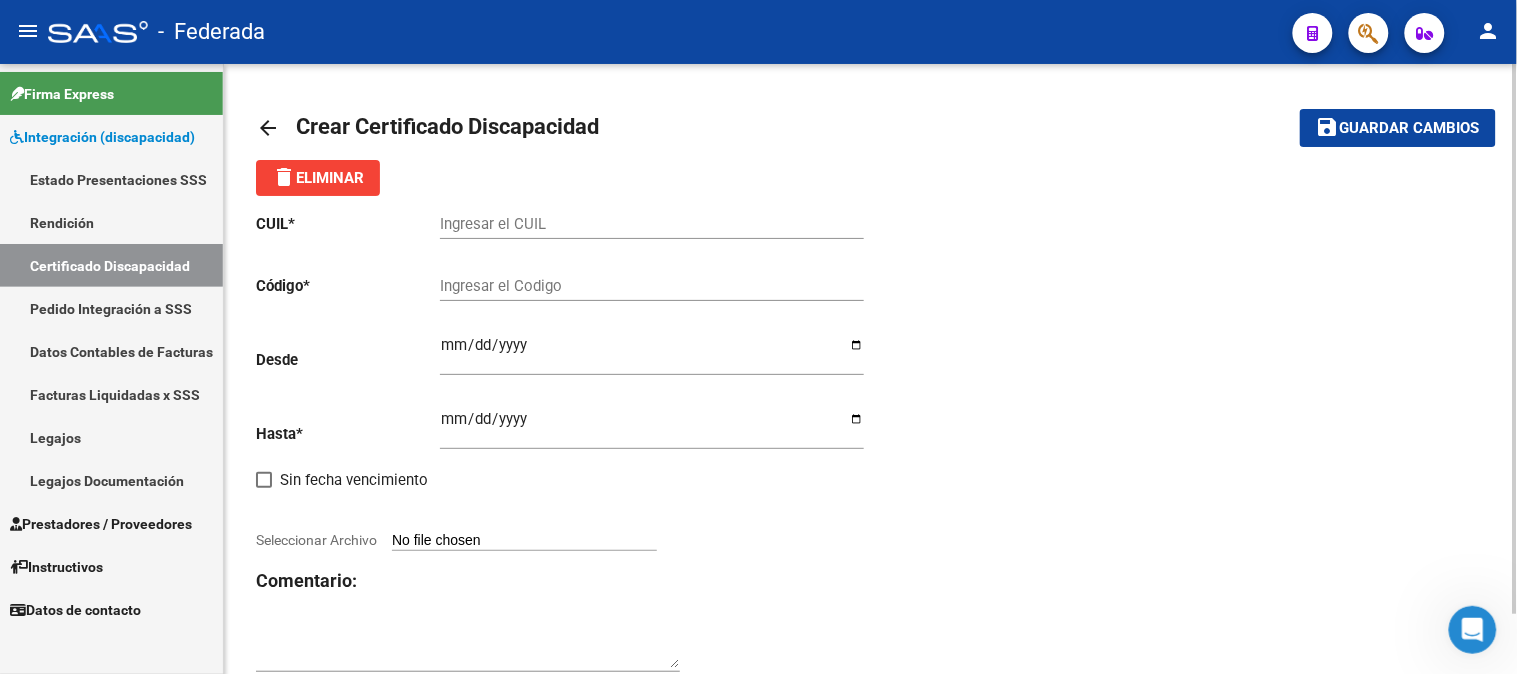 click on "Ingresar el CUIL" 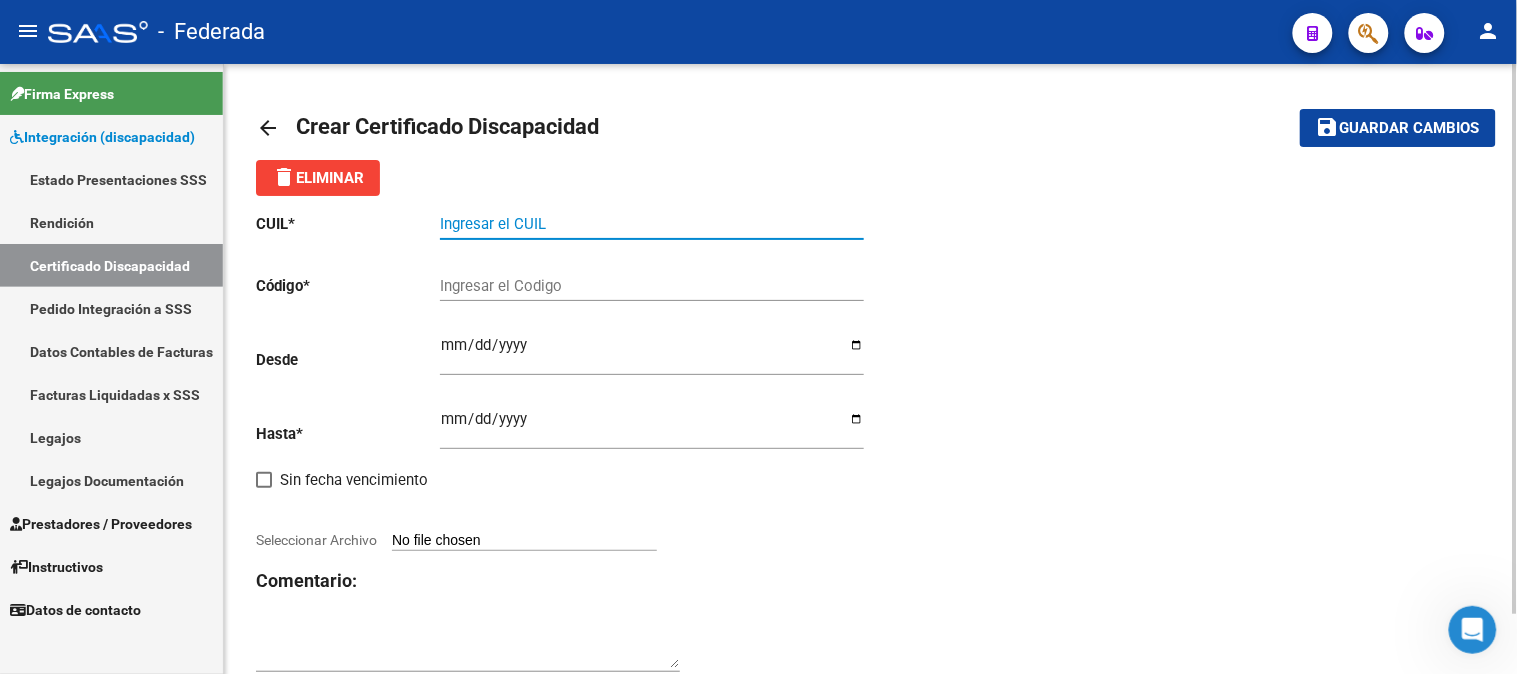 paste on "[NUMBER]" 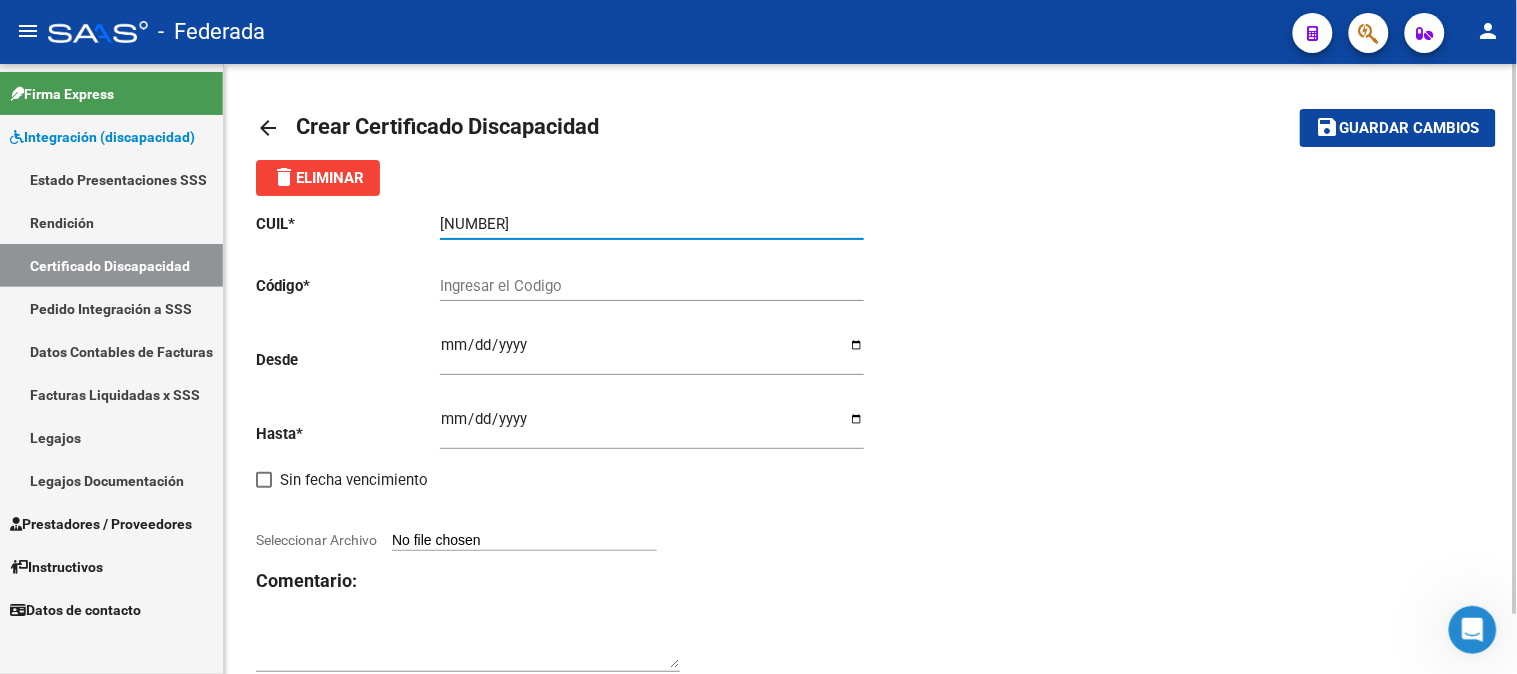 type on "[NUMBER]" 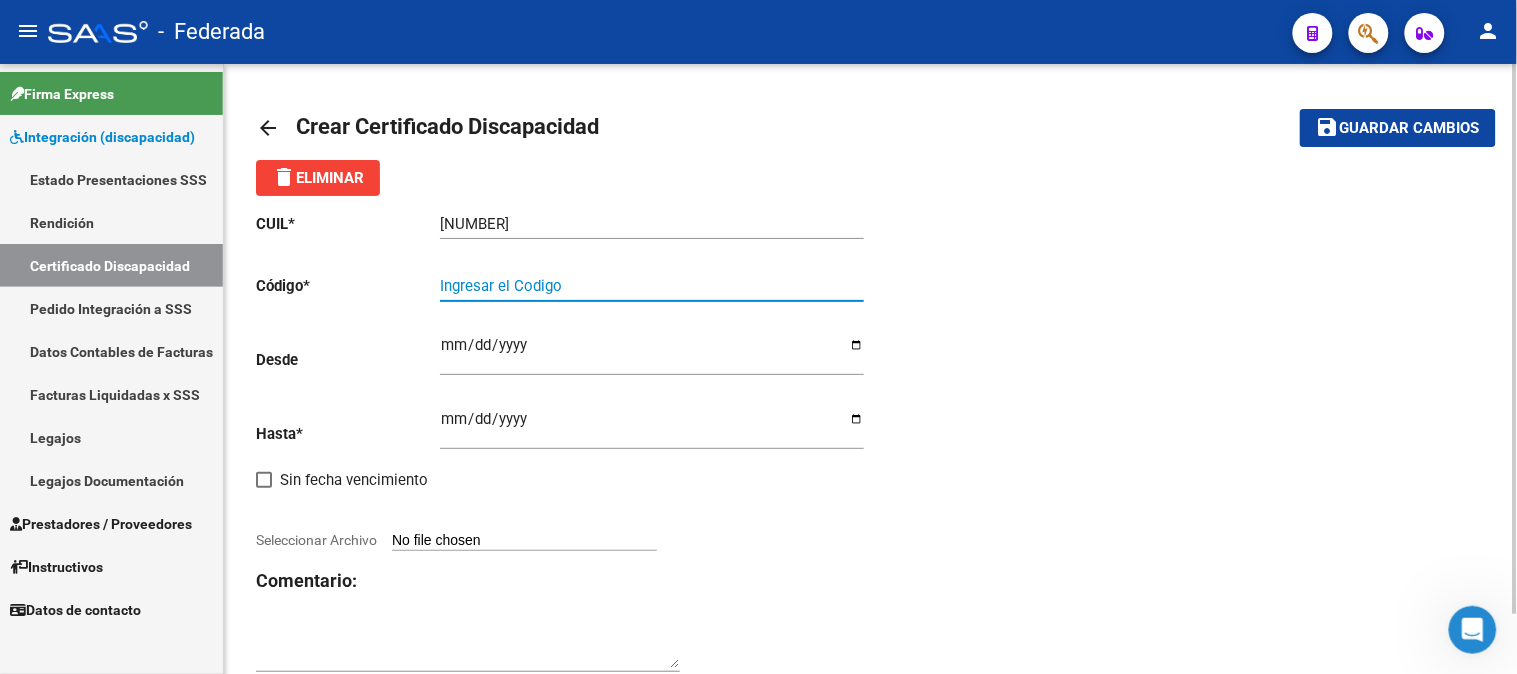click on "Ingresar el Codigo" at bounding box center [652, 286] 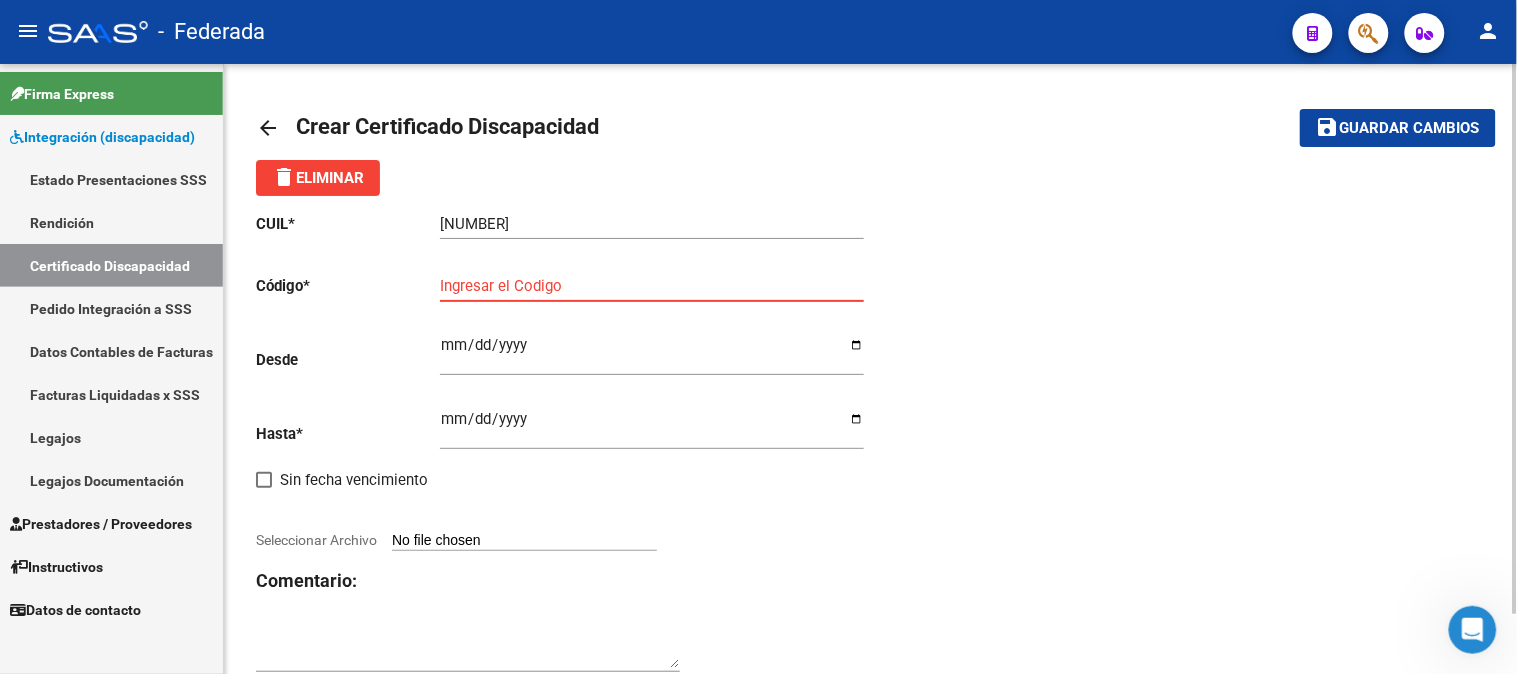 paste on "[NUMBER]" 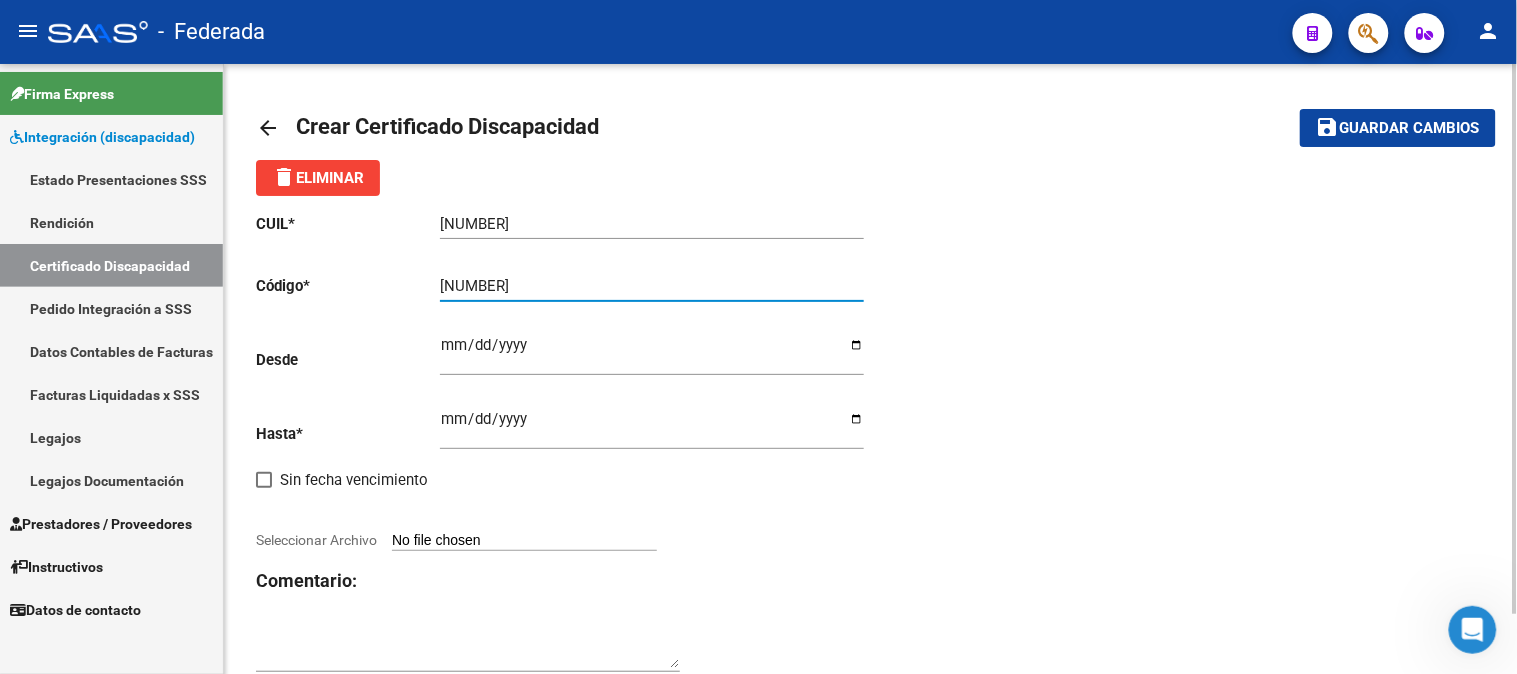 click on "[NUMBER]" at bounding box center (652, 286) 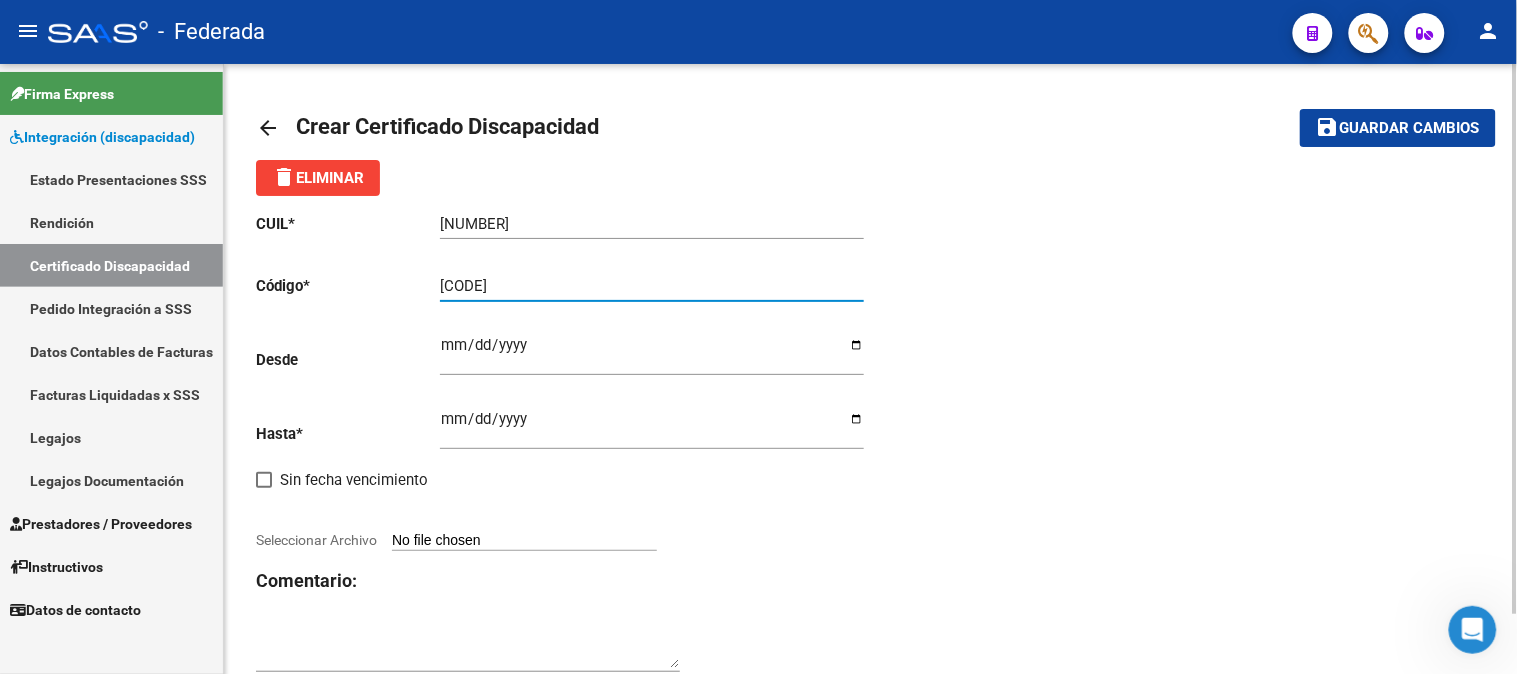 type on "[CODE]" 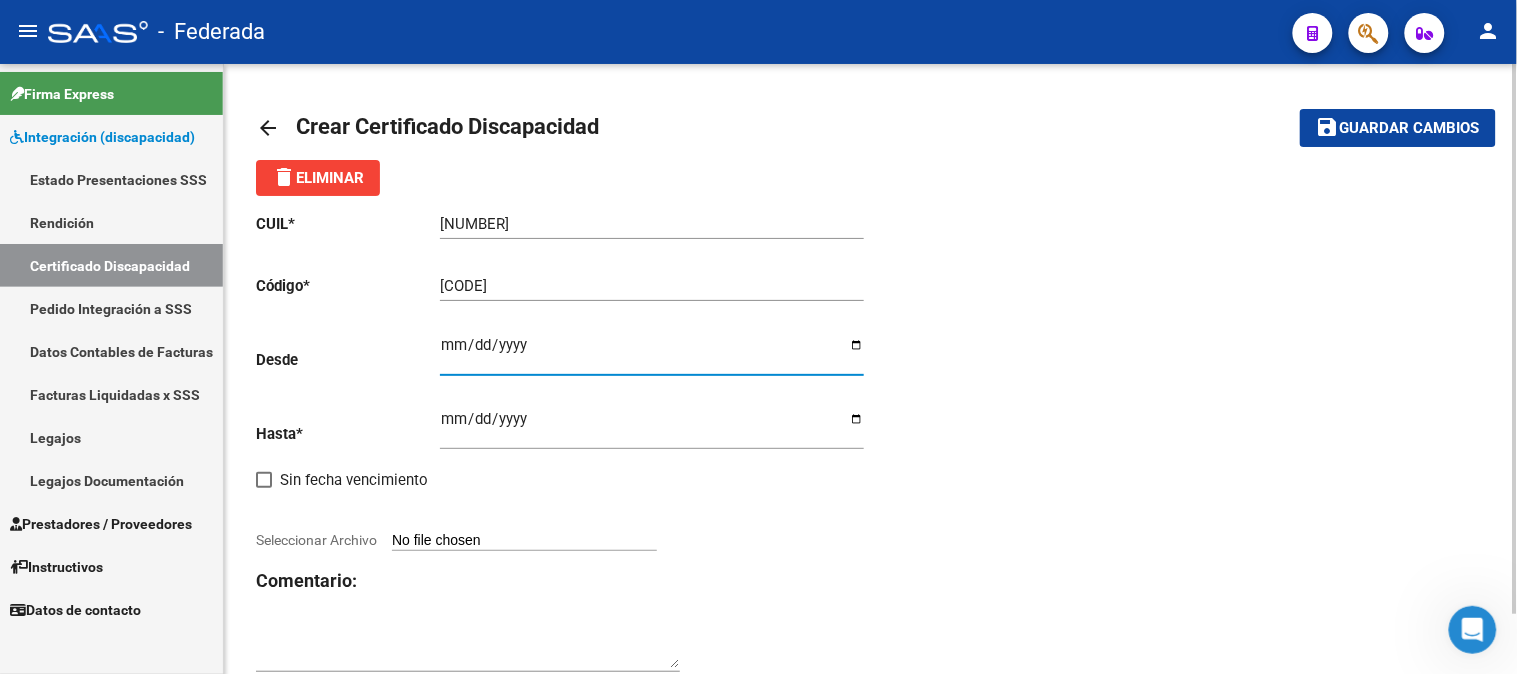 click on "Ingresar fec. Desde" at bounding box center (652, 353) 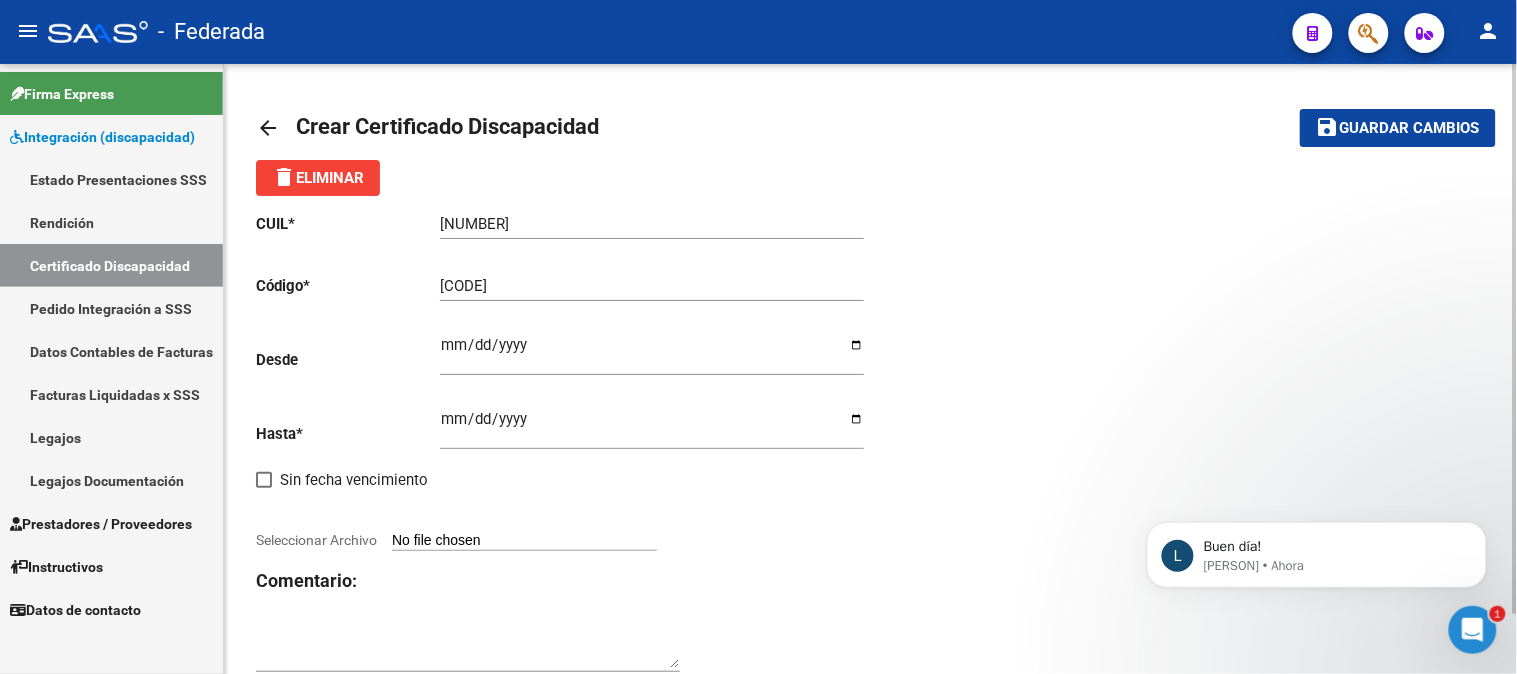 scroll, scrollTop: 2527, scrollLeft: 0, axis: vertical 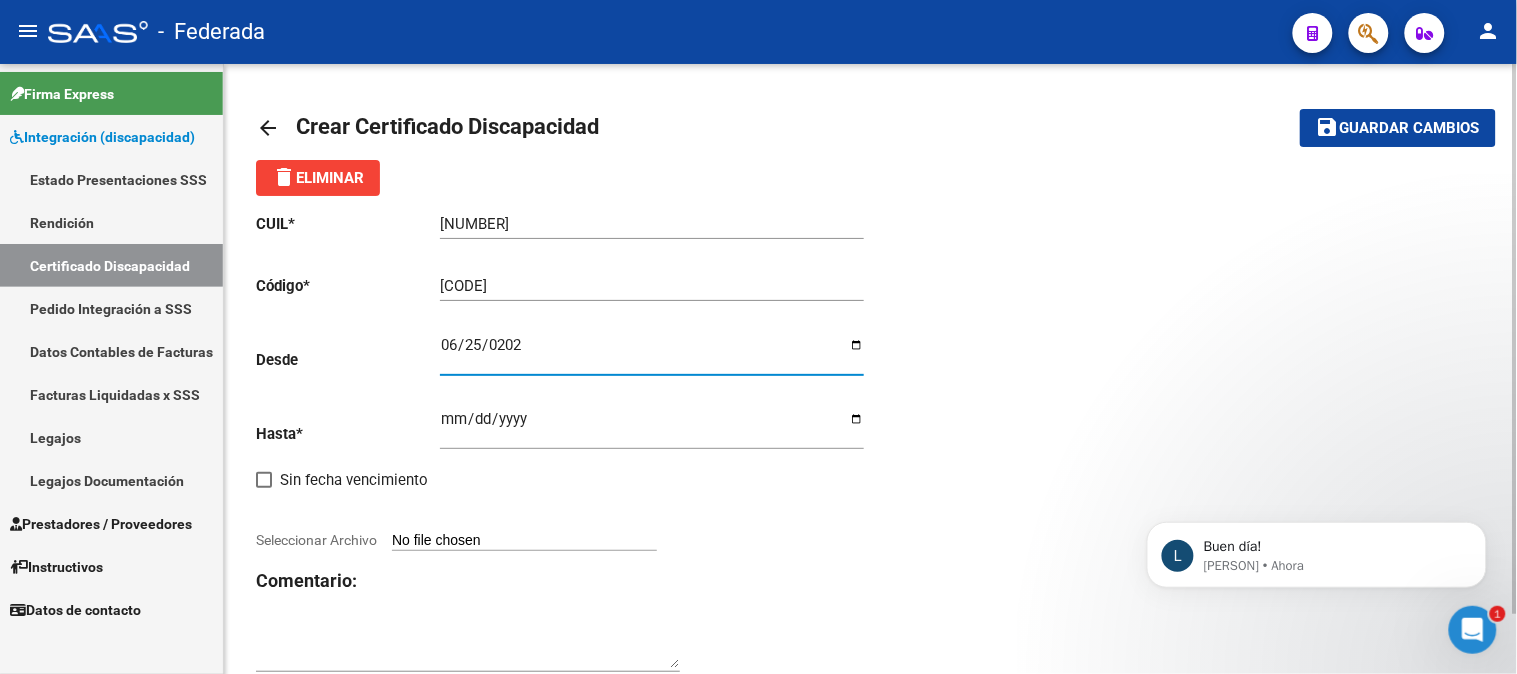 type on "2025-06-25" 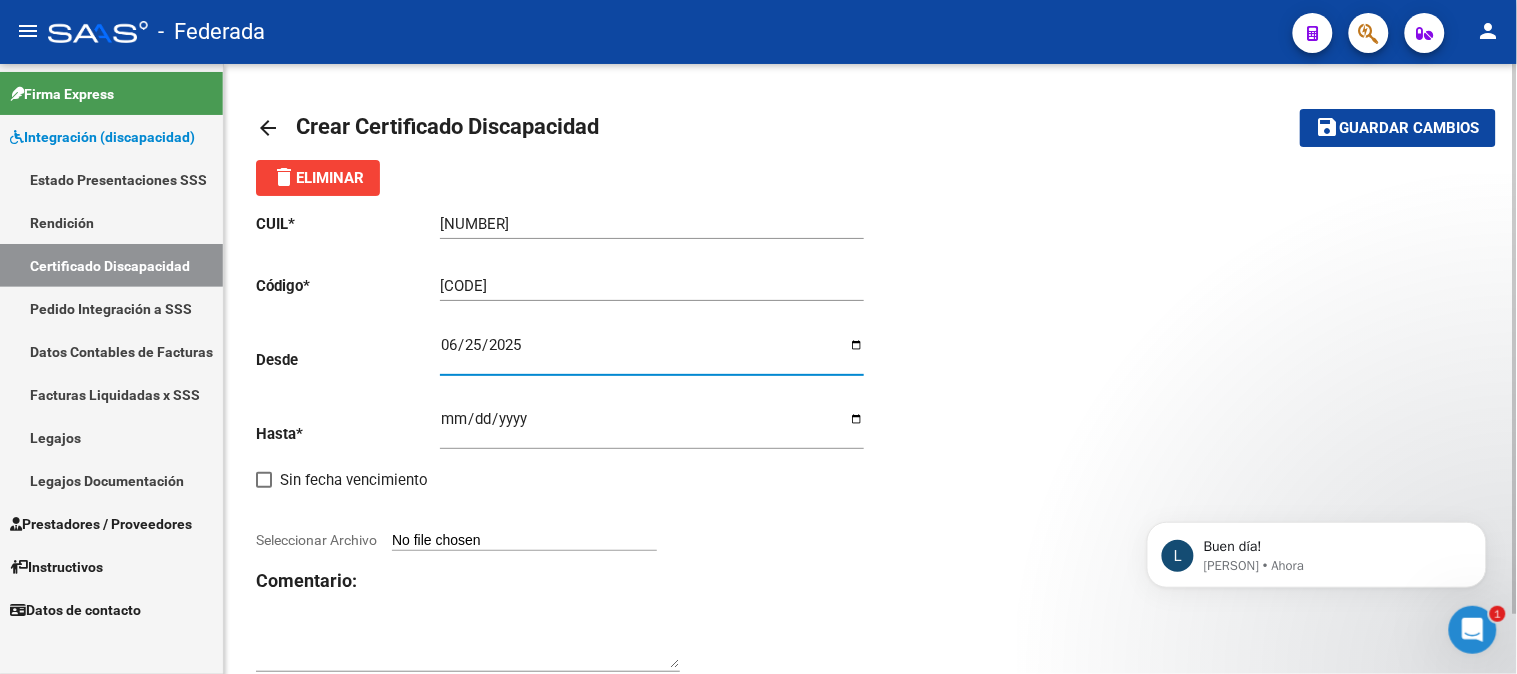 click on "CUIL  *   [NUMBER] Ingresar el CUIL  Código  *   [NUMBER] Ingresar el Codigo  Desde    [DATE] Ingresar fec. Desde  Hasta  *   Ingresar fec. Hasta     Sin fecha vencimiento        Seleccionar Archivo Comentario:" 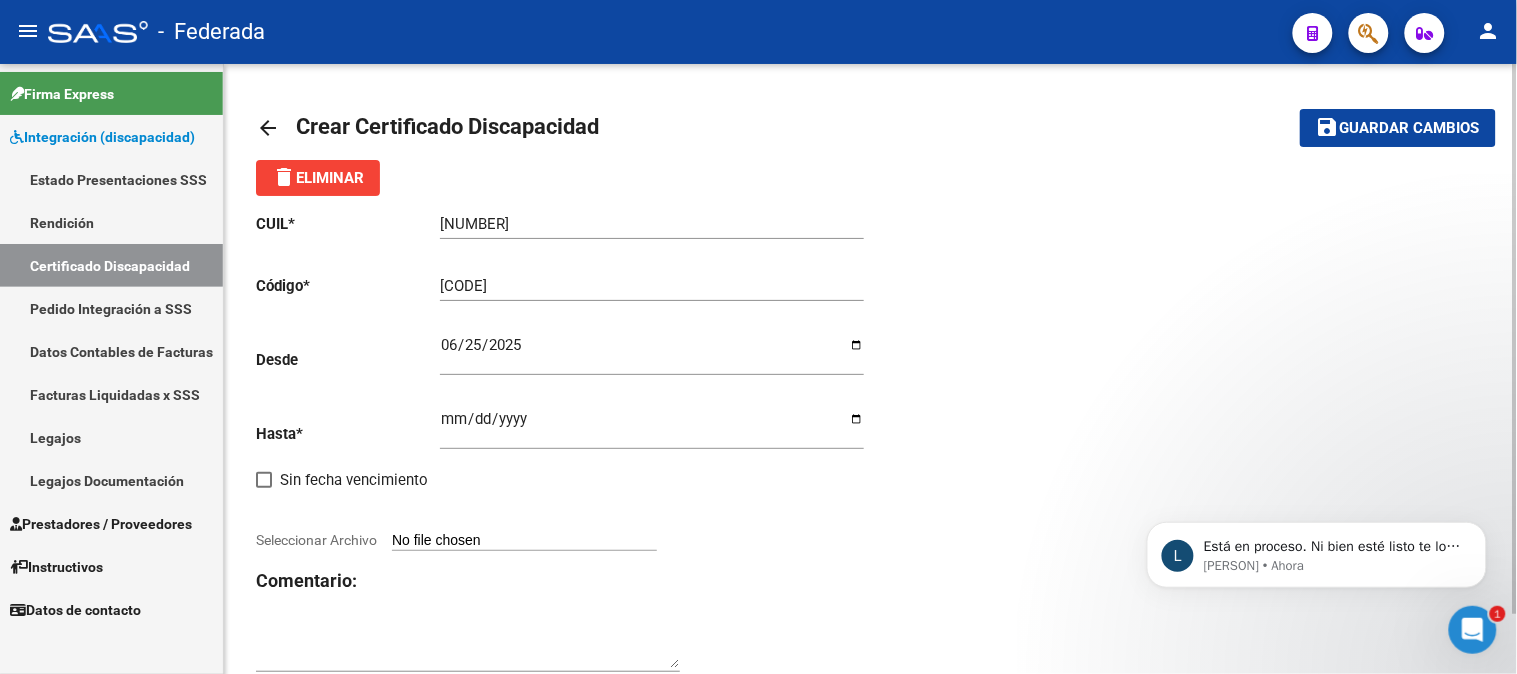 scroll, scrollTop: 2535, scrollLeft: 0, axis: vertical 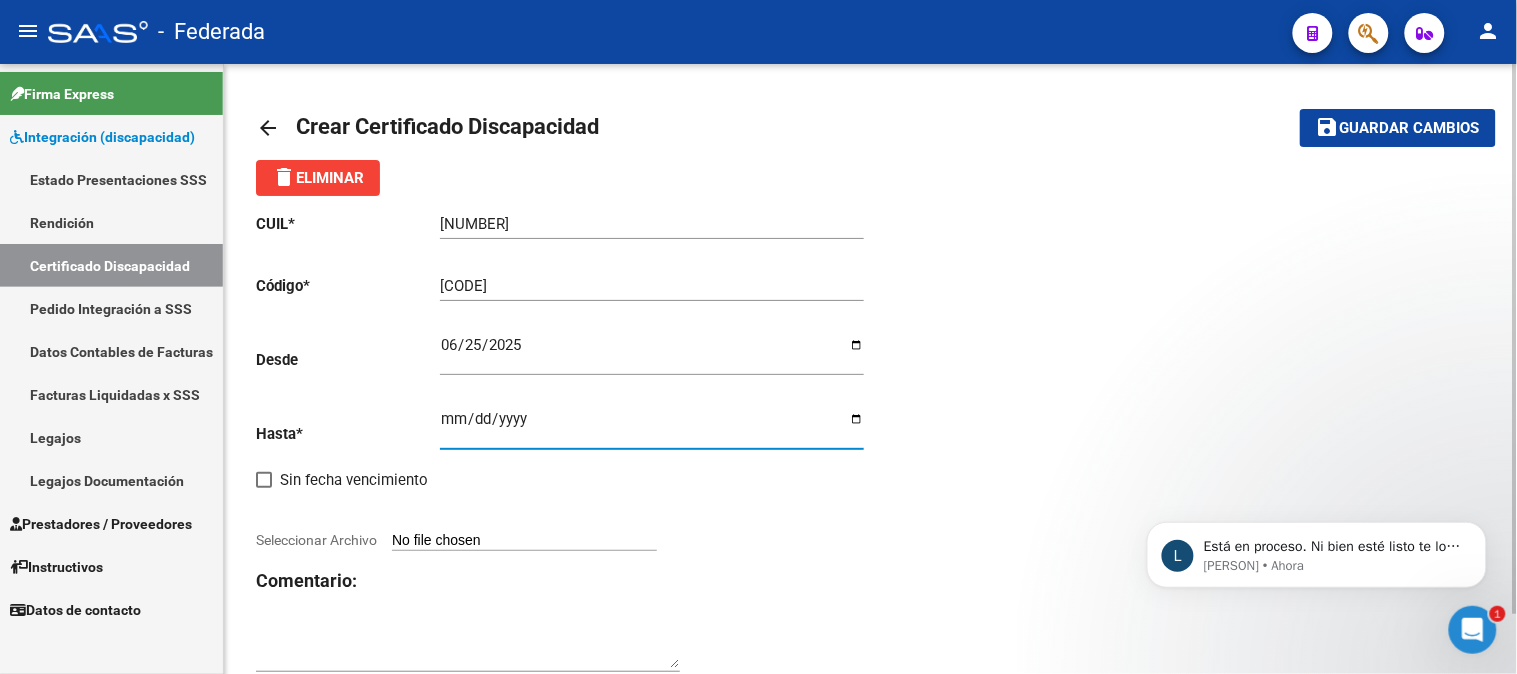 click on "Ingresar fec. Hasta" at bounding box center (652, 427) 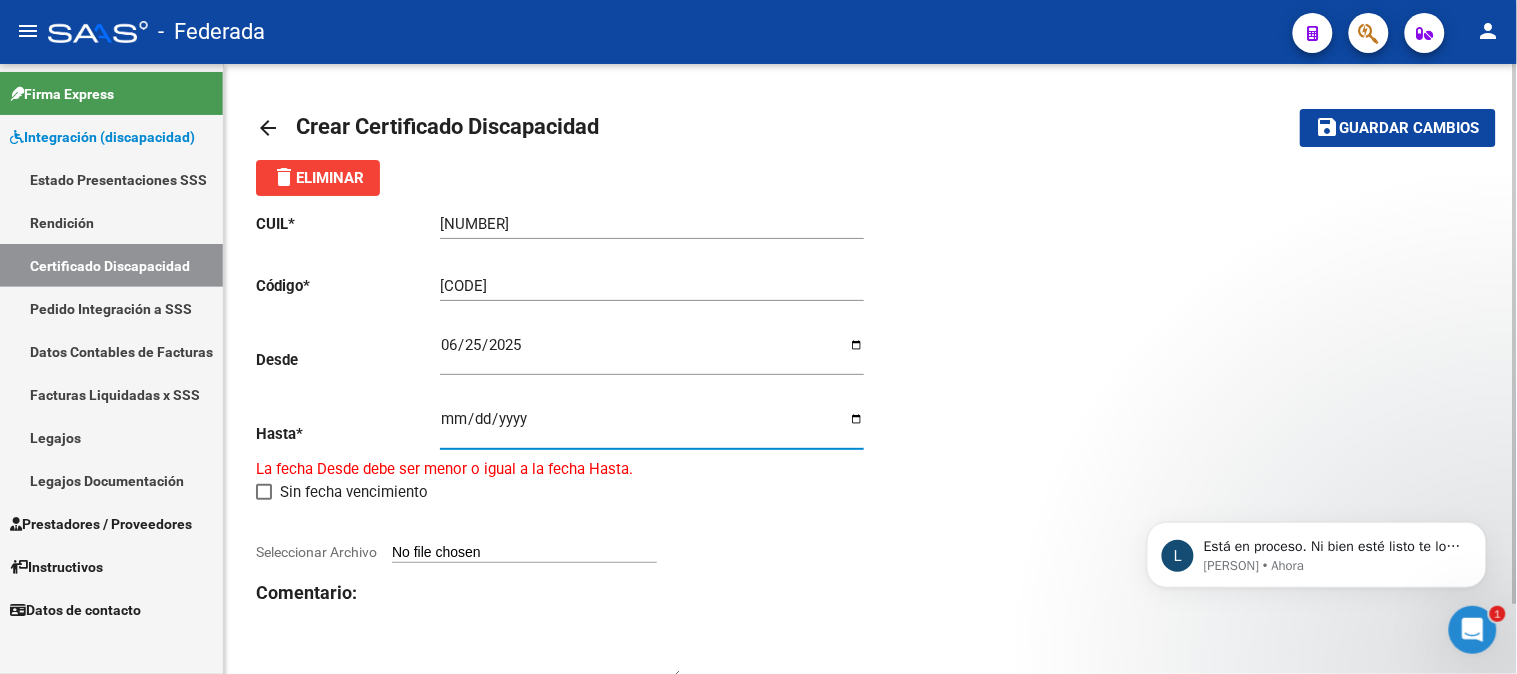 type on "[DATE]" 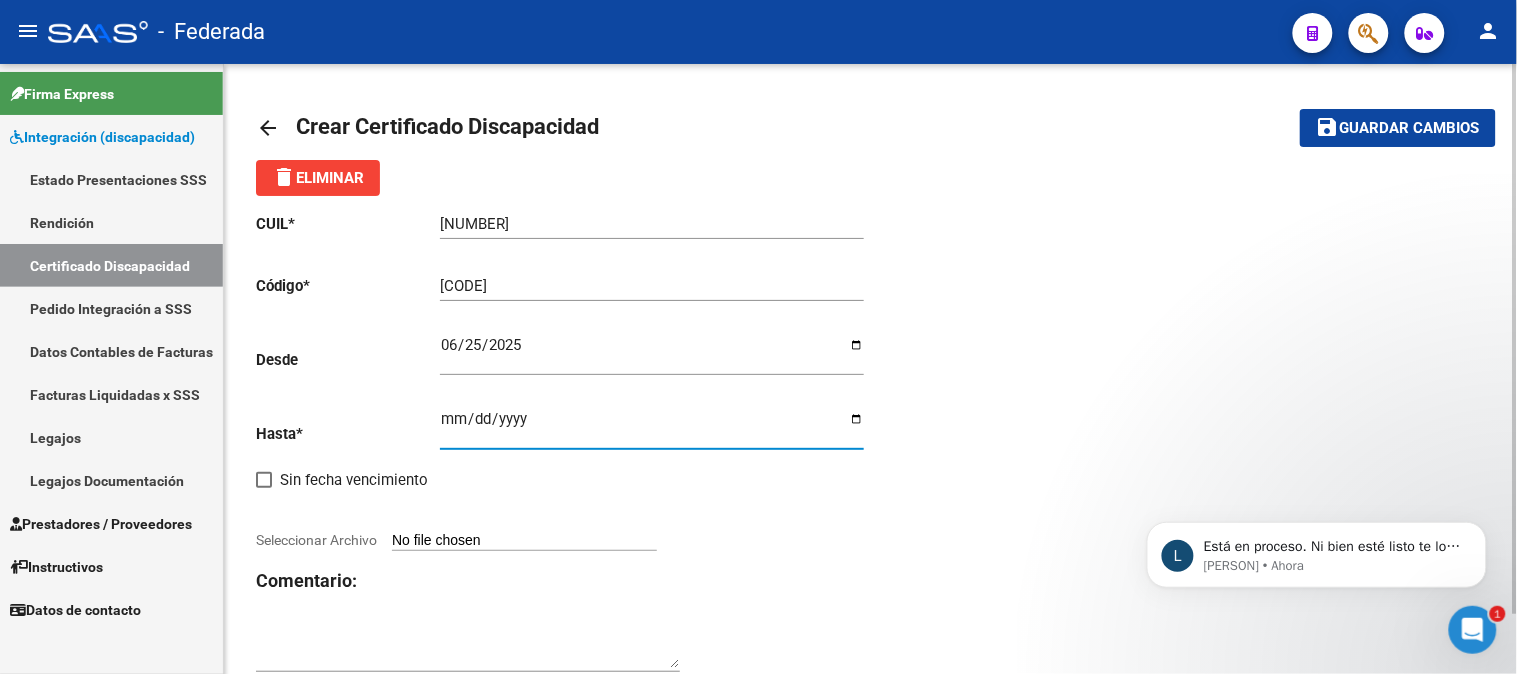 click on "CUIL  *   [CUIL] Ingresar el CUIL  Código  *   [CODE] Ingresar el Codigo  Desde    [DATE] Ingresar fec. Desde  Hasta  *   [DATE] Ingresar fec. Hasta     Sin fecha vencimiento        Seleccionar Archivo Comentario:" 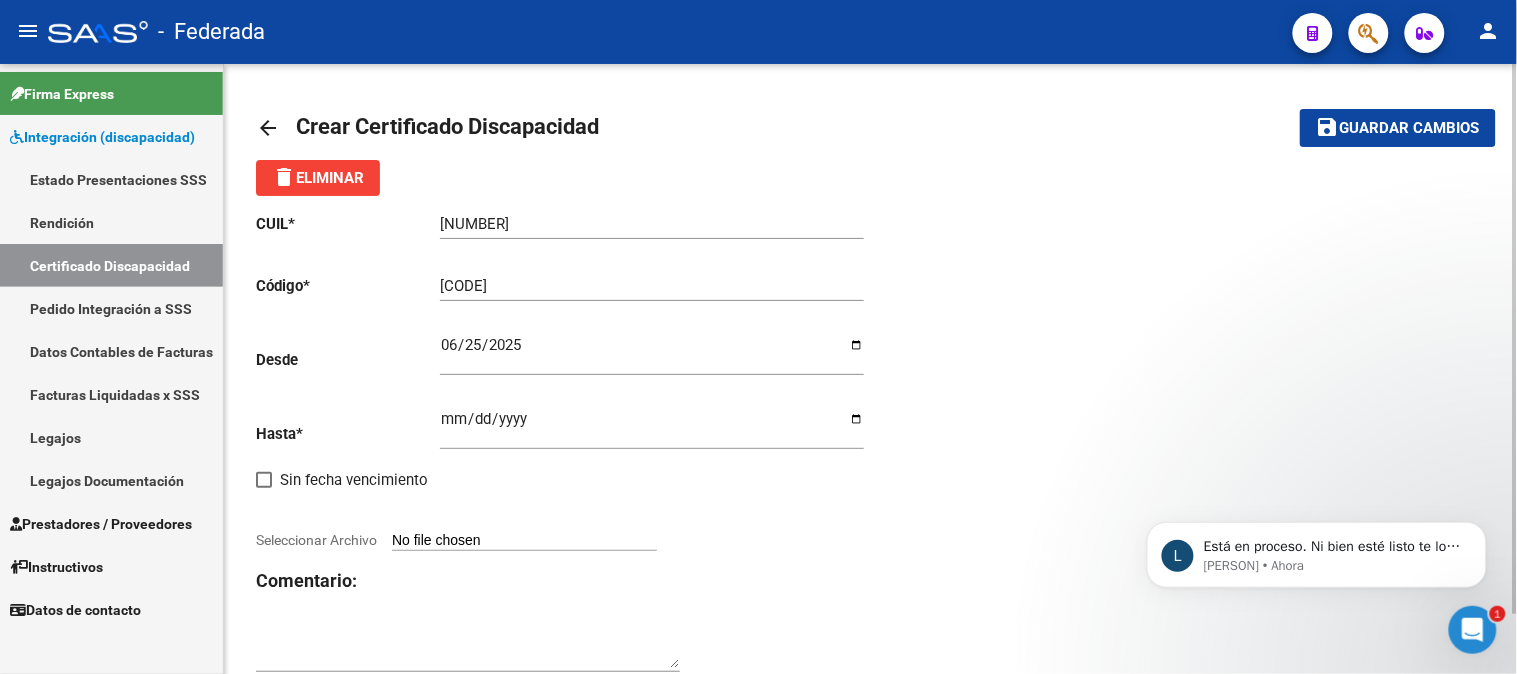 click on "Seleccionar Archivo" at bounding box center [524, 541] 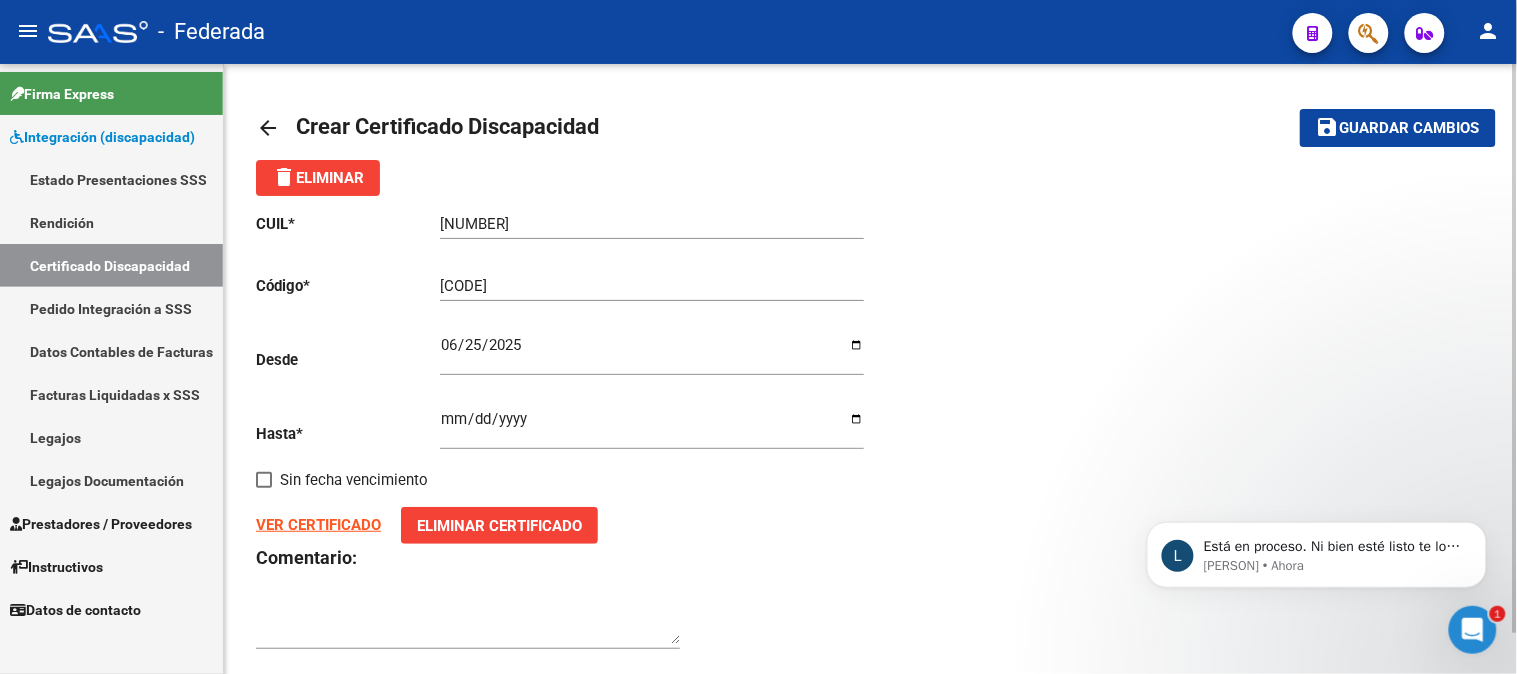 click on "Guardar cambios" 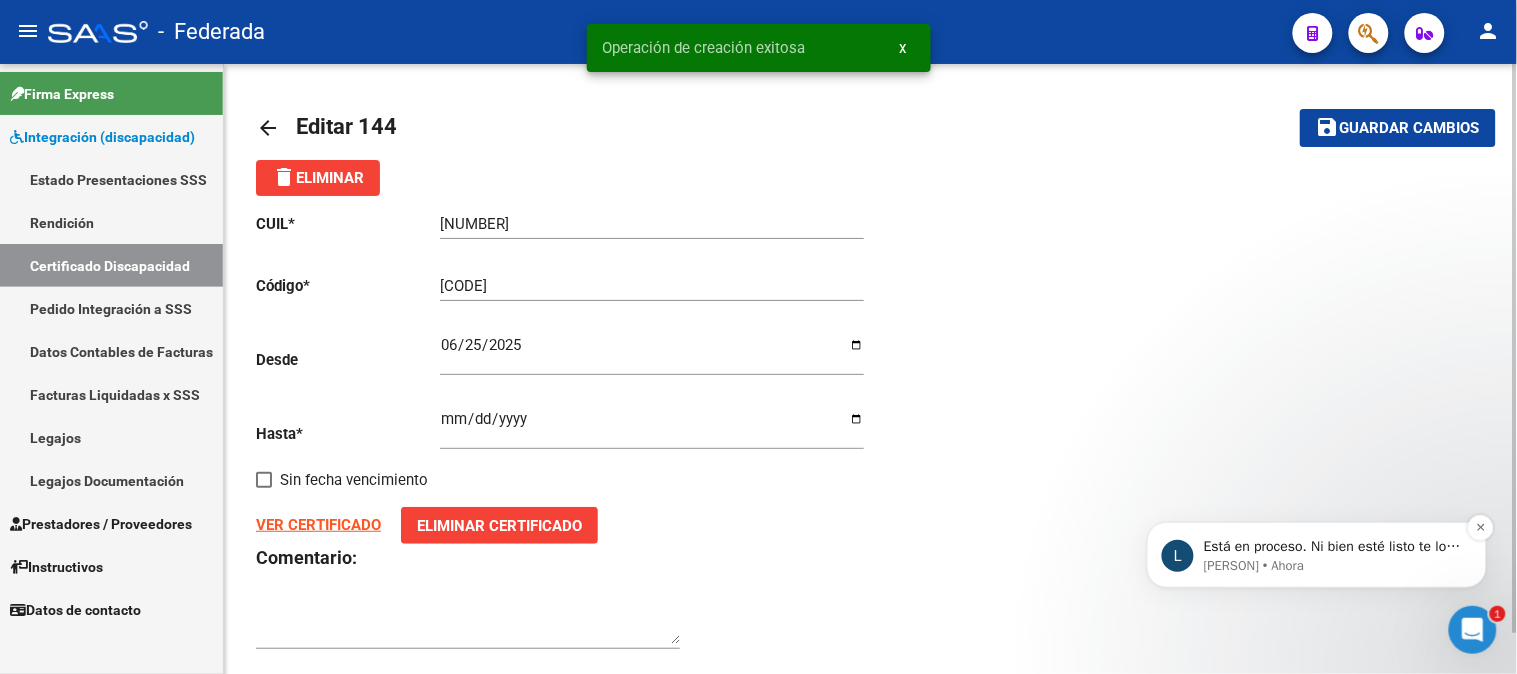 click on "[PERSON] • Ahora" at bounding box center [1332, 565] 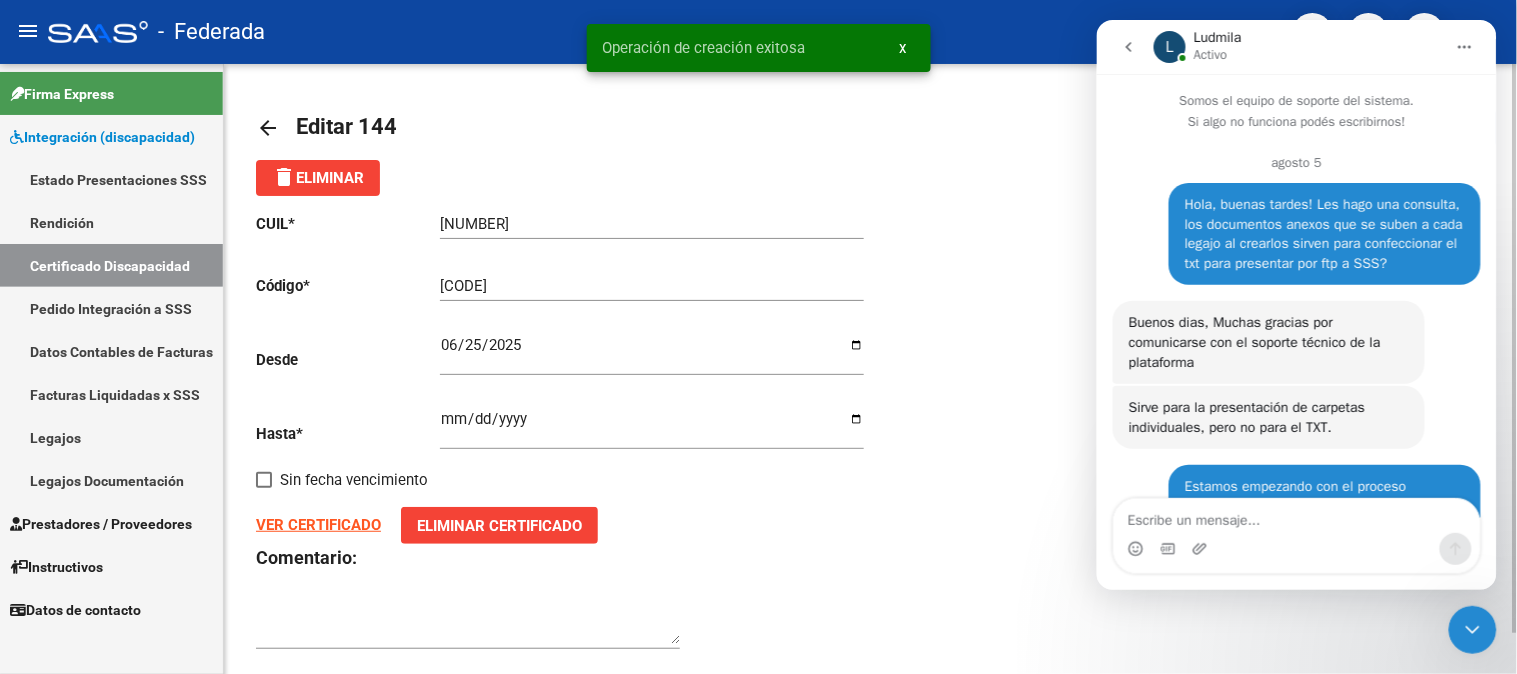 scroll, scrollTop: 2, scrollLeft: 0, axis: vertical 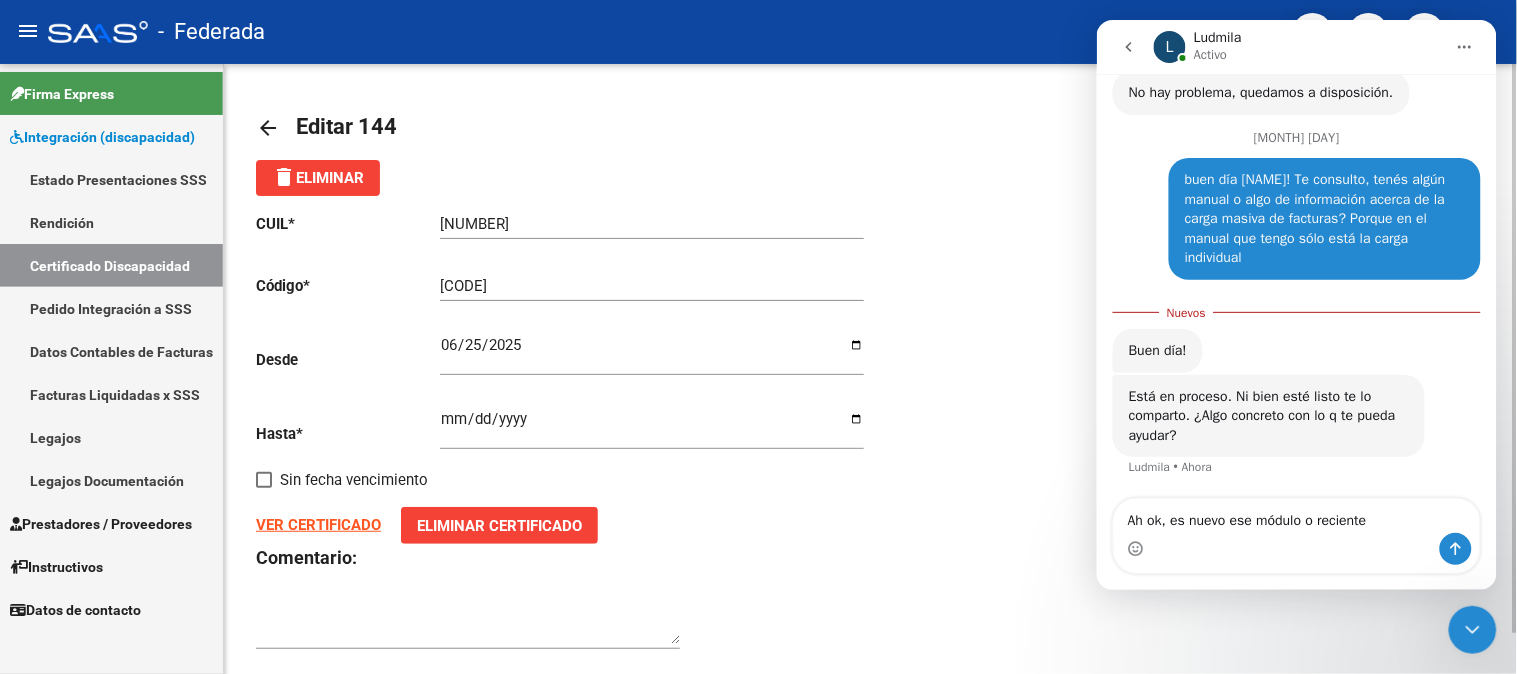type on "Ah ok, es nuevo ese módulo o reciente?" 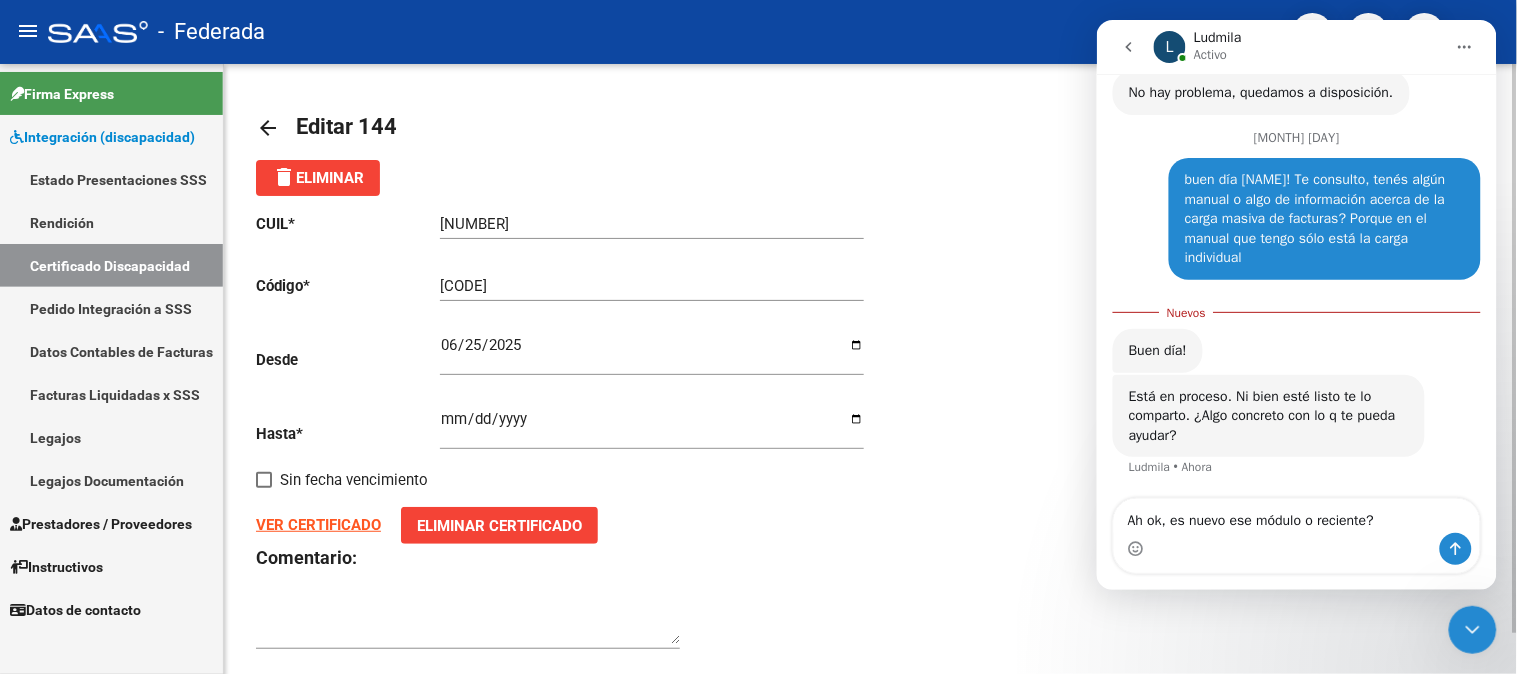 type 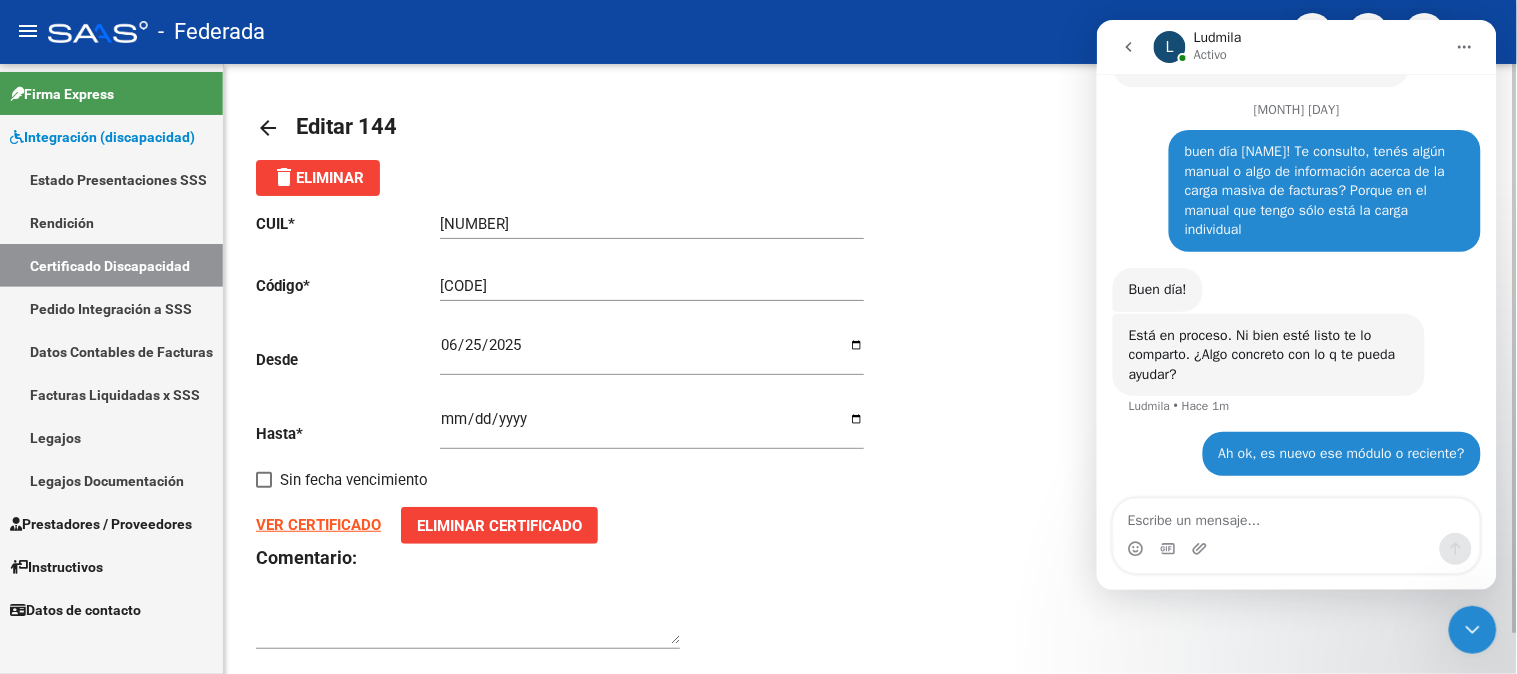scroll, scrollTop: 2594, scrollLeft: 0, axis: vertical 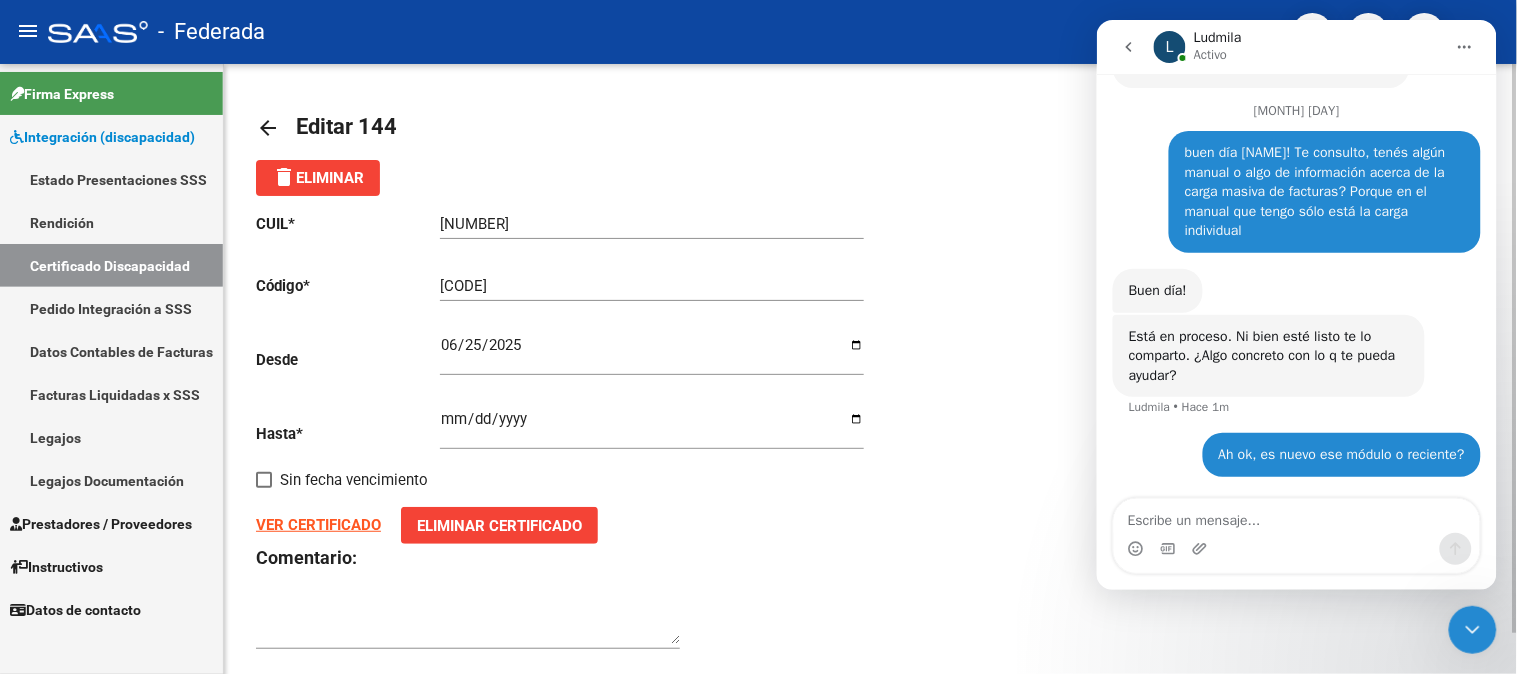 click on "Certificado Discapacidad" at bounding box center (111, 265) 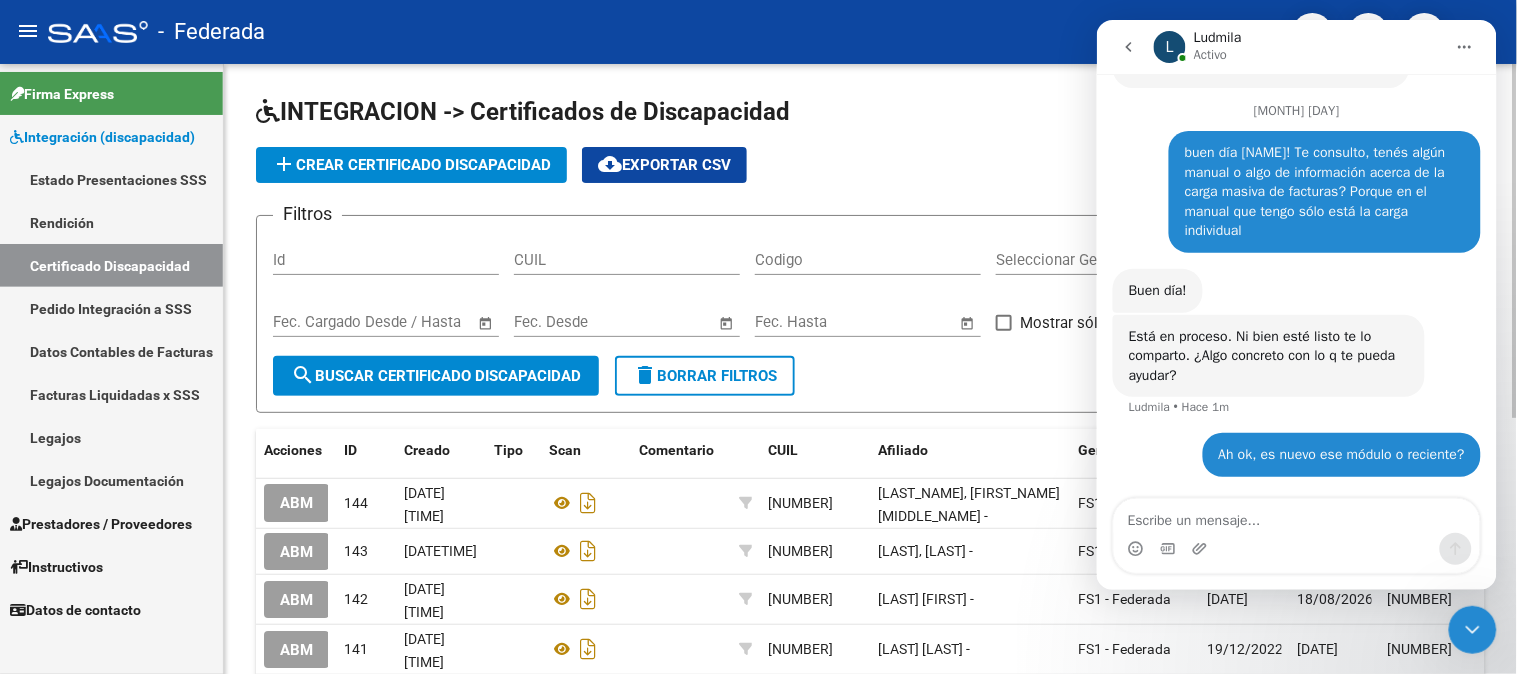 click at bounding box center (1472, 629) 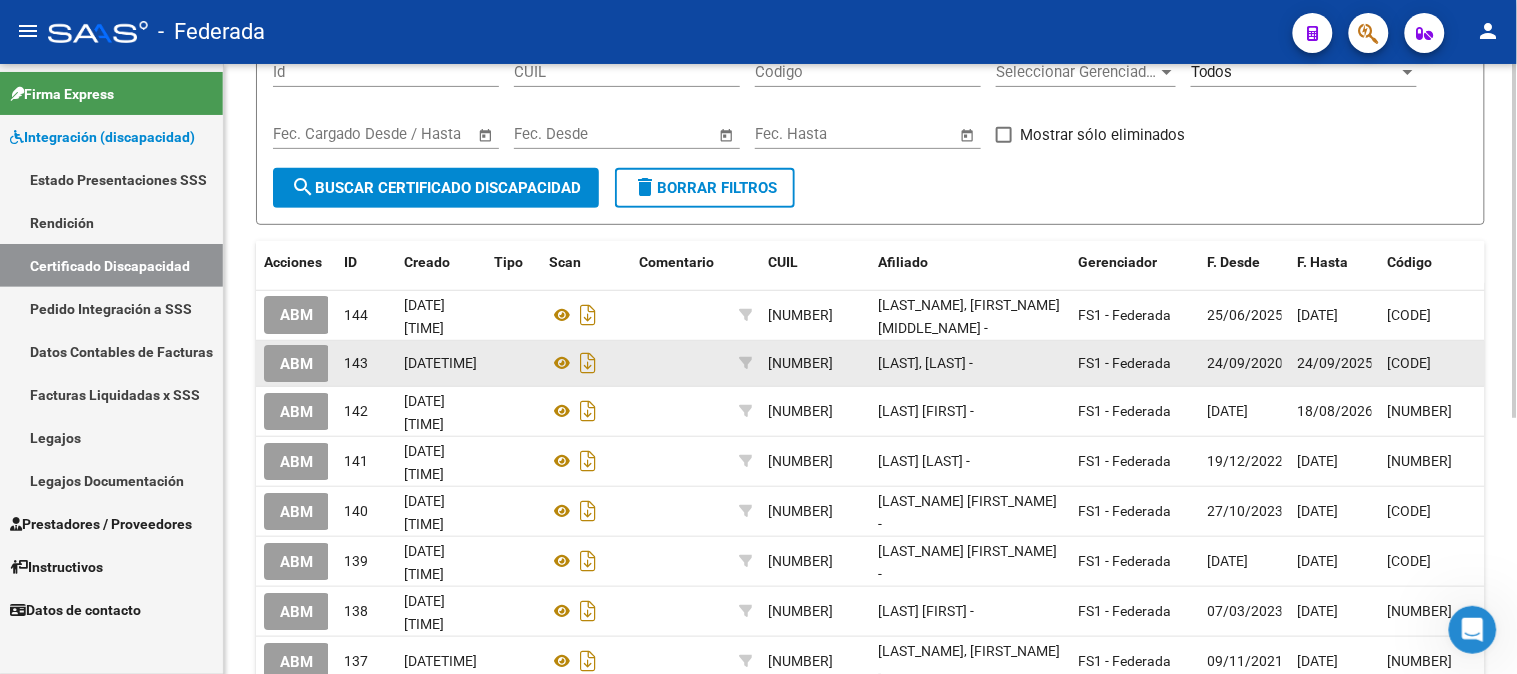scroll, scrollTop: 222, scrollLeft: 0, axis: vertical 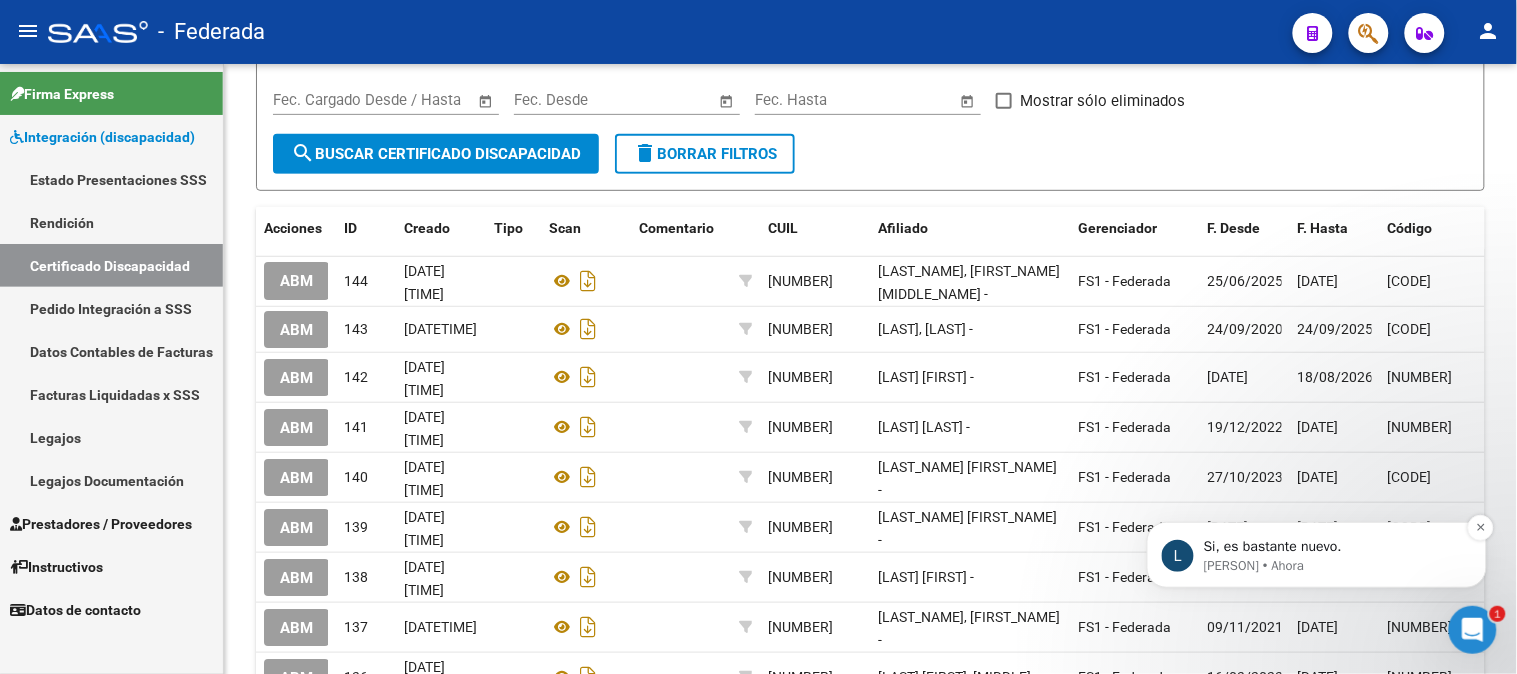click on "[PERSON] • Ahora" at bounding box center [1332, 565] 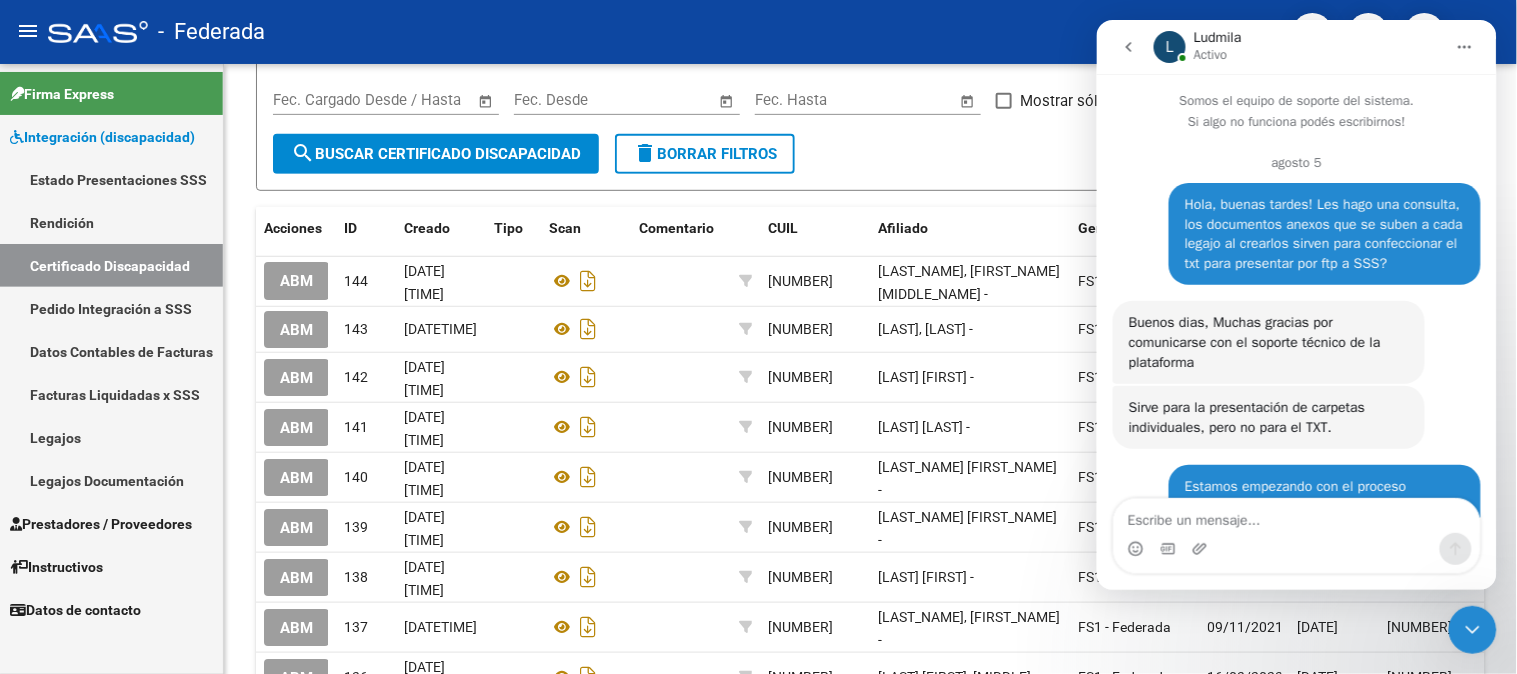 scroll, scrollTop: 3, scrollLeft: 0, axis: vertical 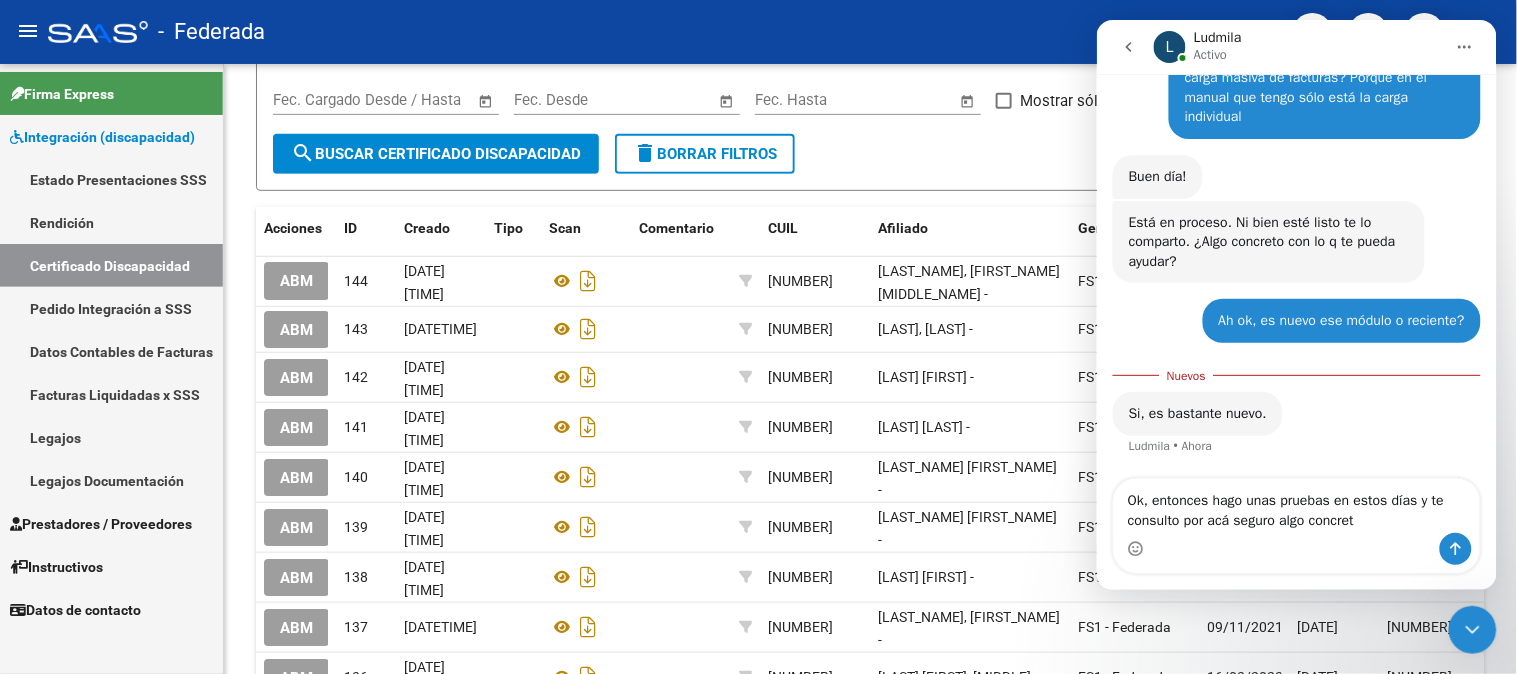 type on "Ok, entonces hago unas pruebas en estos días y te consulto por acá seguro algo concreto" 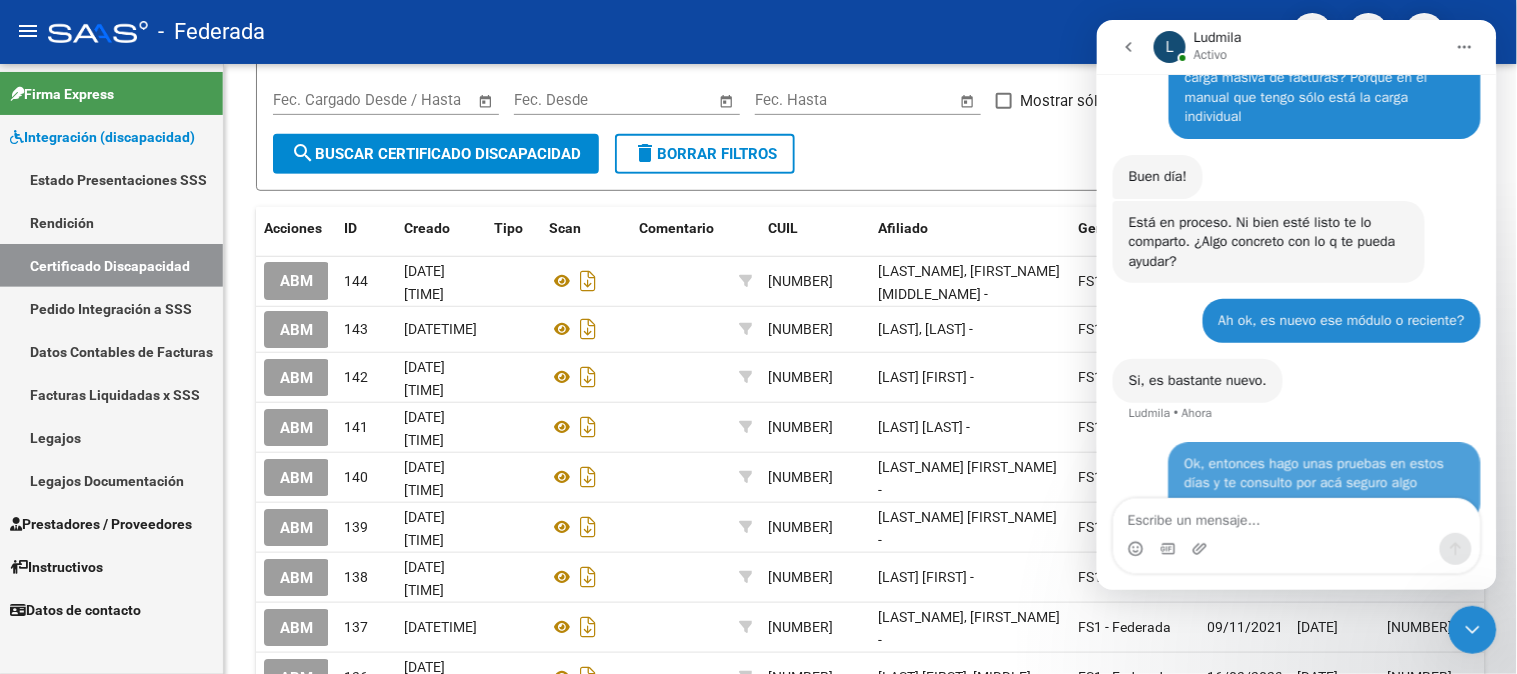 scroll, scrollTop: 2, scrollLeft: 0, axis: vertical 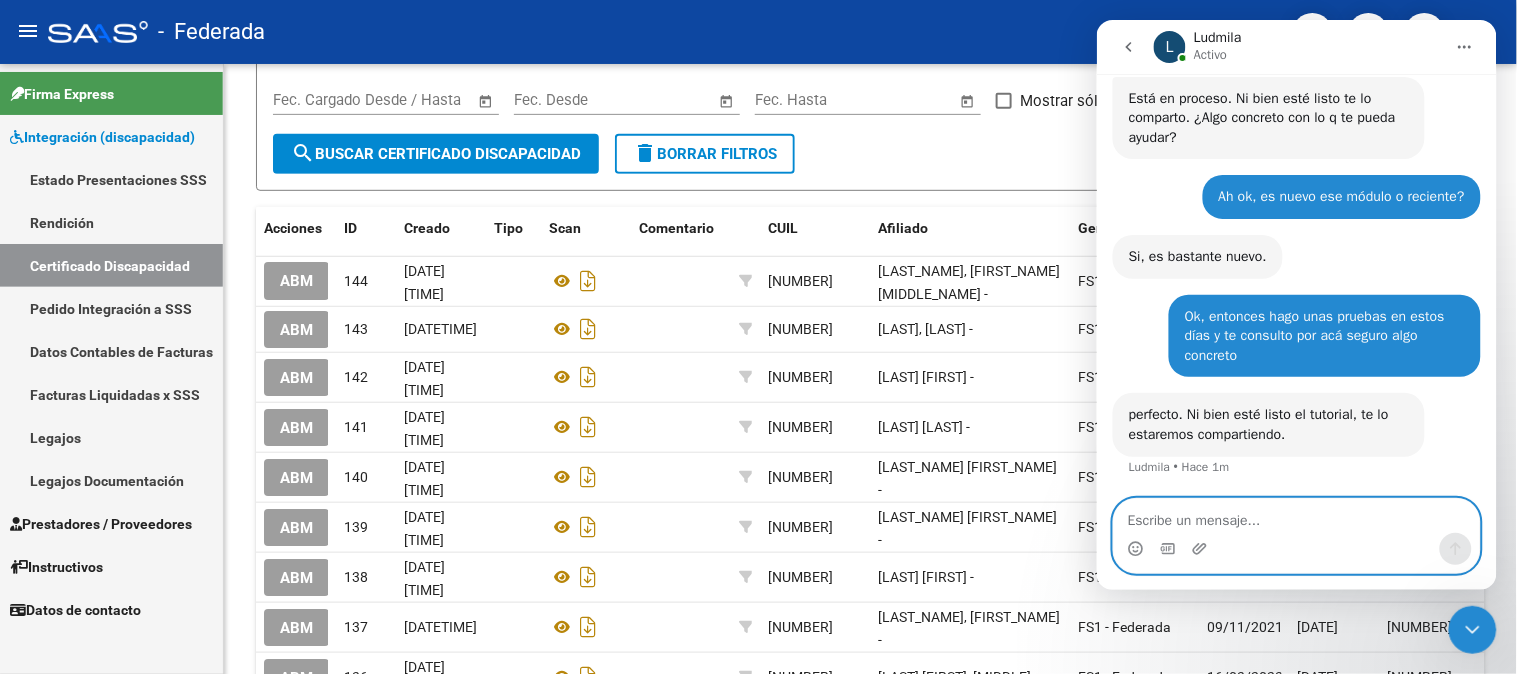 click at bounding box center (1296, 515) 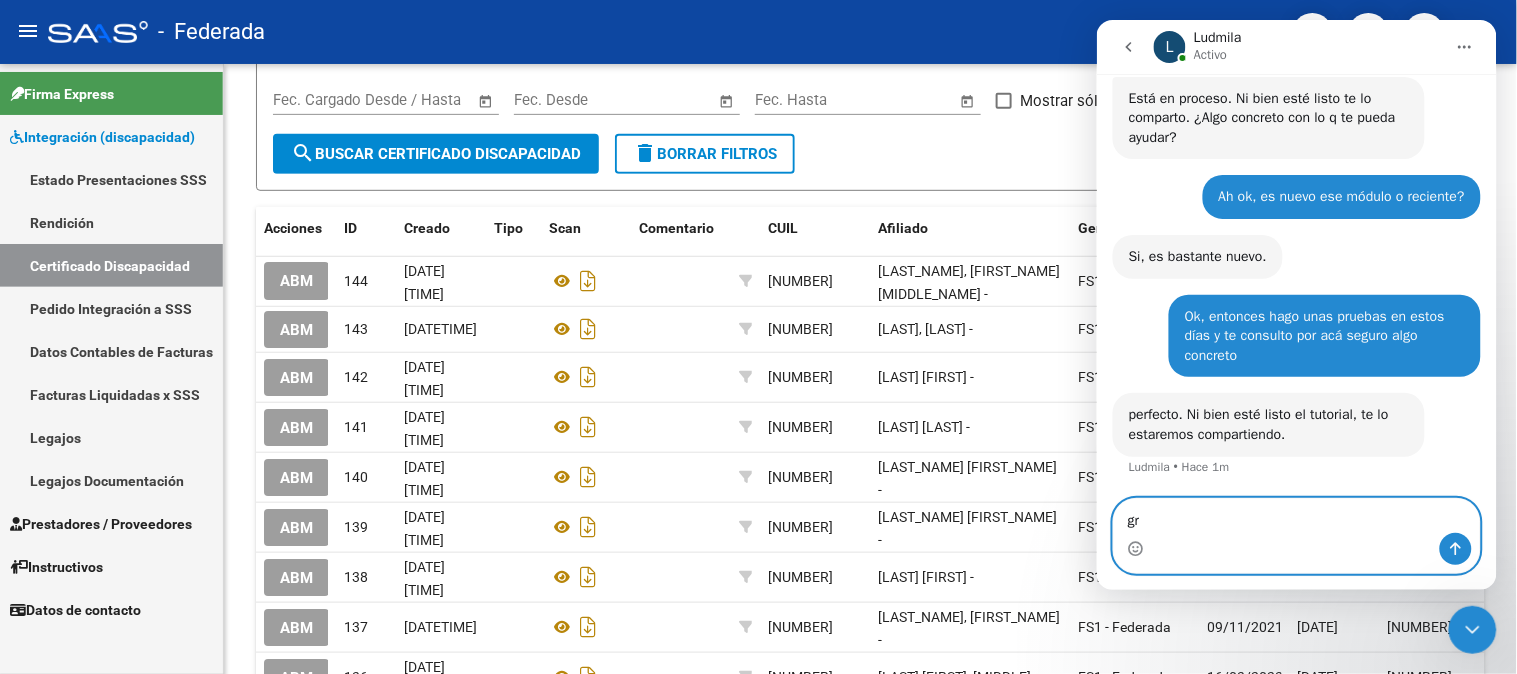type on "g" 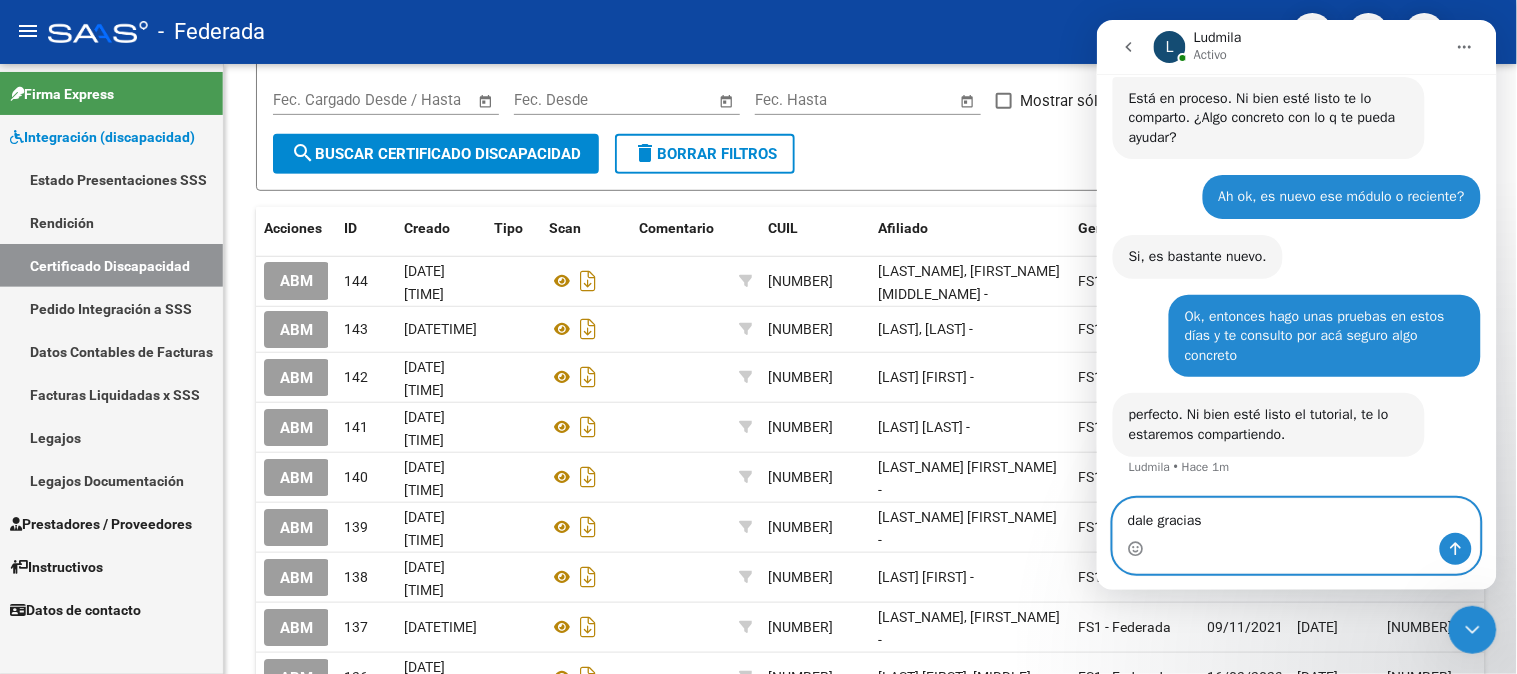 type on "dale gracias!" 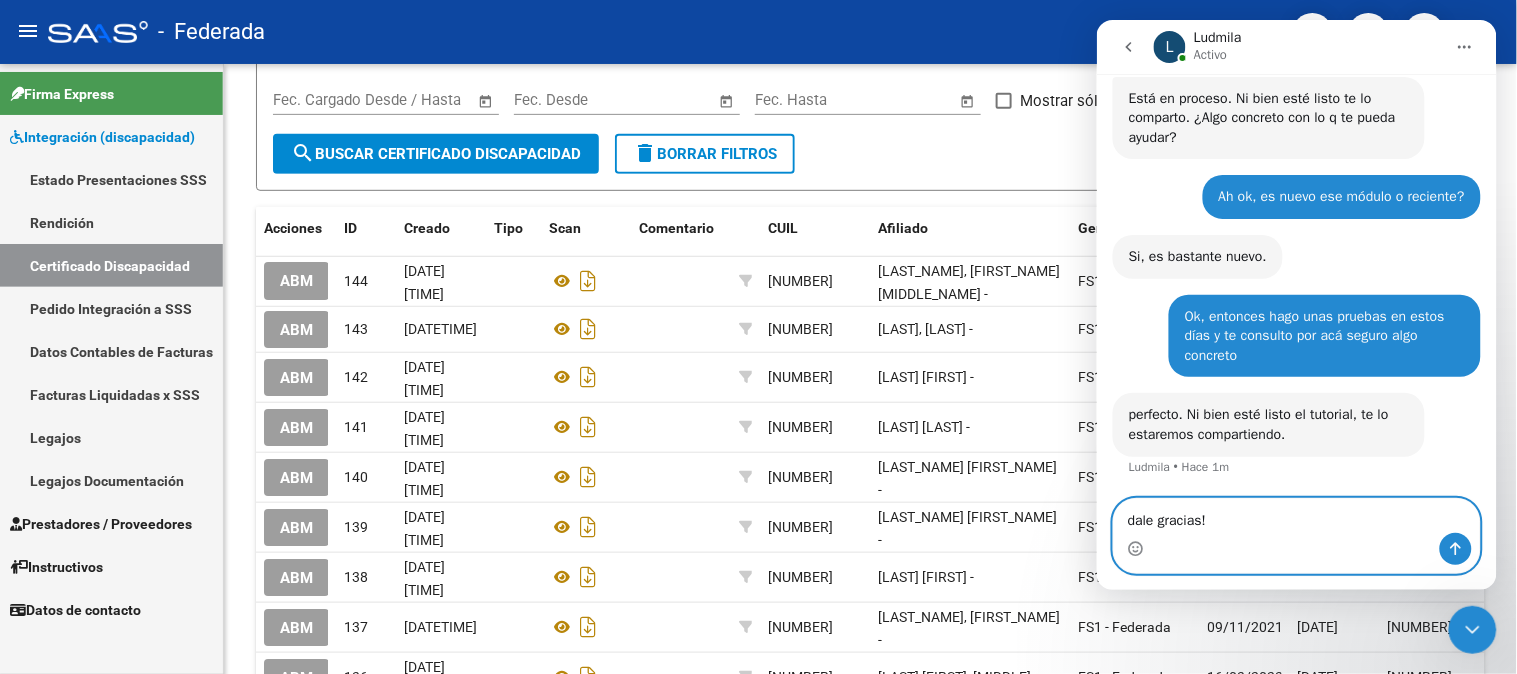 type 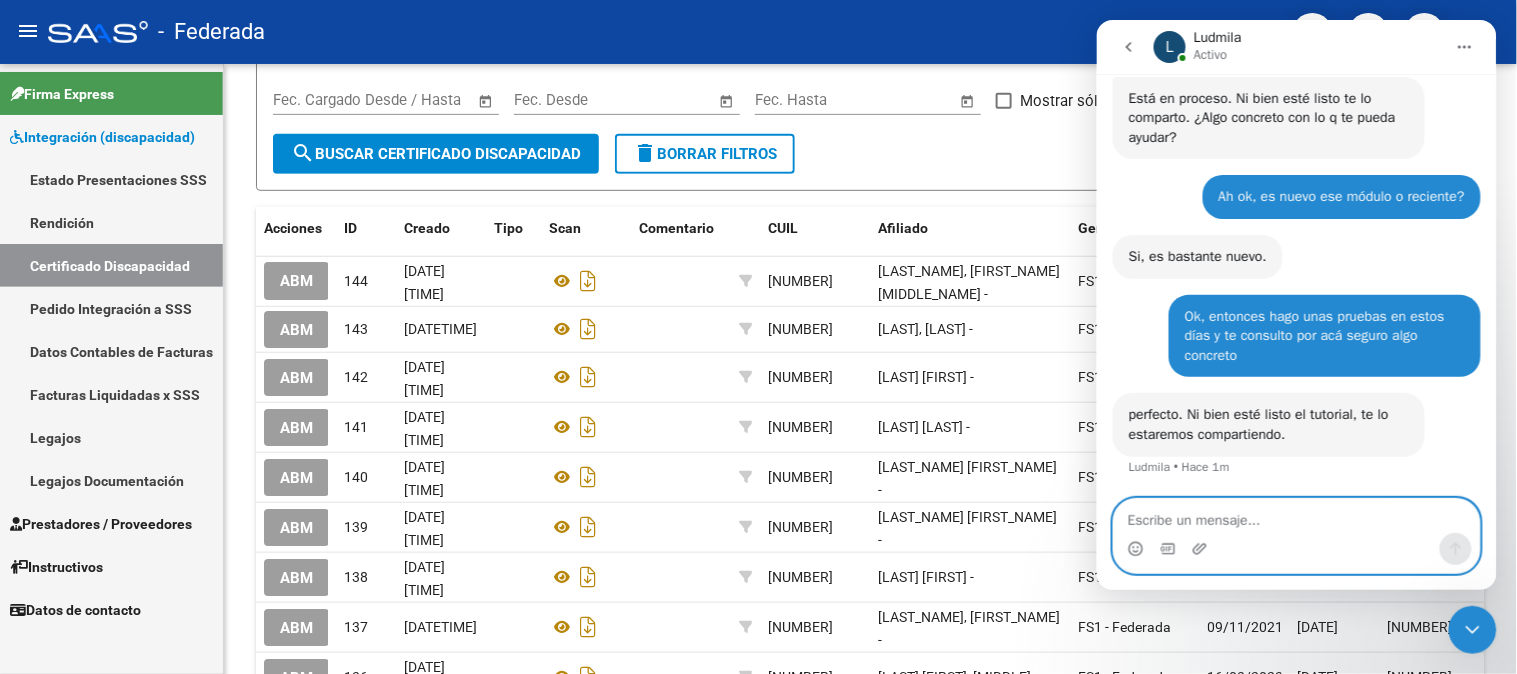 scroll, scrollTop: 2892, scrollLeft: 0, axis: vertical 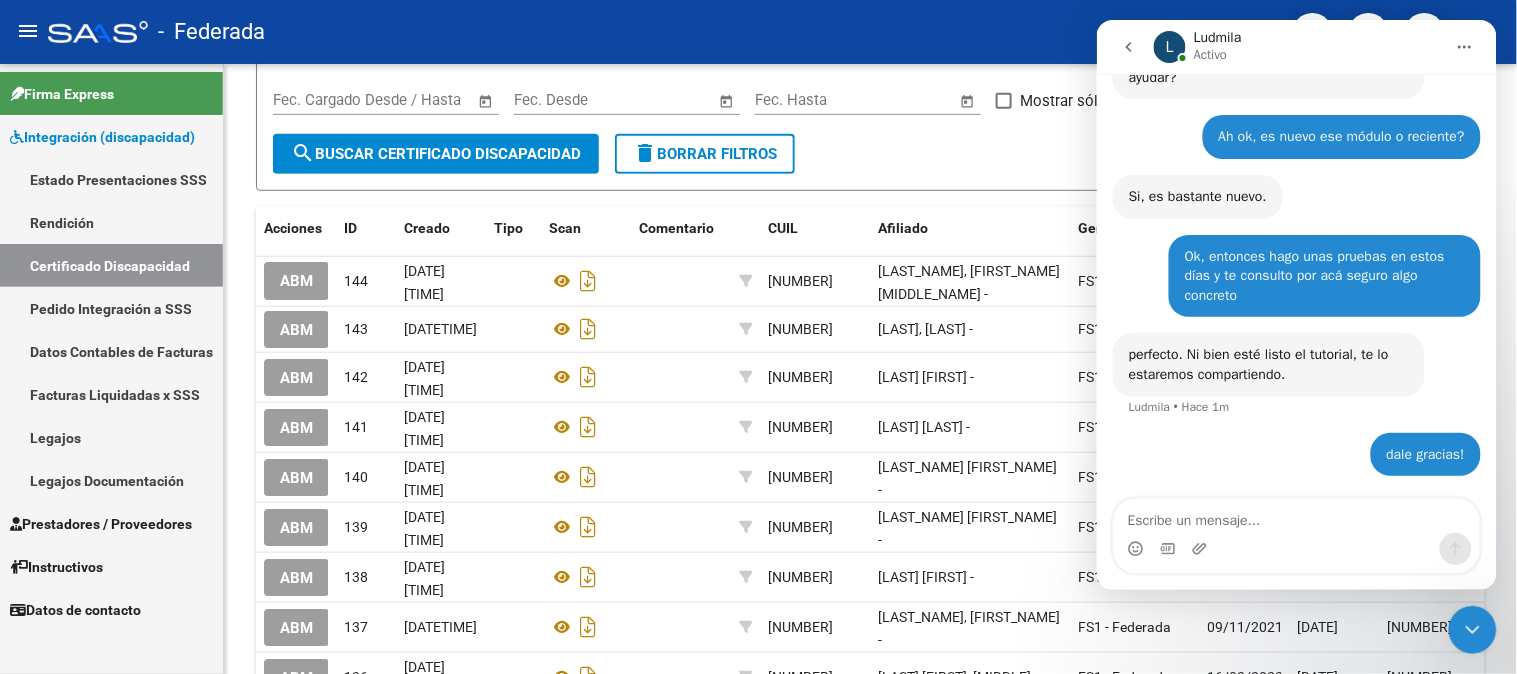 click 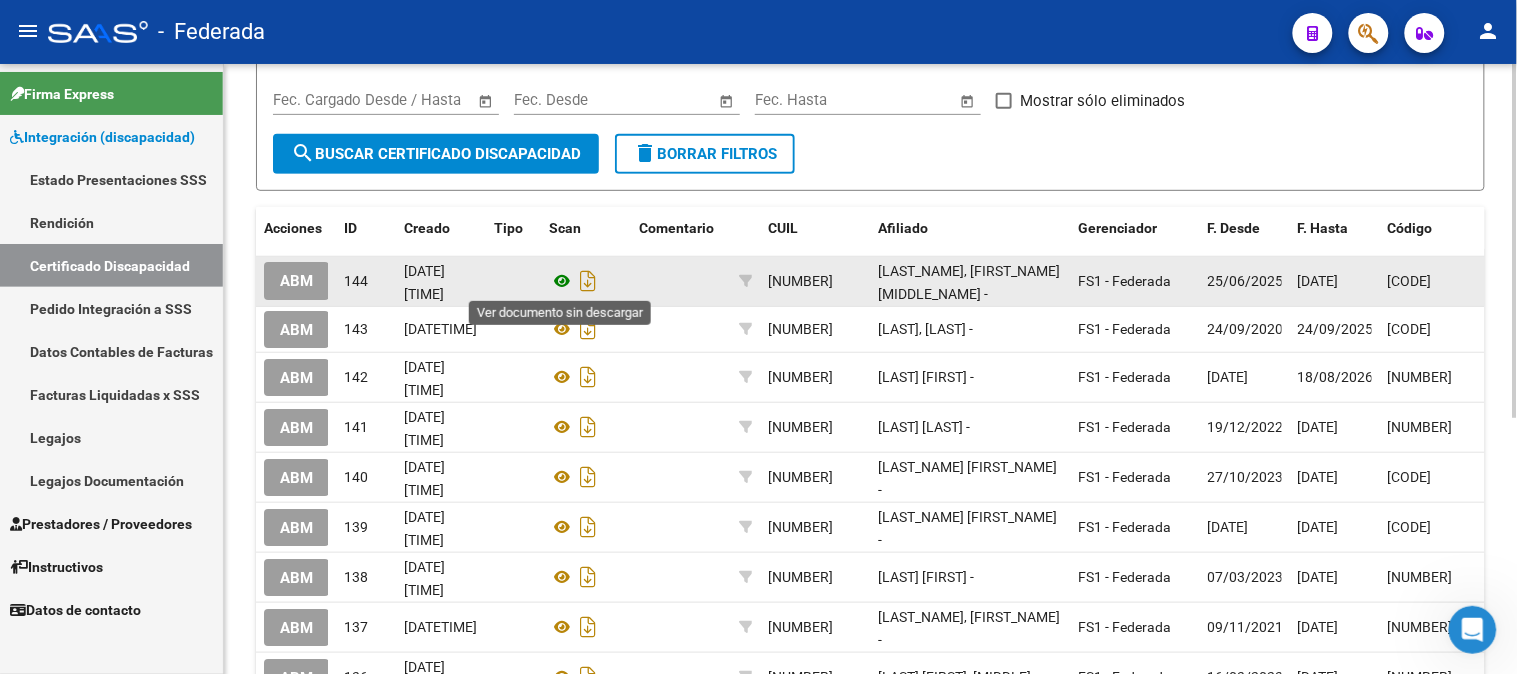 click 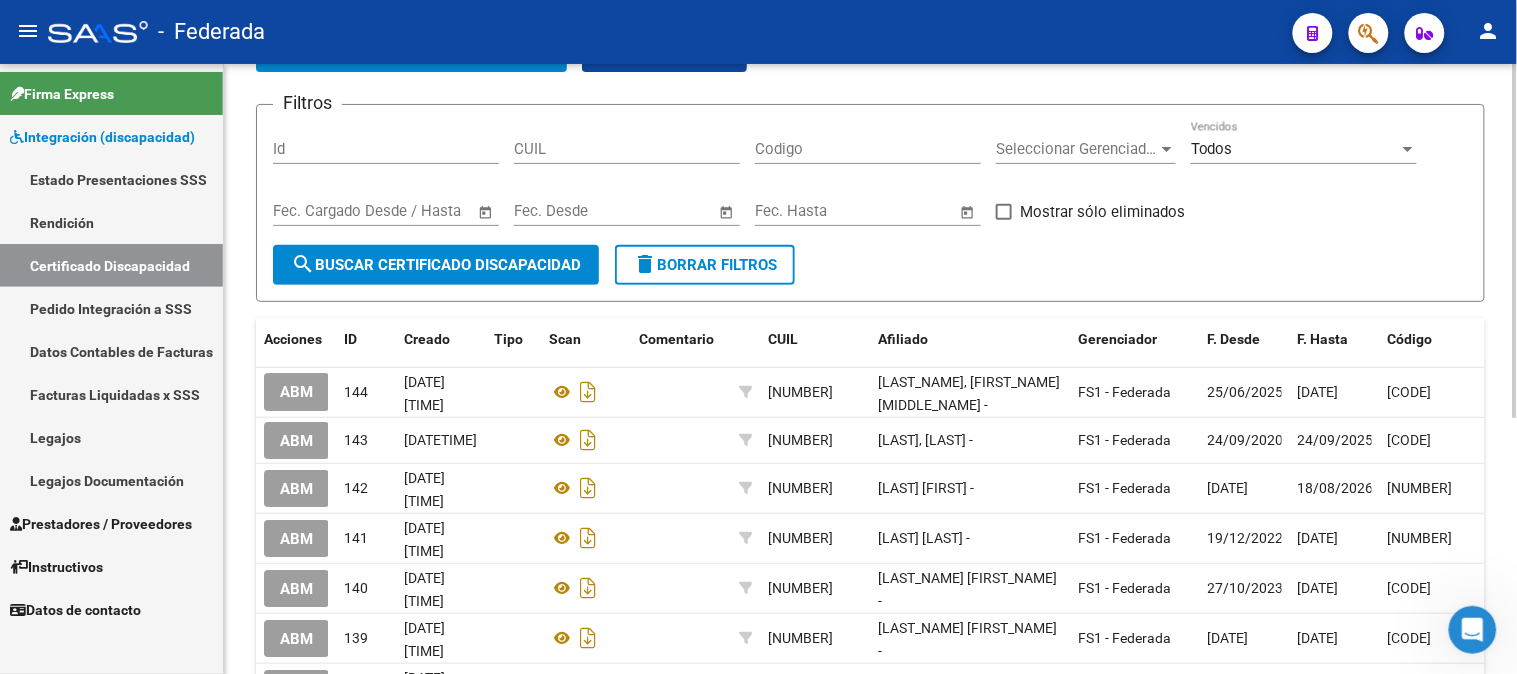 scroll, scrollTop: 0, scrollLeft: 0, axis: both 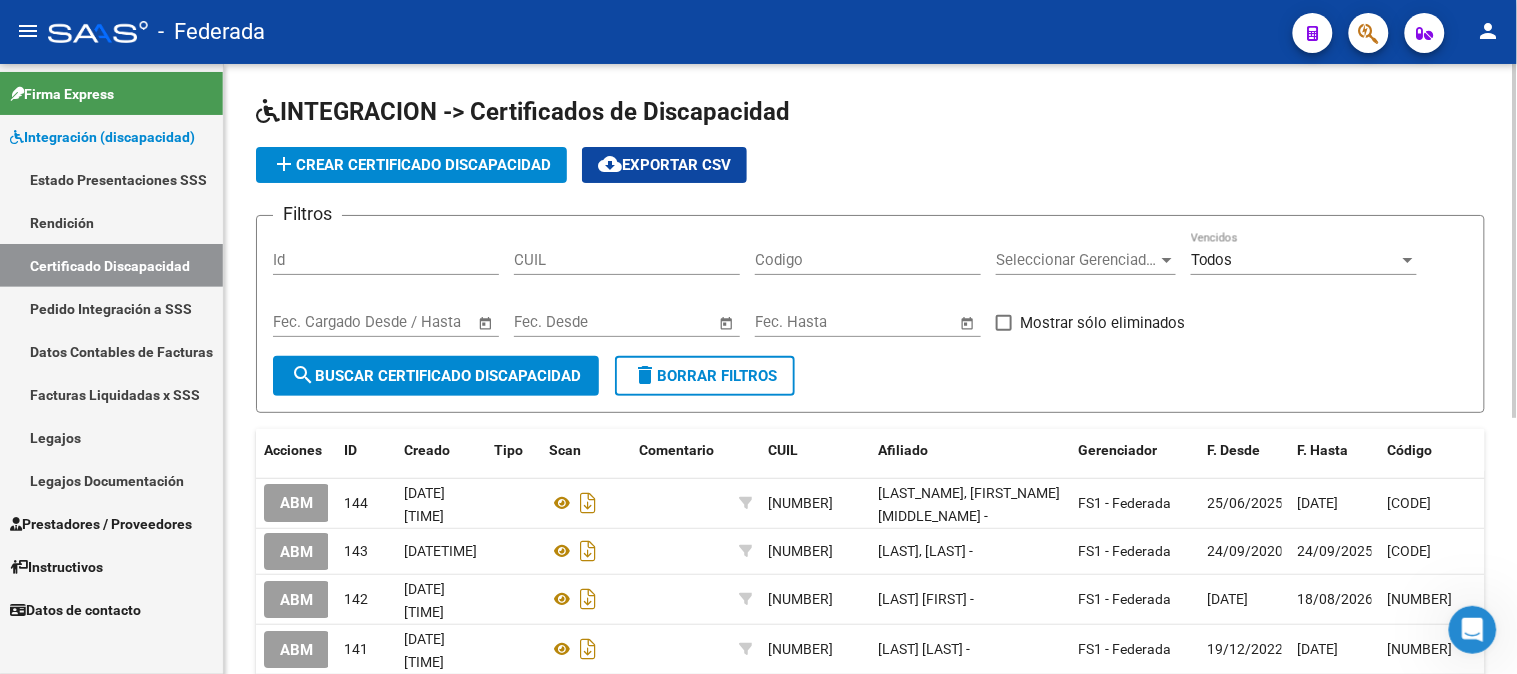 click on "add  Crear Certificado Discapacidad" 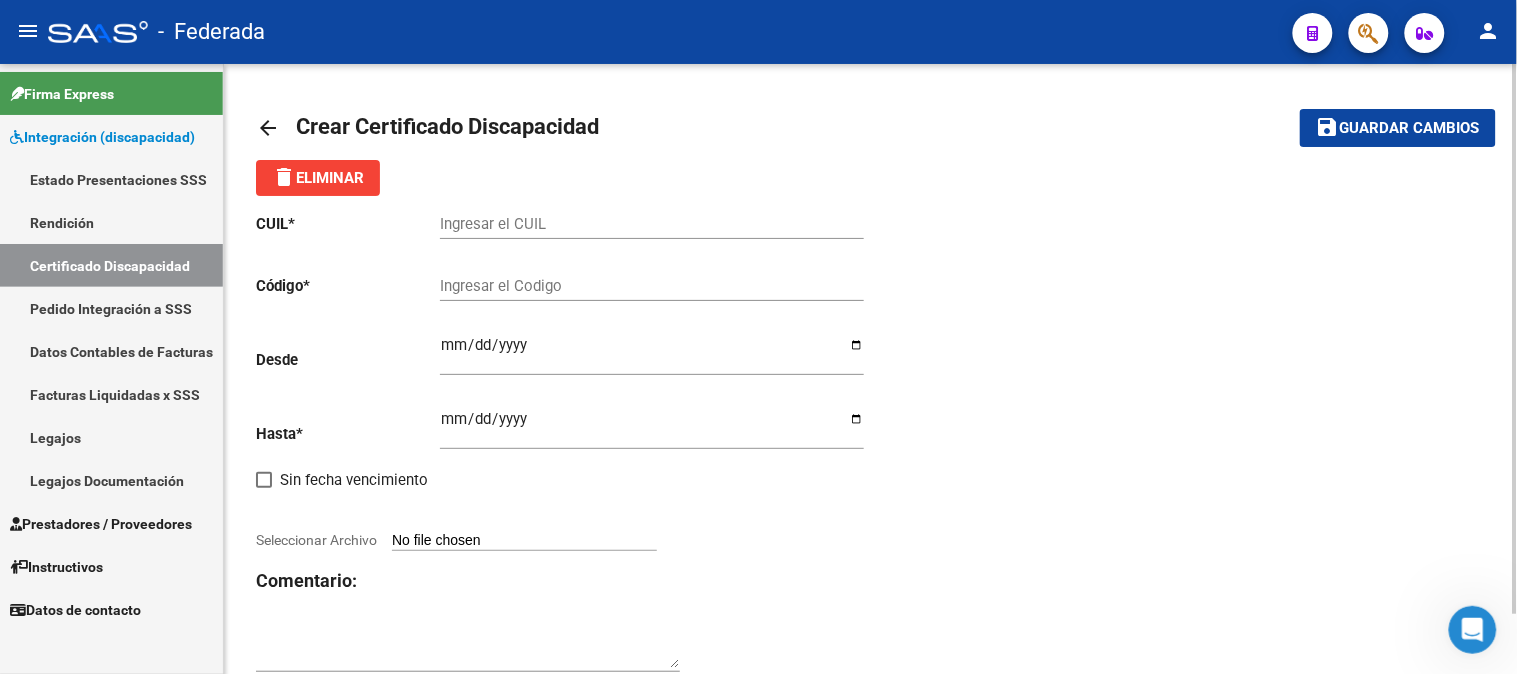 click on "Ingresar el CUIL" 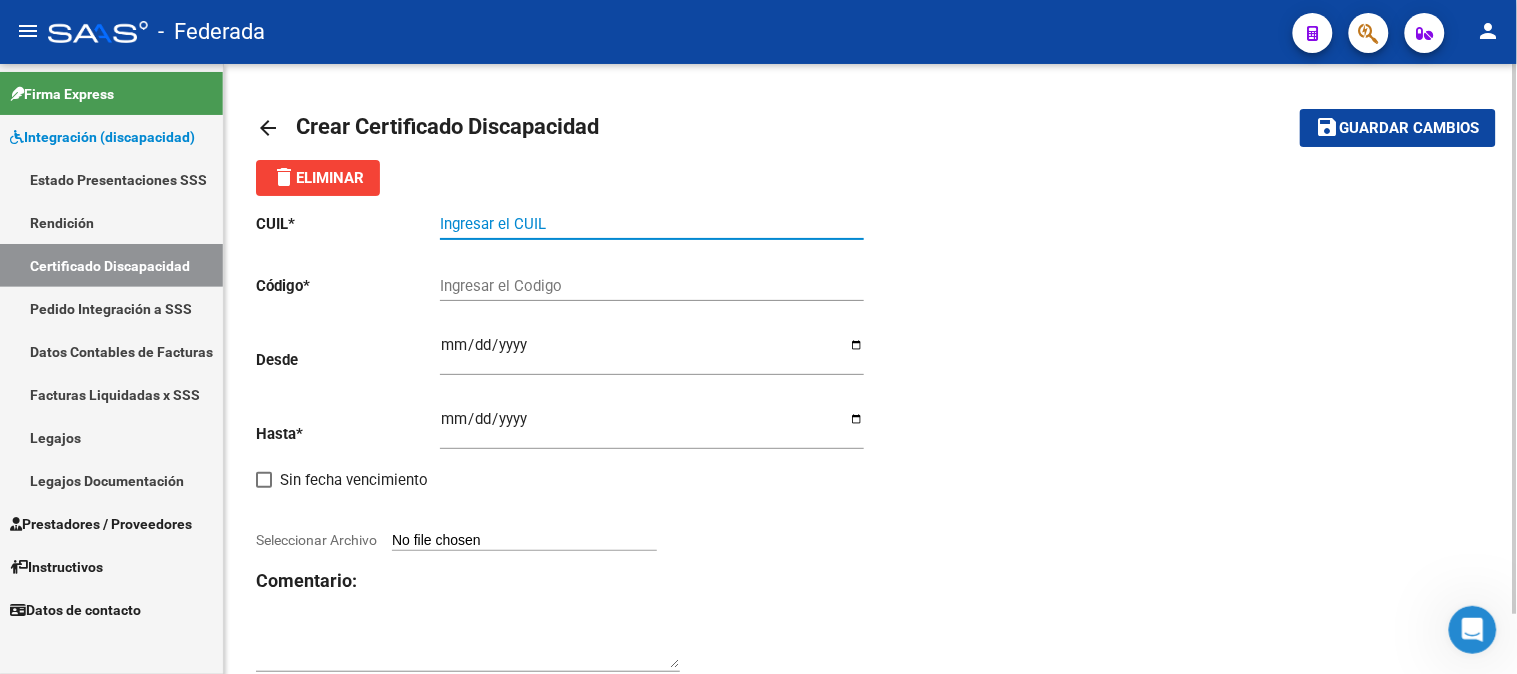 paste on "[NUMBER]" 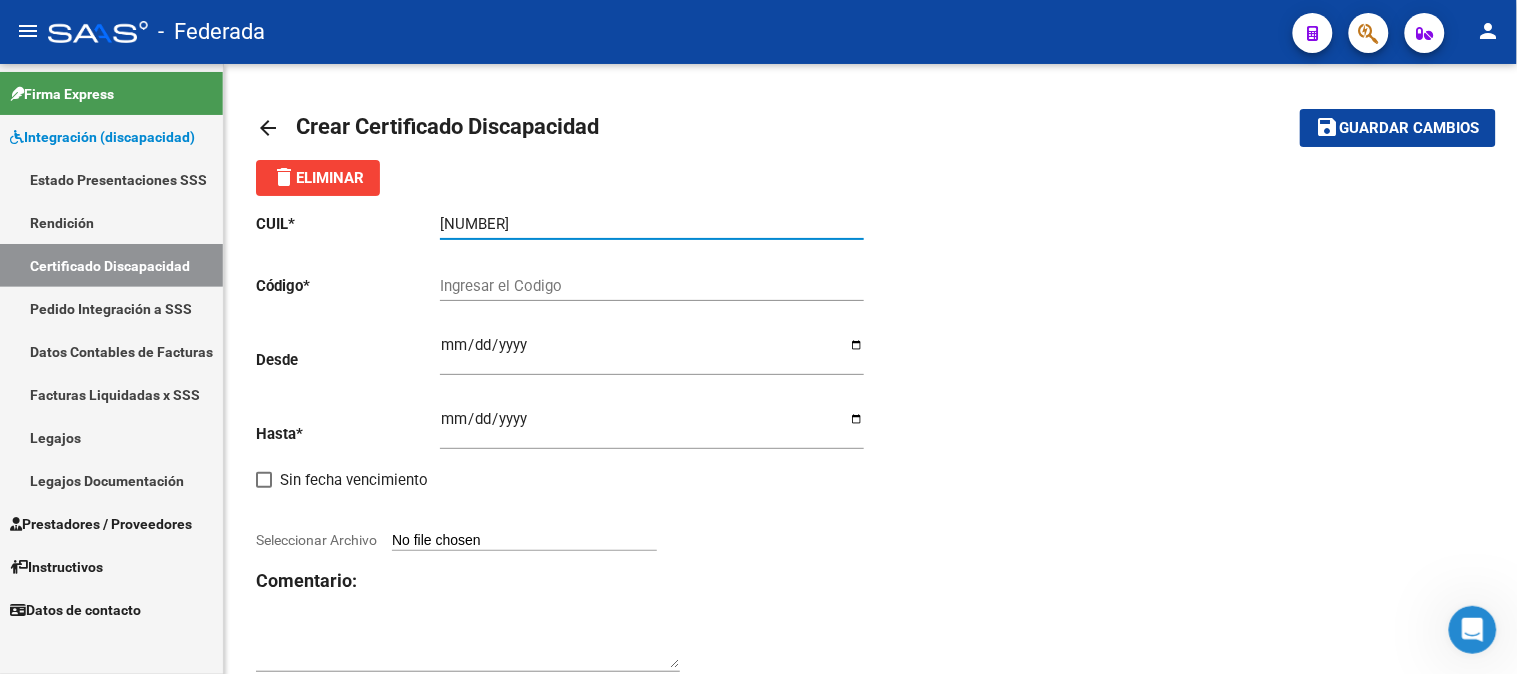 type on "[NUMBER]" 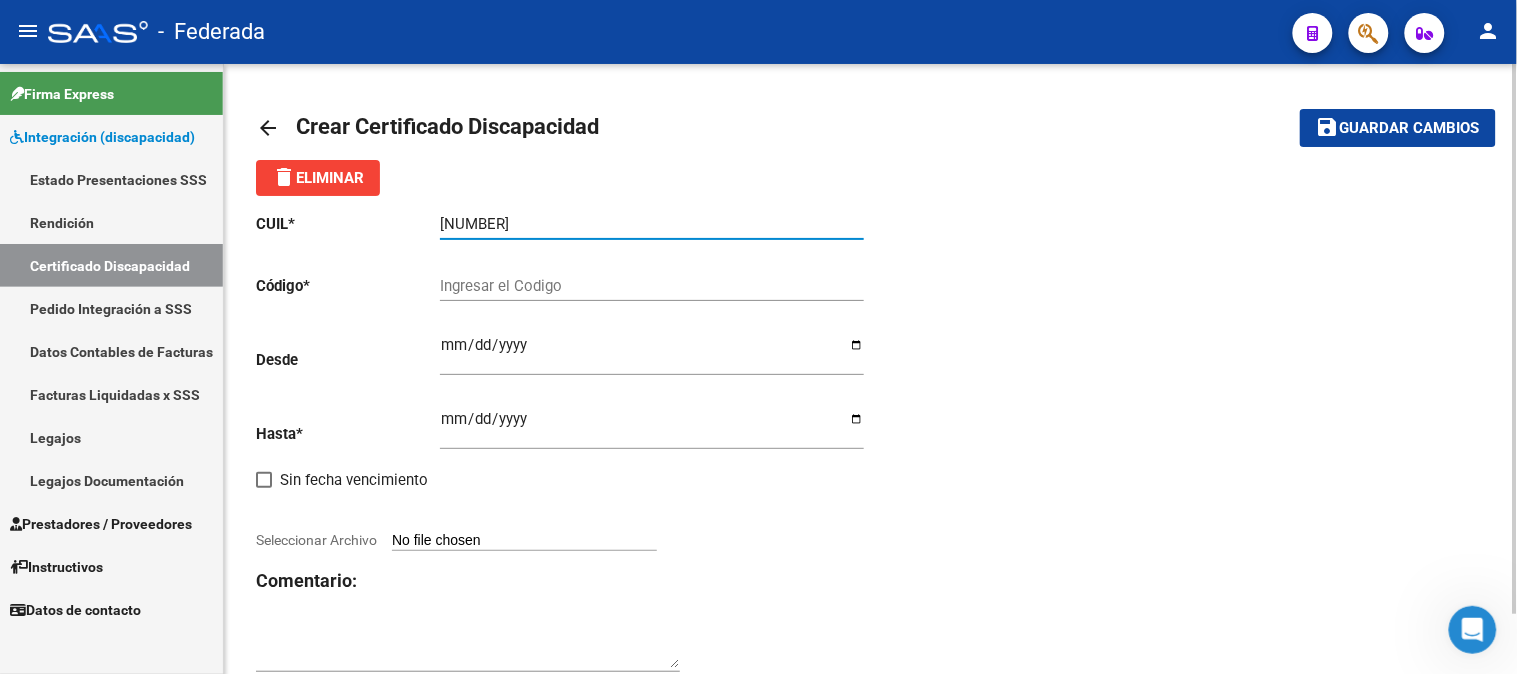 click on "Ingresar el Codigo" 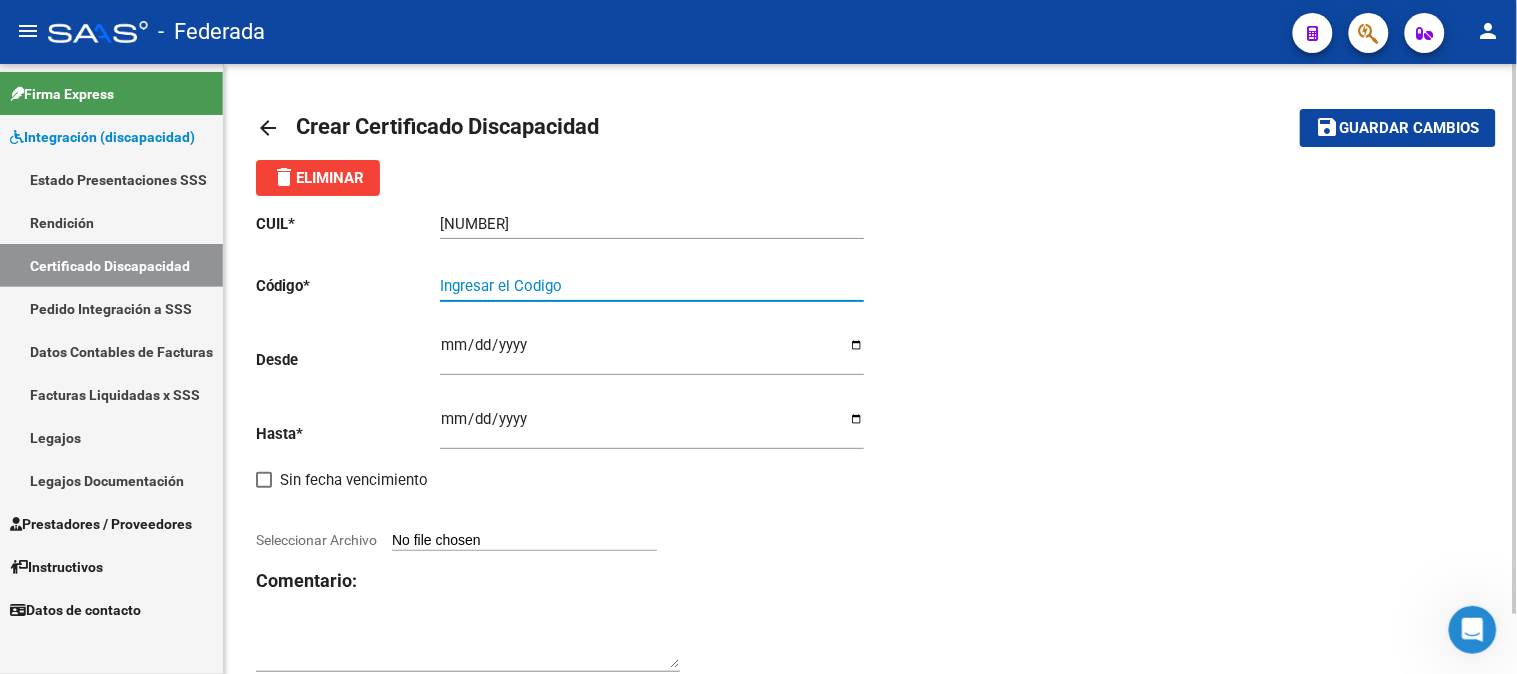 paste on "[CODE]" 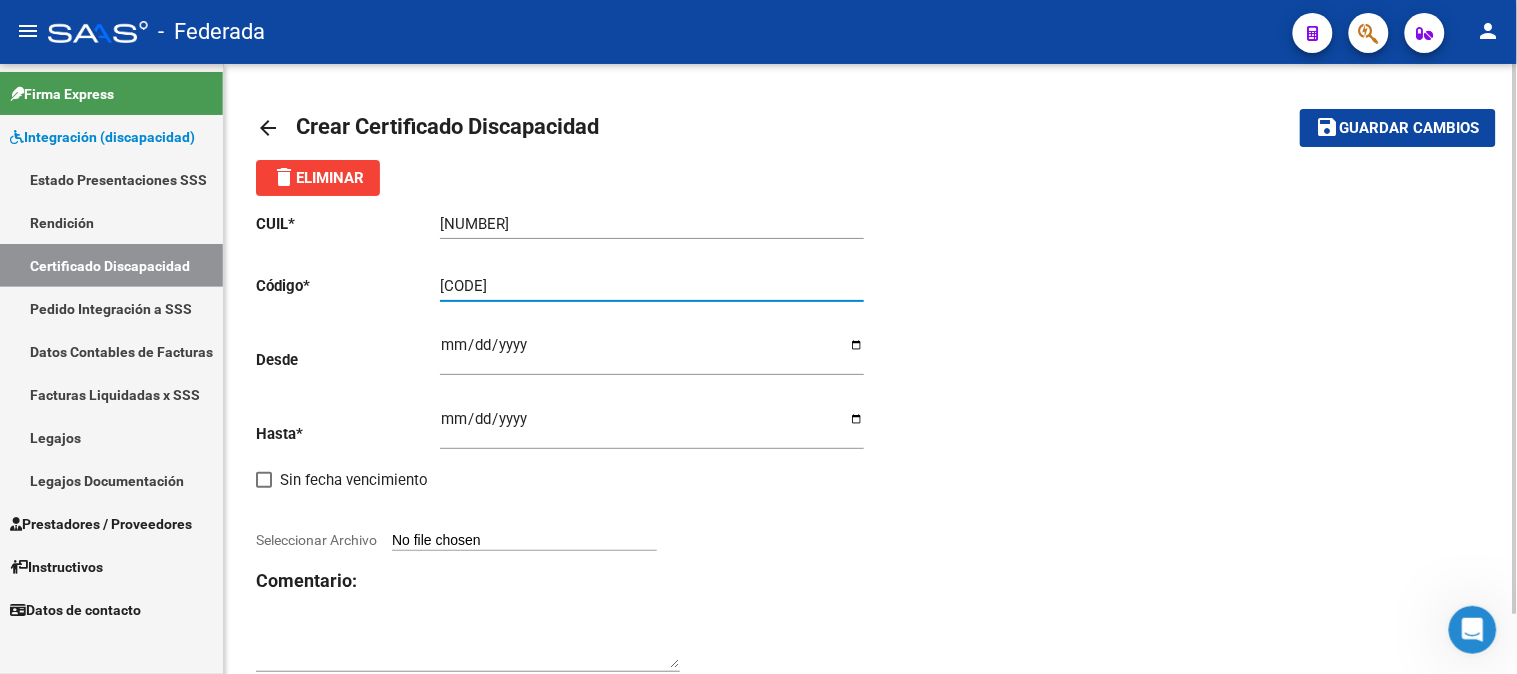 type on "[CODE]" 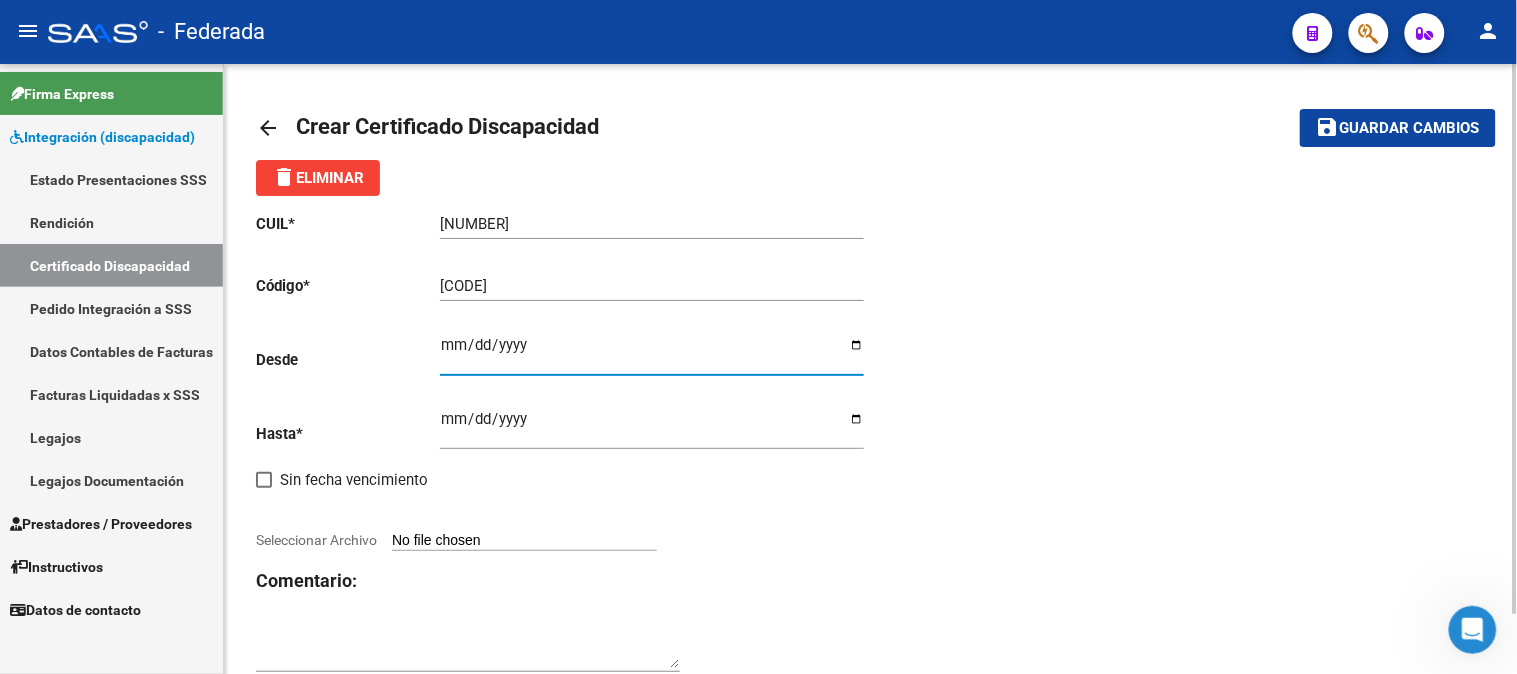 click on "Ingresar fec. Desde" at bounding box center (652, 353) 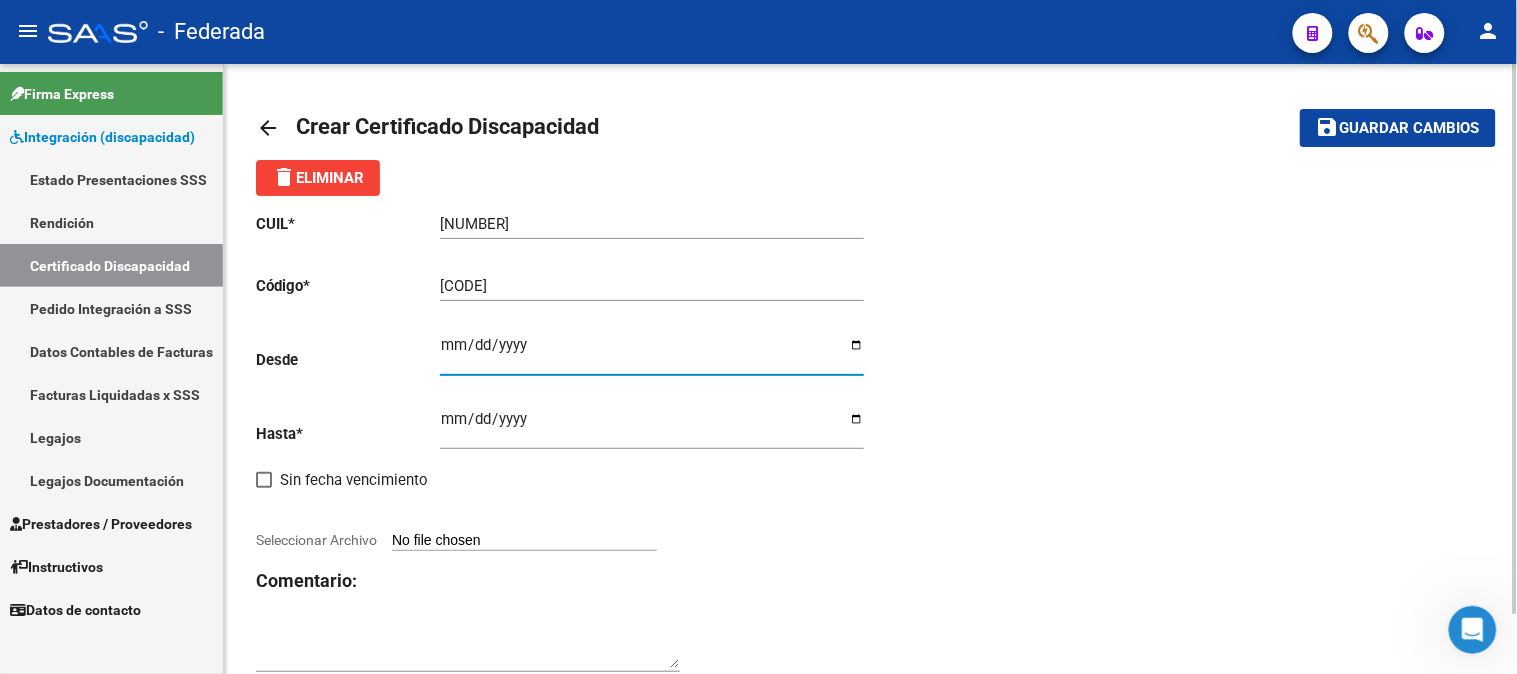 type on "[DATE]" 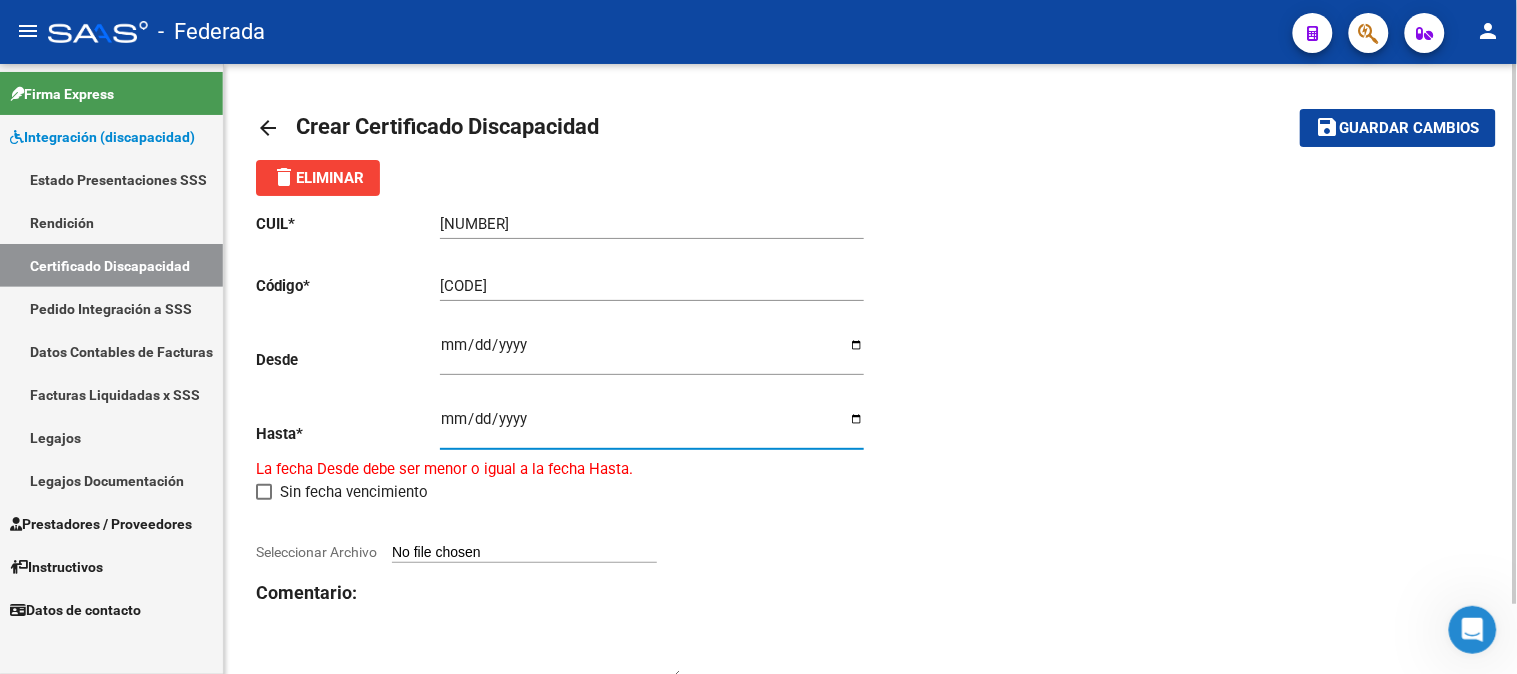 type on "[DATE]" 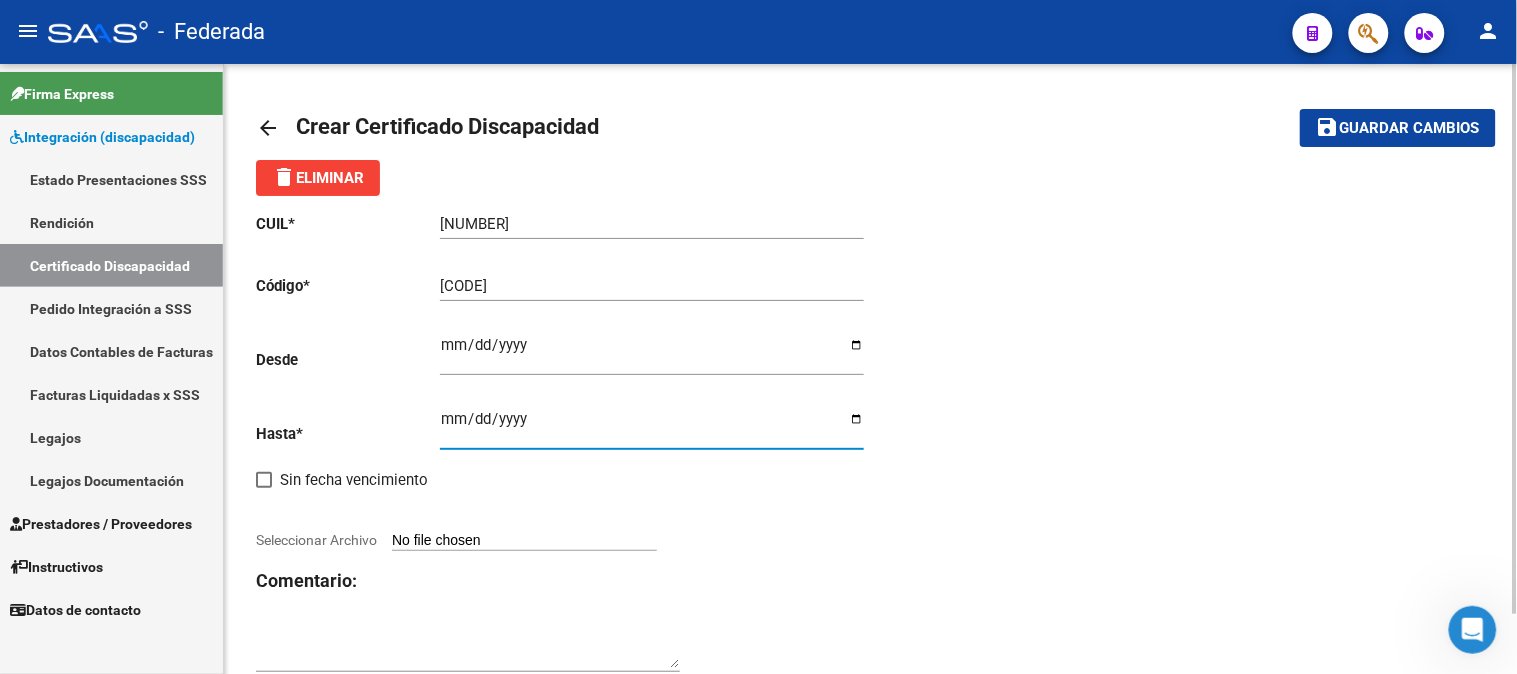 click on "Comentario:" 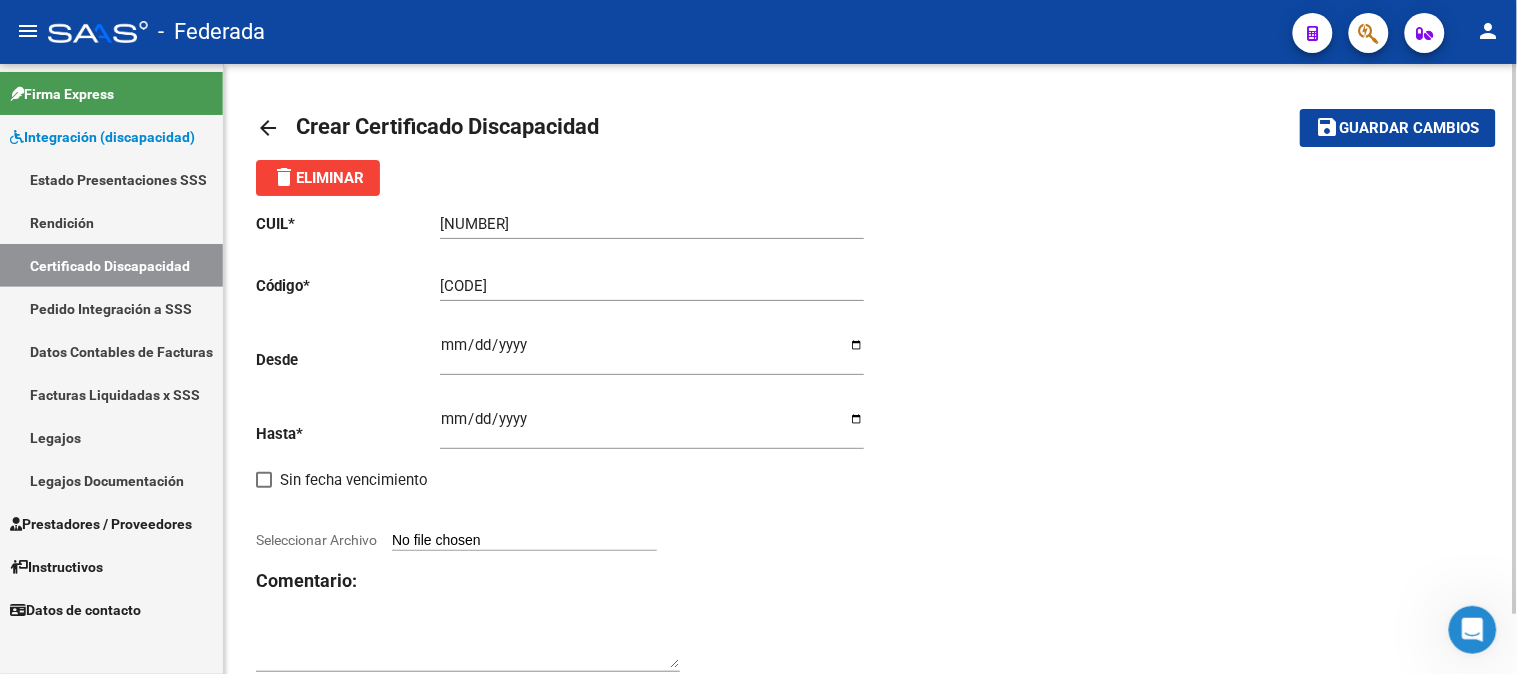 click on "Seleccionar Archivo" at bounding box center (524, 541) 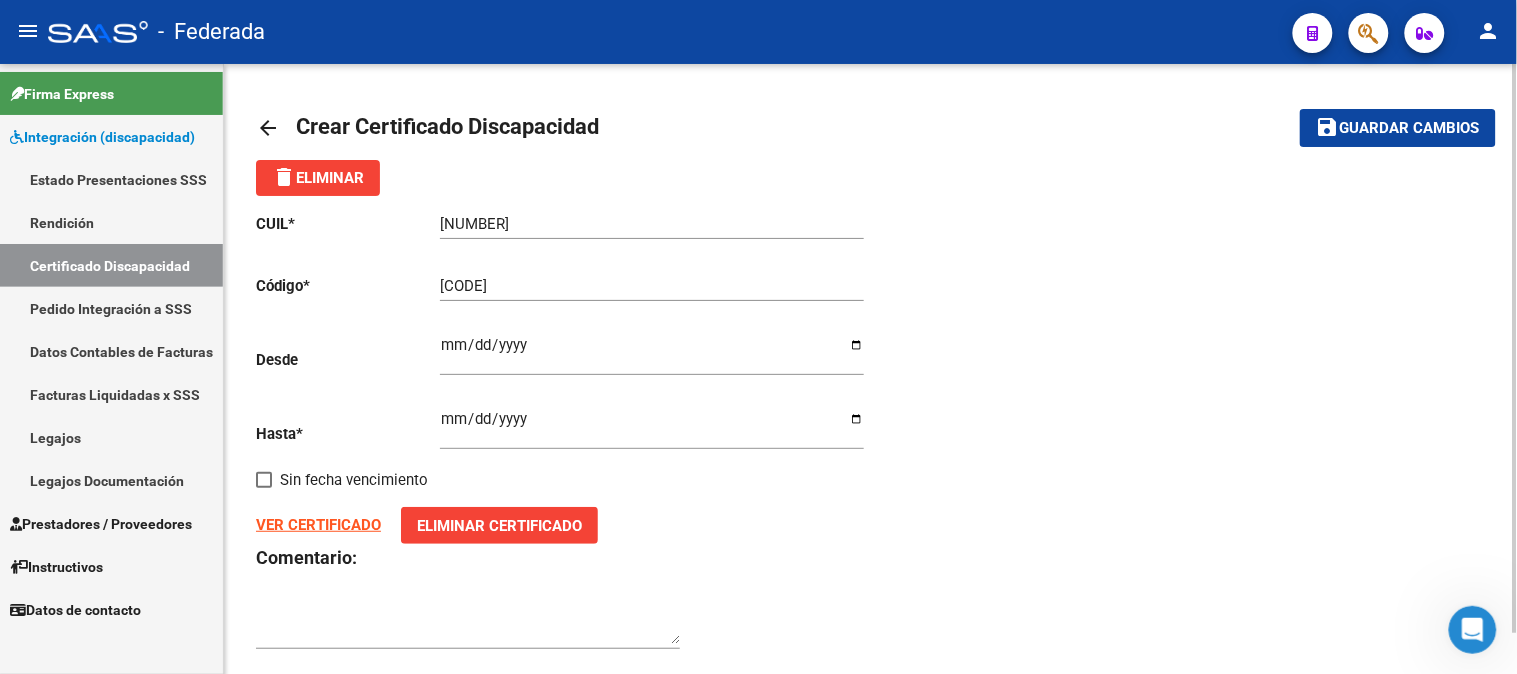 click on "save" 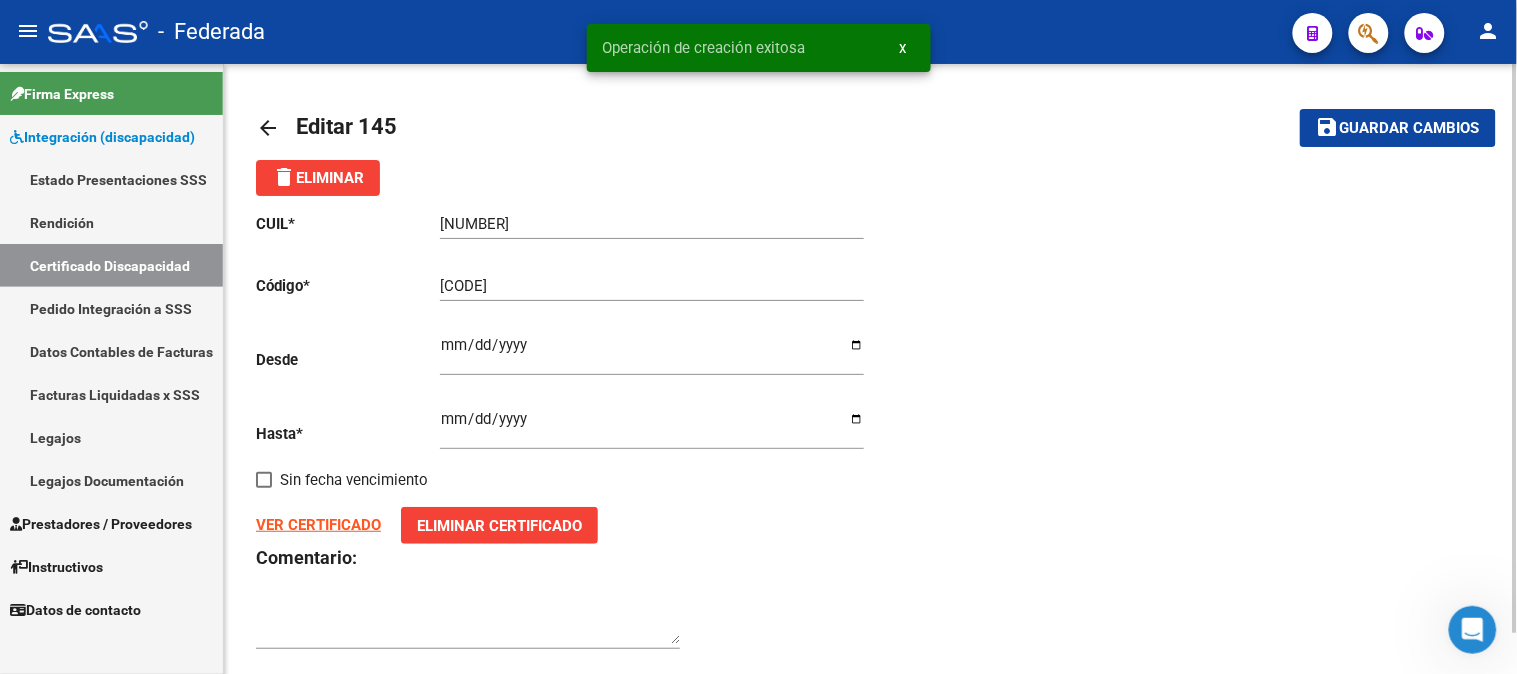 click on "x" at bounding box center (903, 48) 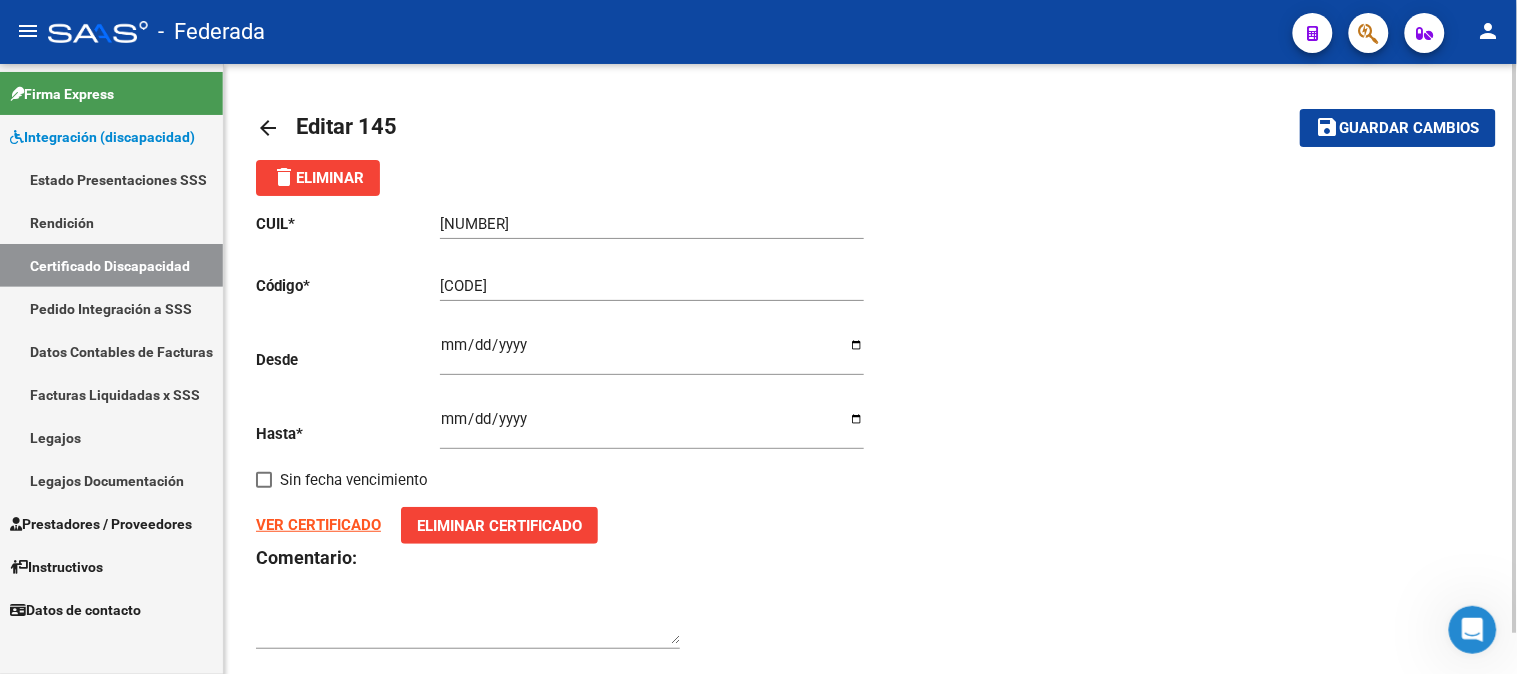 click on "Certificado Discapacidad" at bounding box center (111, 265) 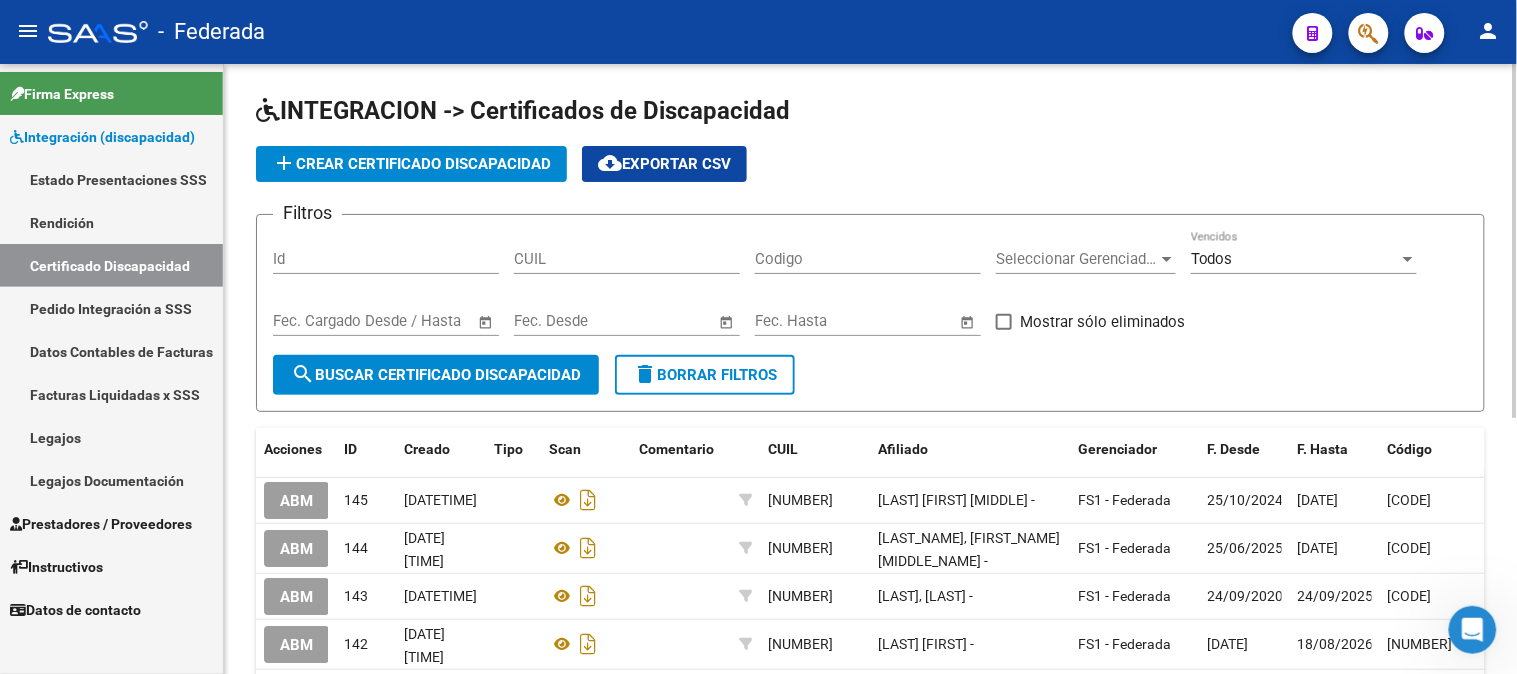 scroll, scrollTop: 0, scrollLeft: 0, axis: both 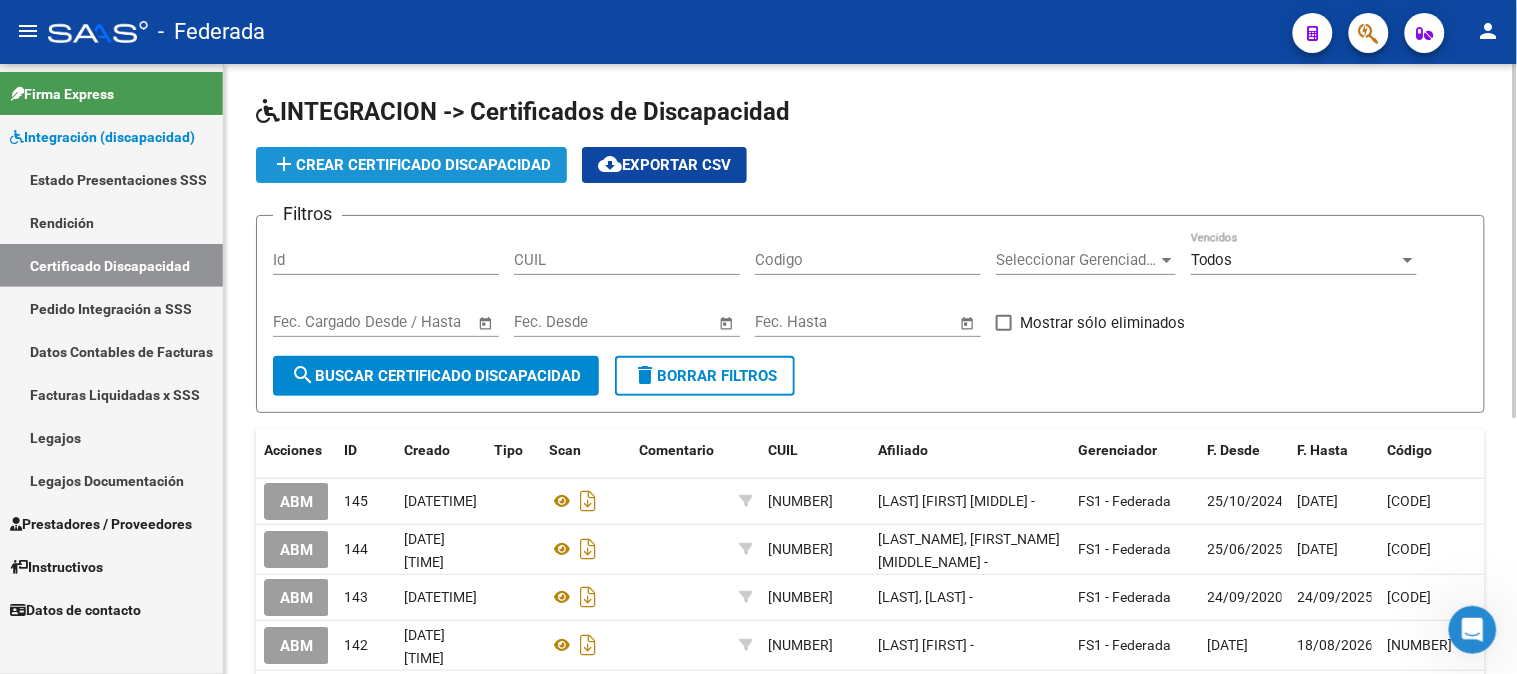click on "add  Crear Certificado Discapacidad" 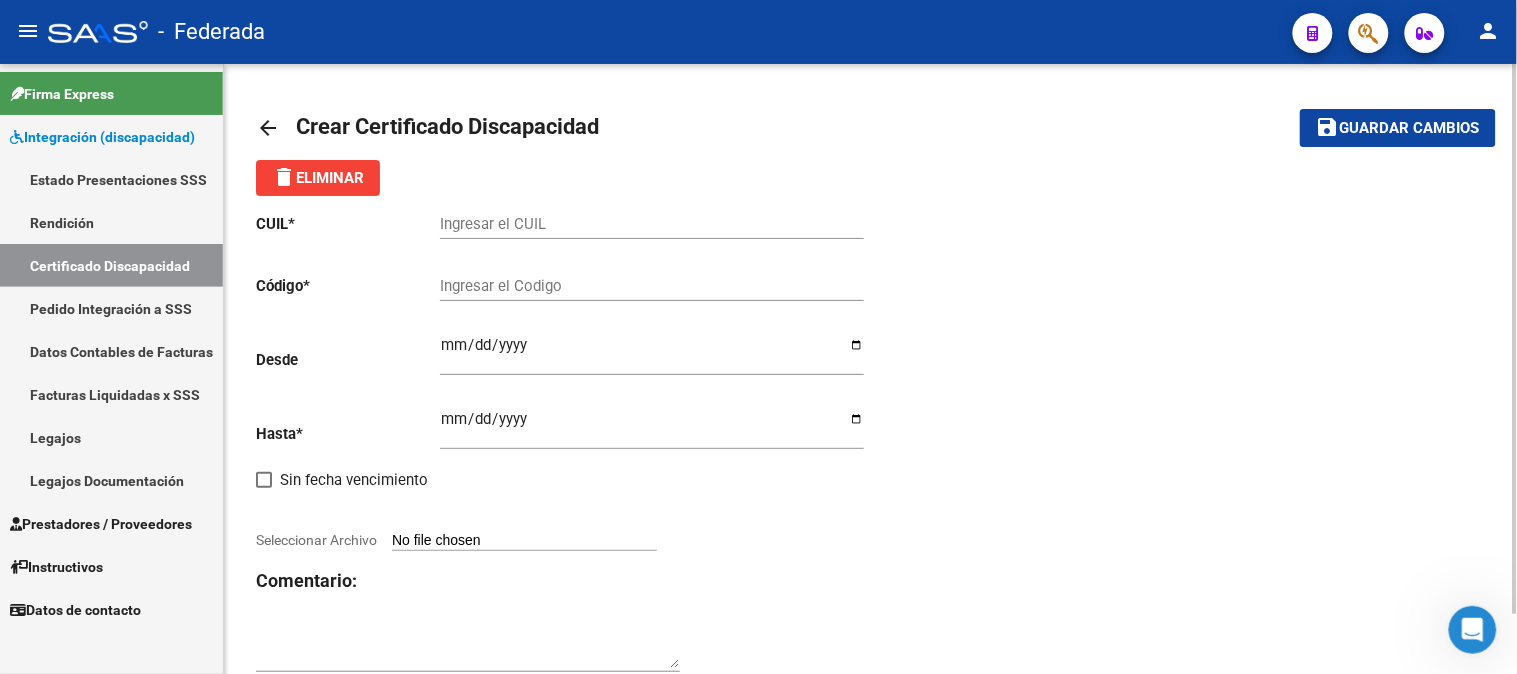 click on "Ingresar el CUIL" at bounding box center (652, 224) 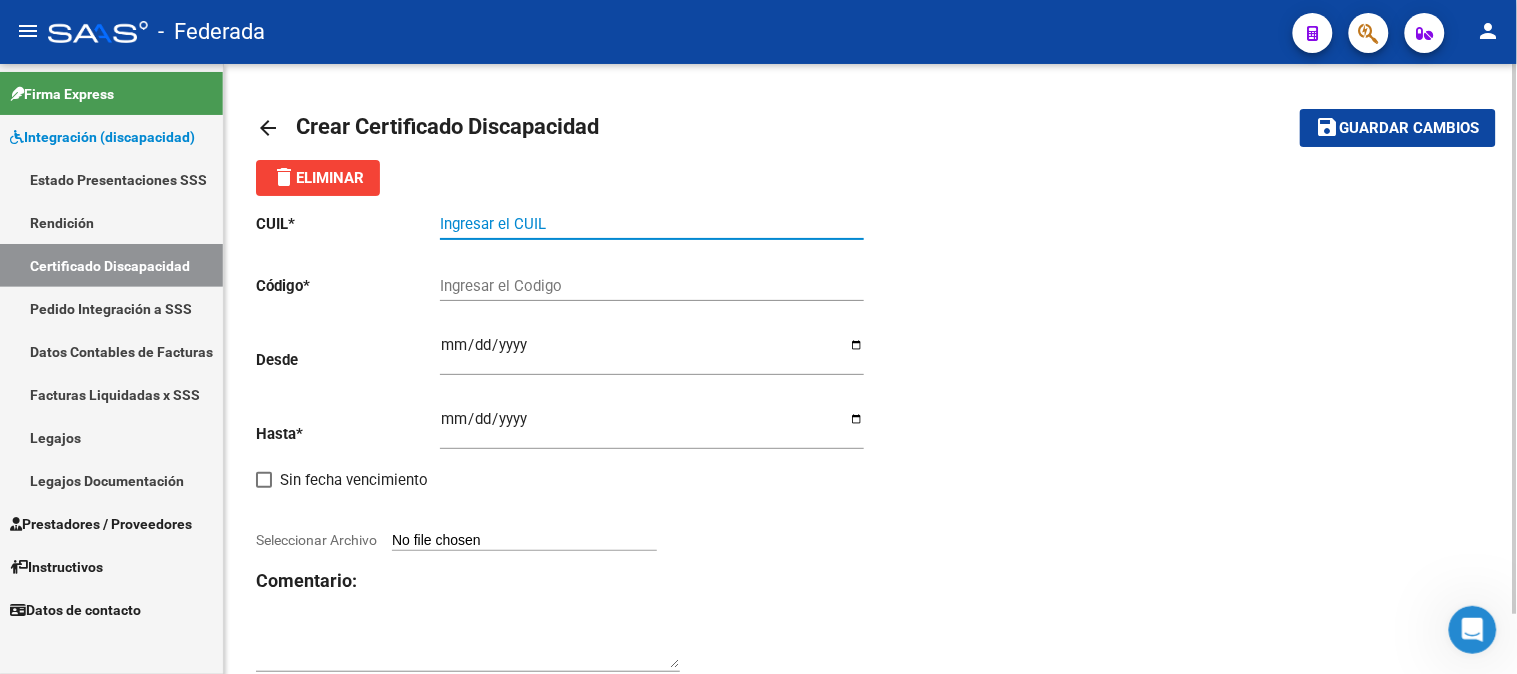 paste on "[CUIL]" 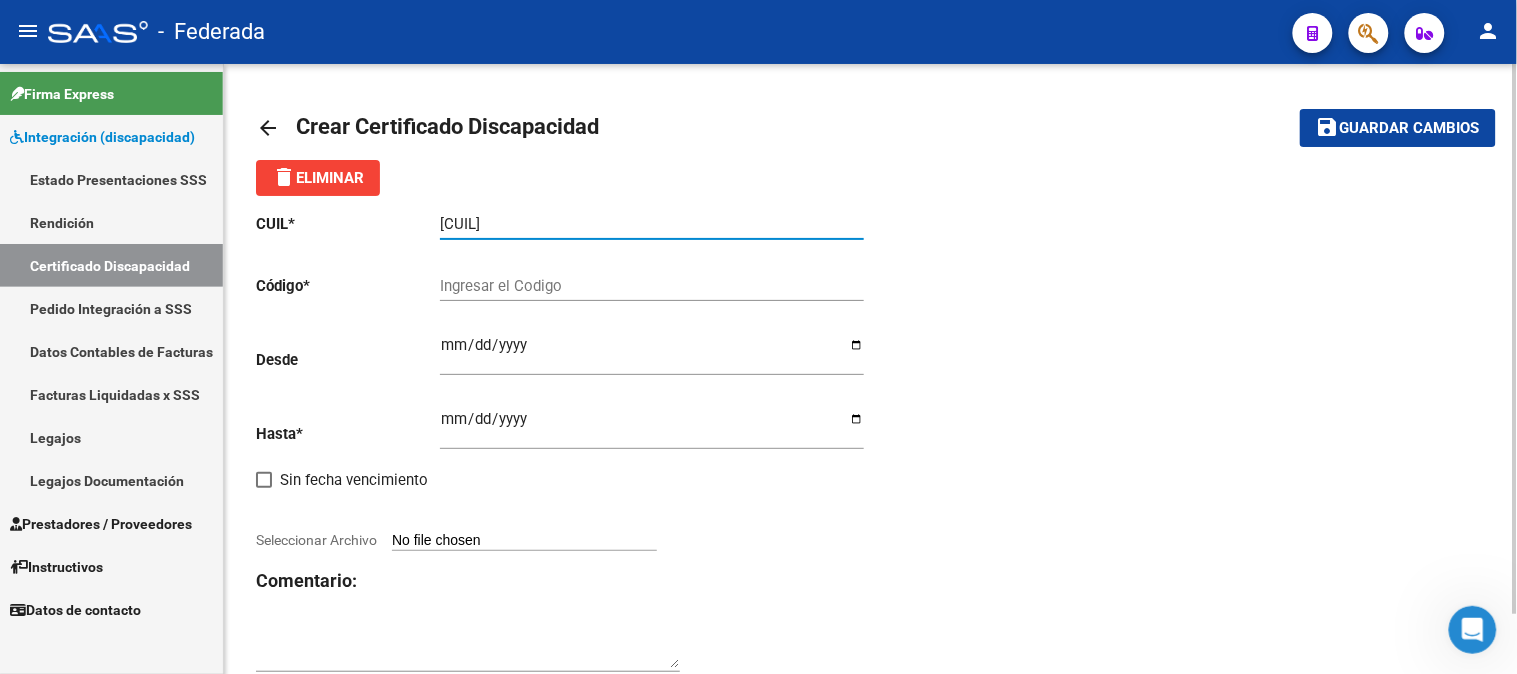 type on "[CUIL]" 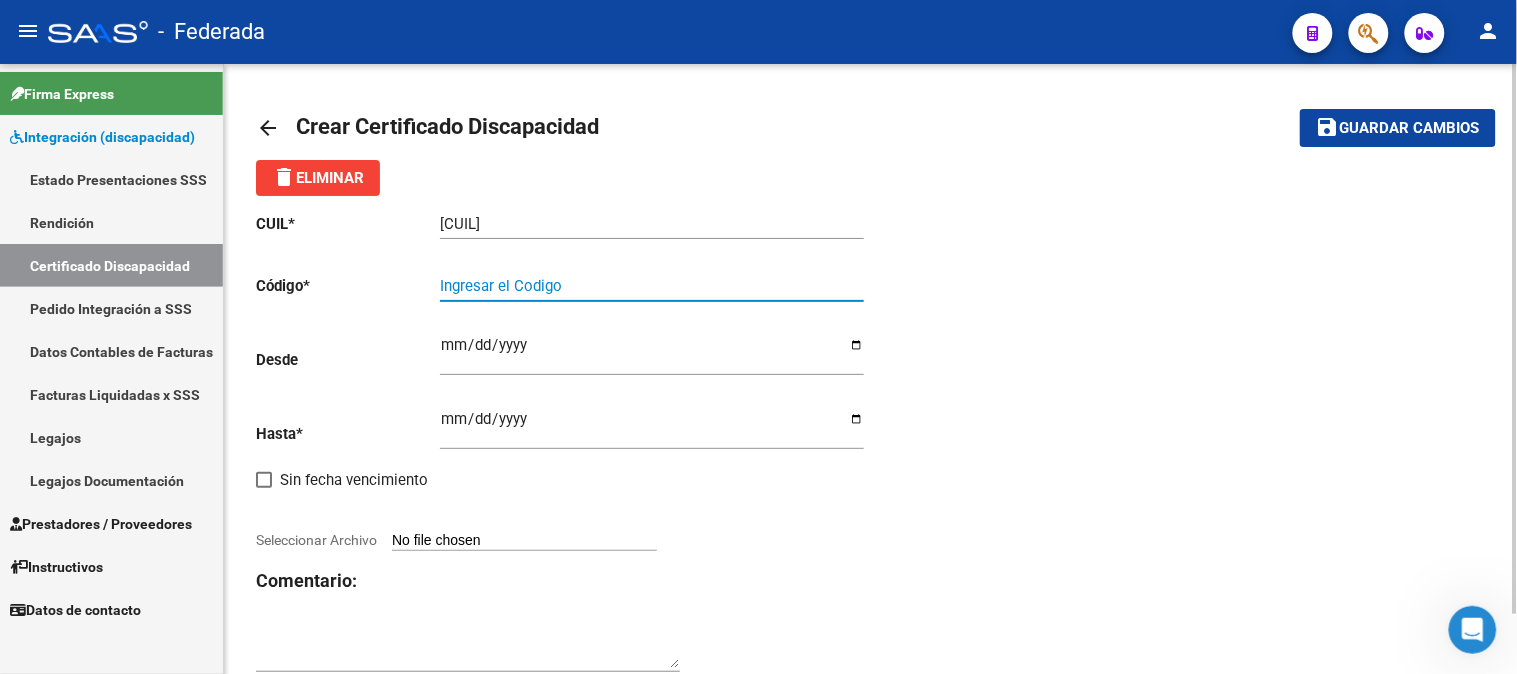 click on "Ingresar el Codigo" at bounding box center (652, 286) 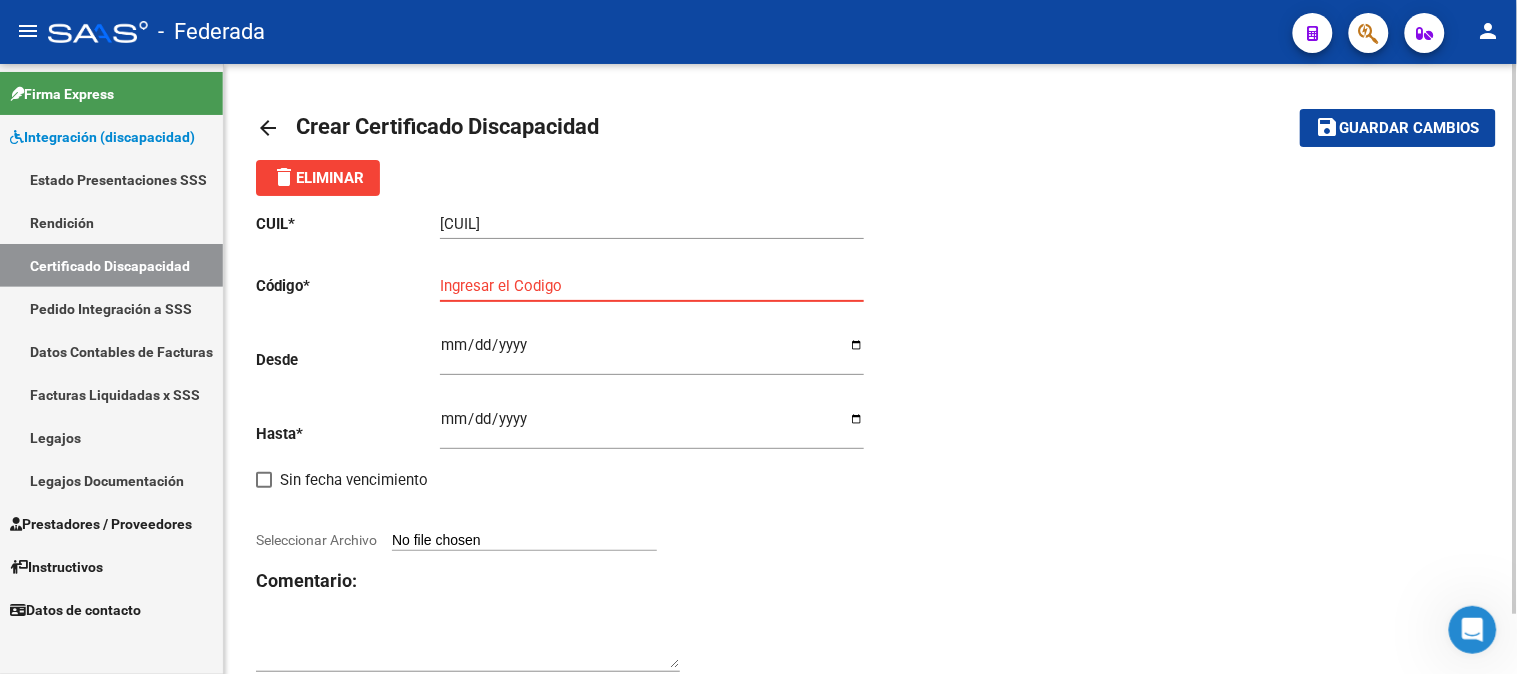 paste on "[CODE]" 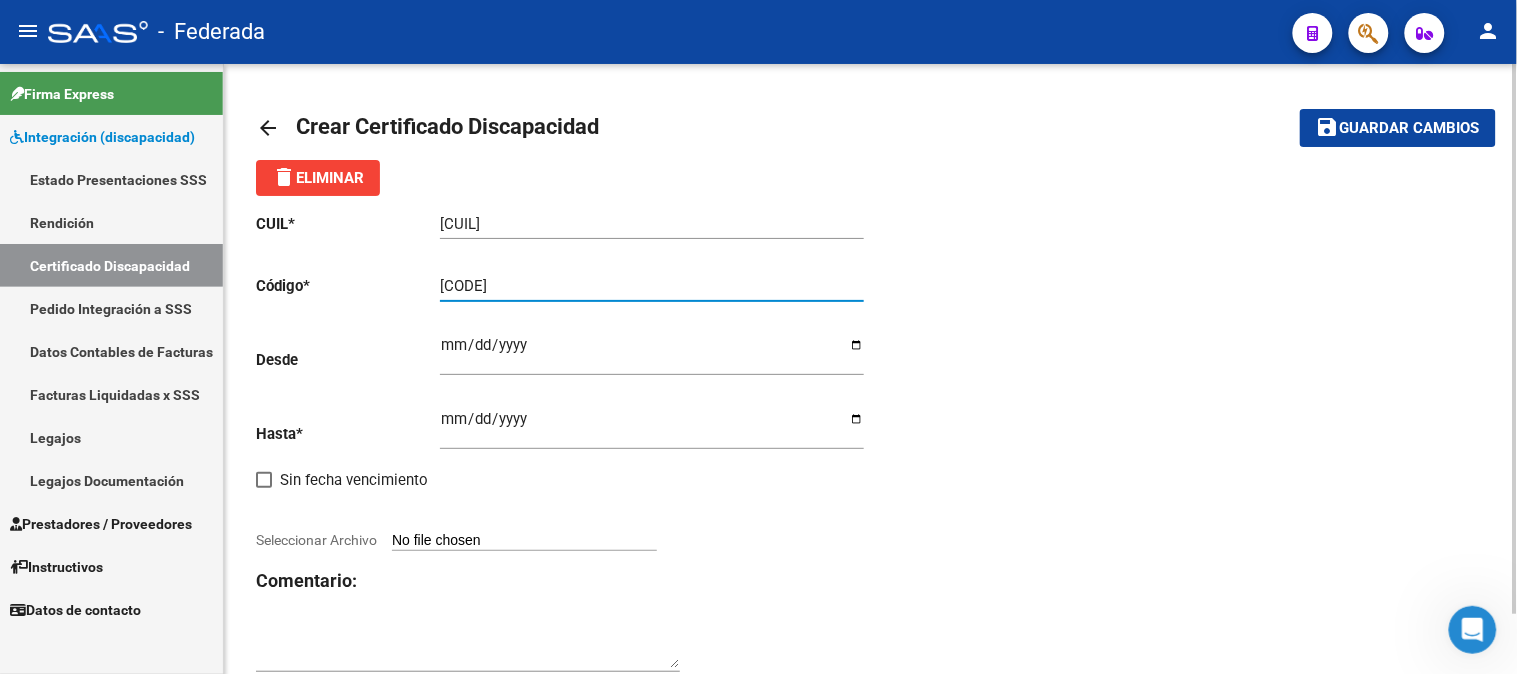 click on "[CODE]" at bounding box center [652, 286] 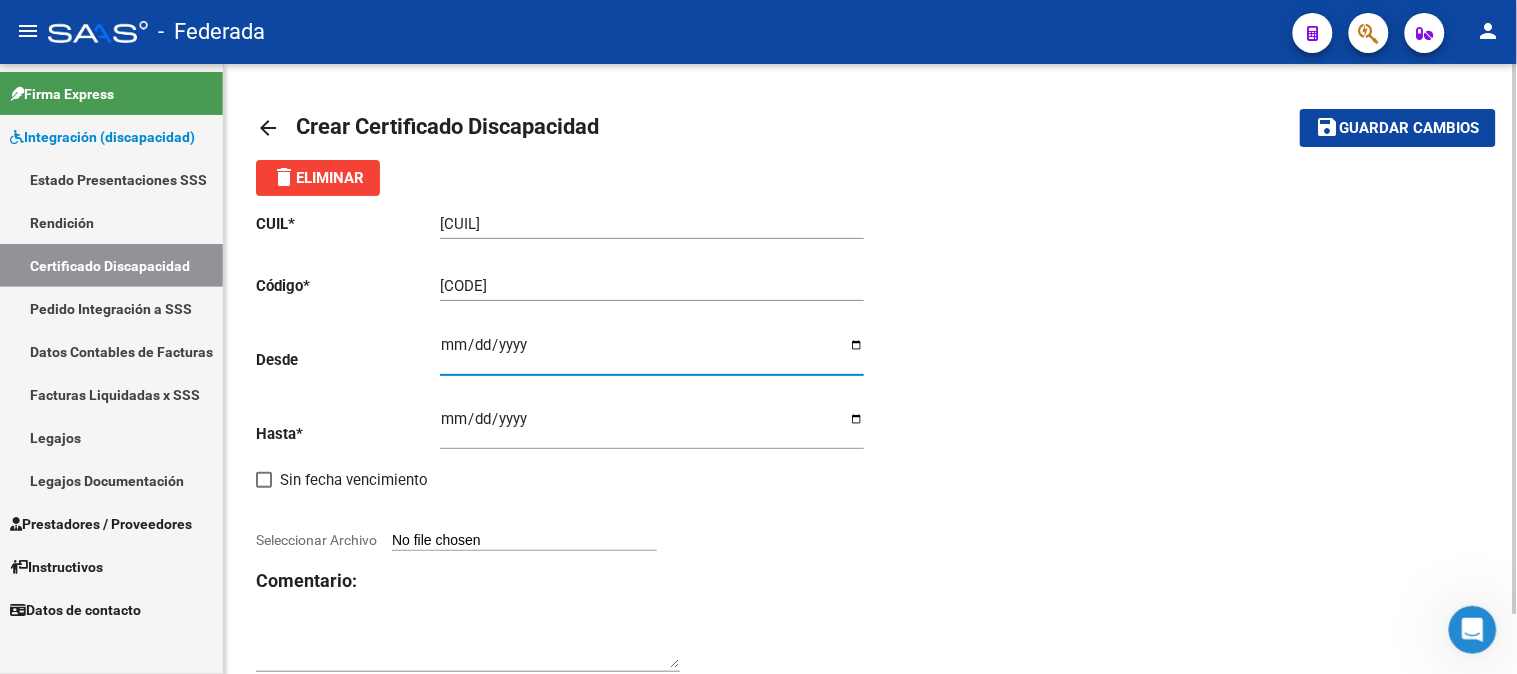 type on "[DATE]" 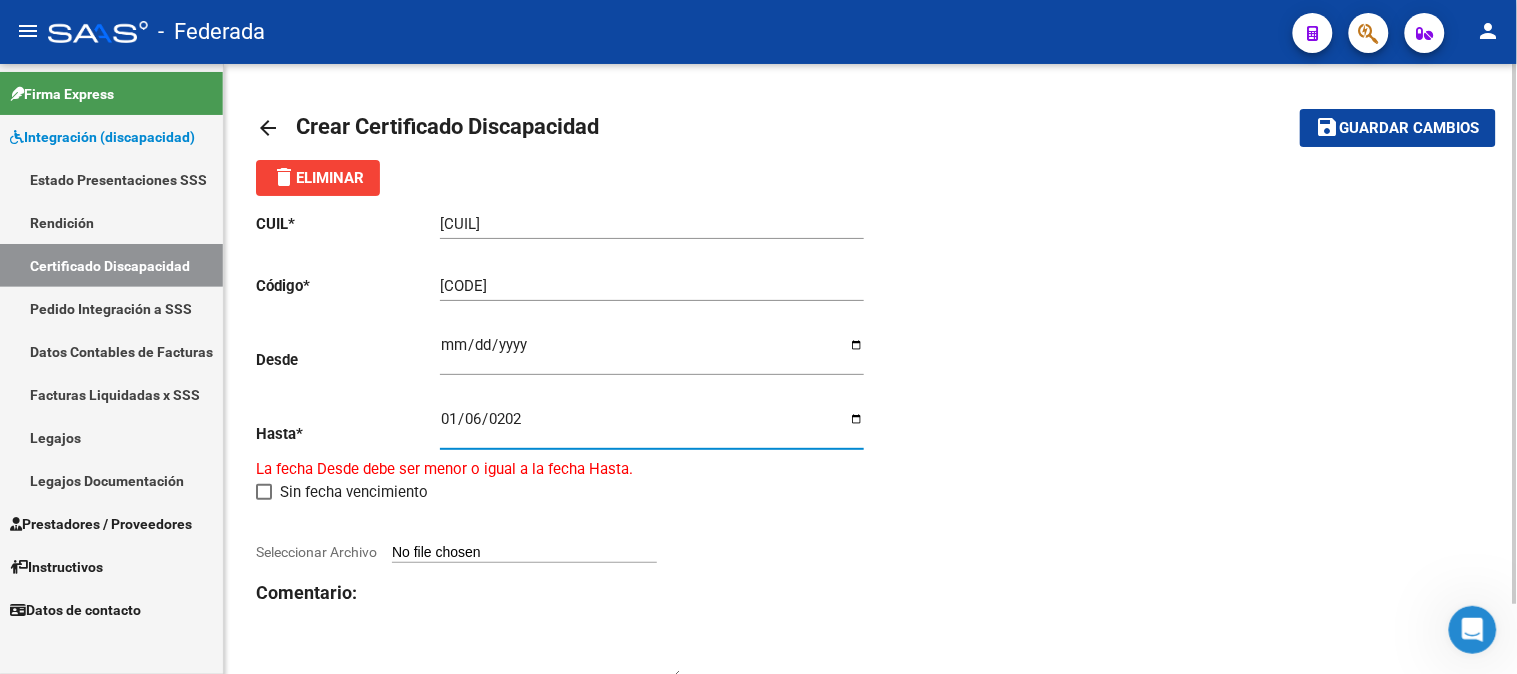 type on "[DATE]" 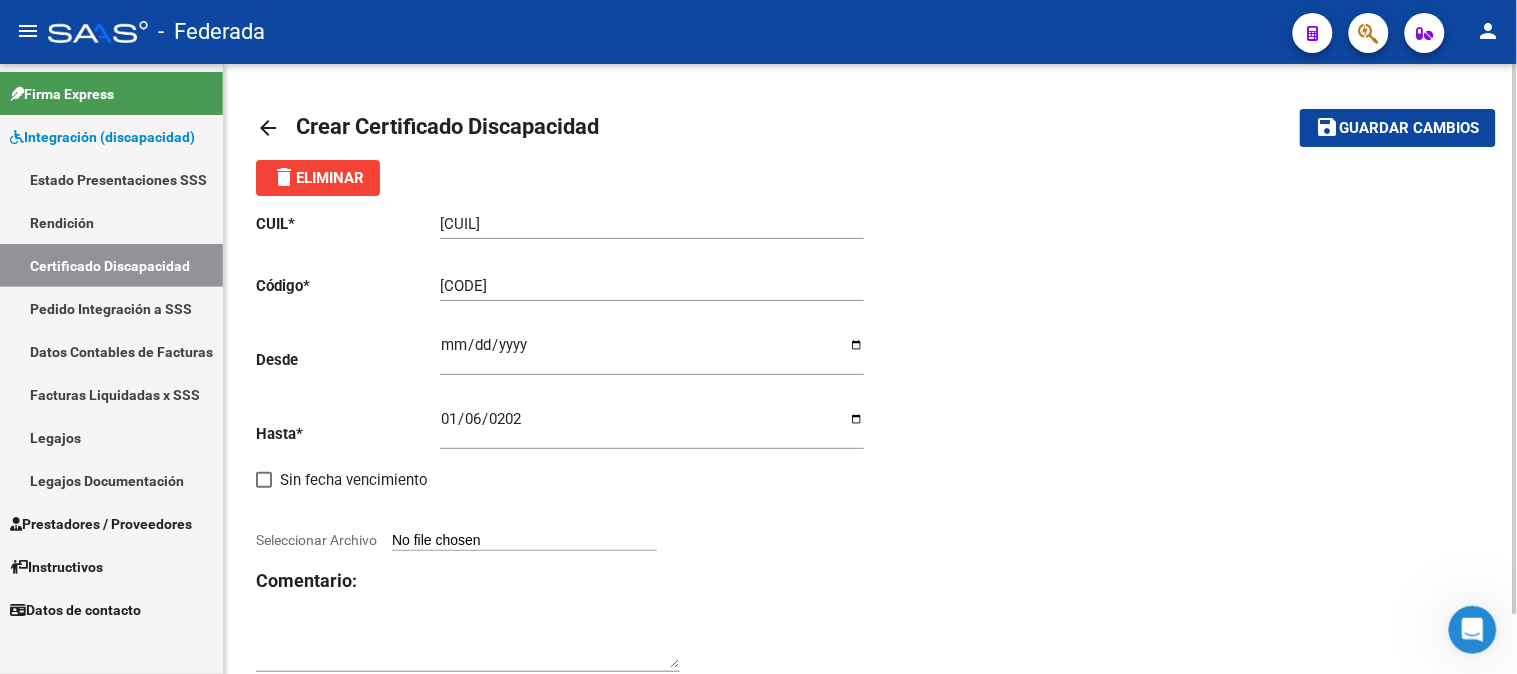 click on "CUIL  *   [NUMBER] Ingresar el CUIL  Código  *   [NUMBER] Ingresar el Codigo  Desde    [DATE] Ingresar fec. Desde  Hasta  *   [DATE] Ingresar fec. Hasta     Sin fecha vencimiento        Seleccionar Archivo Comentario:" 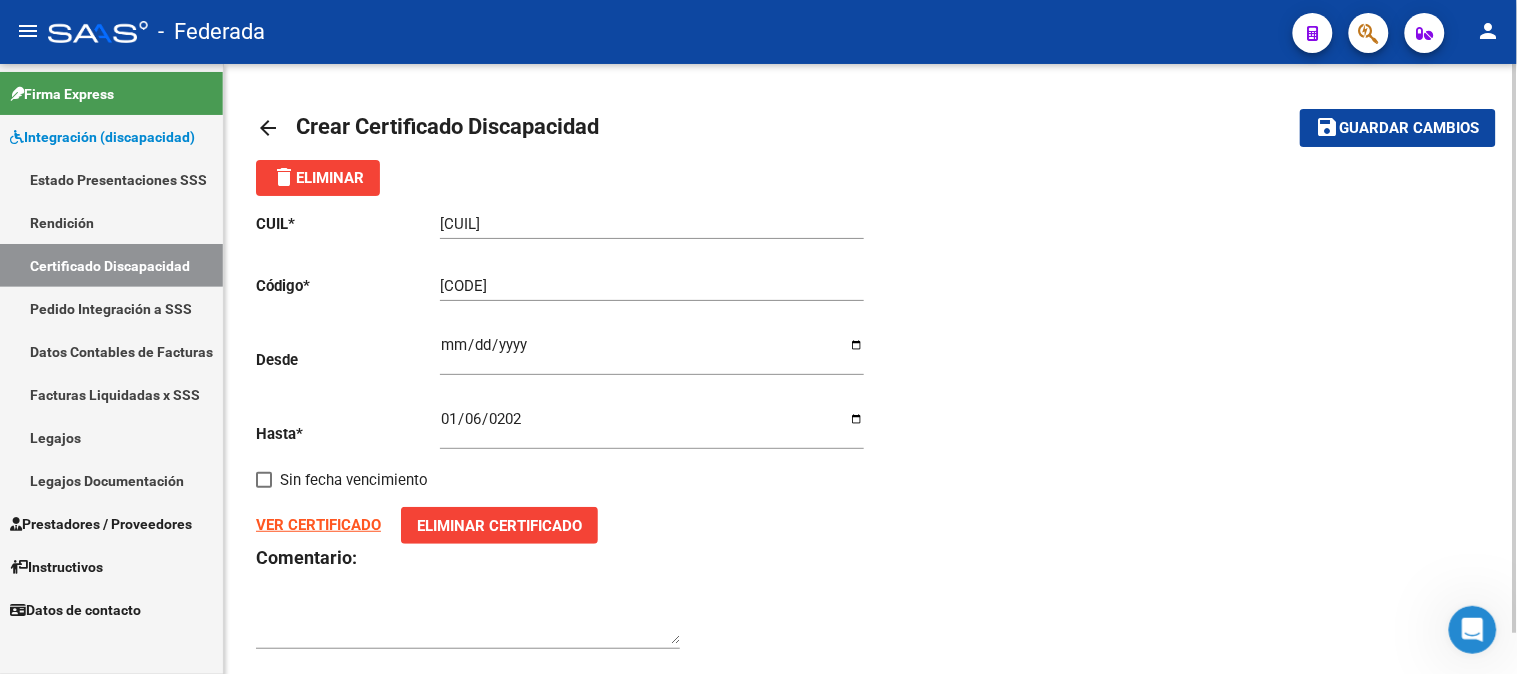 click on "Guardar cambios" 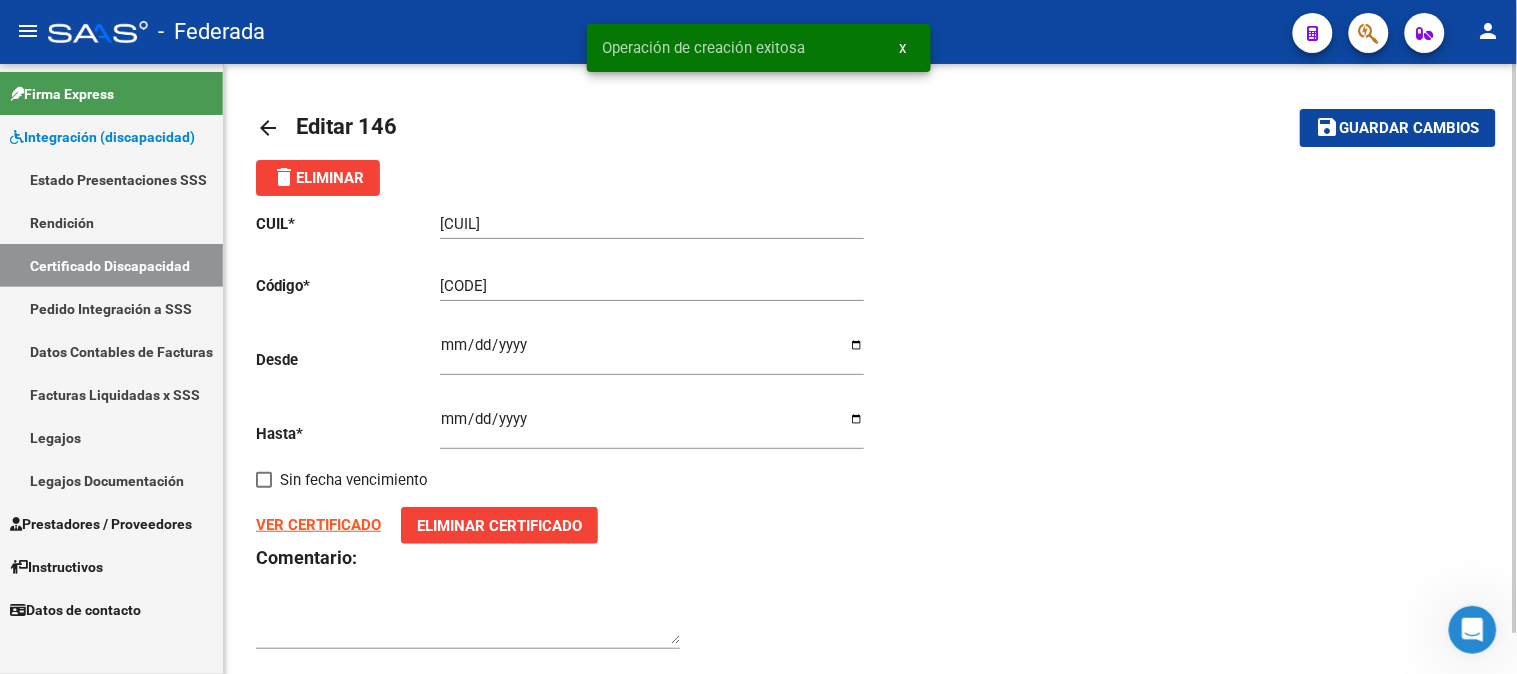 click on "x" at bounding box center (903, 48) 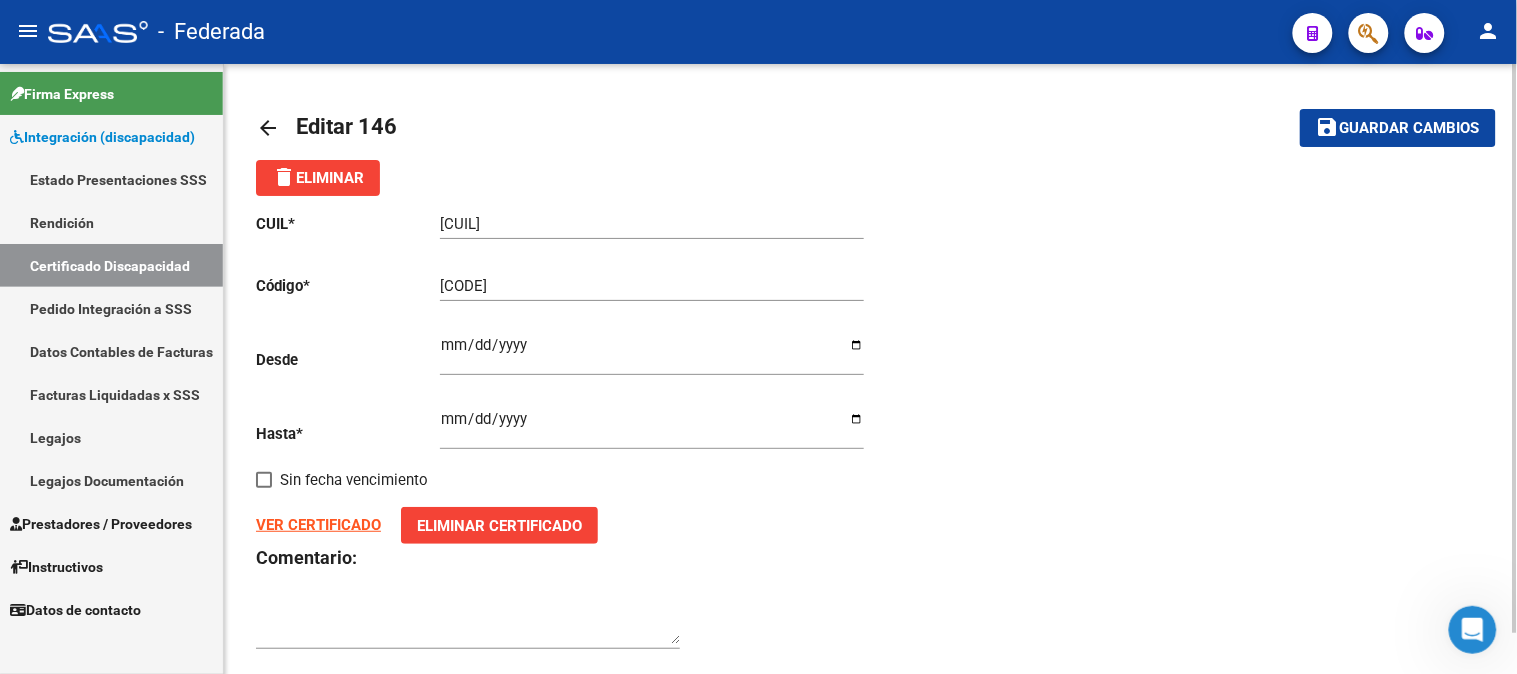 click on "Certificado Discapacidad" at bounding box center (111, 265) 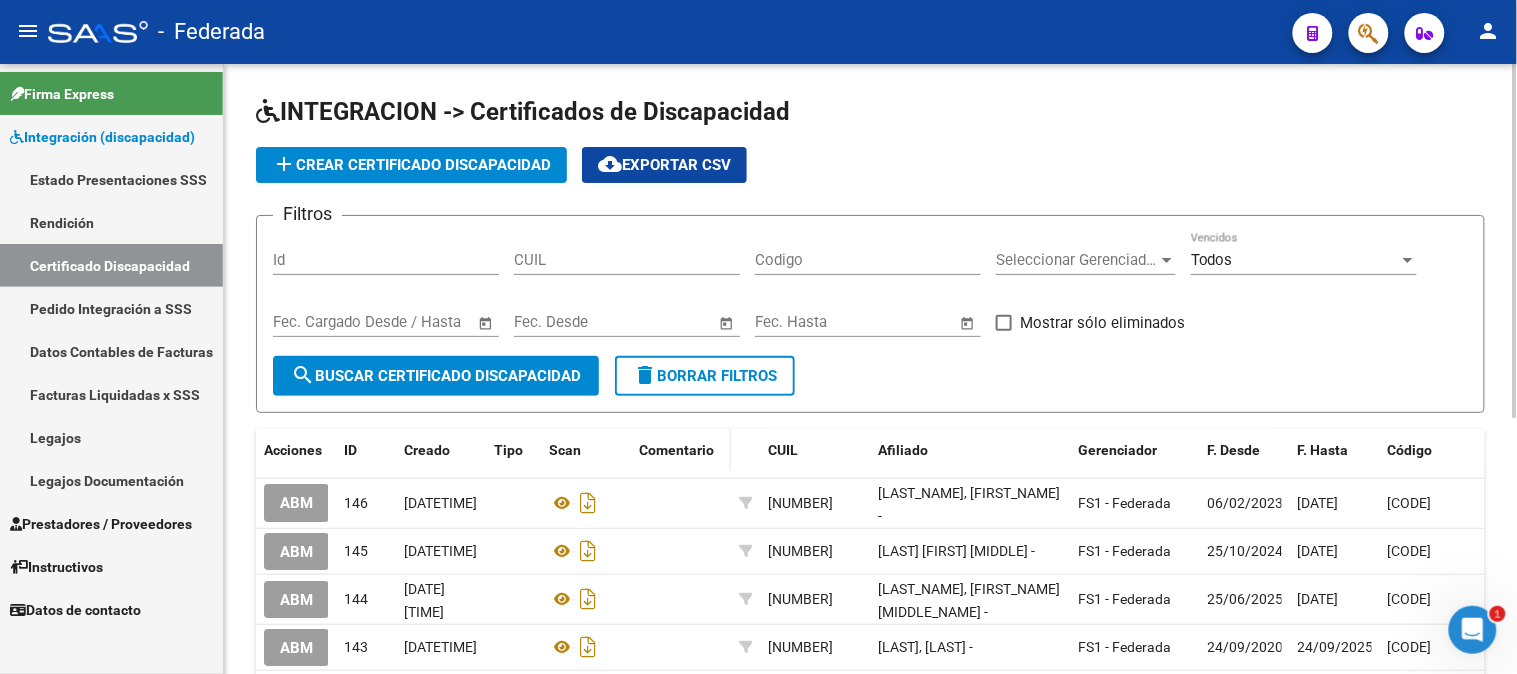scroll, scrollTop: 2971, scrollLeft: 0, axis: vertical 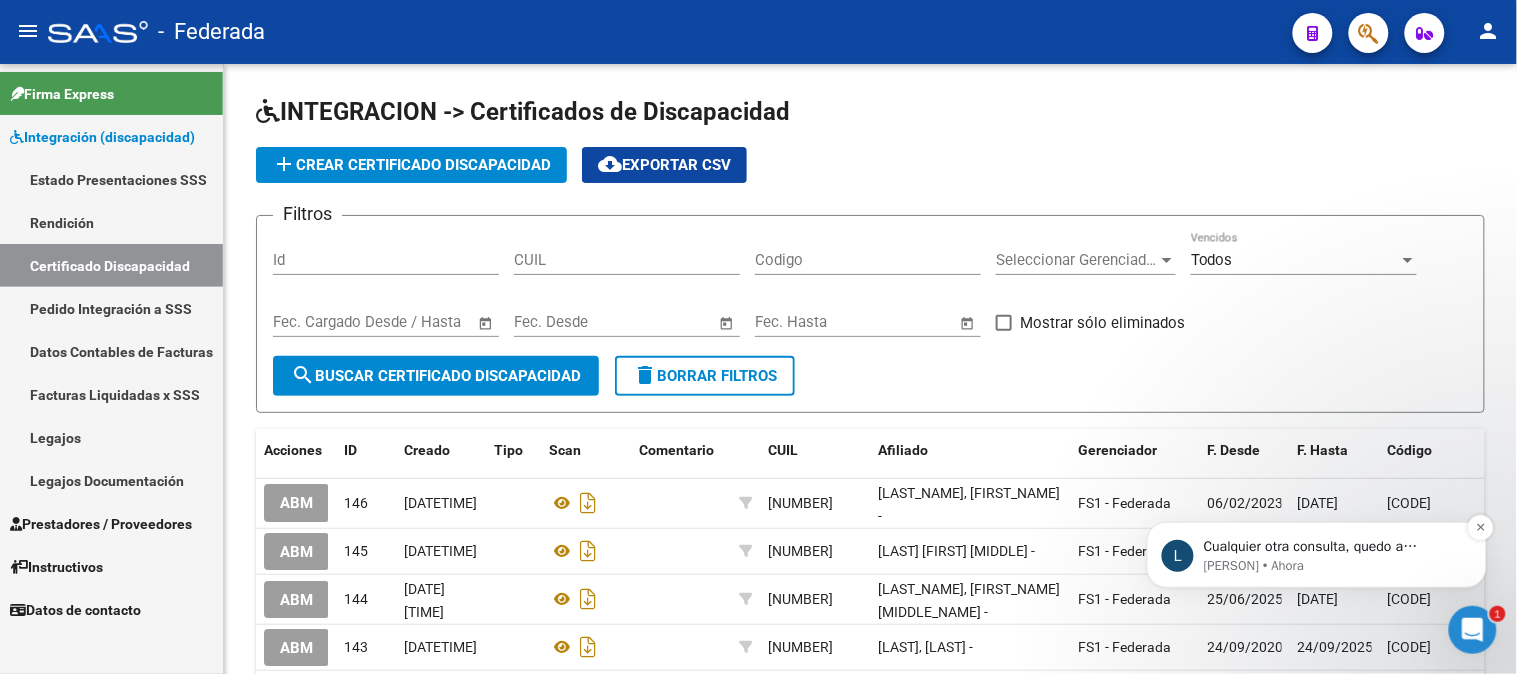 click on "[PERSON] • Ahora" at bounding box center [1332, 565] 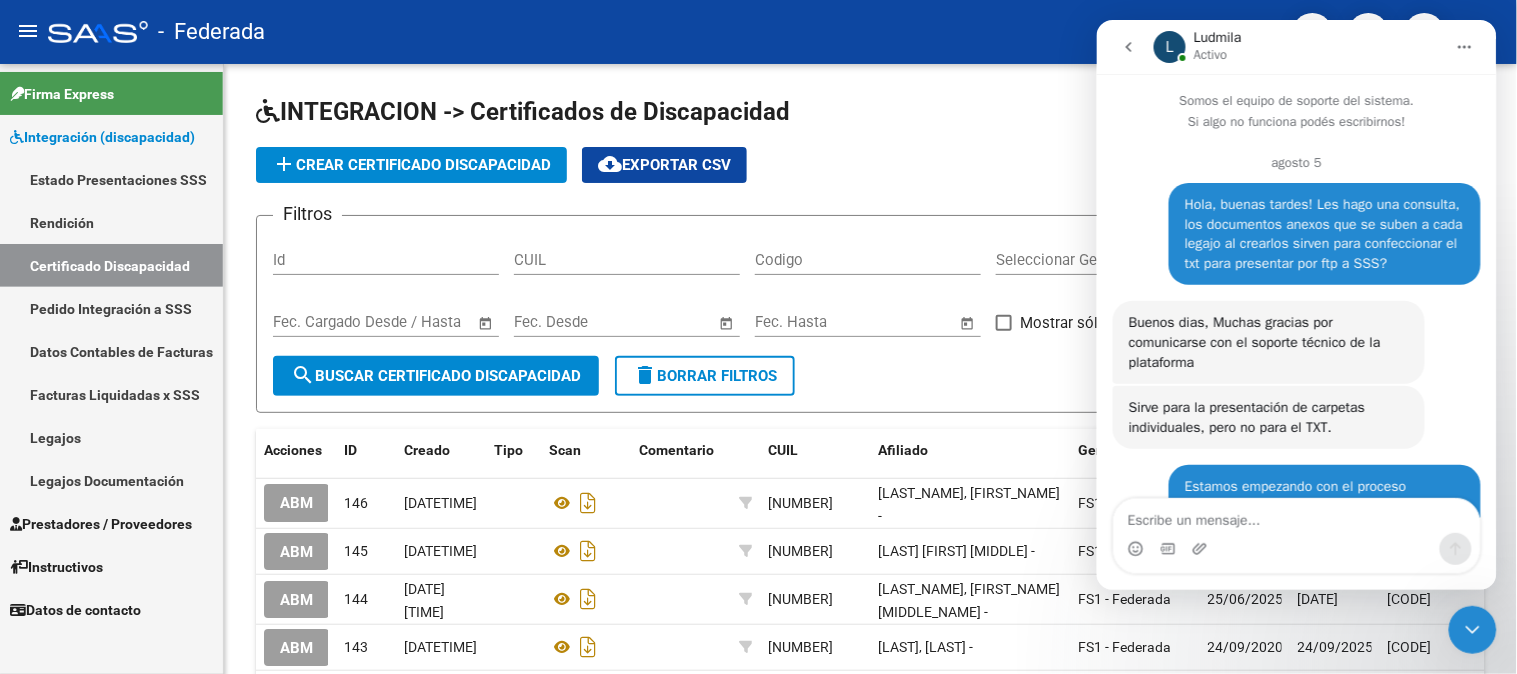 scroll, scrollTop: 2, scrollLeft: 0, axis: vertical 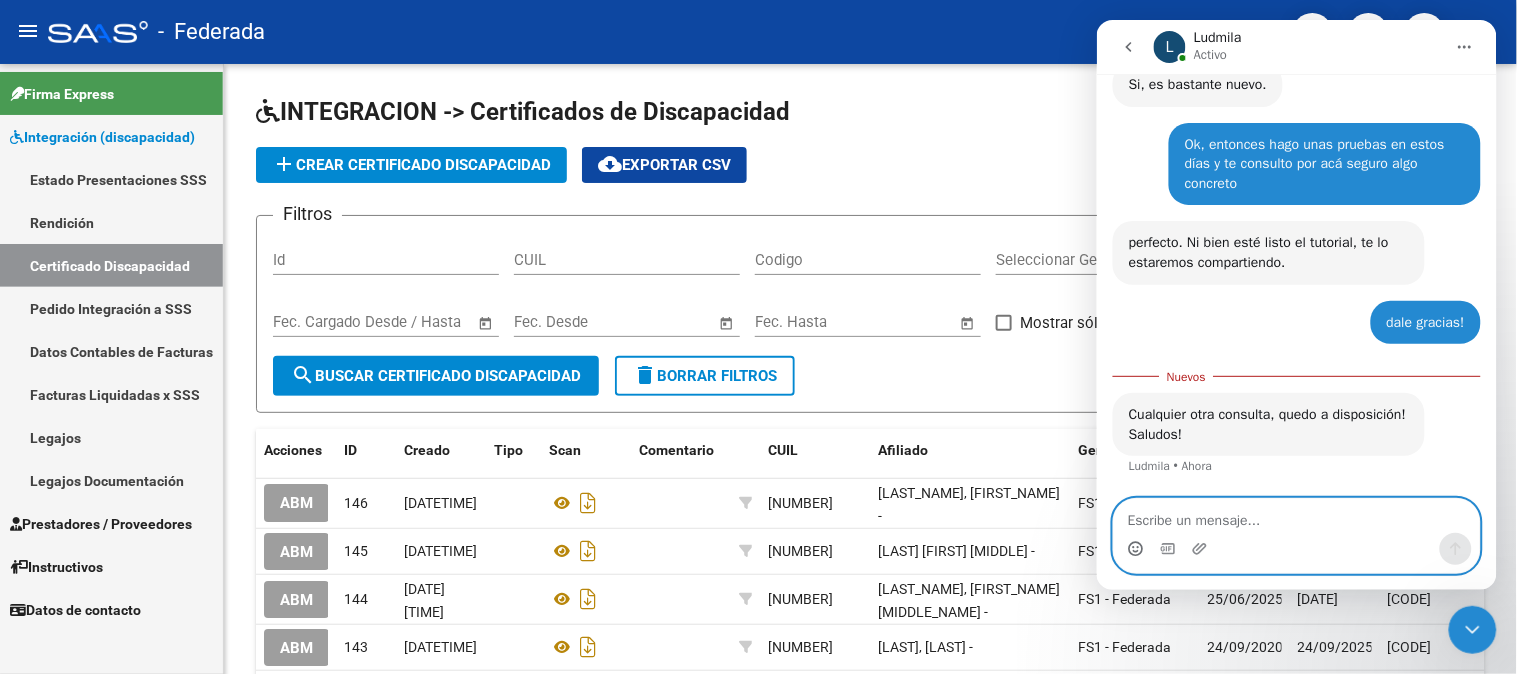 click 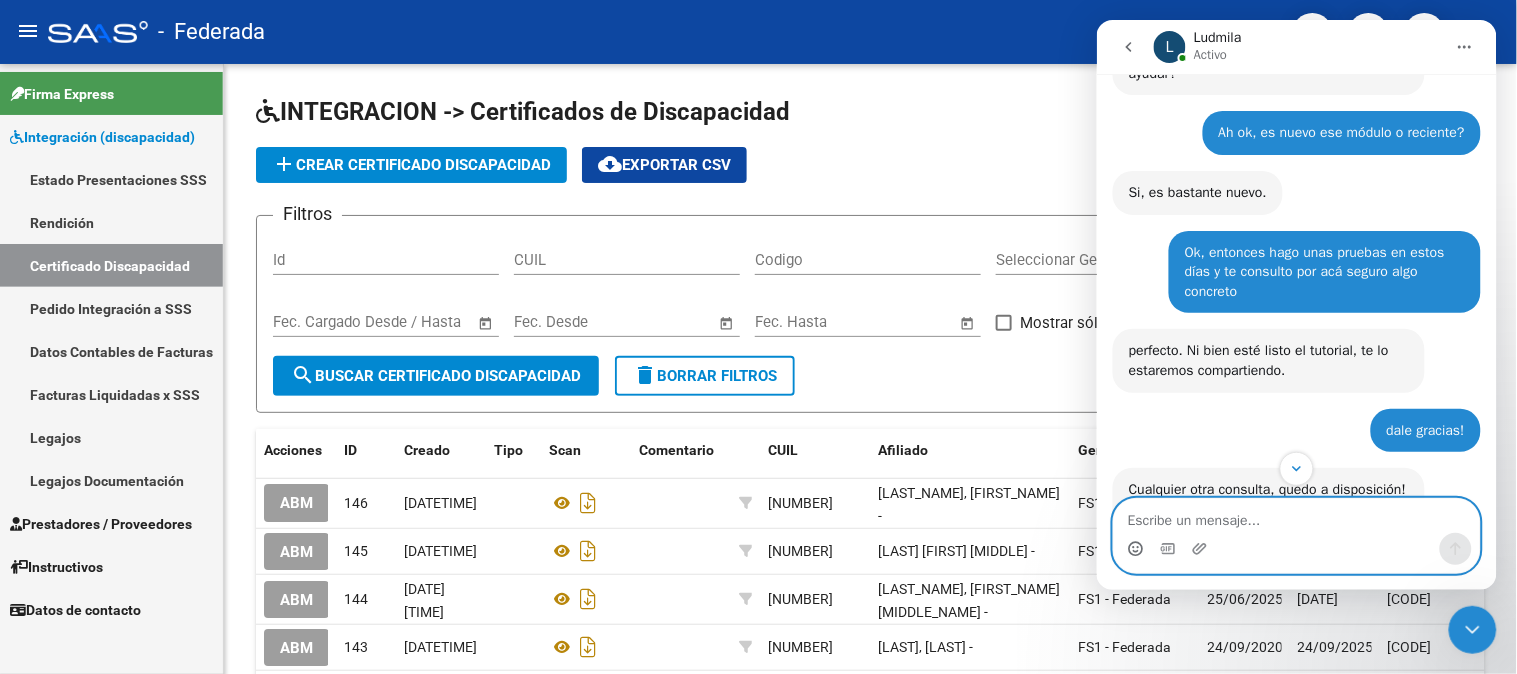 scroll, scrollTop: 3118, scrollLeft: 0, axis: vertical 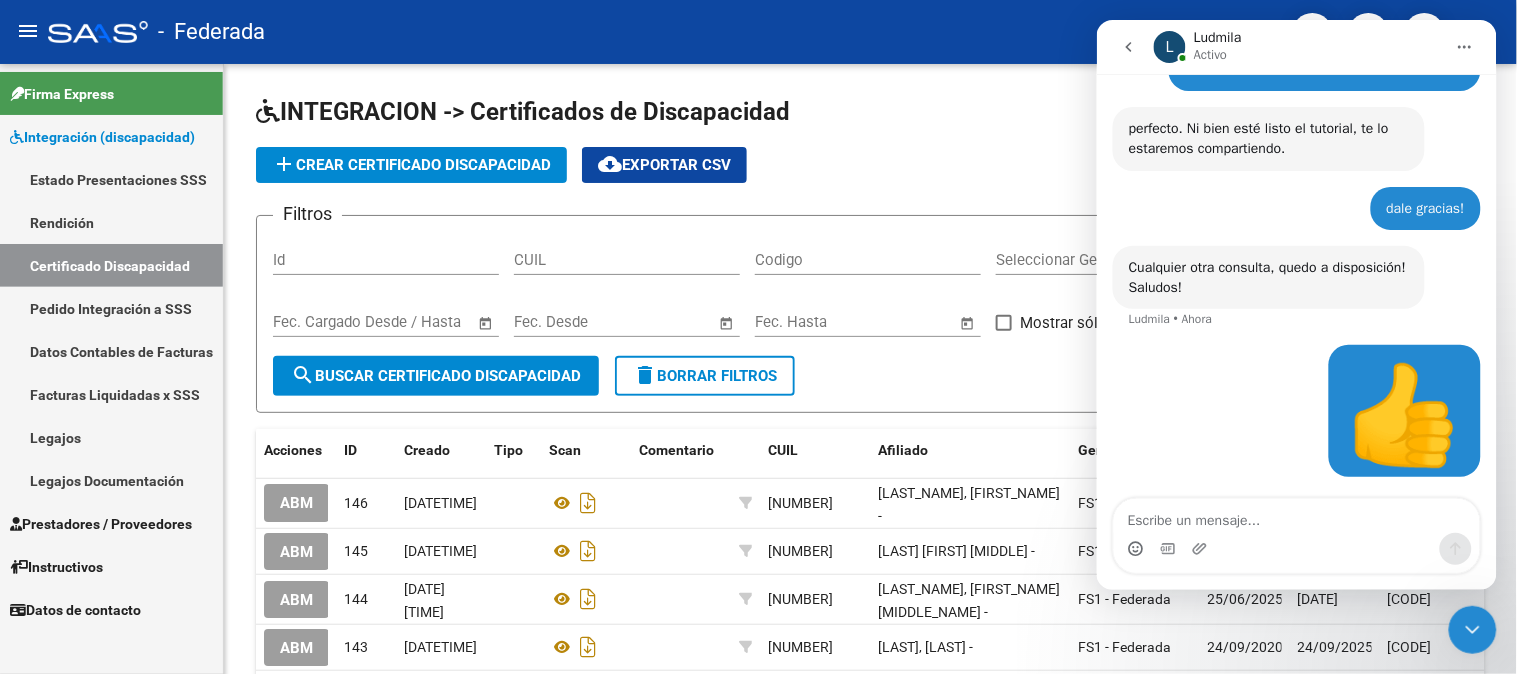 click at bounding box center [1472, 629] 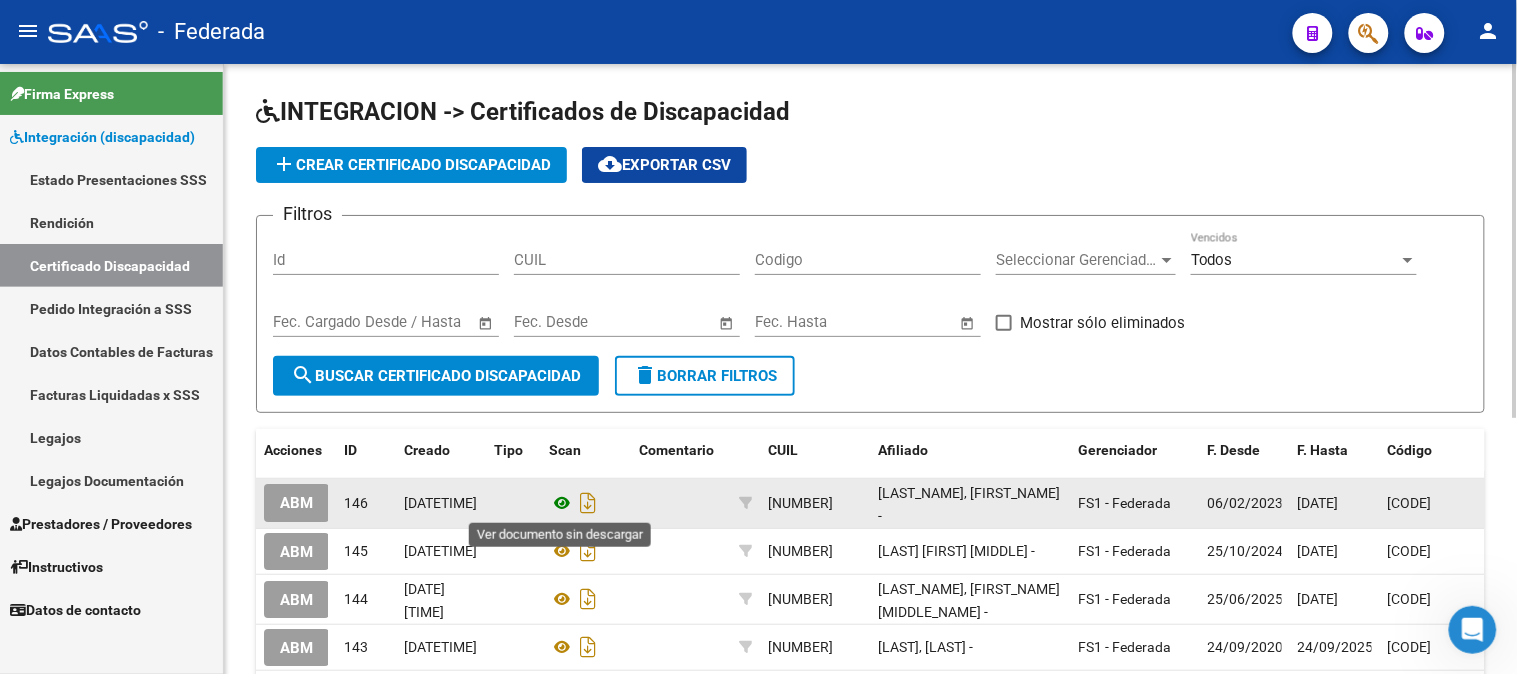 click 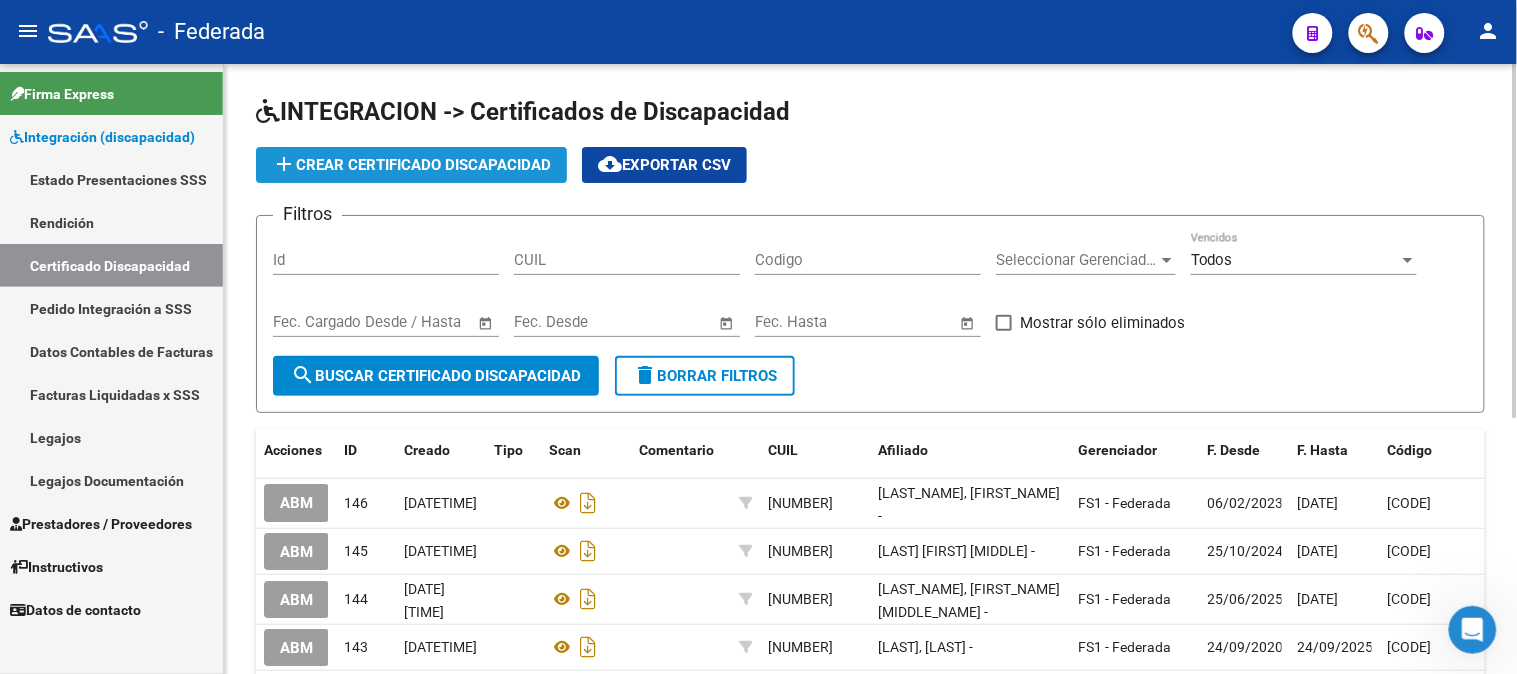 click on "add  Crear Certificado Discapacidad" 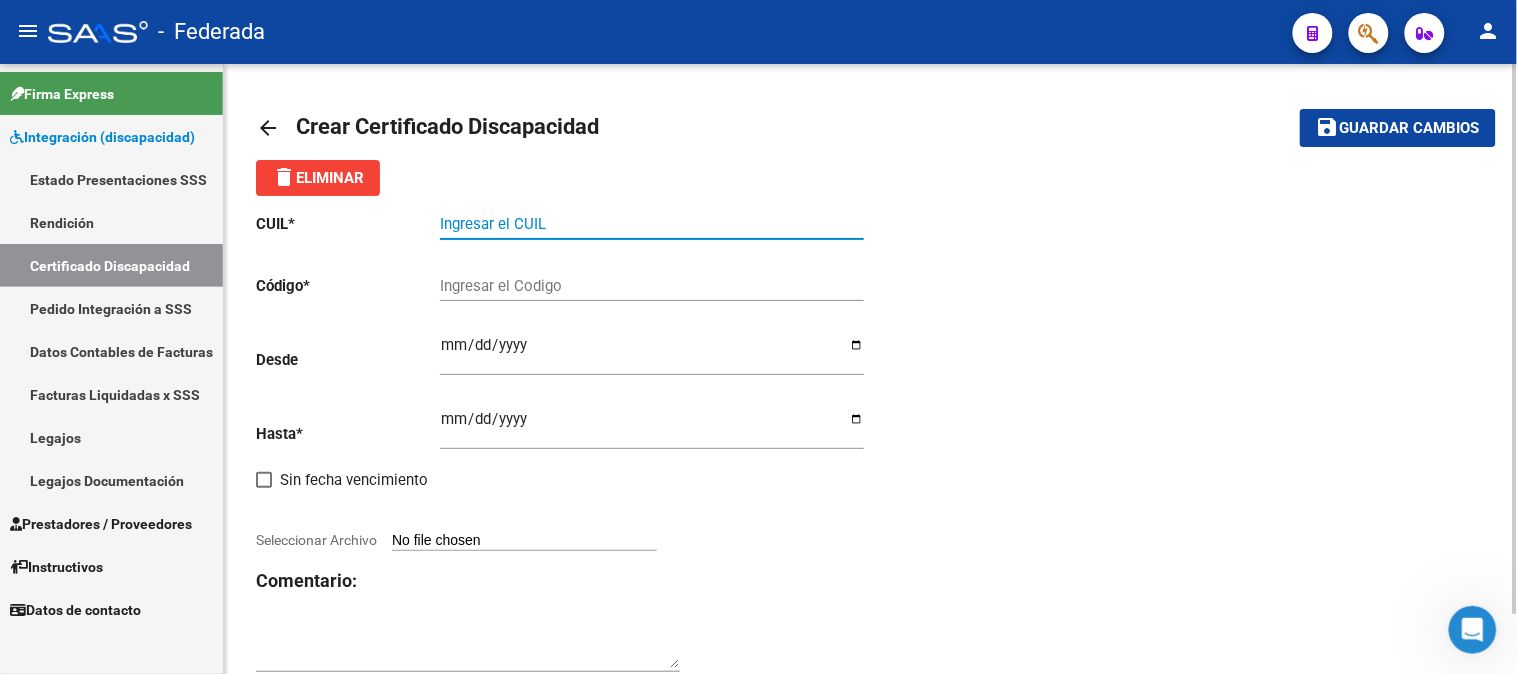 click on "Ingresar el CUIL" at bounding box center [652, 224] 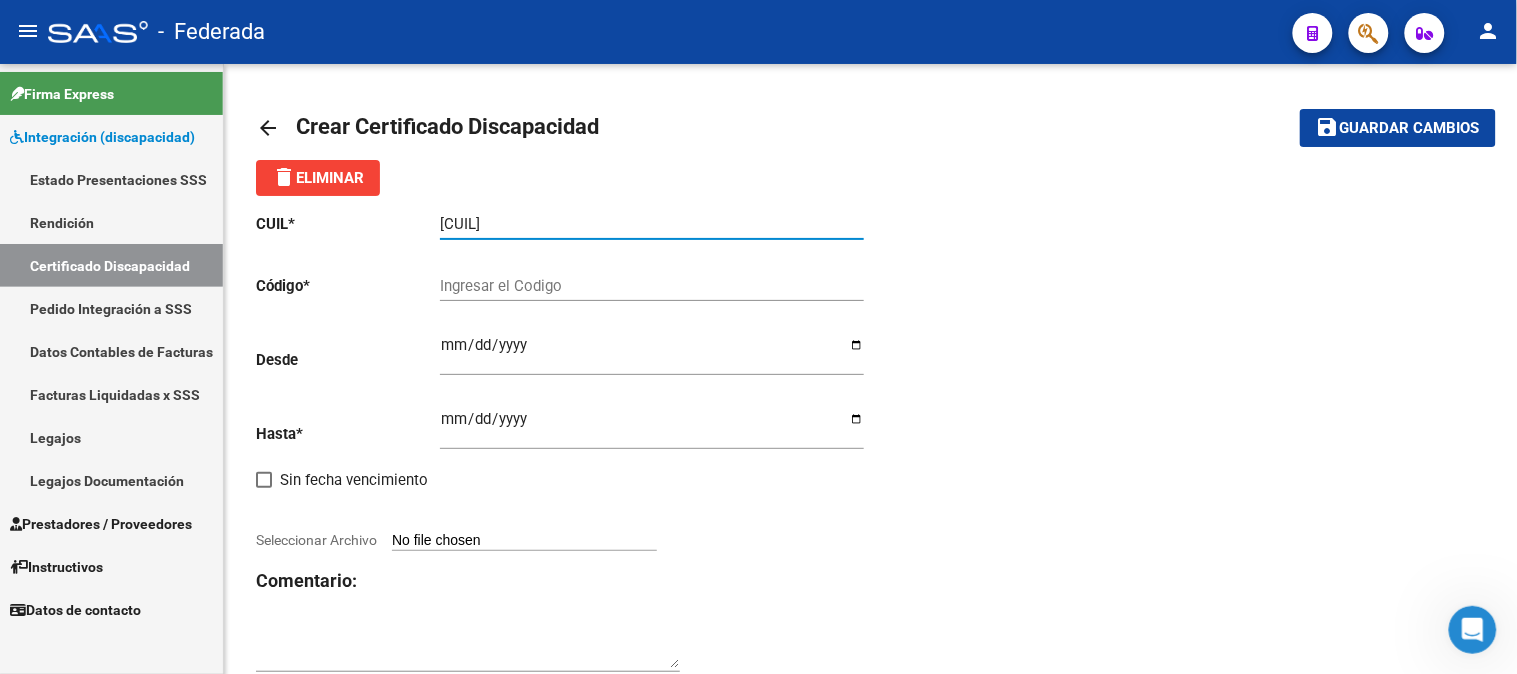 type on "[CUIL]" 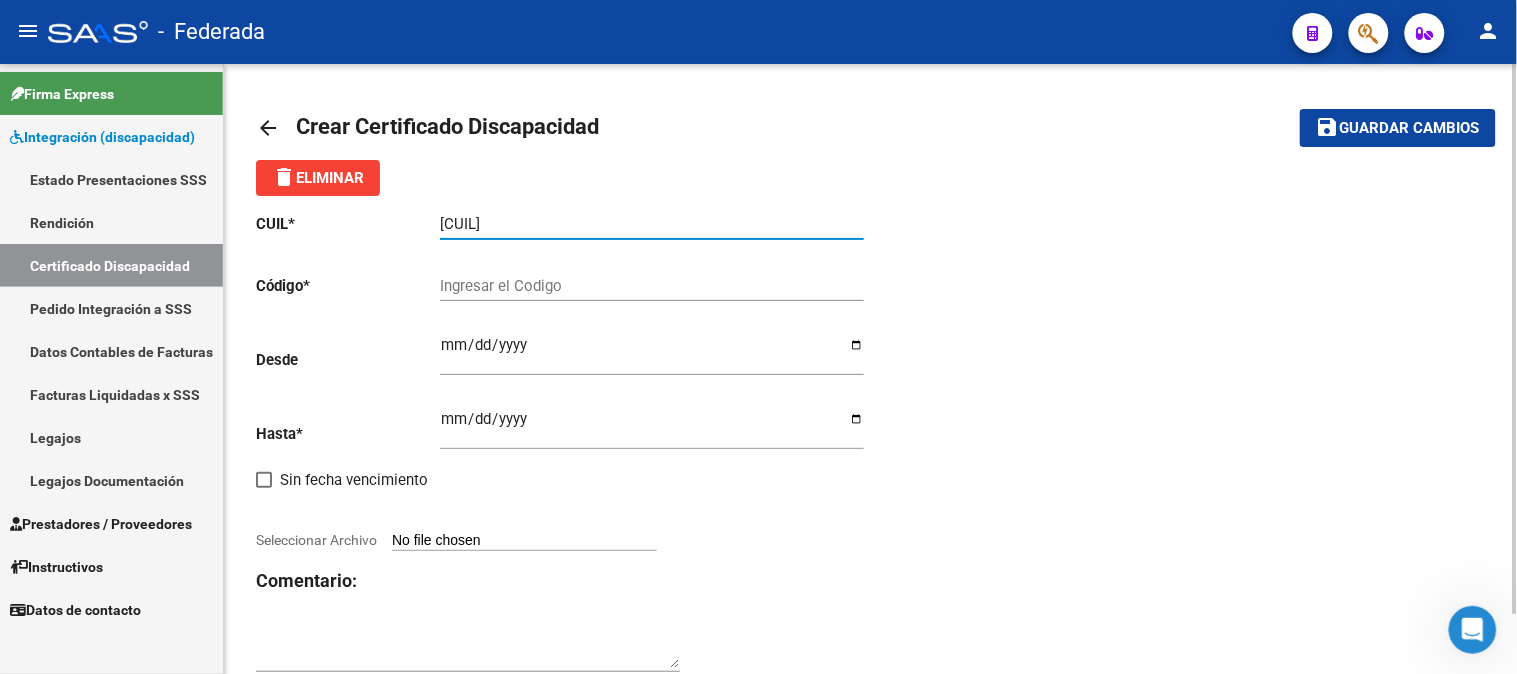 click on "Ingresar el Codigo" 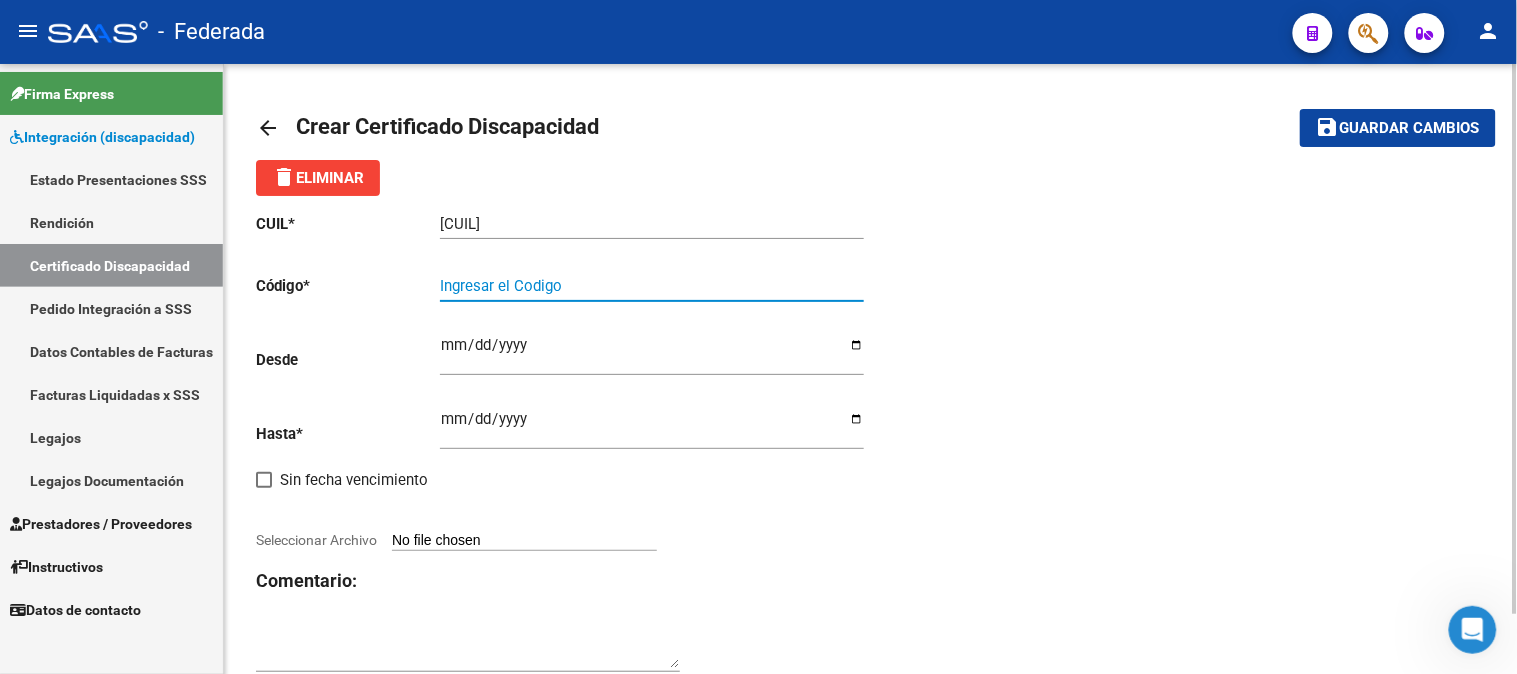 click on "Ingresar el Codigo" at bounding box center [652, 286] 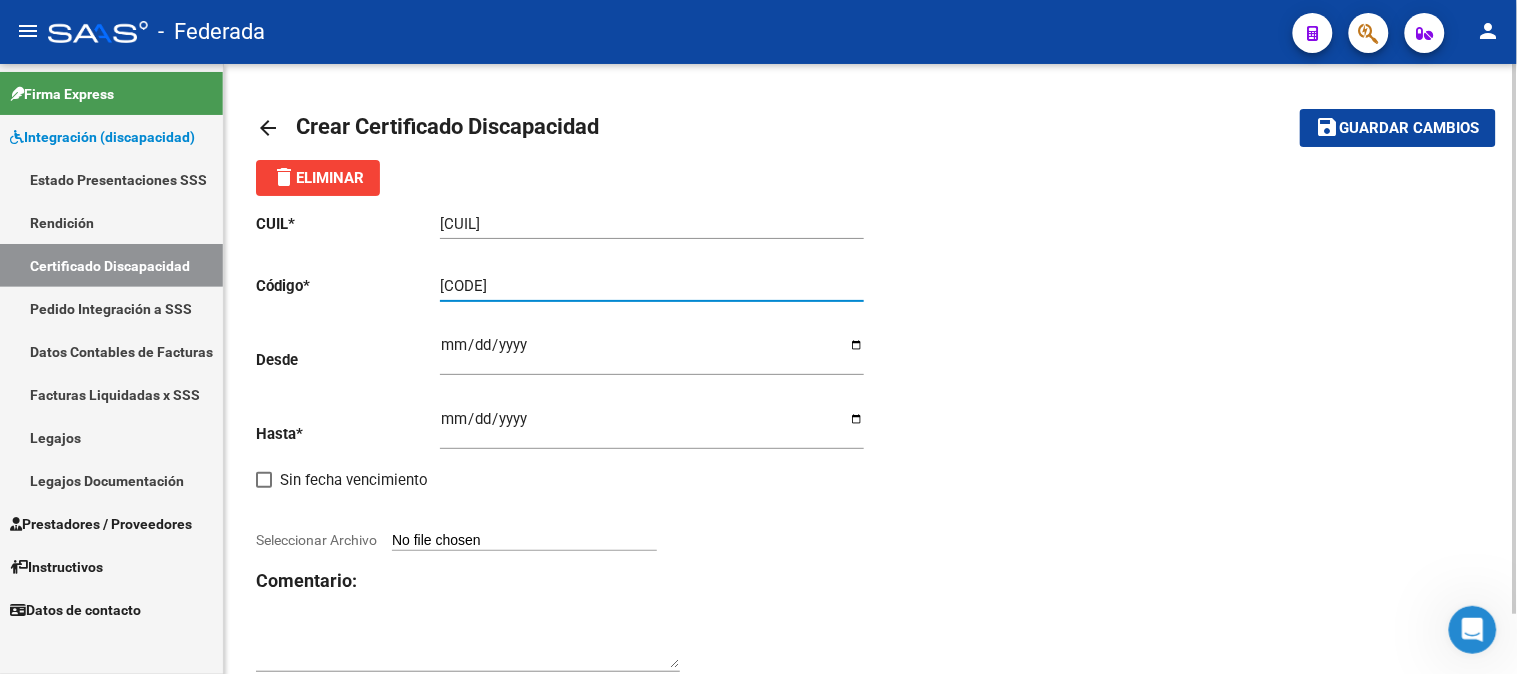 click on "[CODE]" at bounding box center (652, 286) 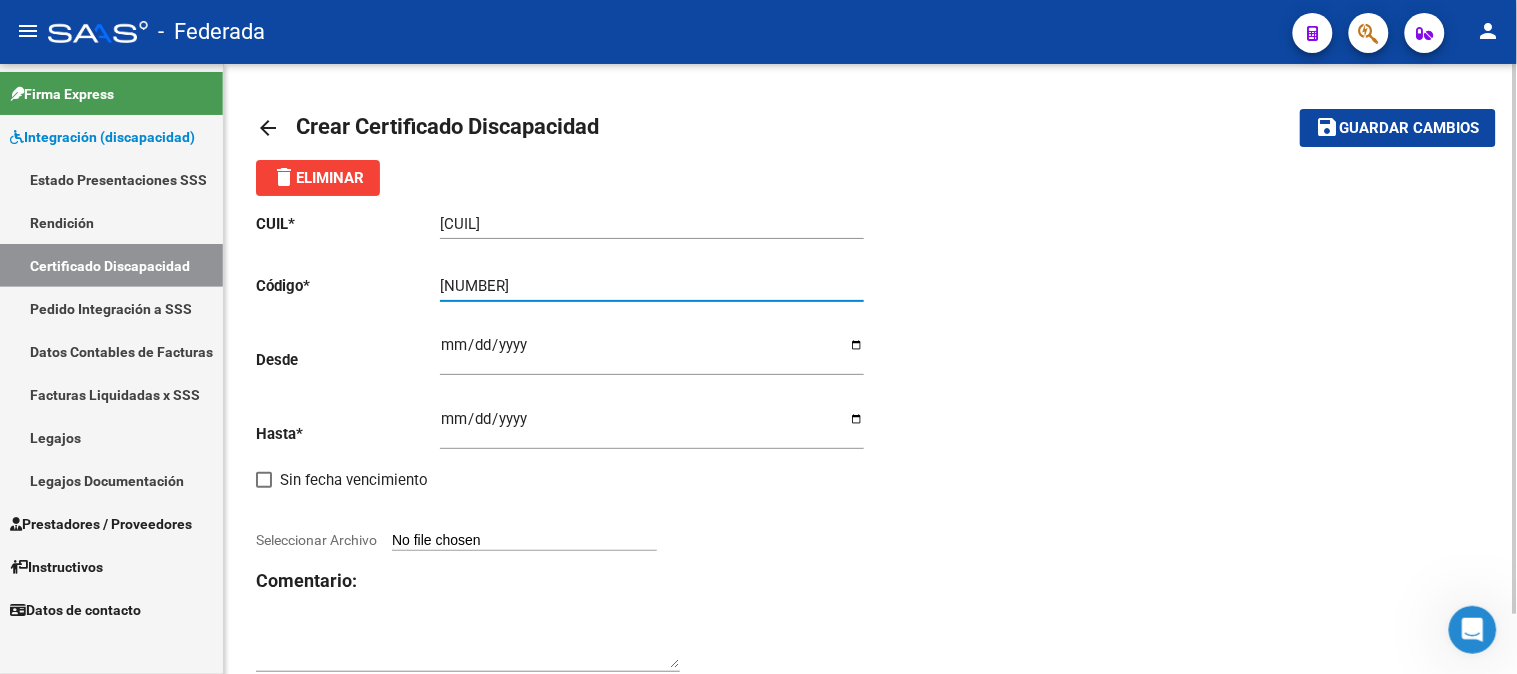 type on "[NUMBER]" 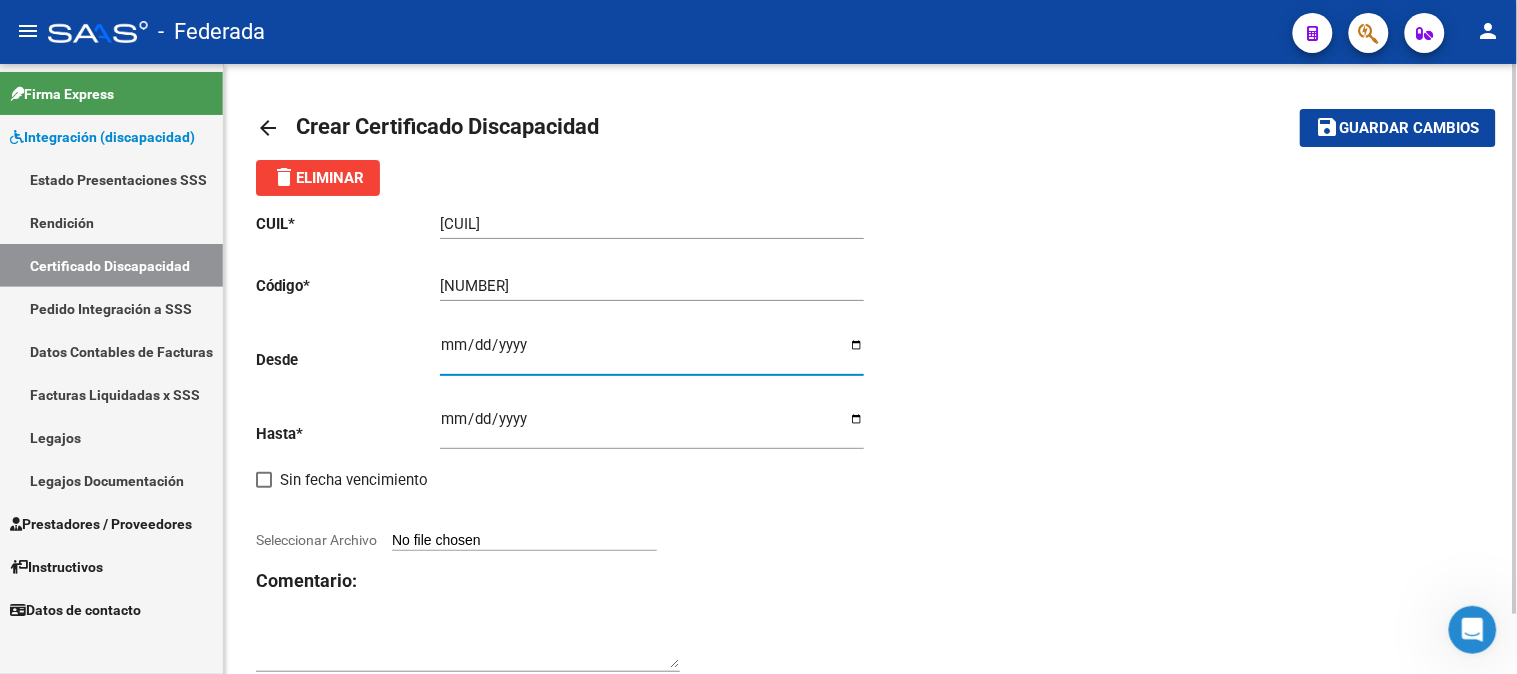 click on "Ingresar fec. Desde" at bounding box center (652, 353) 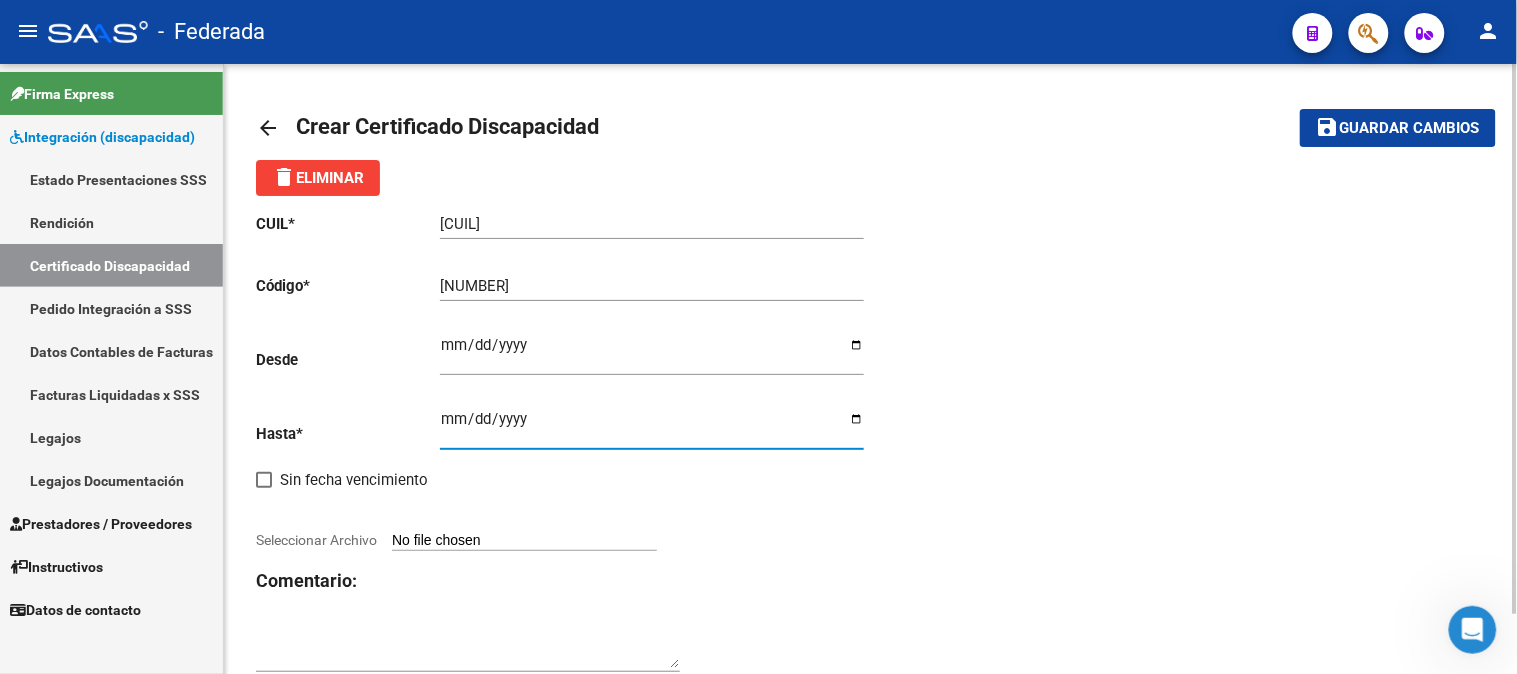 click on "Ingresar fec. Hasta" at bounding box center (652, 427) 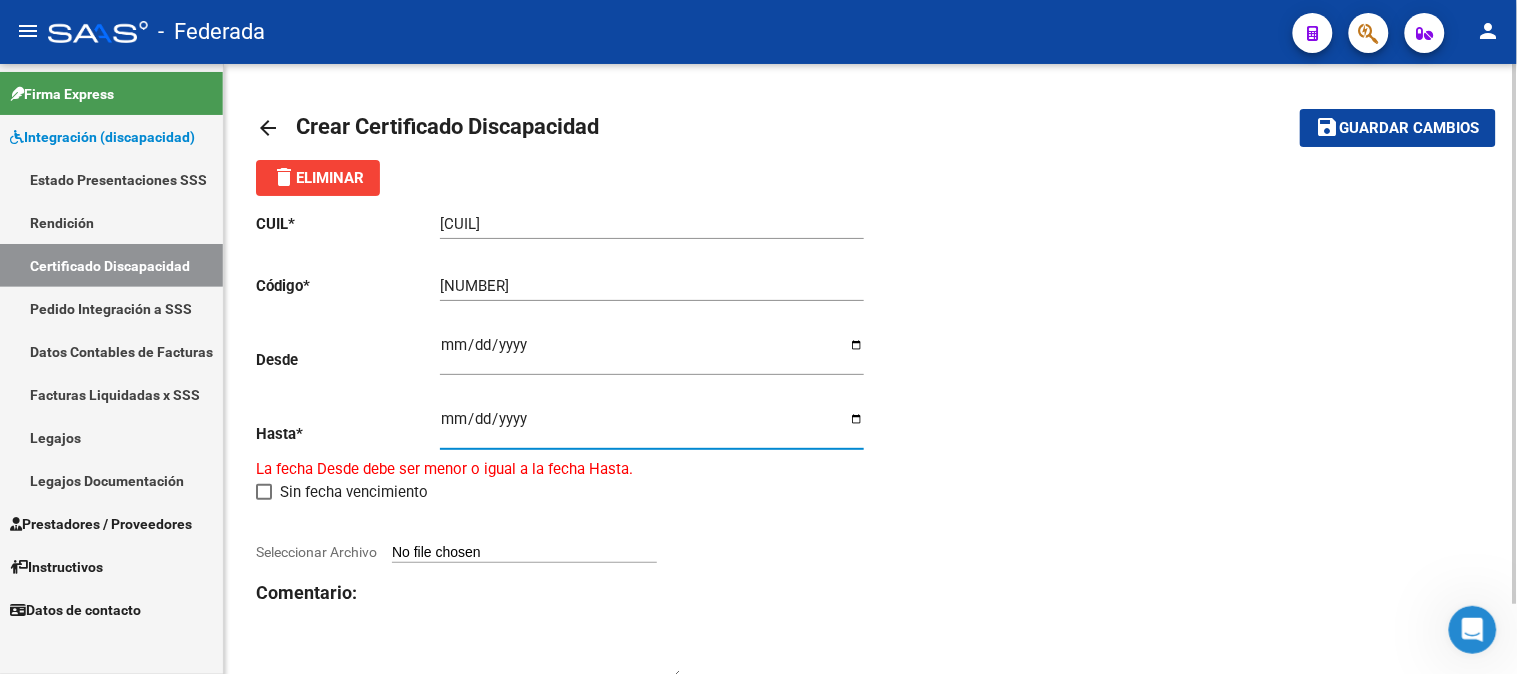 type on "[DATE]" 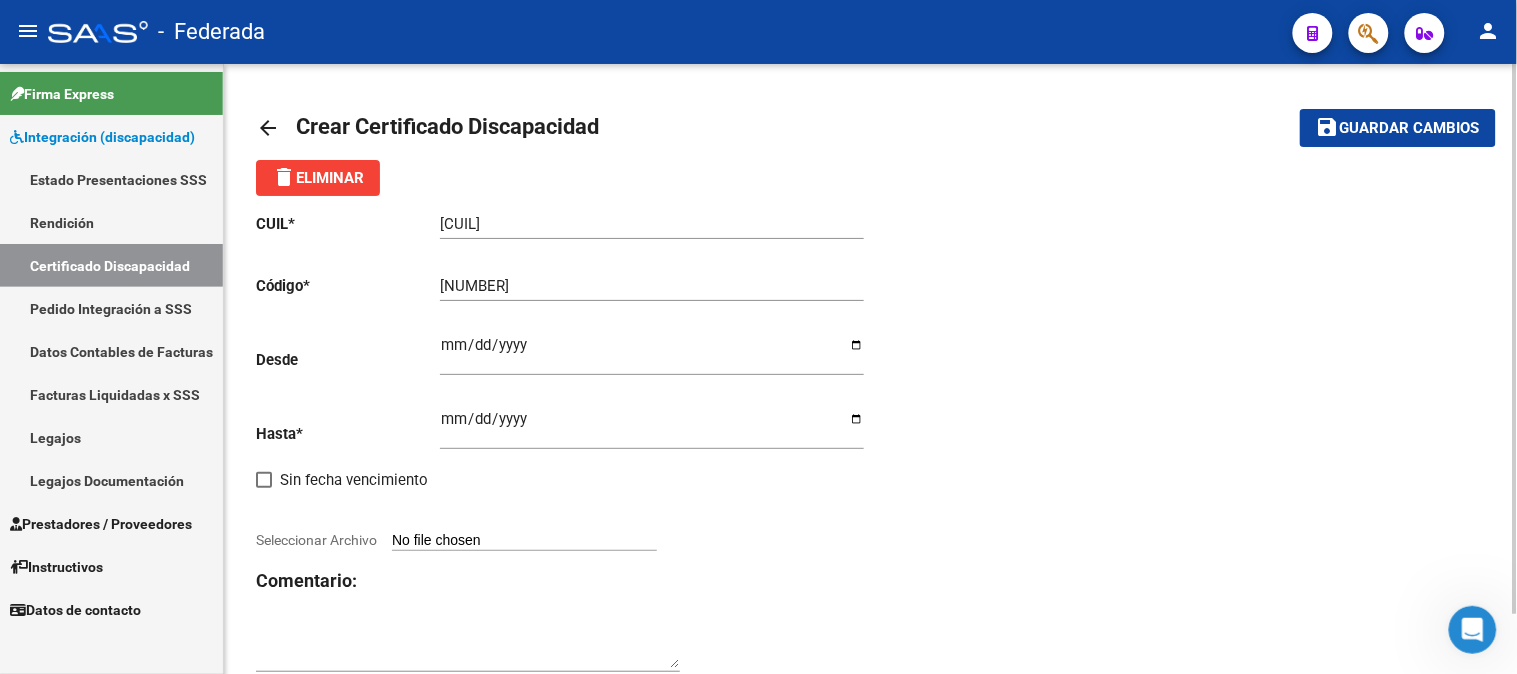 click on "CUIL  *   [CUIL] Ingresar el CUIL  Código  *   [CODE] Ingresar el Codigo  Desde    [DATE] Ingresar fec. Desde  Hasta  *   [DATE] Ingresar fec. Hasta     Sin fecha vencimiento        Seleccionar Archivo Comentario:" 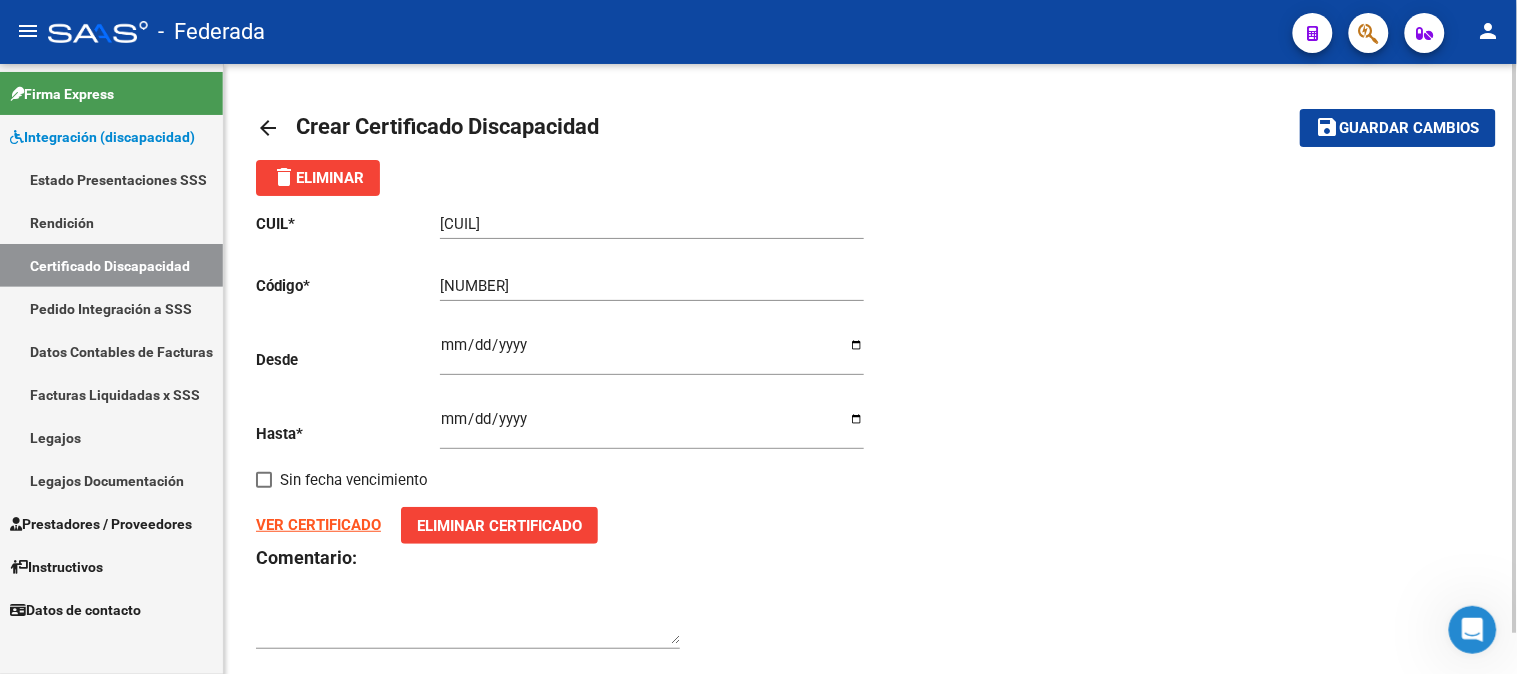 click on "Guardar cambios" 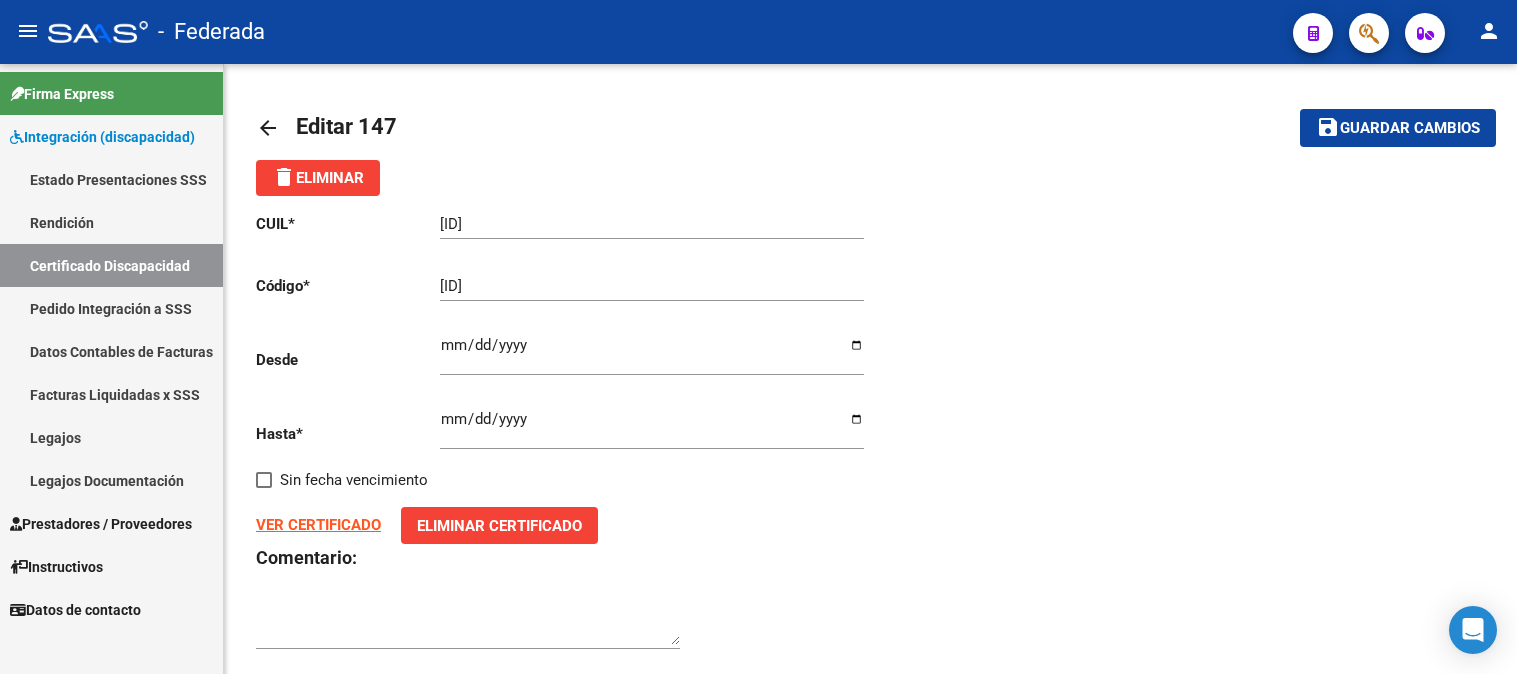 scroll, scrollTop: 0, scrollLeft: 0, axis: both 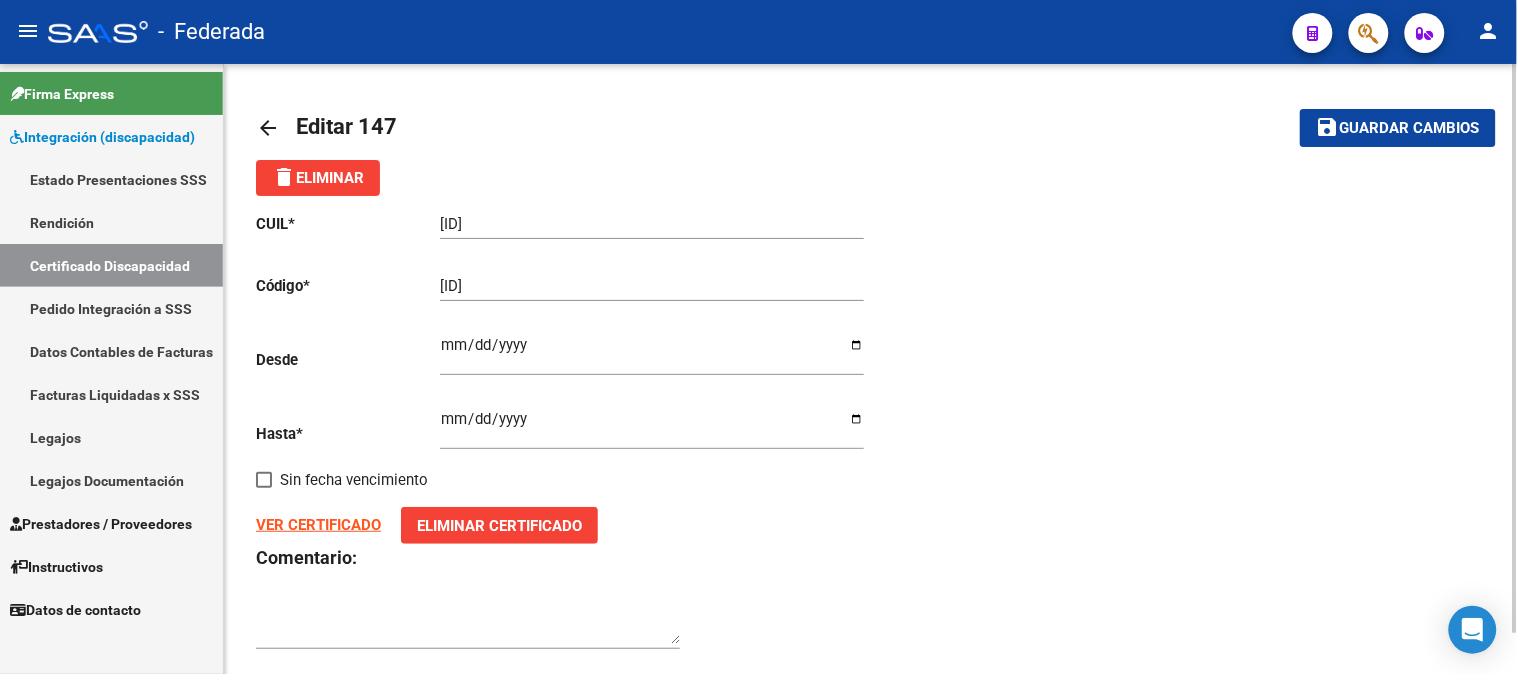 click on "VER CERTIFICADO" 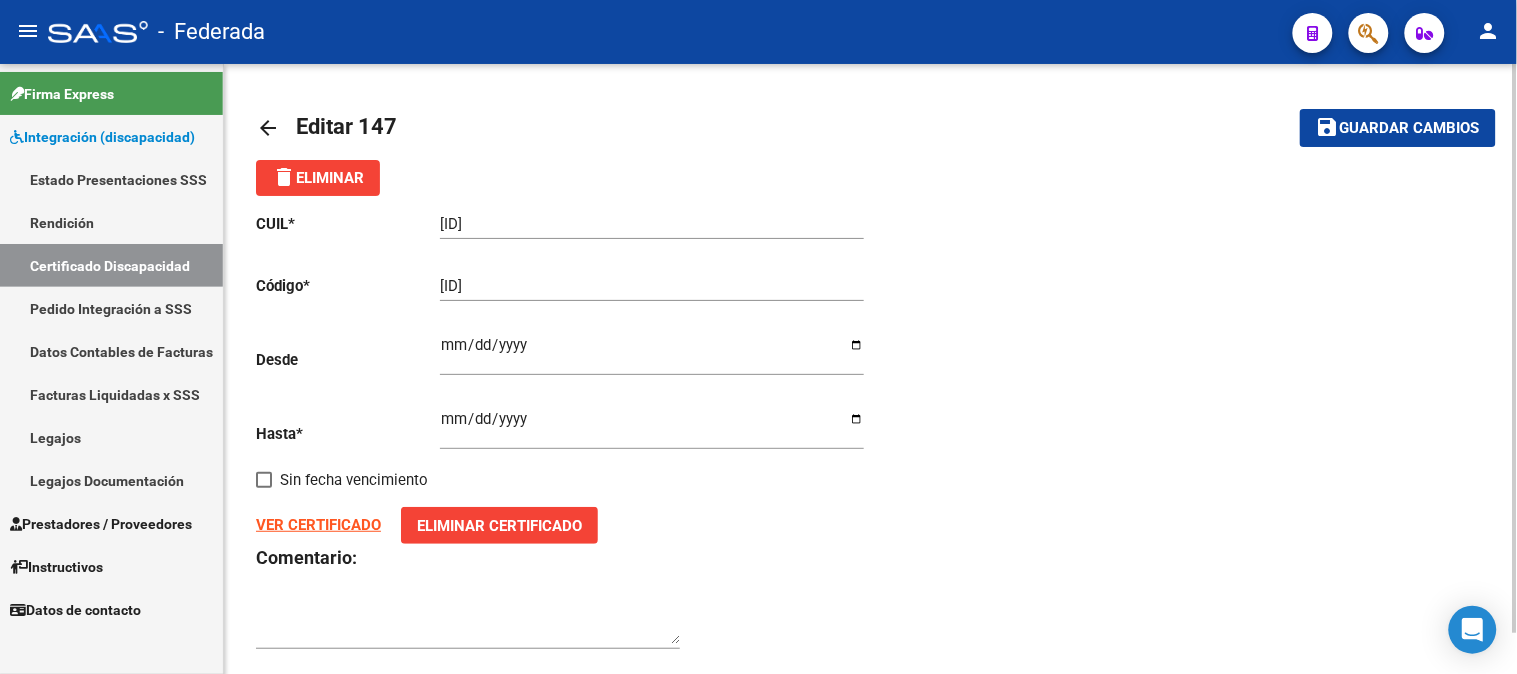 click on "Guardar cambios" 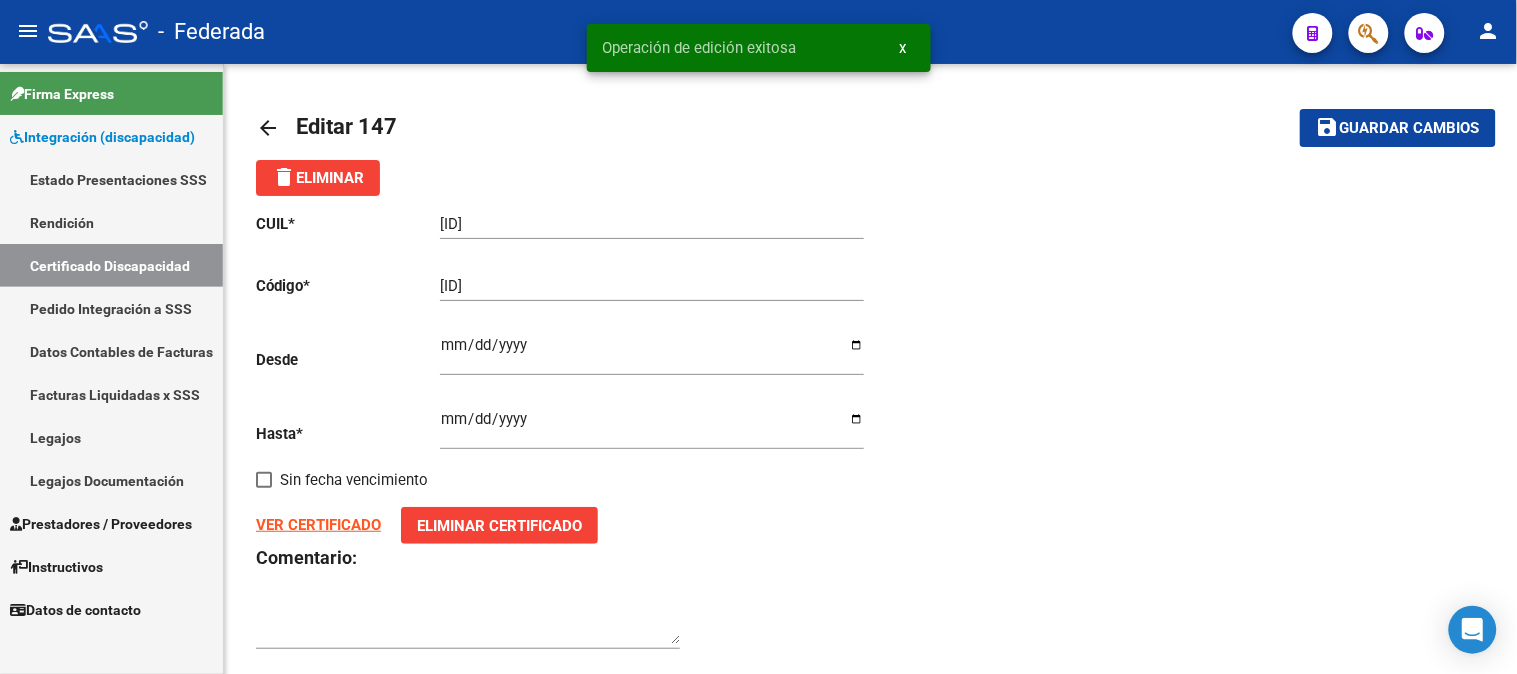 click on "x" at bounding box center (903, 48) 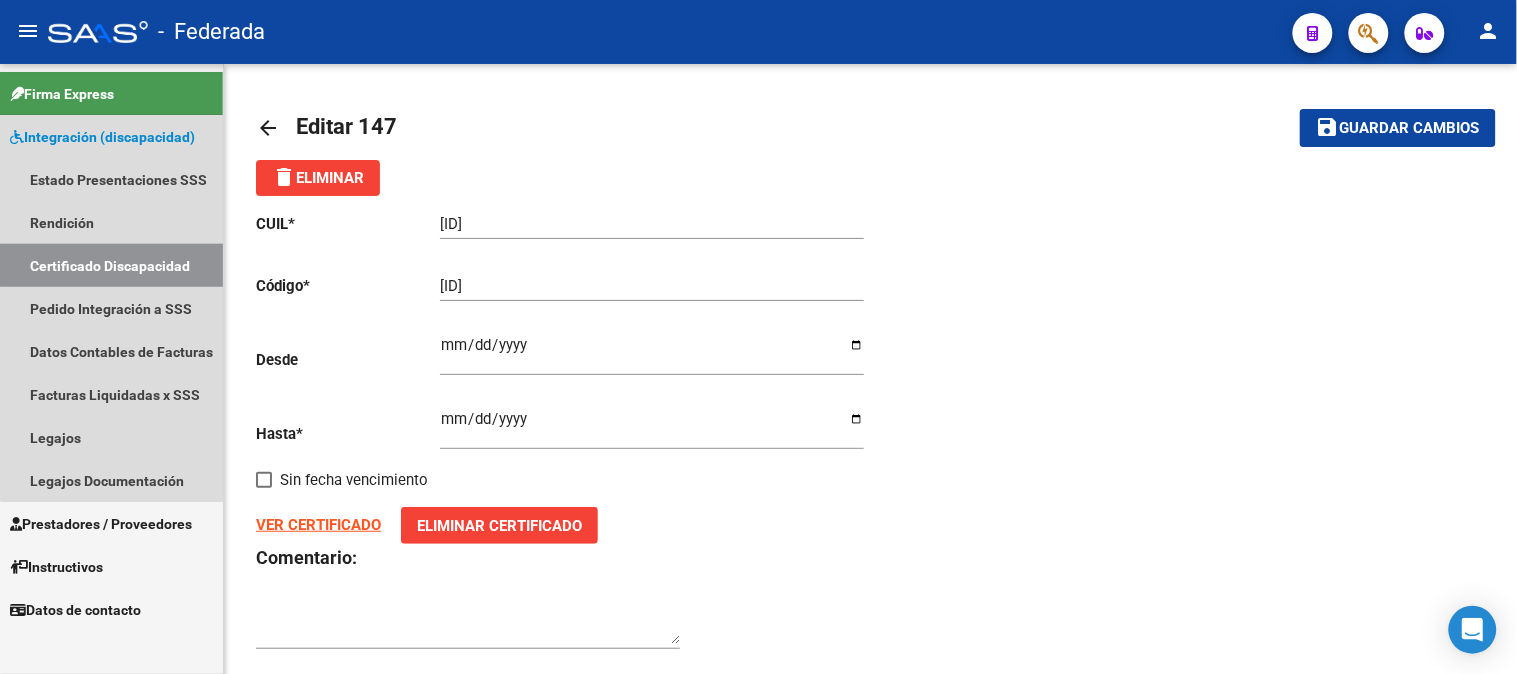 click on "Certificado Discapacidad" at bounding box center (111, 265) 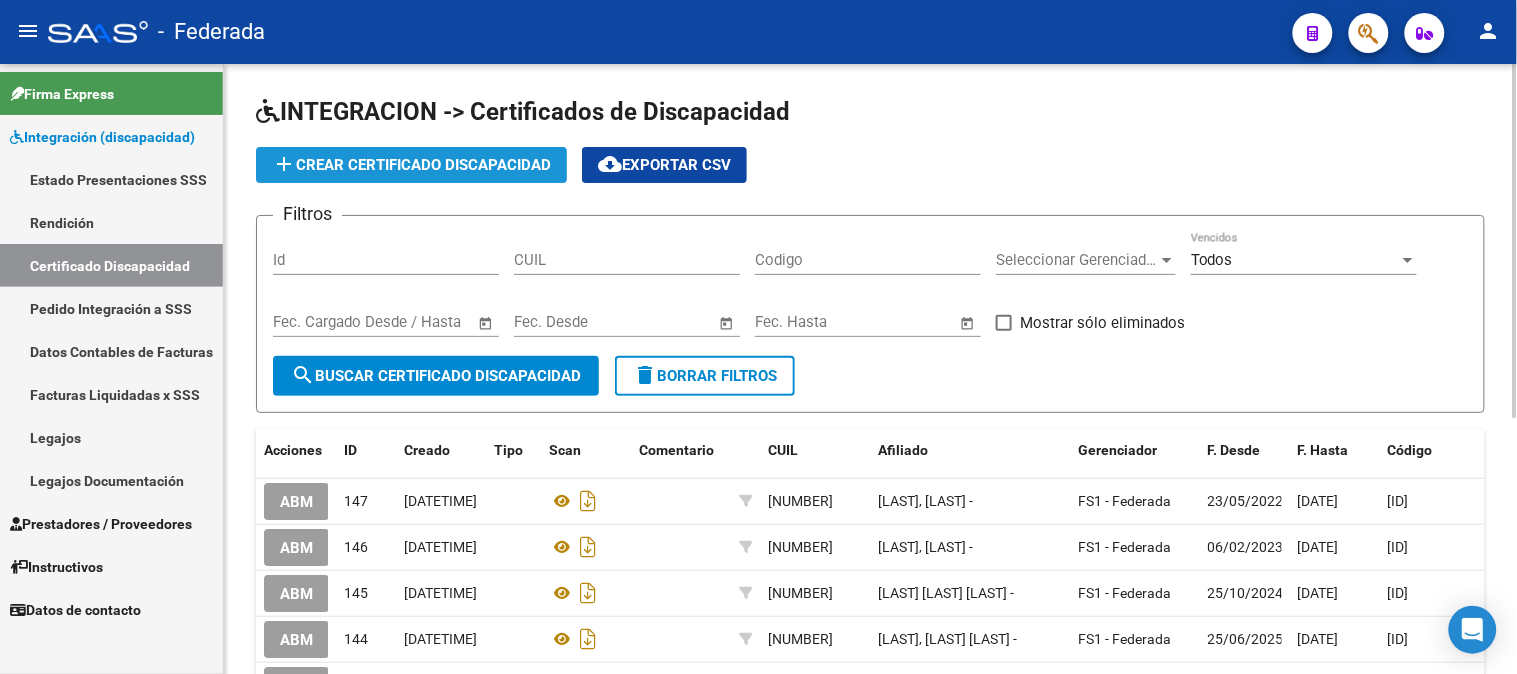 click on "add  Crear Certificado Discapacidad" 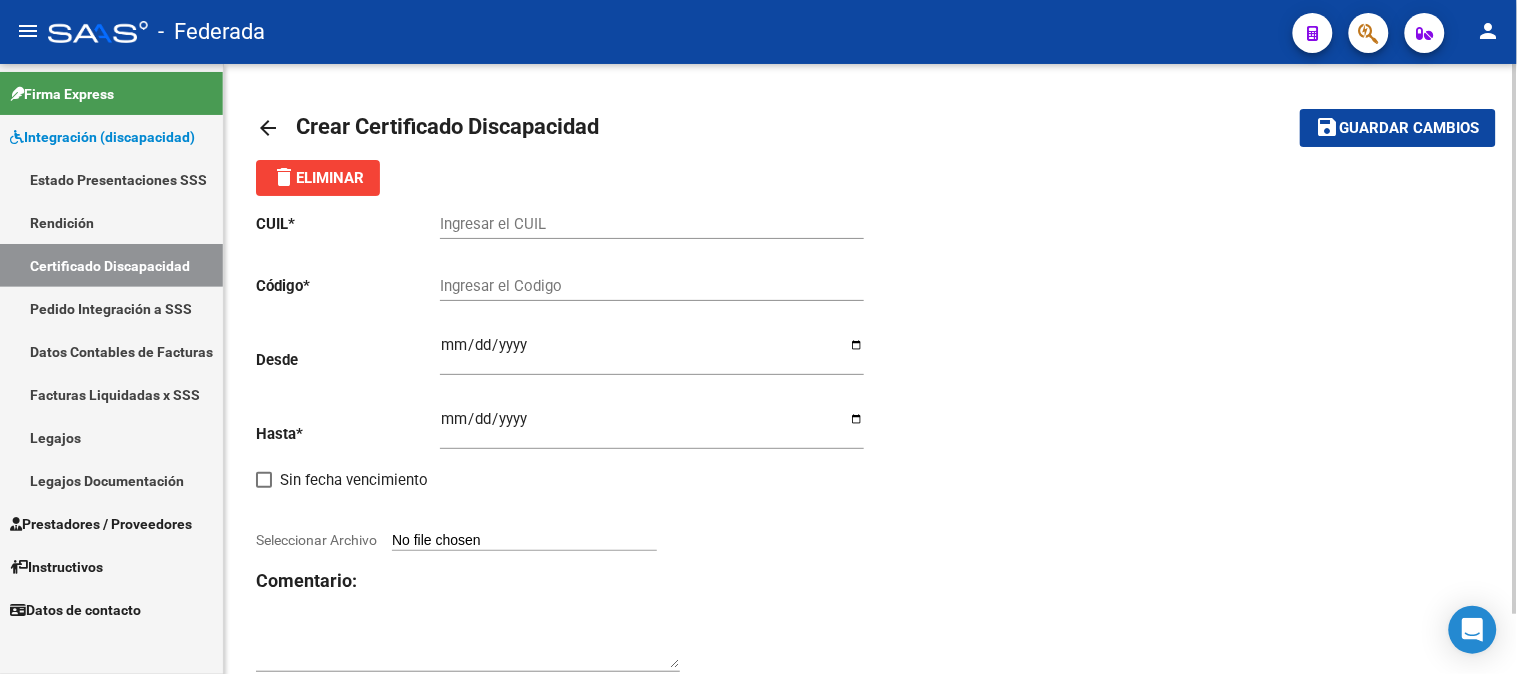 click on "Ingresar el CUIL" at bounding box center (652, 224) 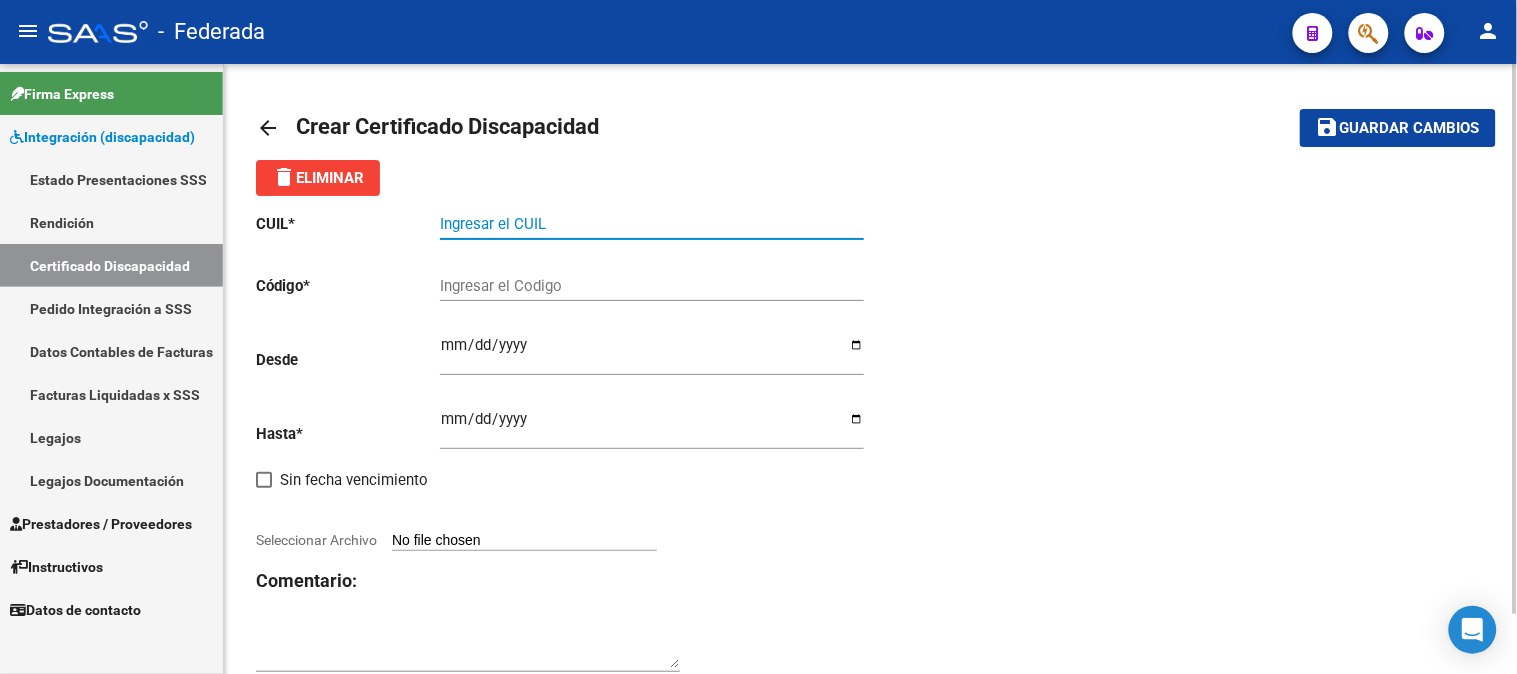 paste on "[ID]" 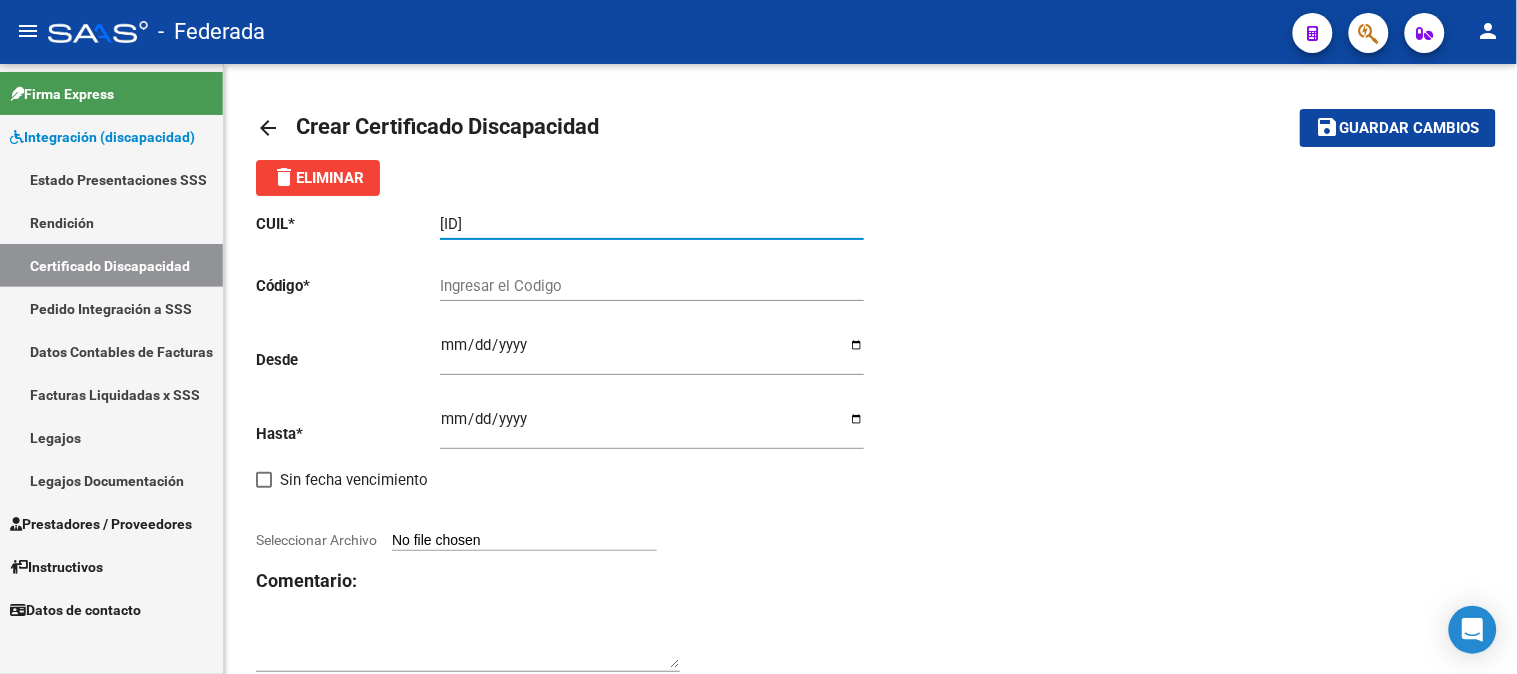 type on "[ID]" 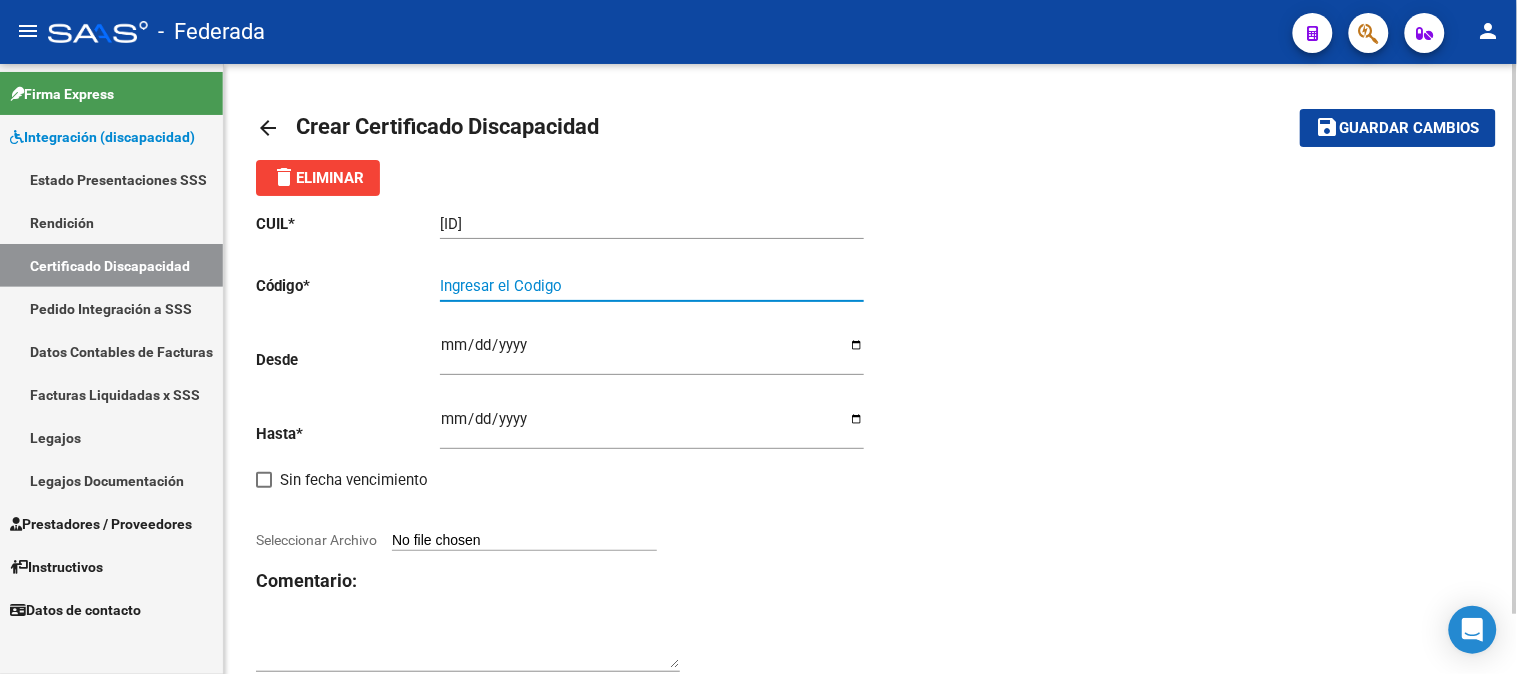 click on "Ingresar el Codigo" at bounding box center [652, 286] 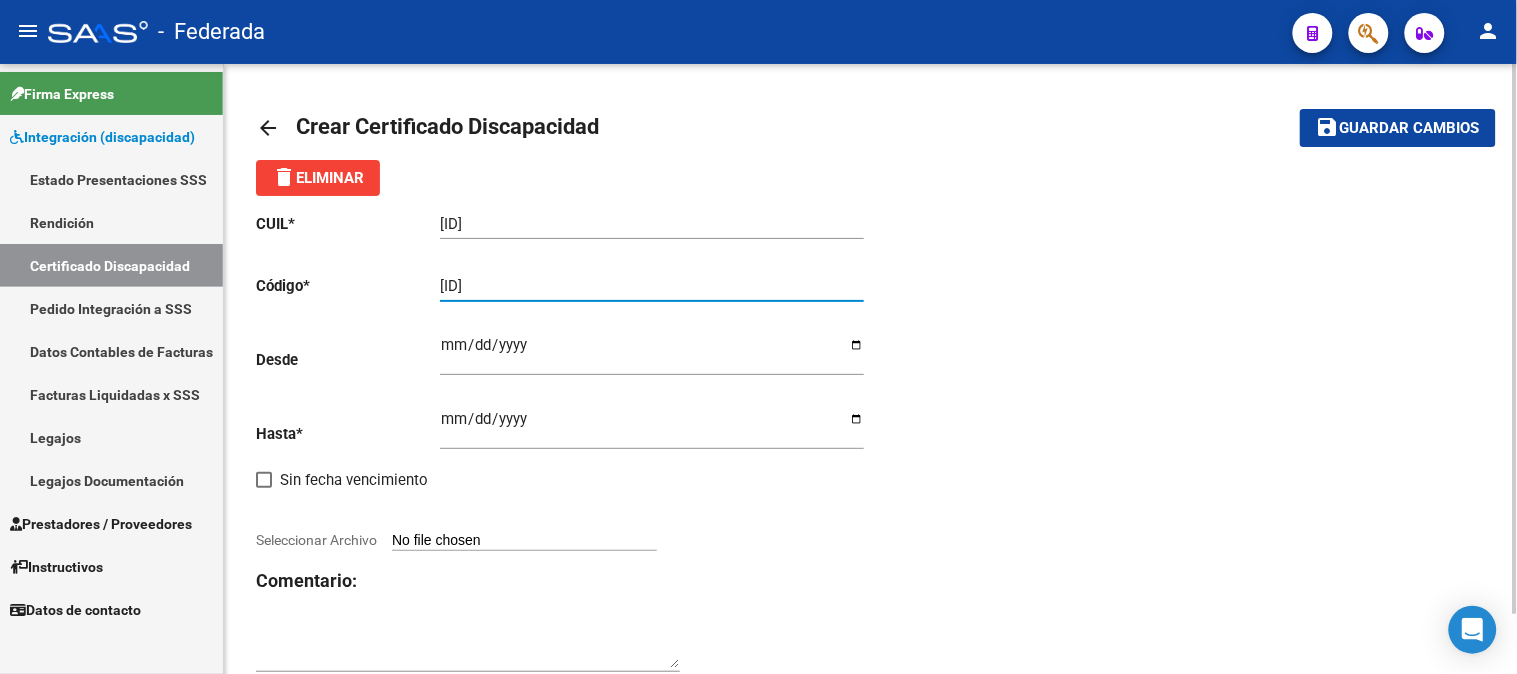 click on "[ID]" at bounding box center (652, 286) 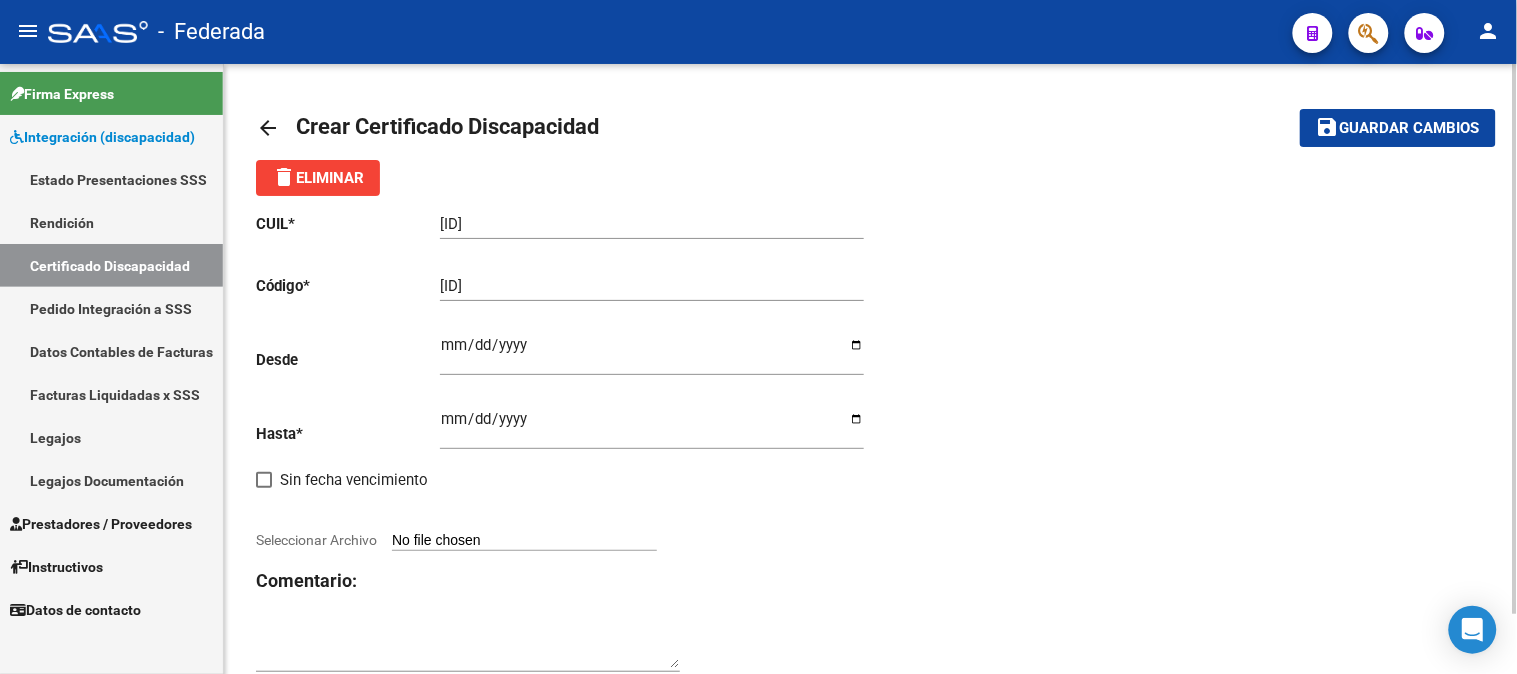 click on "Desde" 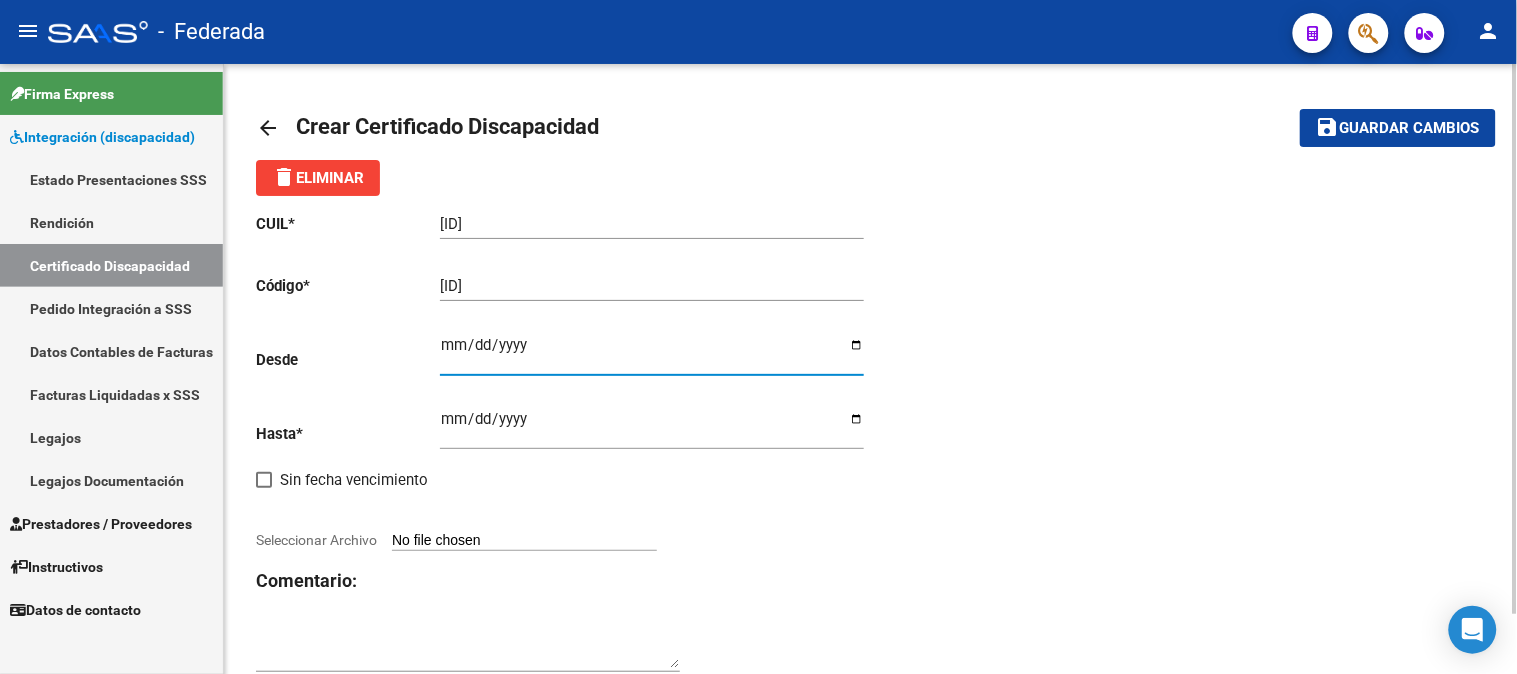 type on "[DATE]" 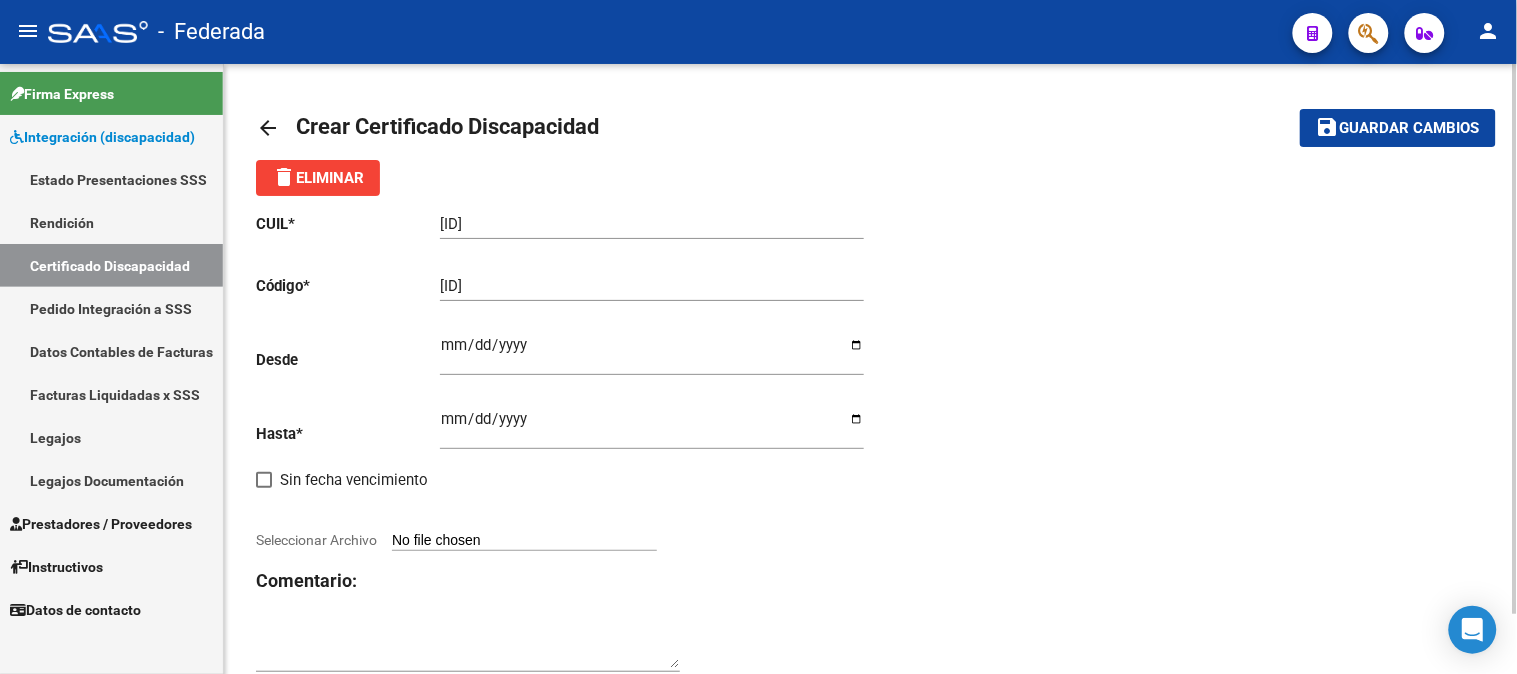 click on "Ingresar fec. Hasta" at bounding box center (652, 427) 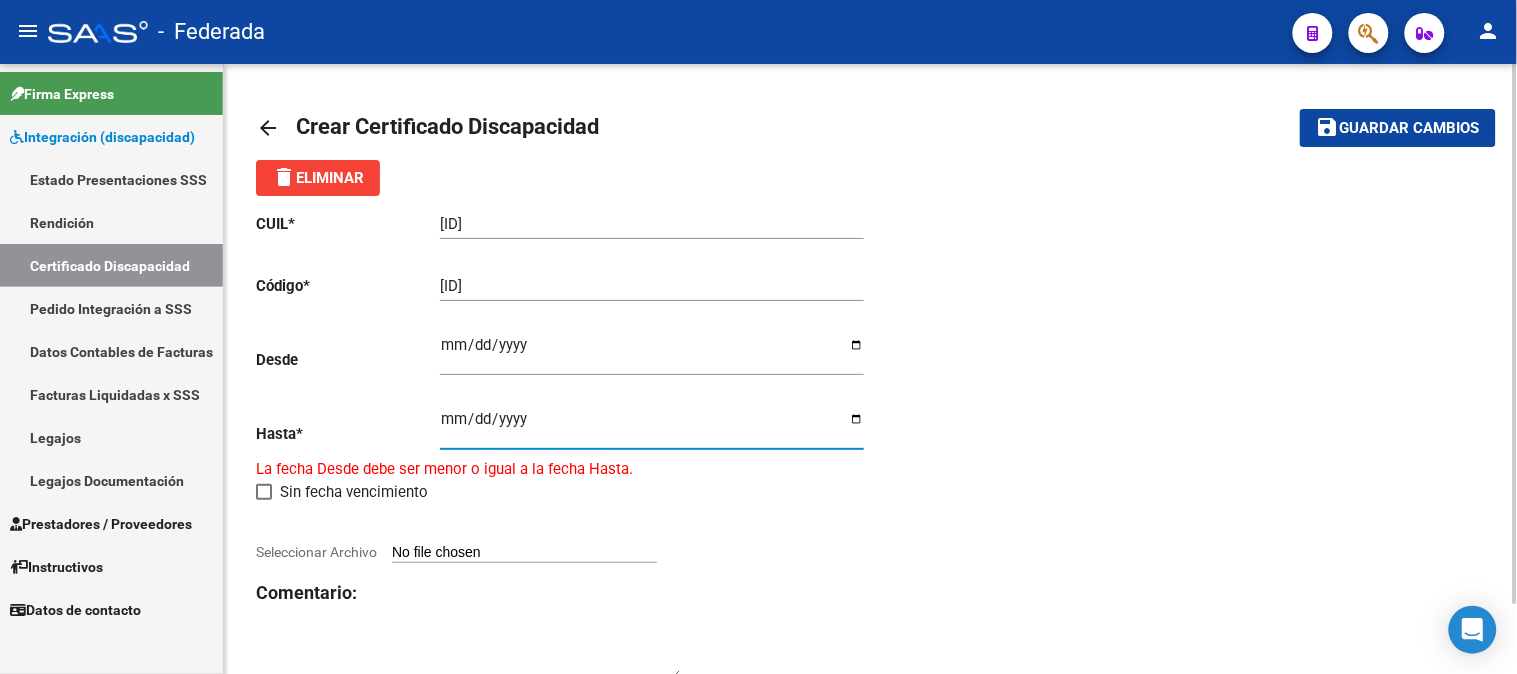 type on "2028-01-19" 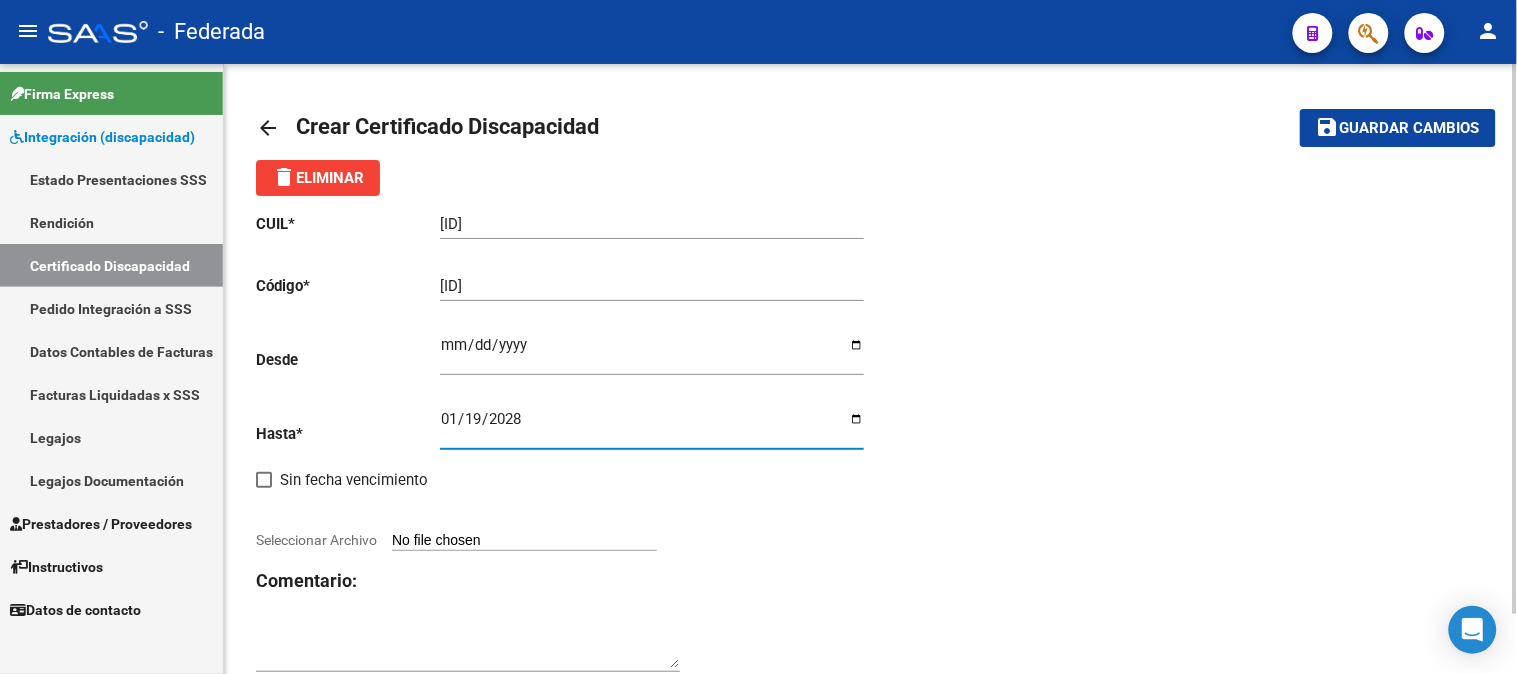 click on "CUIL  *   20-48136882-1 Ingresar el CUIL  Código  *   ARG02000481368822018011920280119SFE183 Ingresar el Codigo  Desde    2018-01-19 Ingresar fec. Desde  Hasta  *   2028-01-19 Ingresar fec. Hasta     Sin fecha vencimiento        Seleccionar Archivo Comentario:" 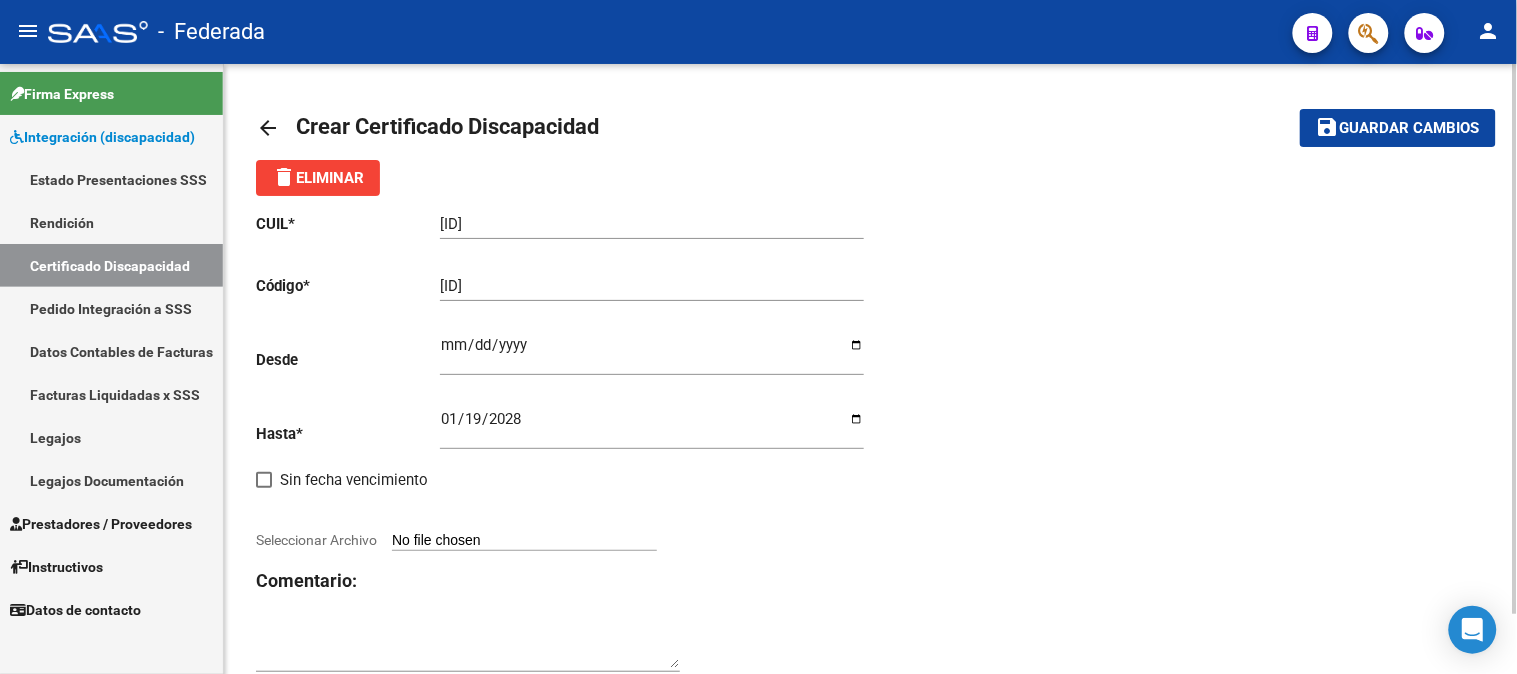 click on "Seleccionar Archivo" at bounding box center (524, 541) 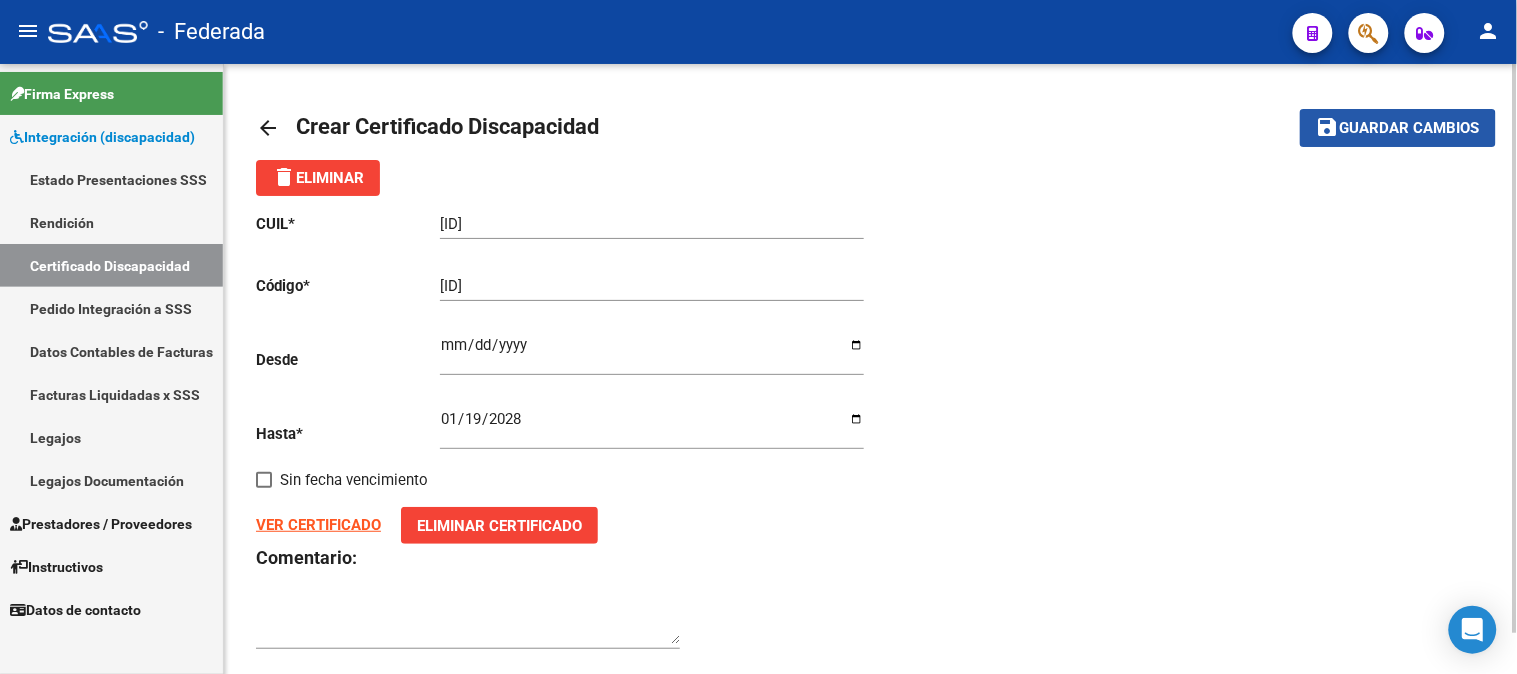 click on "Guardar cambios" 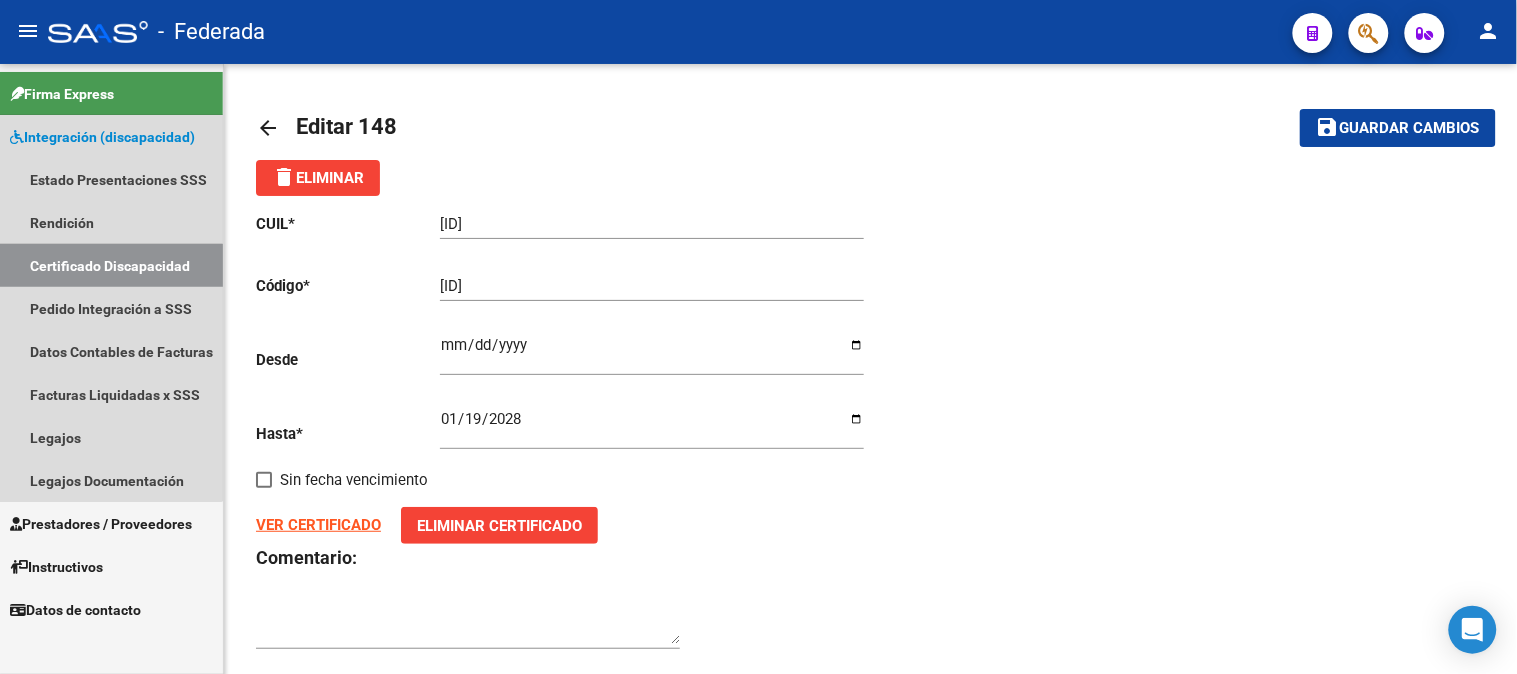 click on "Certificado Discapacidad" at bounding box center (111, 265) 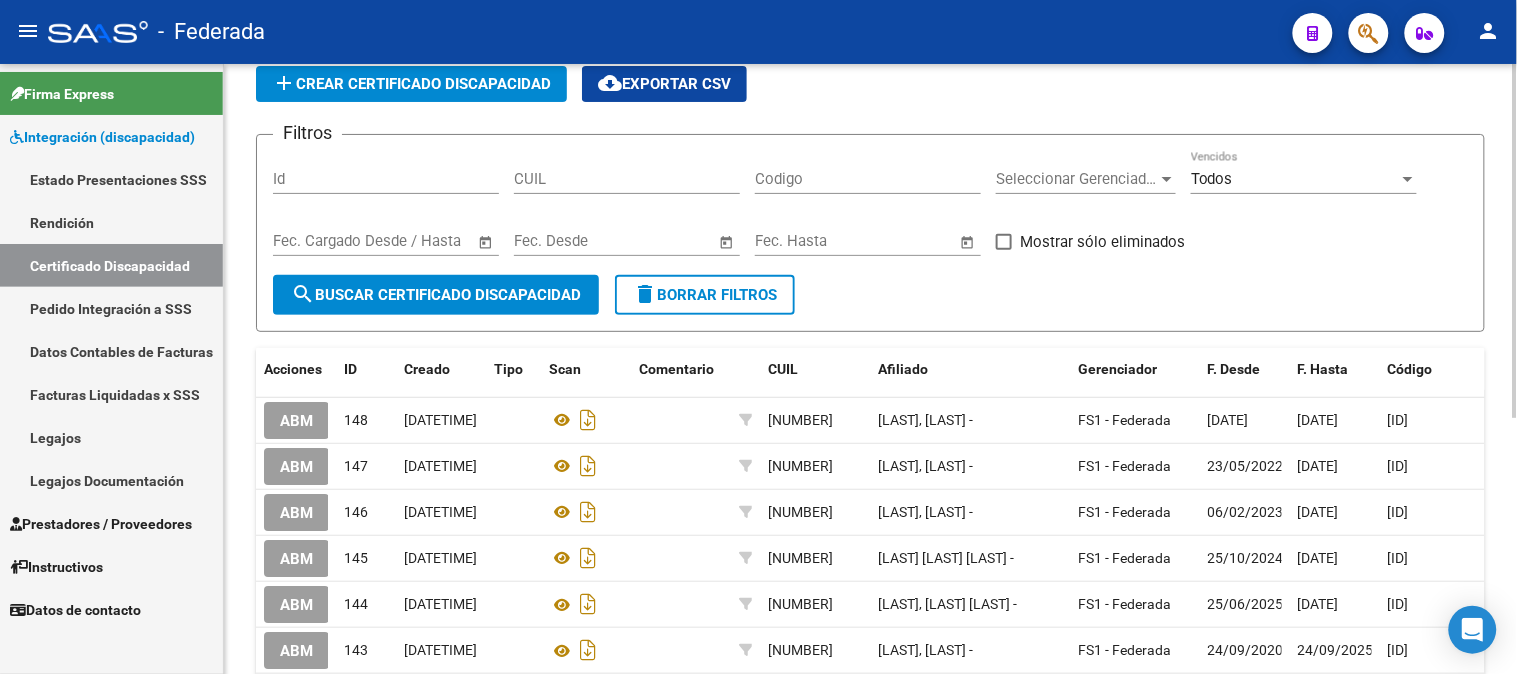 scroll, scrollTop: 111, scrollLeft: 0, axis: vertical 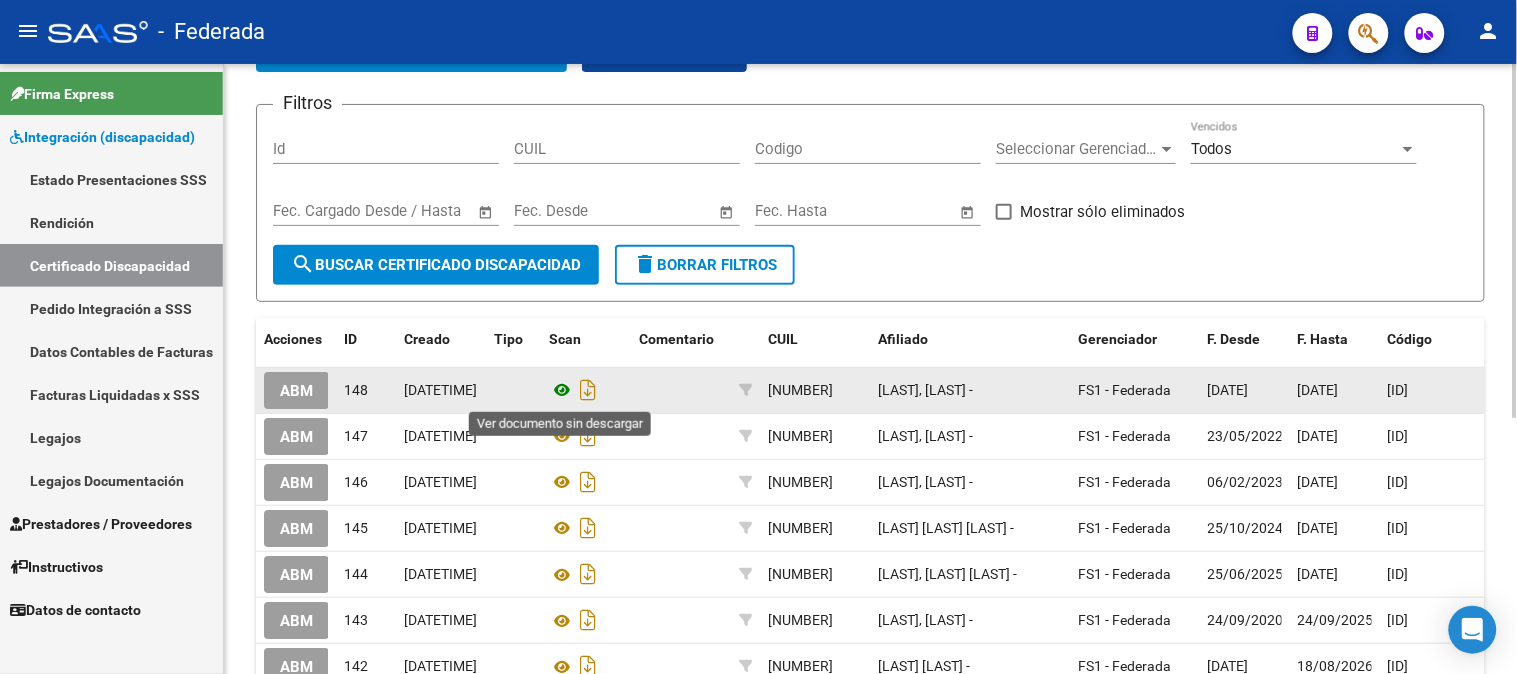 click 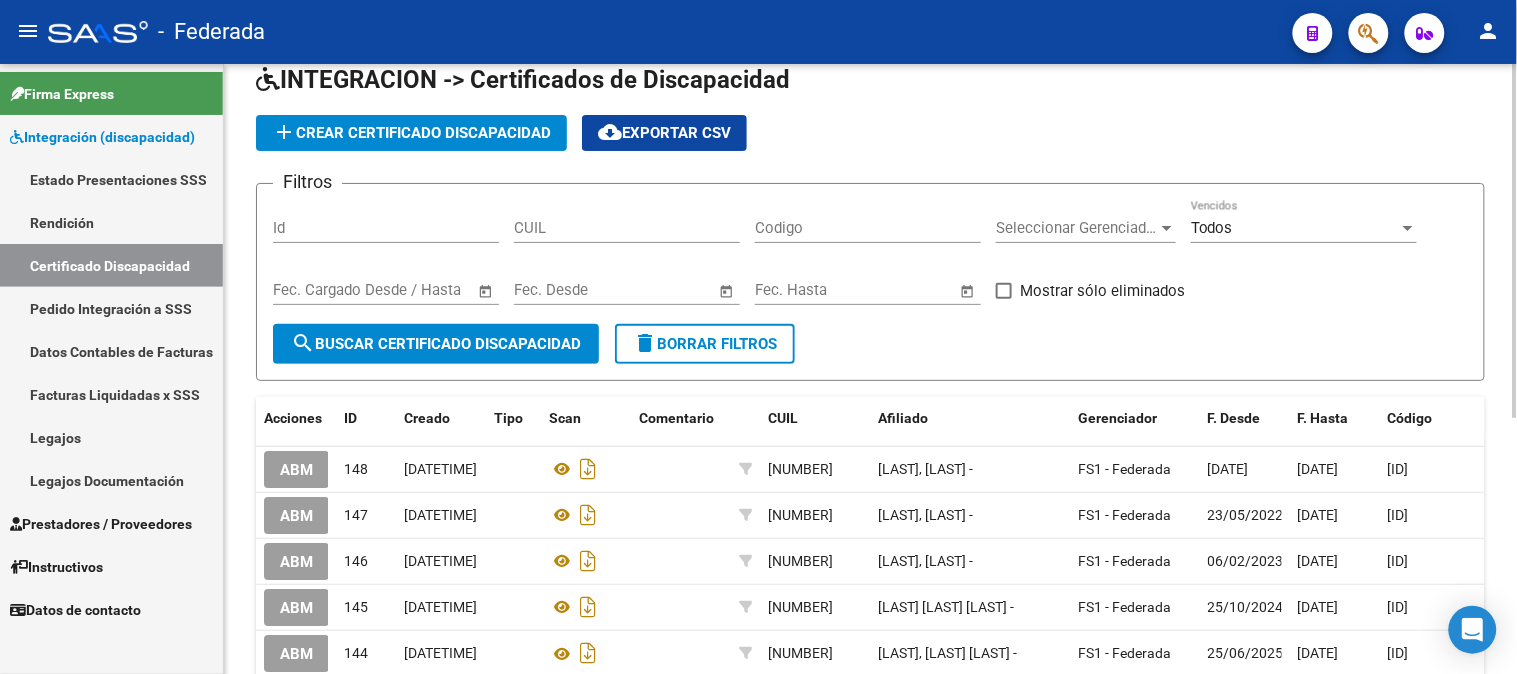 scroll, scrollTop: 0, scrollLeft: 0, axis: both 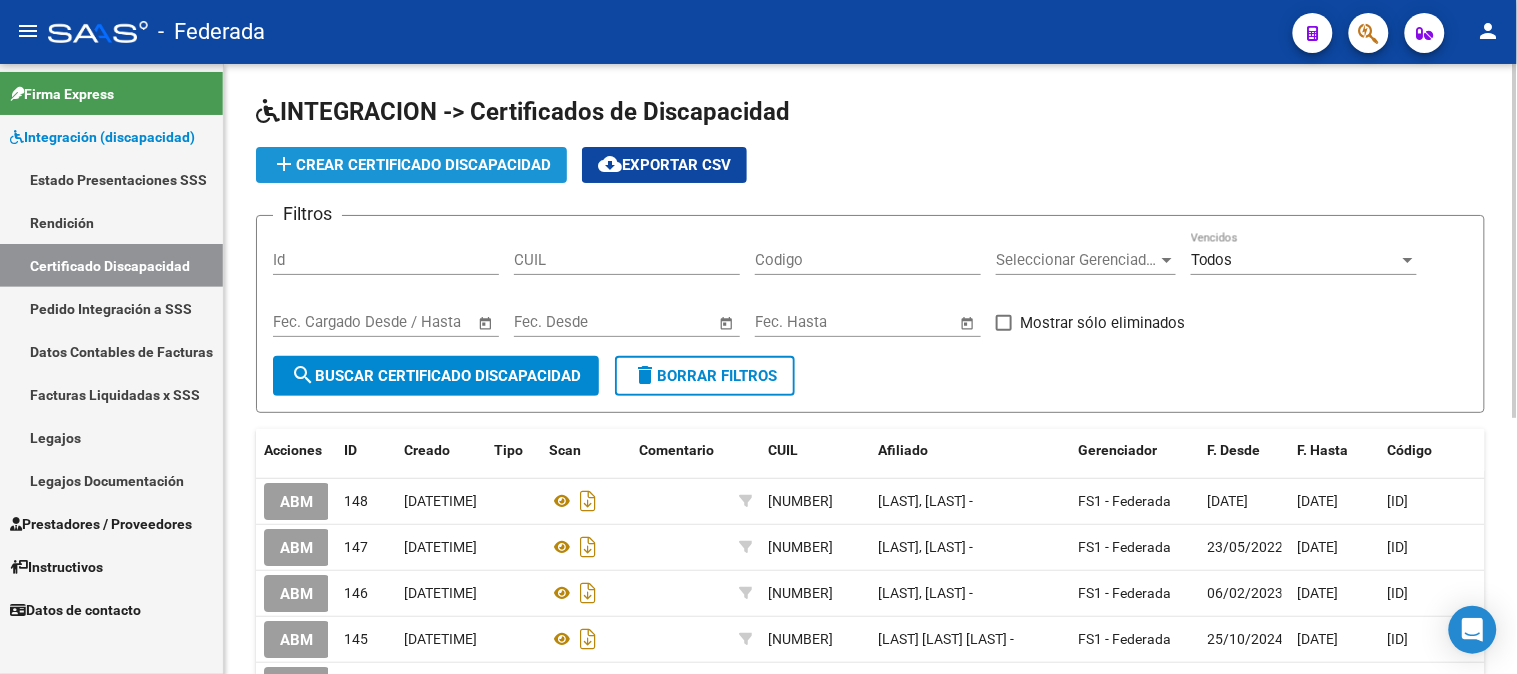click on "add  Crear Certificado Discapacidad" 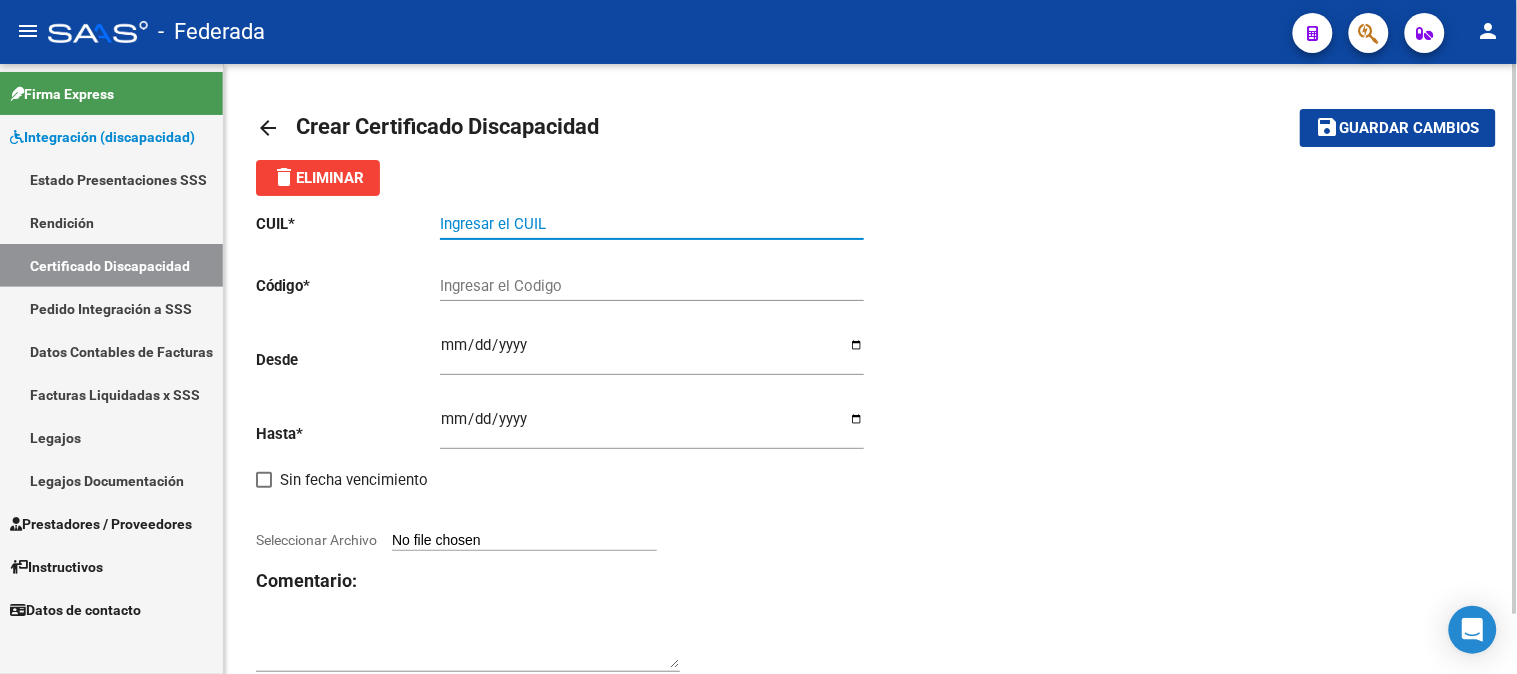 click on "Ingresar el CUIL" at bounding box center [652, 224] 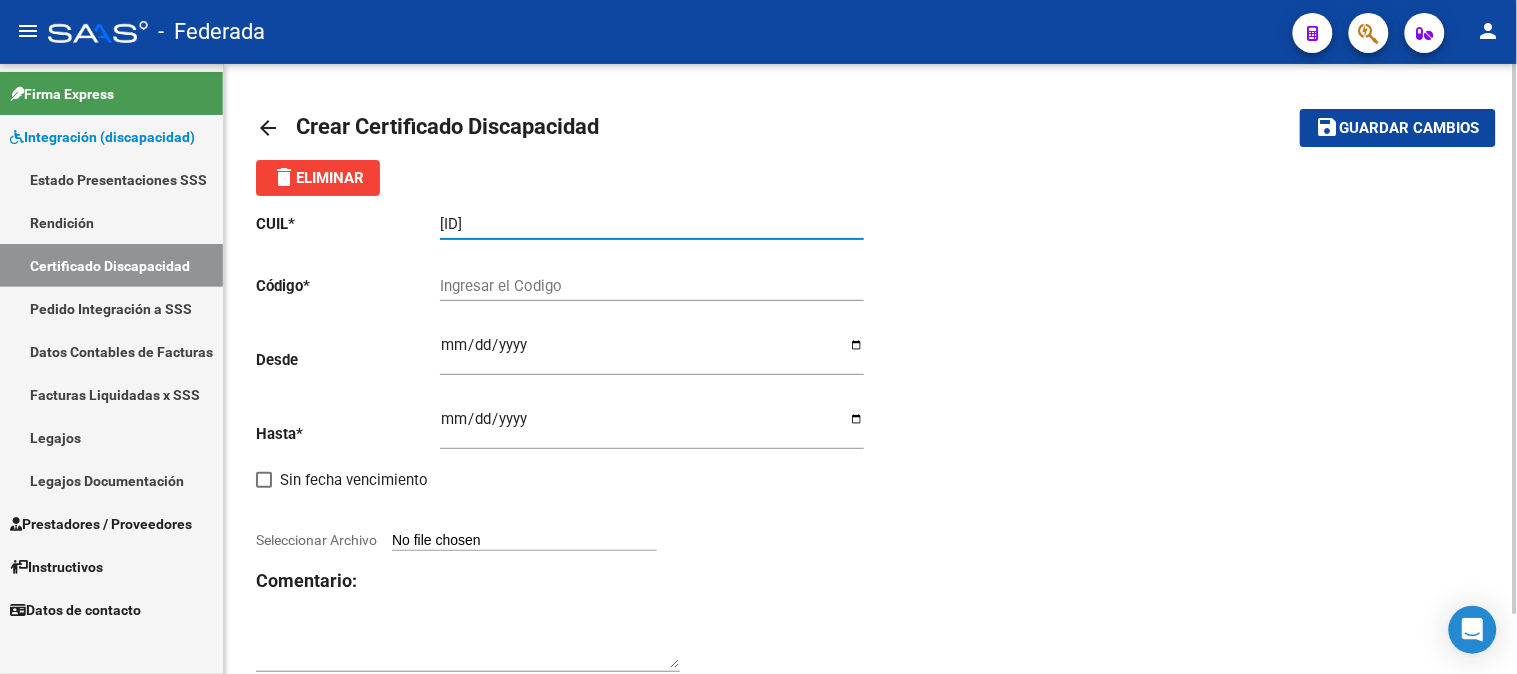 type on "20-57825088-4" 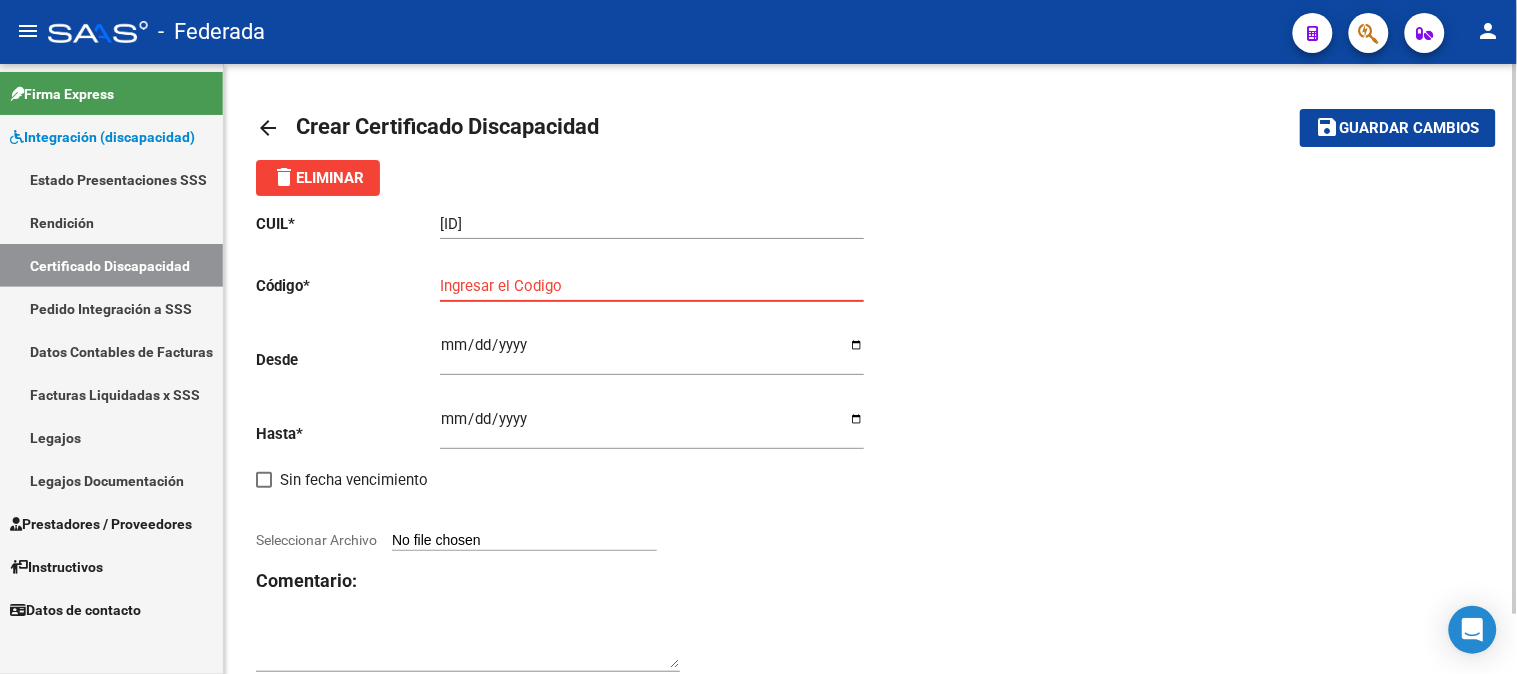 paste on "0ARG02000578250882019113020251130BSAS419" 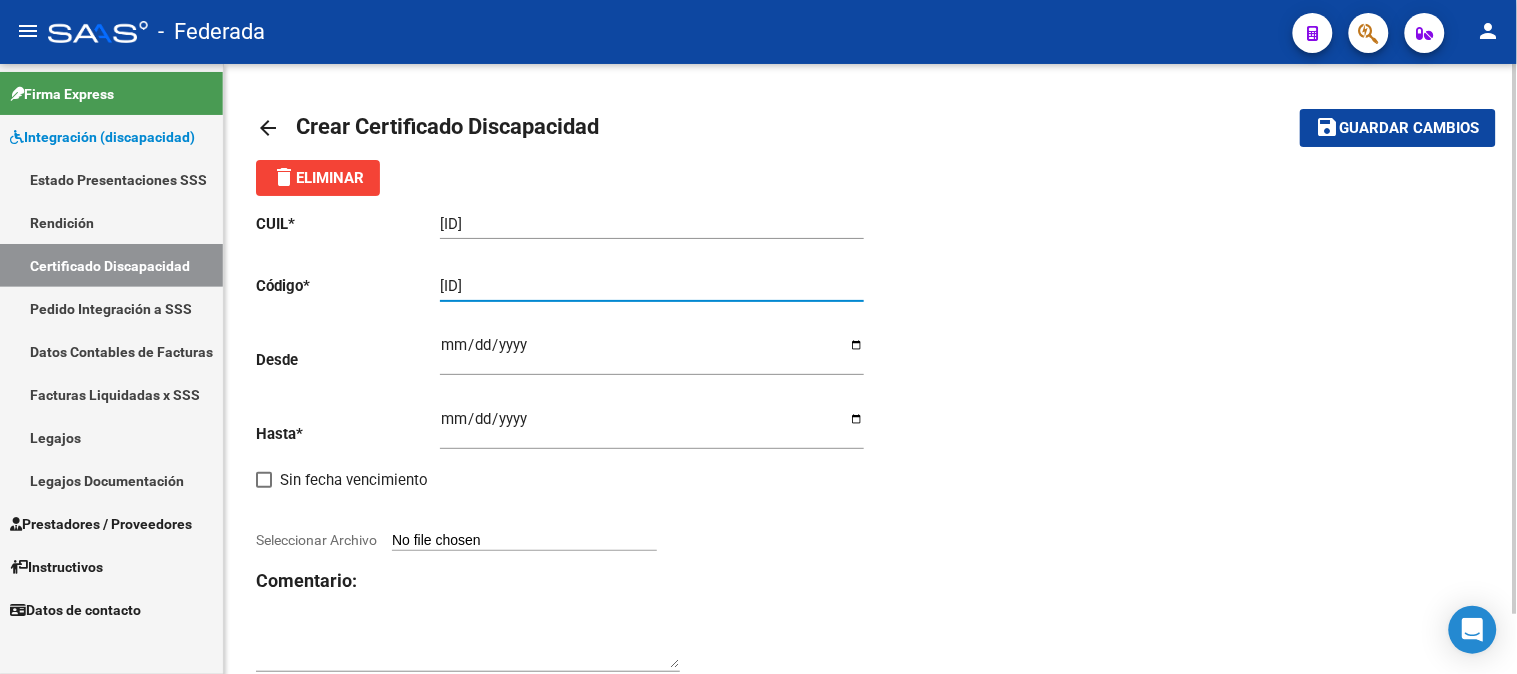 click on "0ARG02000578250882019113020251130BSAS419" at bounding box center [652, 286] 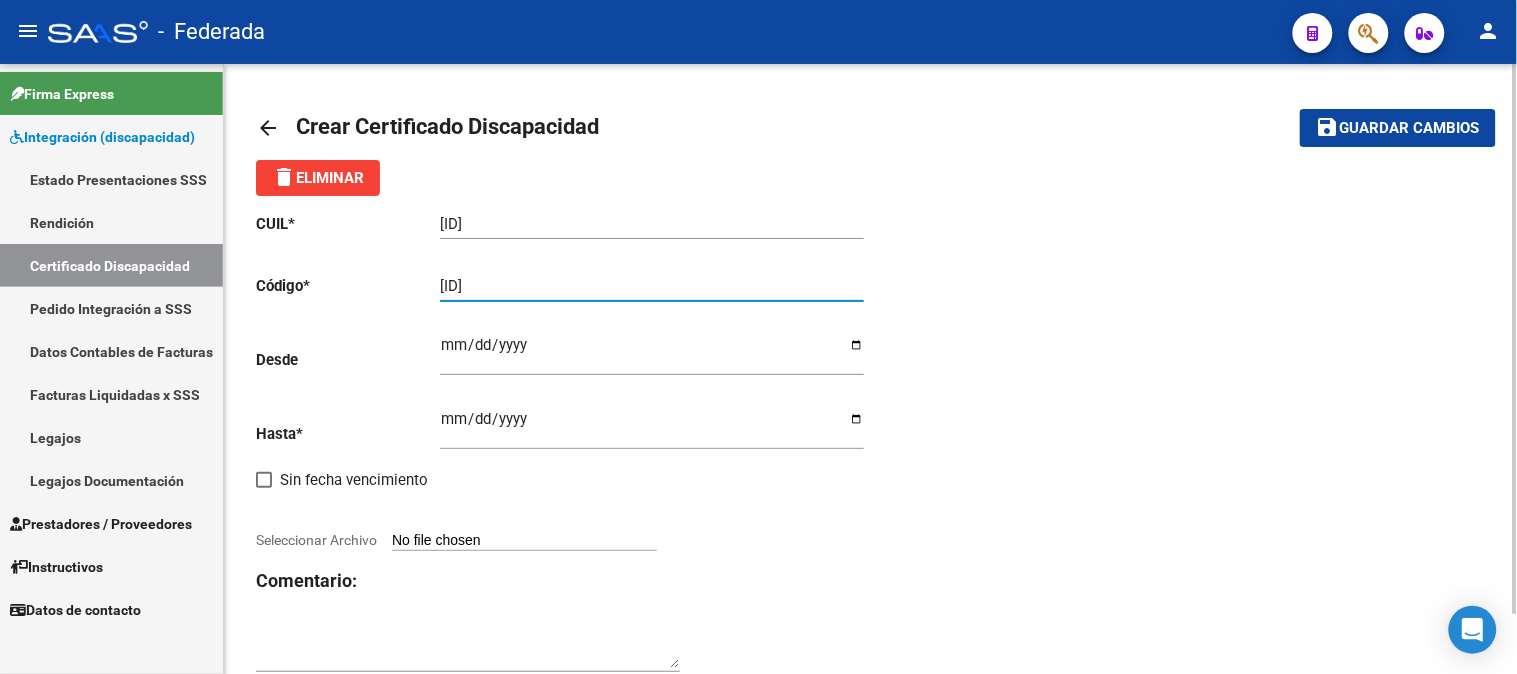type on "ARG02000578250882019113020251130BSAS419" 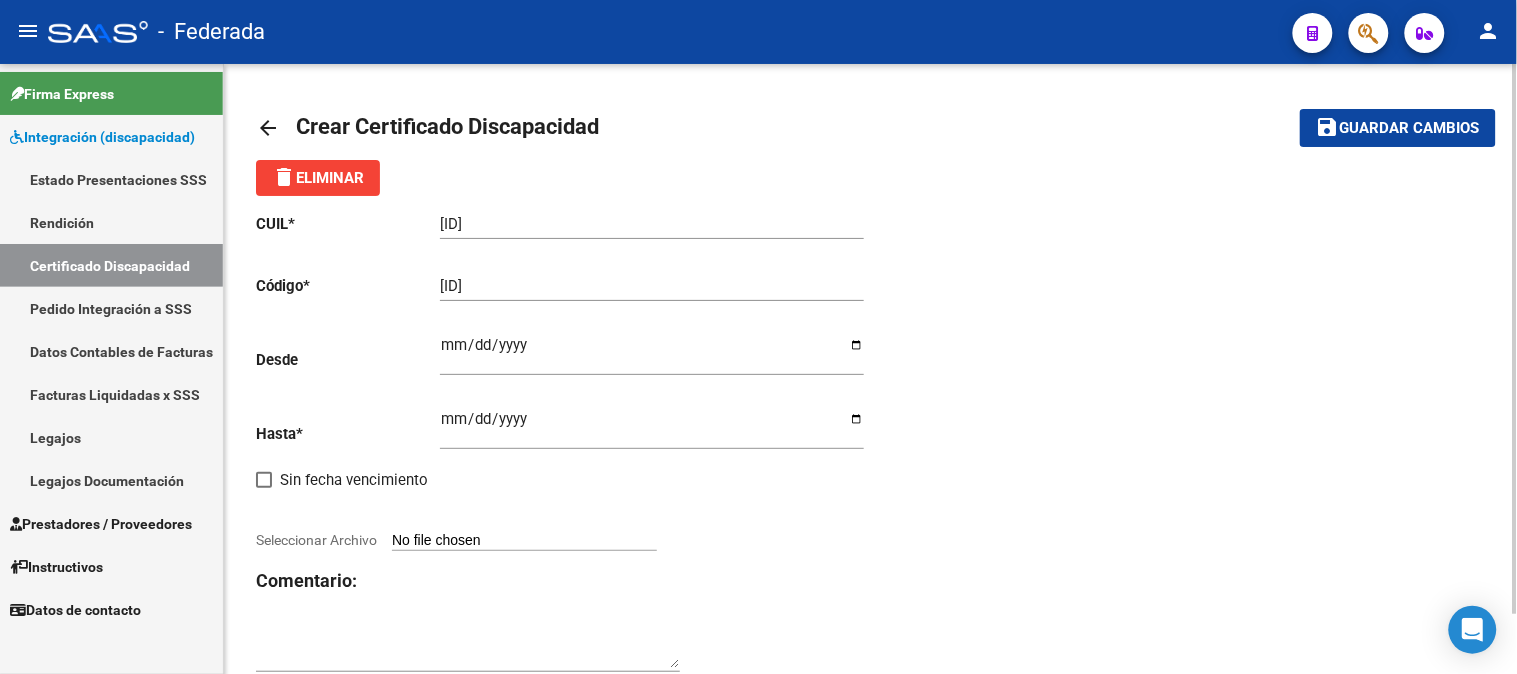 click on "Ingresar fec. Desde" at bounding box center (652, 353) 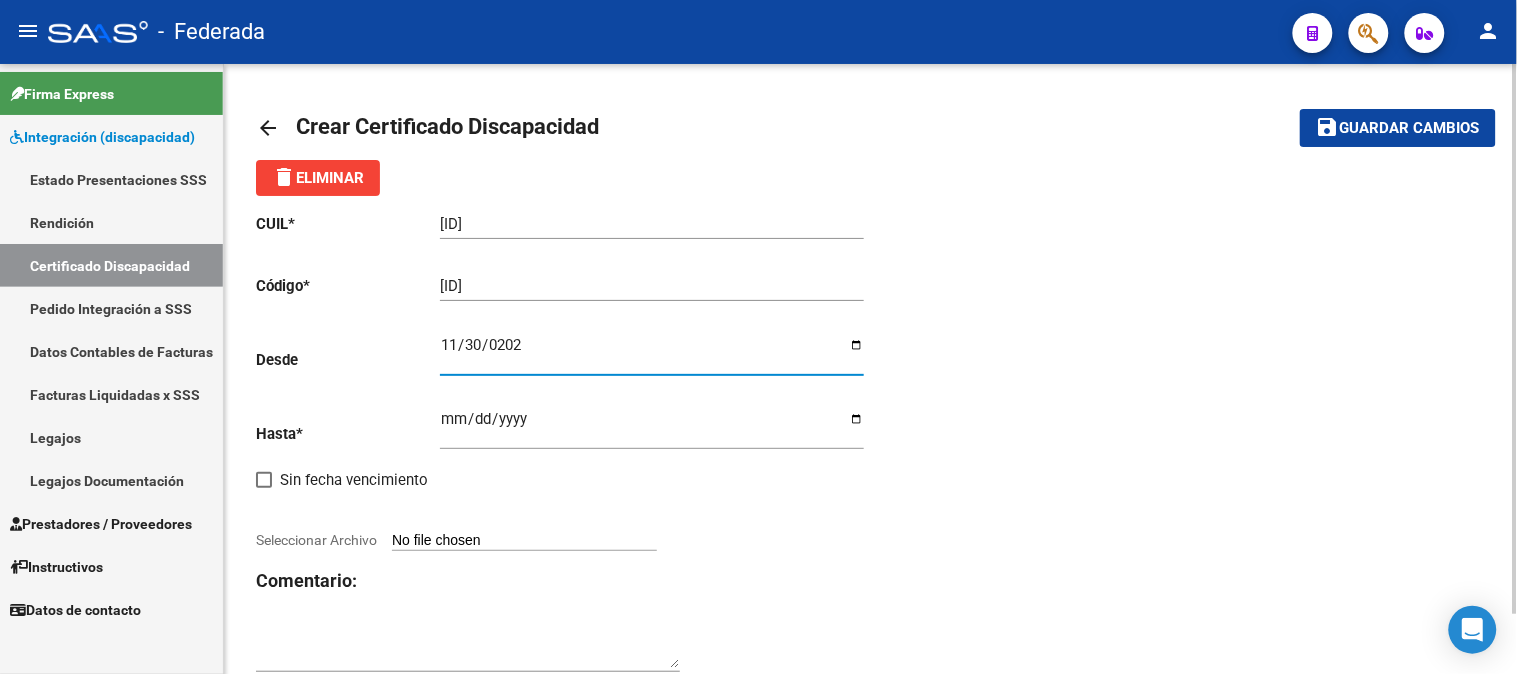 type on "2029-11-30" 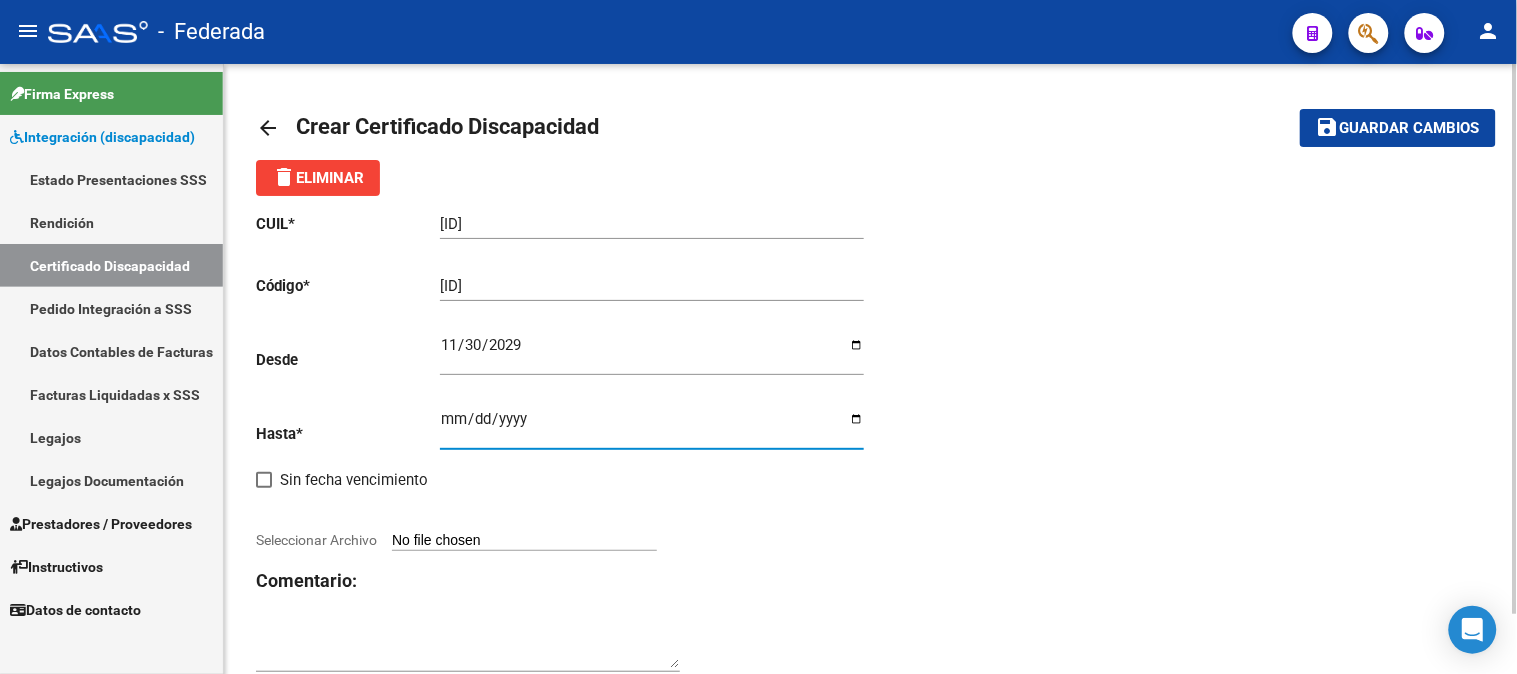 click on "Ingresar fec. Hasta" at bounding box center (652, 427) 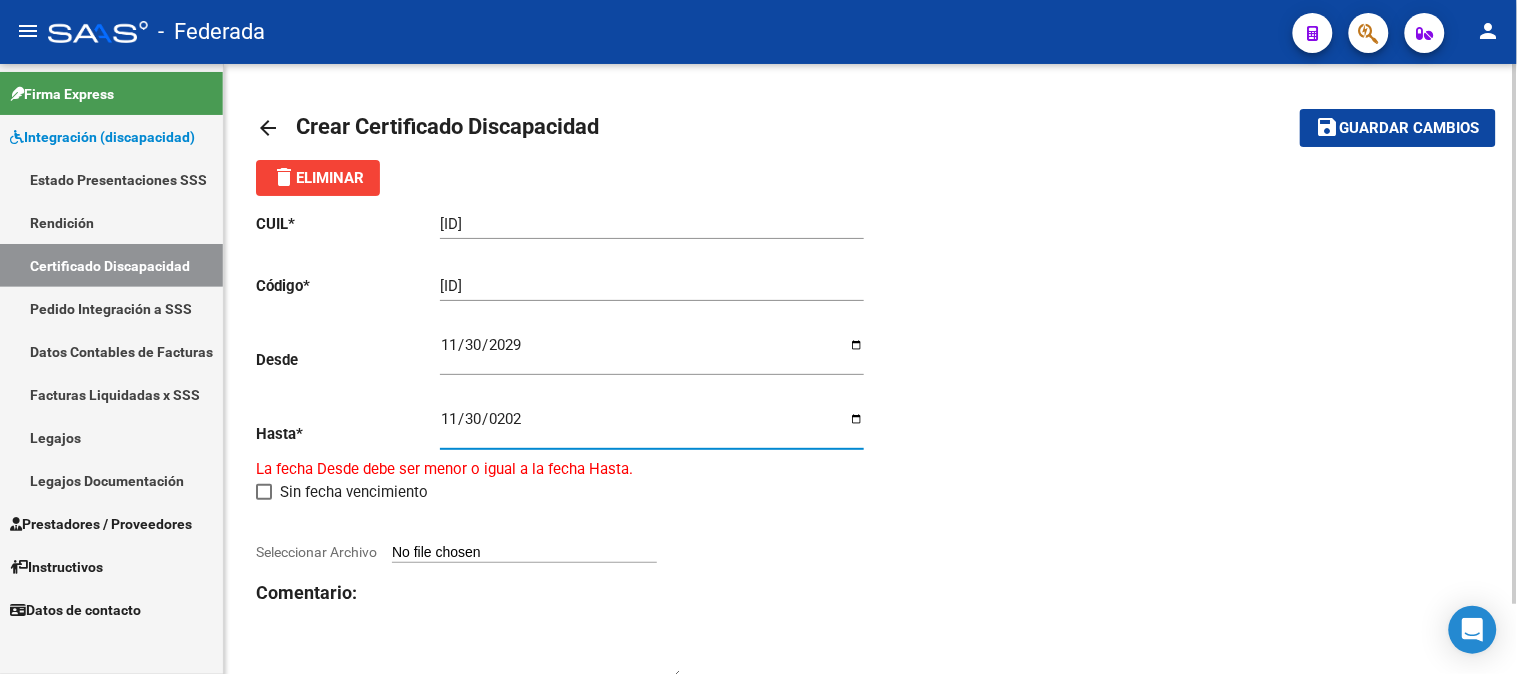 type on "2025-11-30" 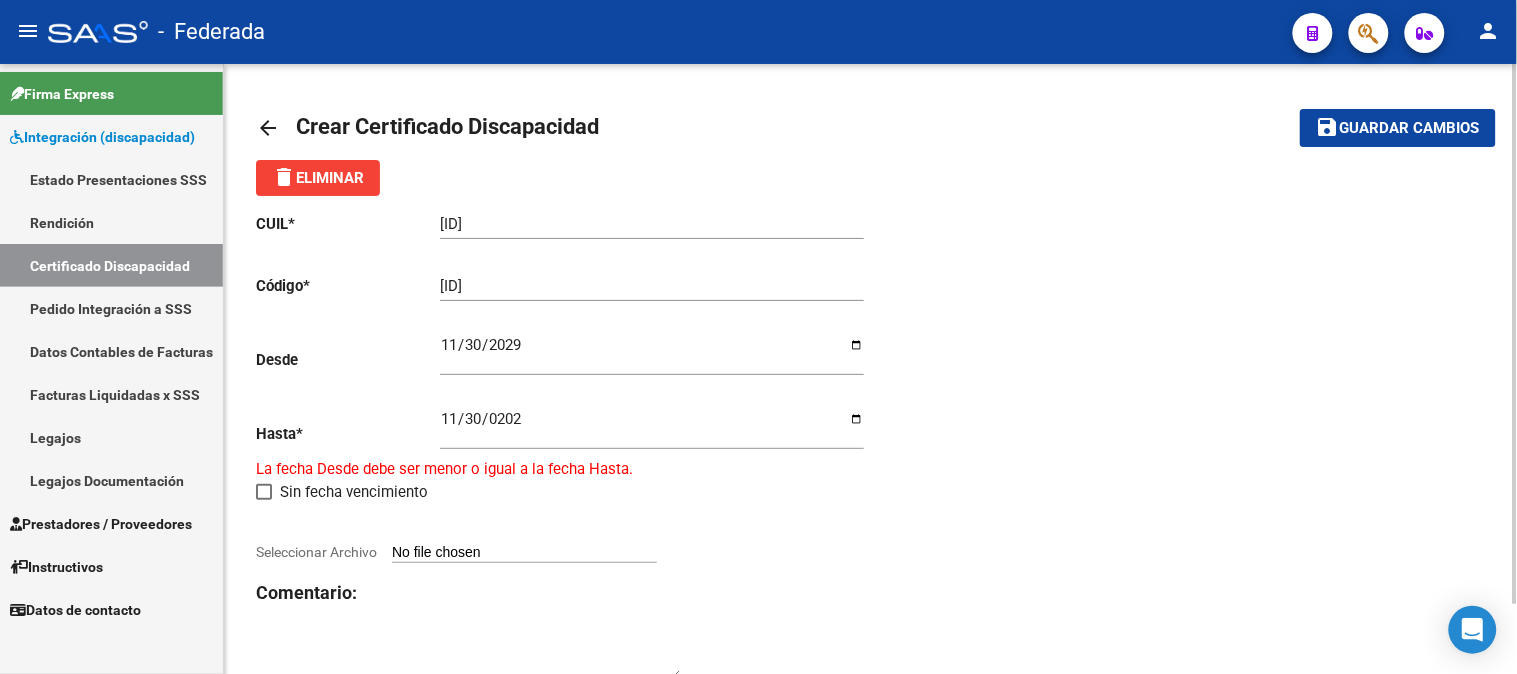 click on "2029-11-30" at bounding box center [652, 353] 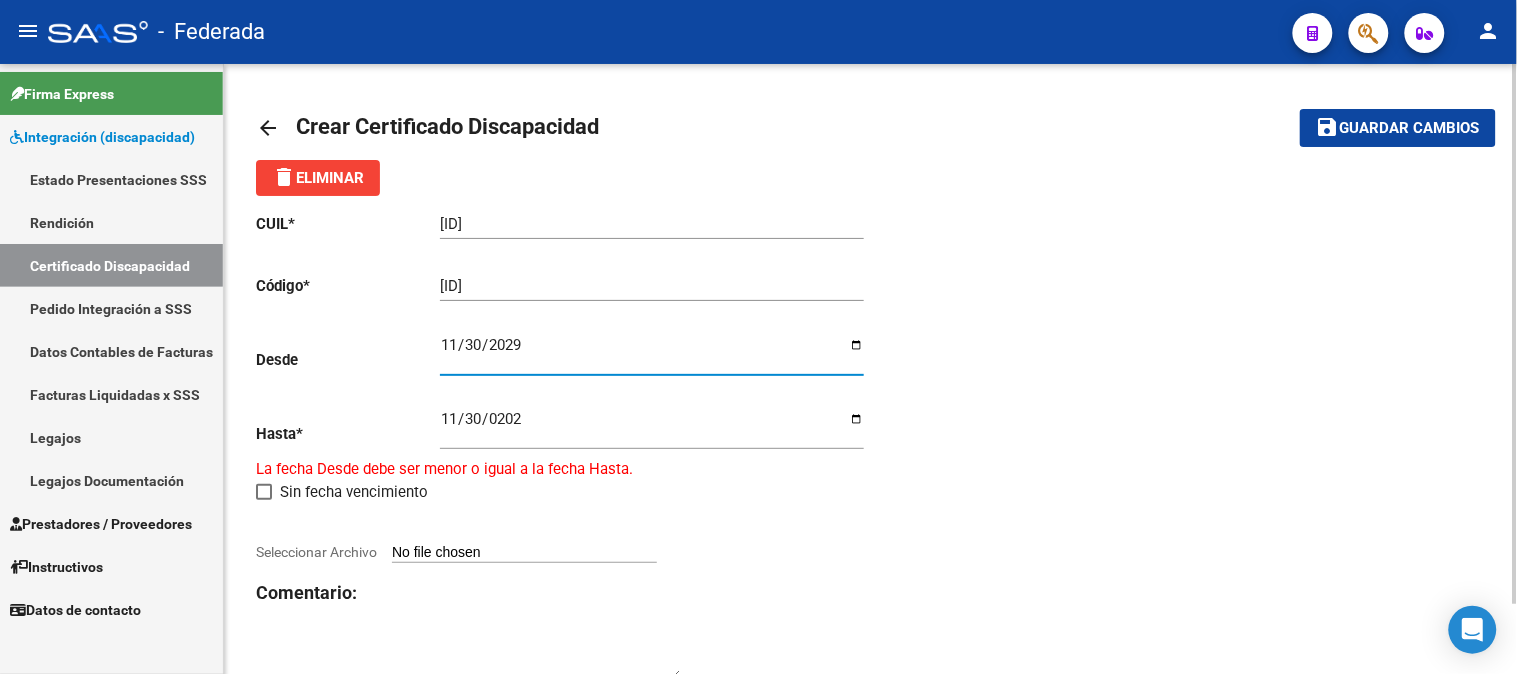 click on "2029-11-30" at bounding box center (652, 353) 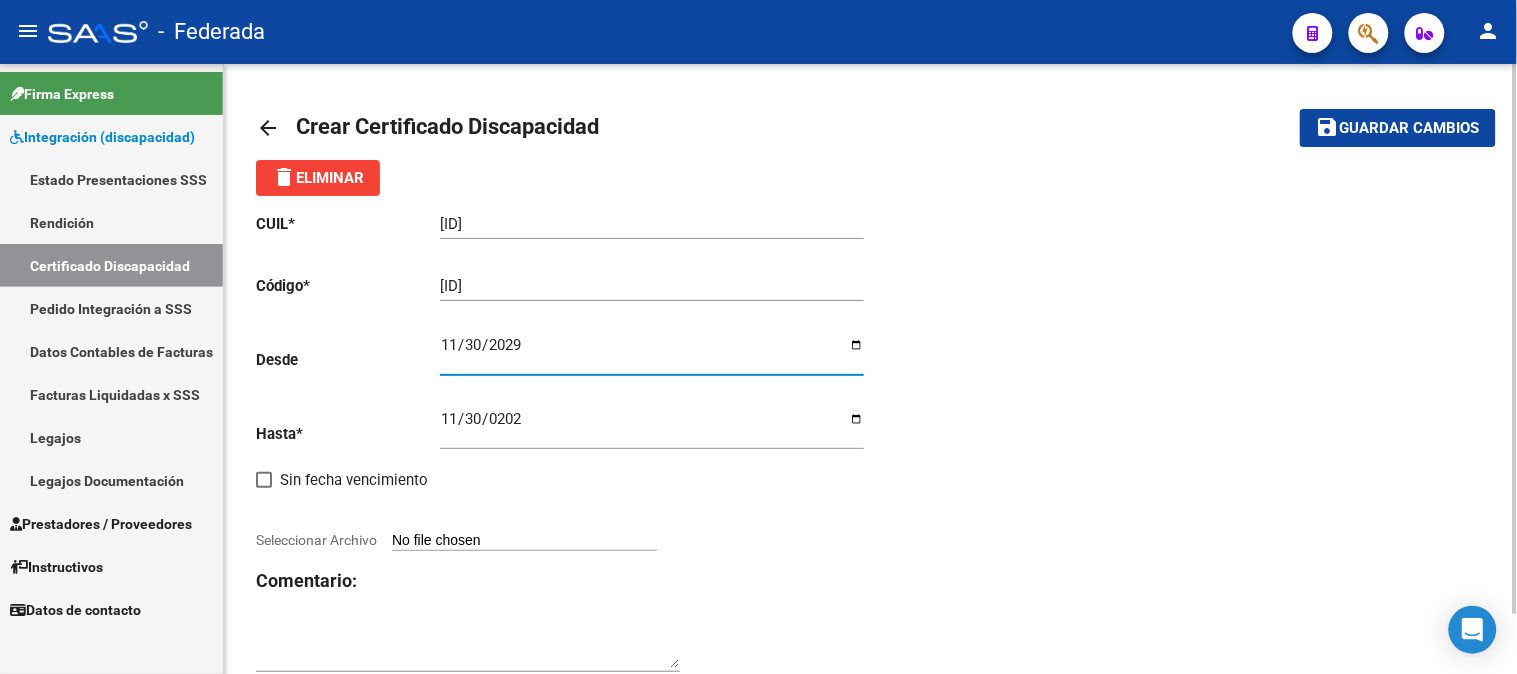 type on "2019-11-30" 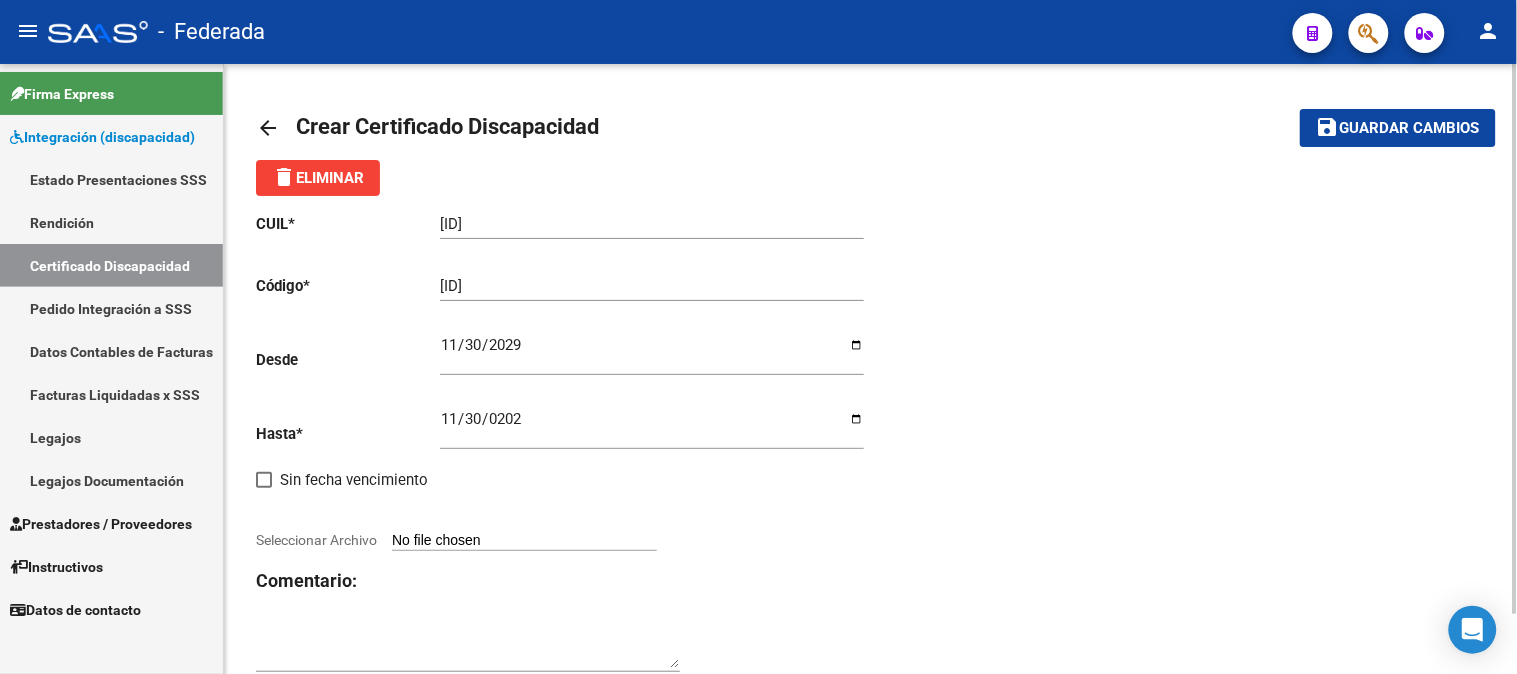 click on "Seleccionar Archivo" 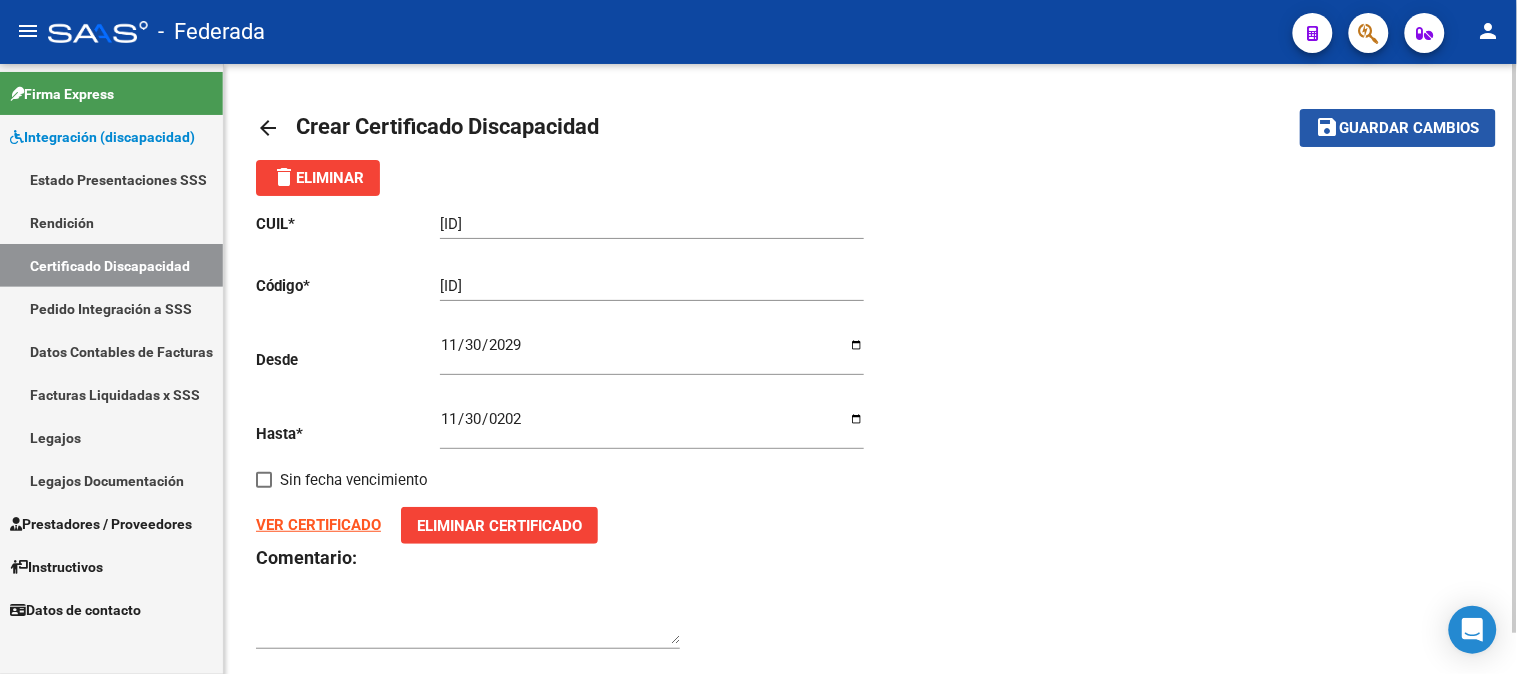 click on "Guardar cambios" 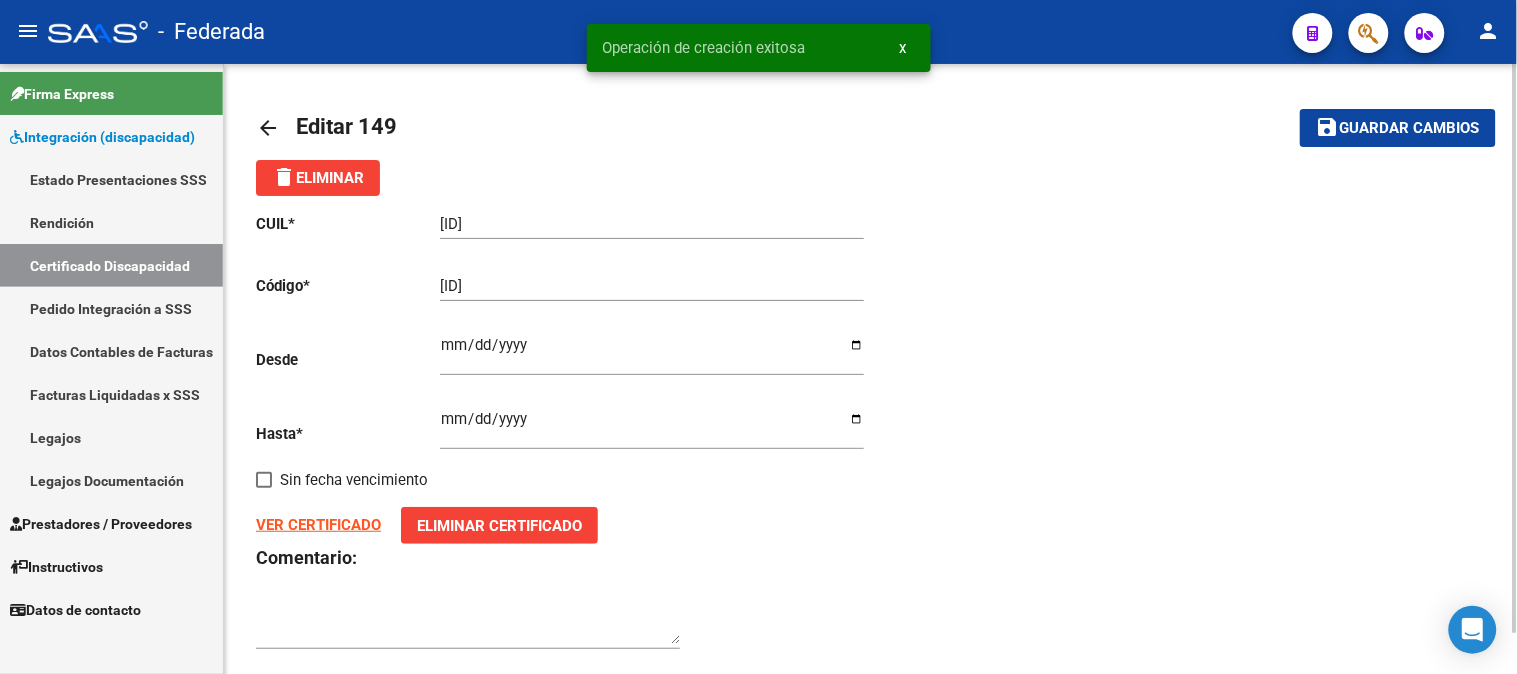 click on "Certificado Discapacidad" at bounding box center (111, 265) 